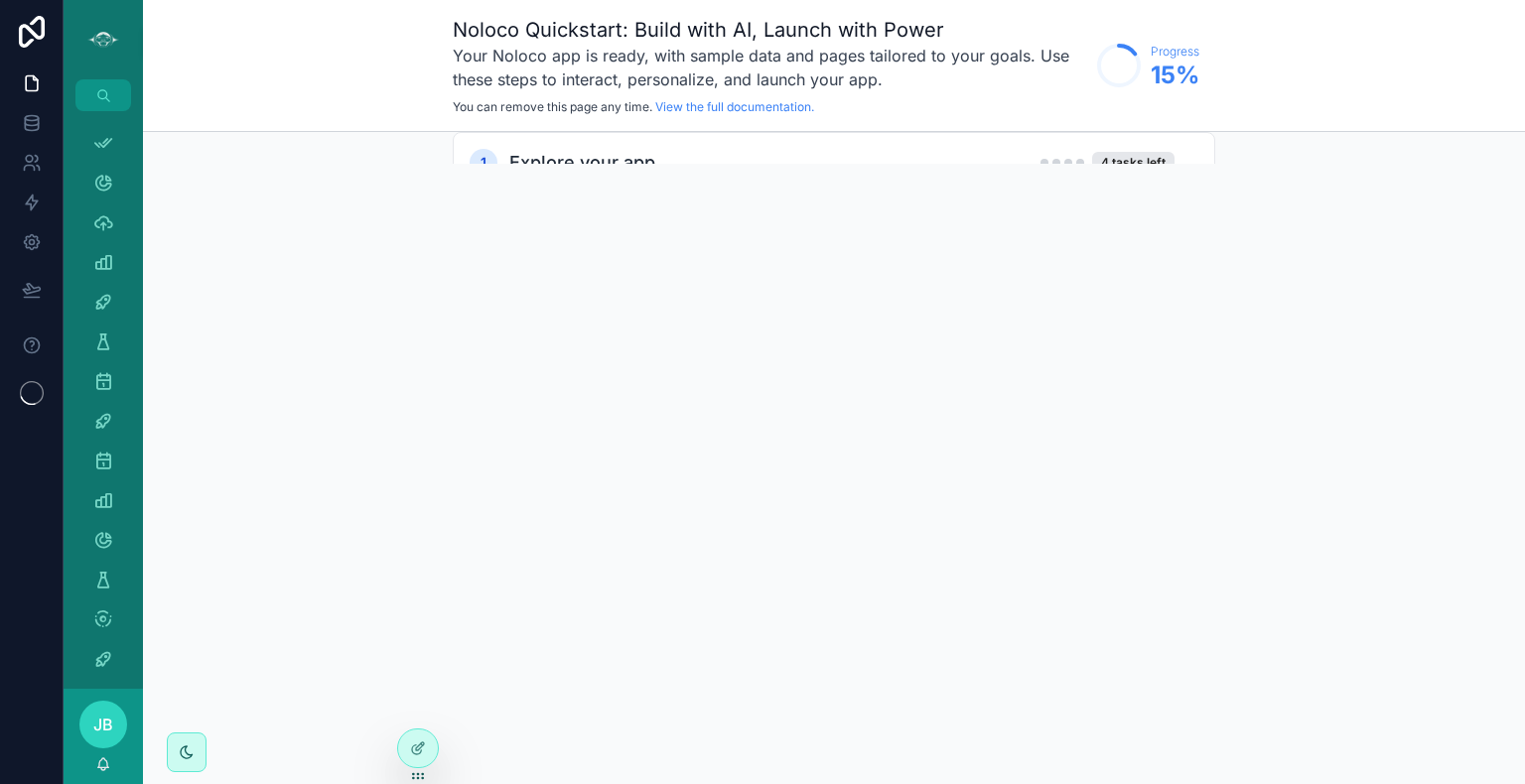 scroll, scrollTop: 0, scrollLeft: 0, axis: both 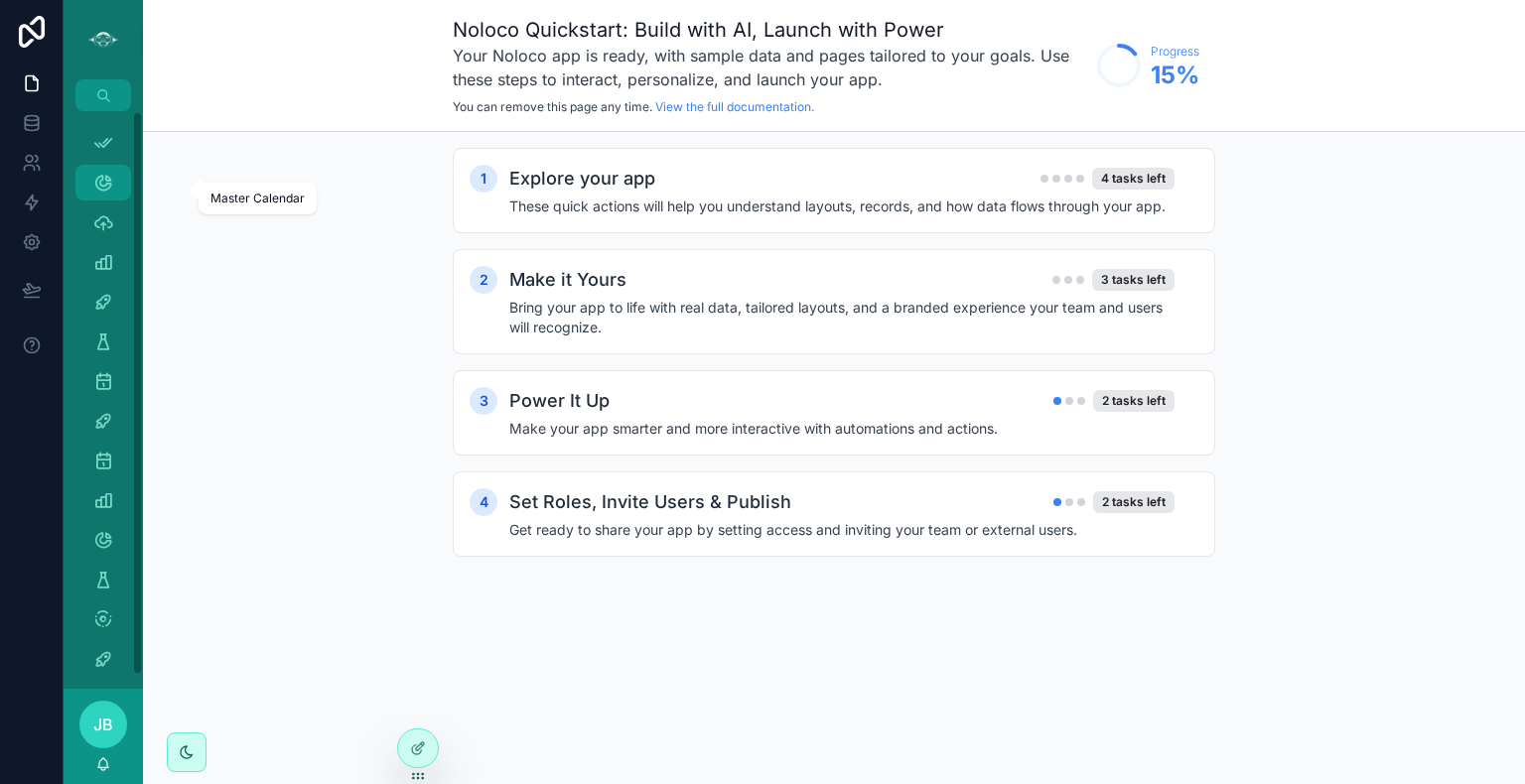 click at bounding box center (103, 183) 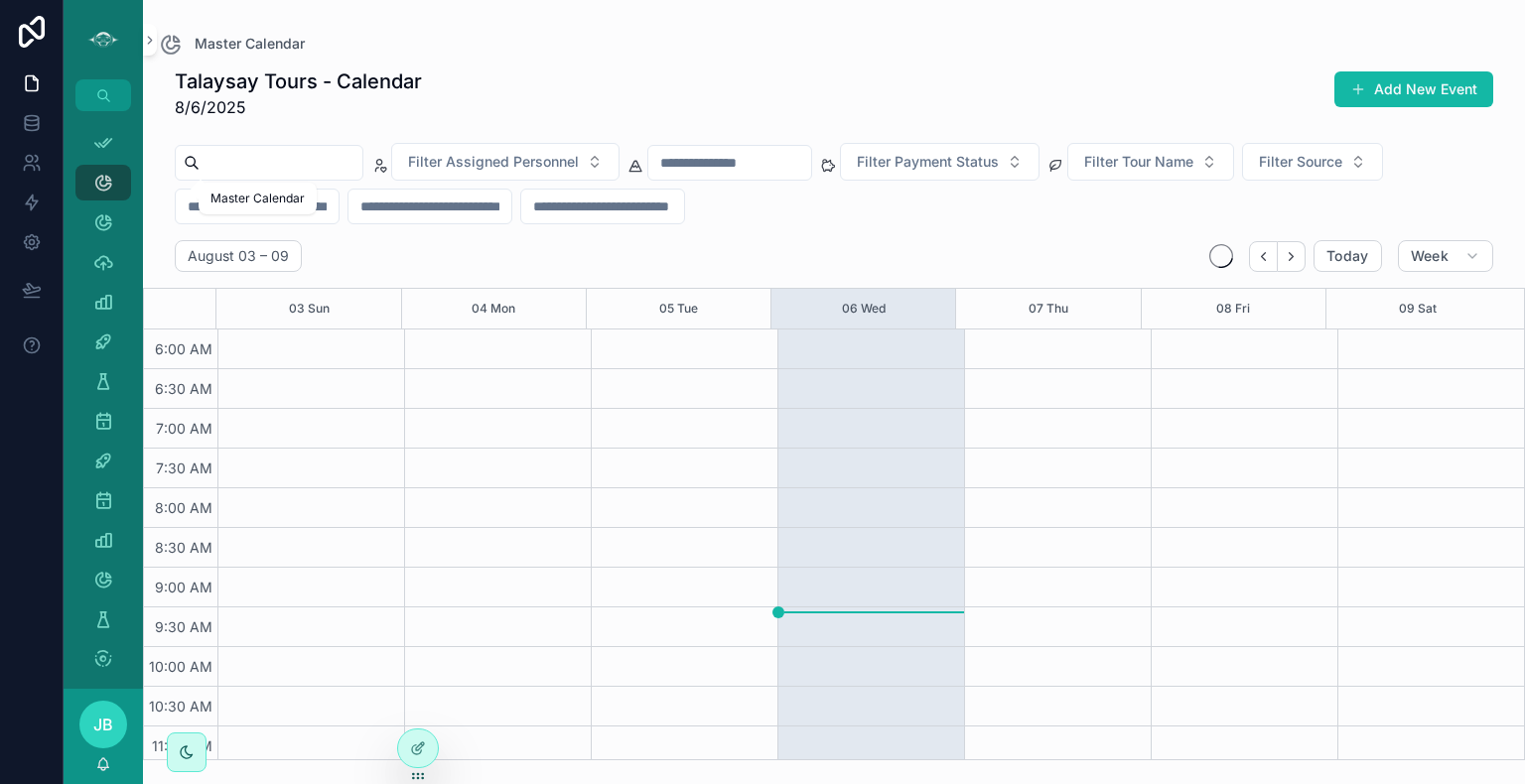 scroll, scrollTop: 476, scrollLeft: 0, axis: vertical 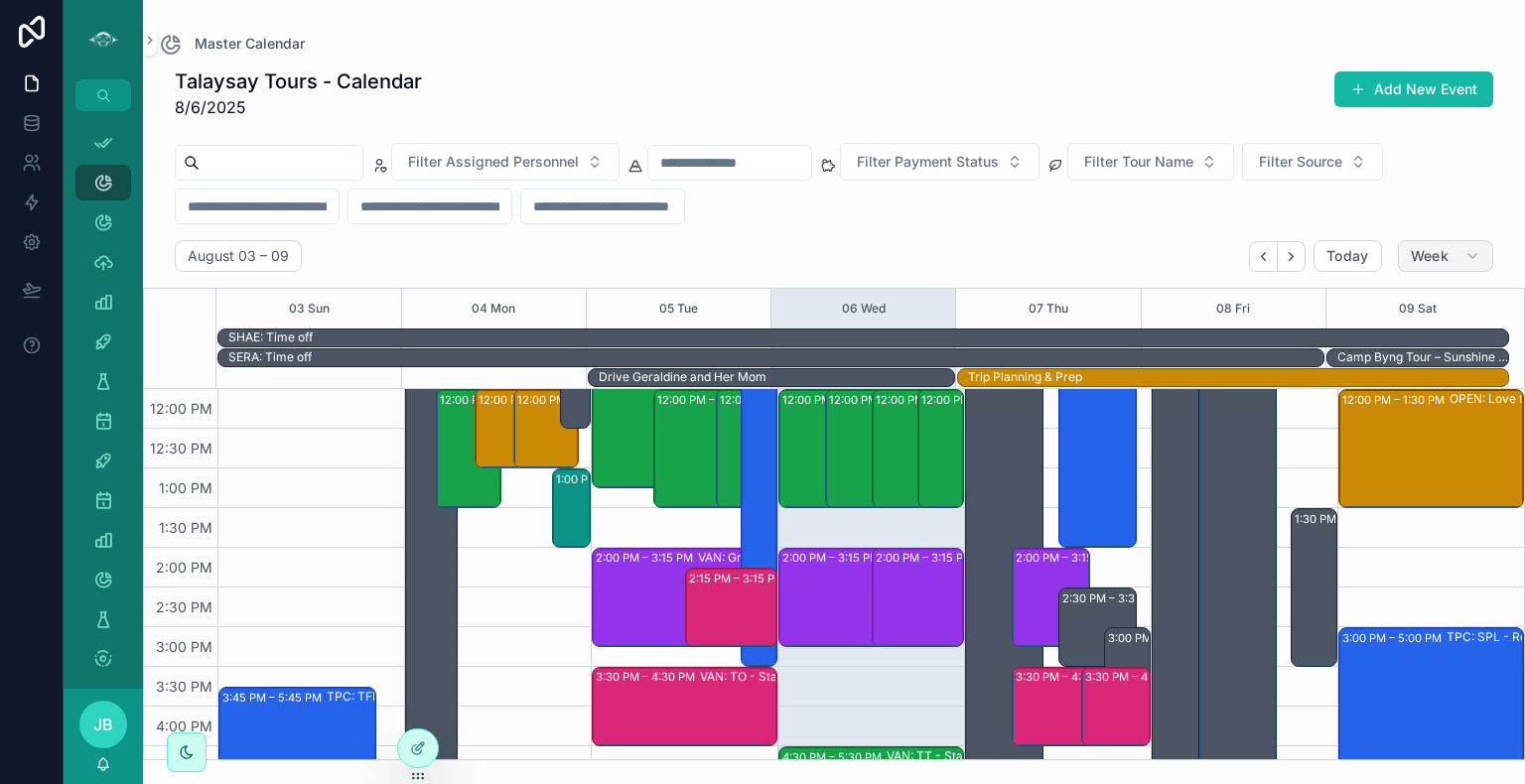 click on "Week" at bounding box center (1430, 256) 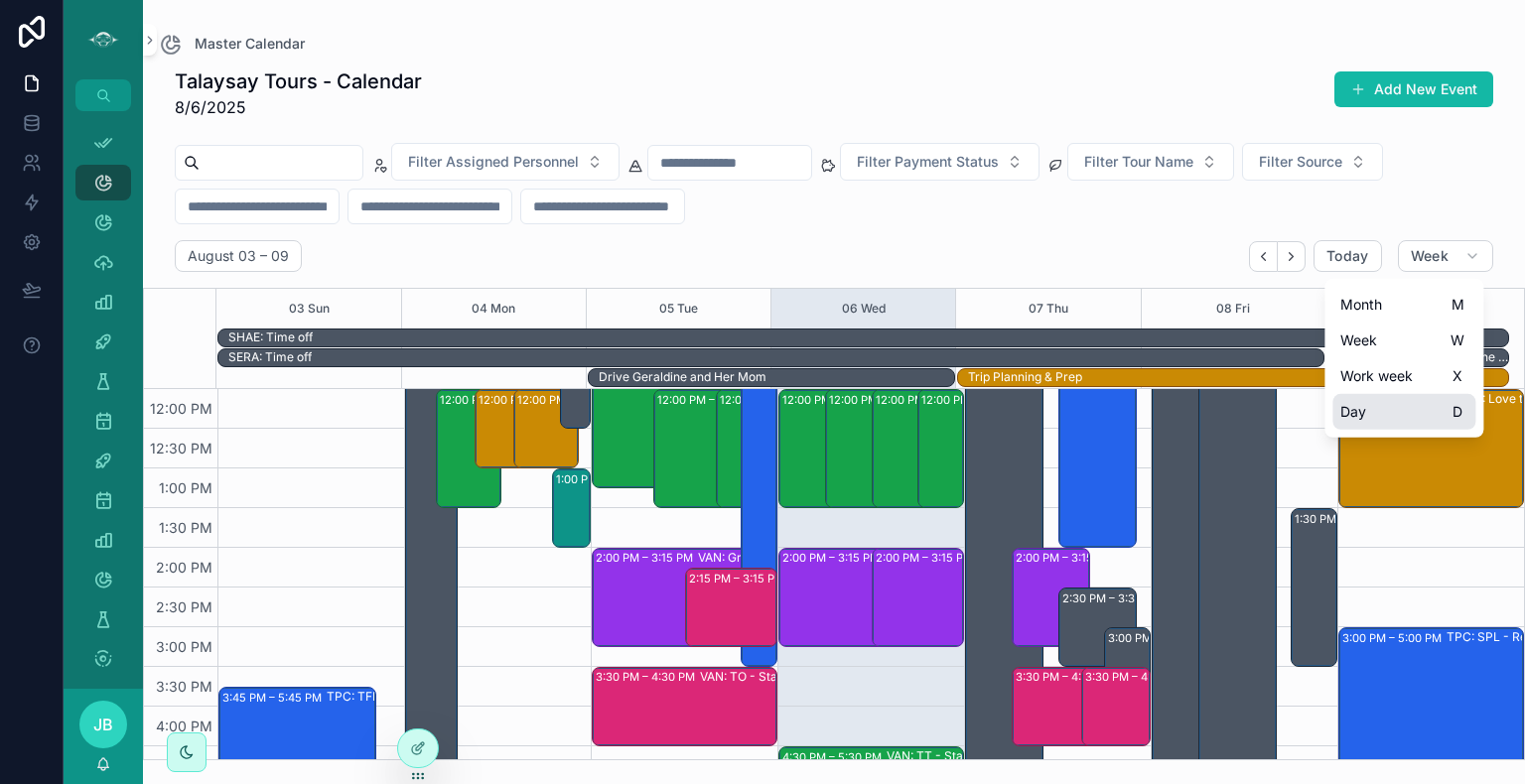 click on "Day D" at bounding box center (1404, 412) 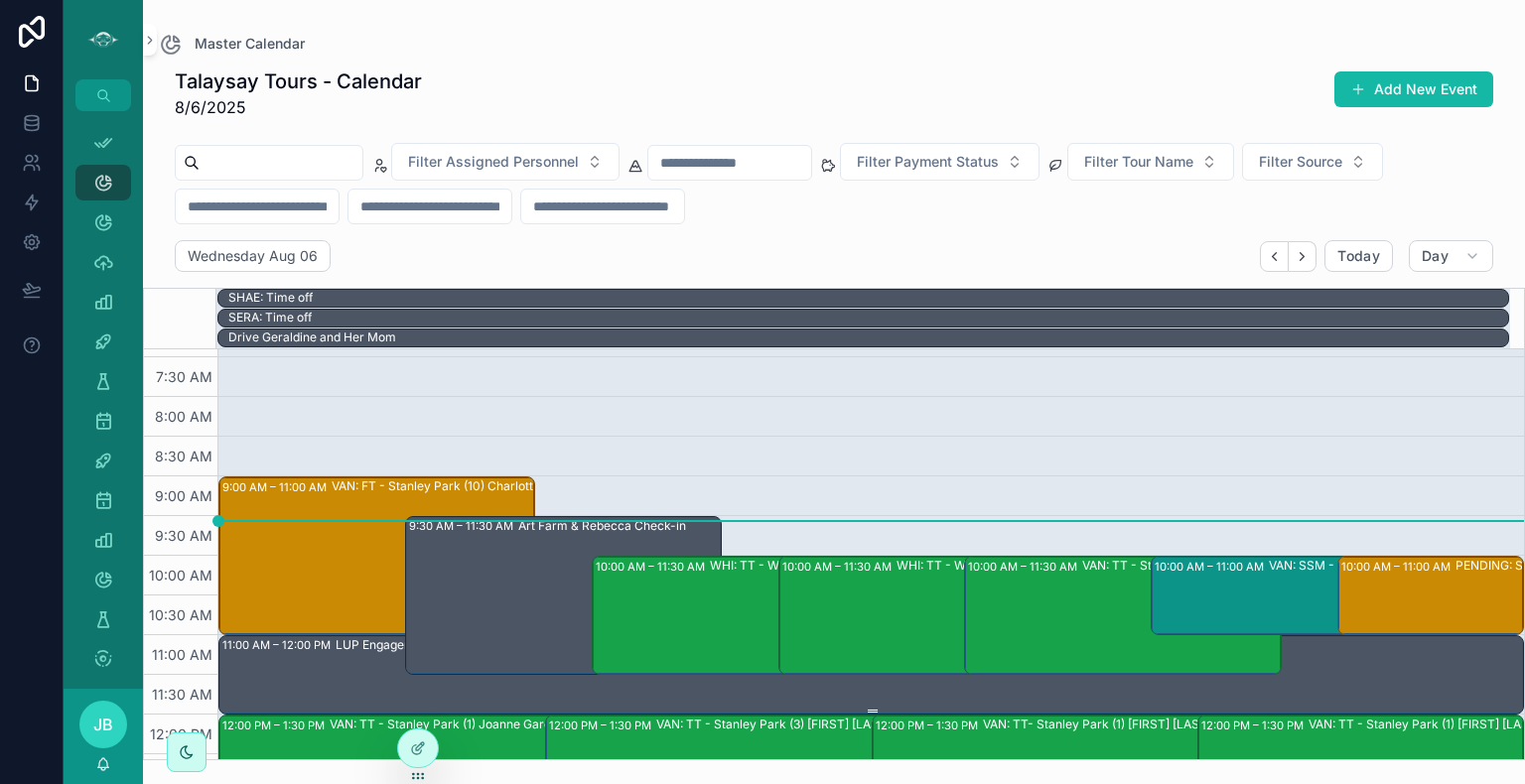 scroll, scrollTop: 246, scrollLeft: 0, axis: vertical 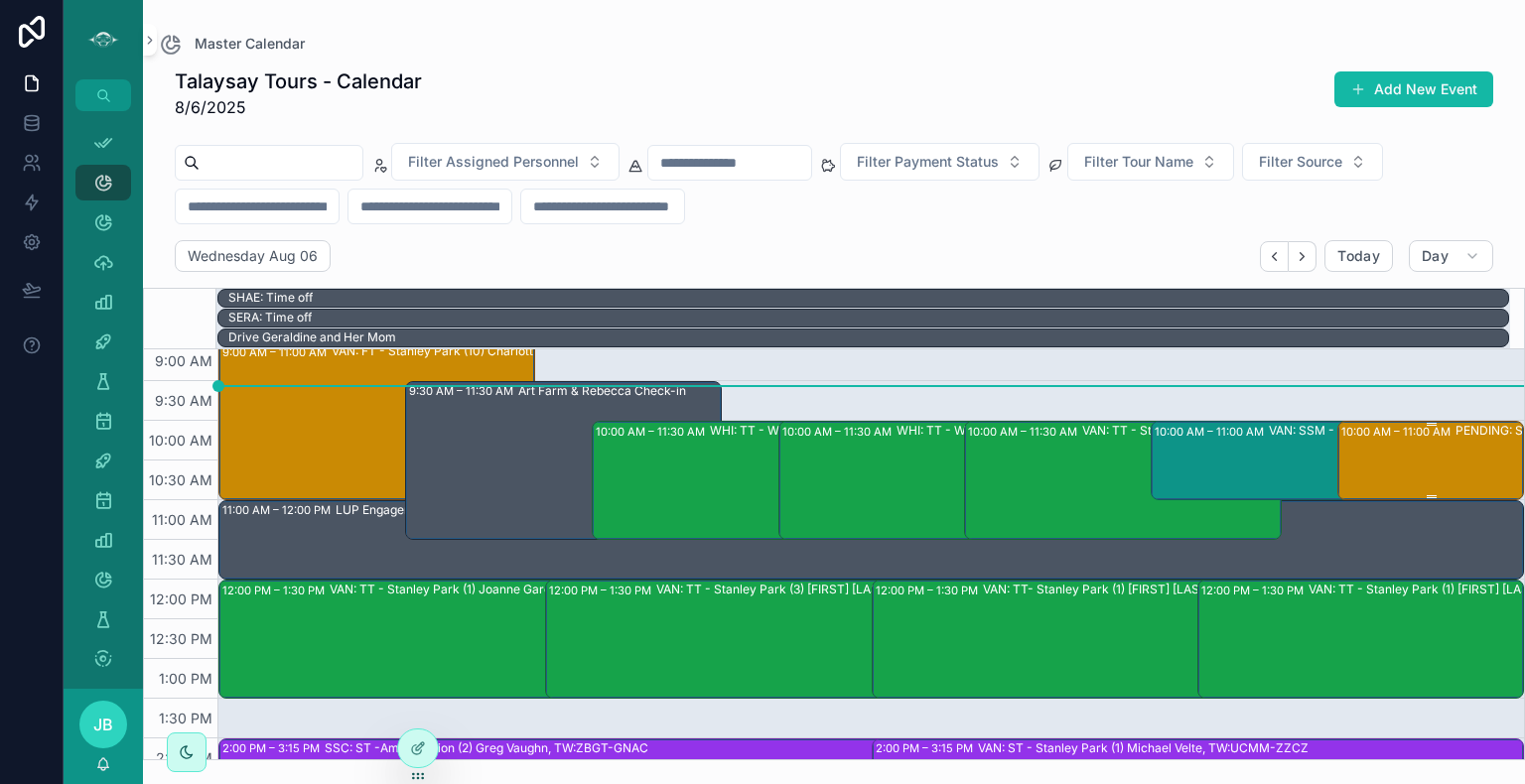 click on "10:00 AM – 11:00 AM PENDING: Salish Farm Tour - RT, CC" at bounding box center [1432, 460] 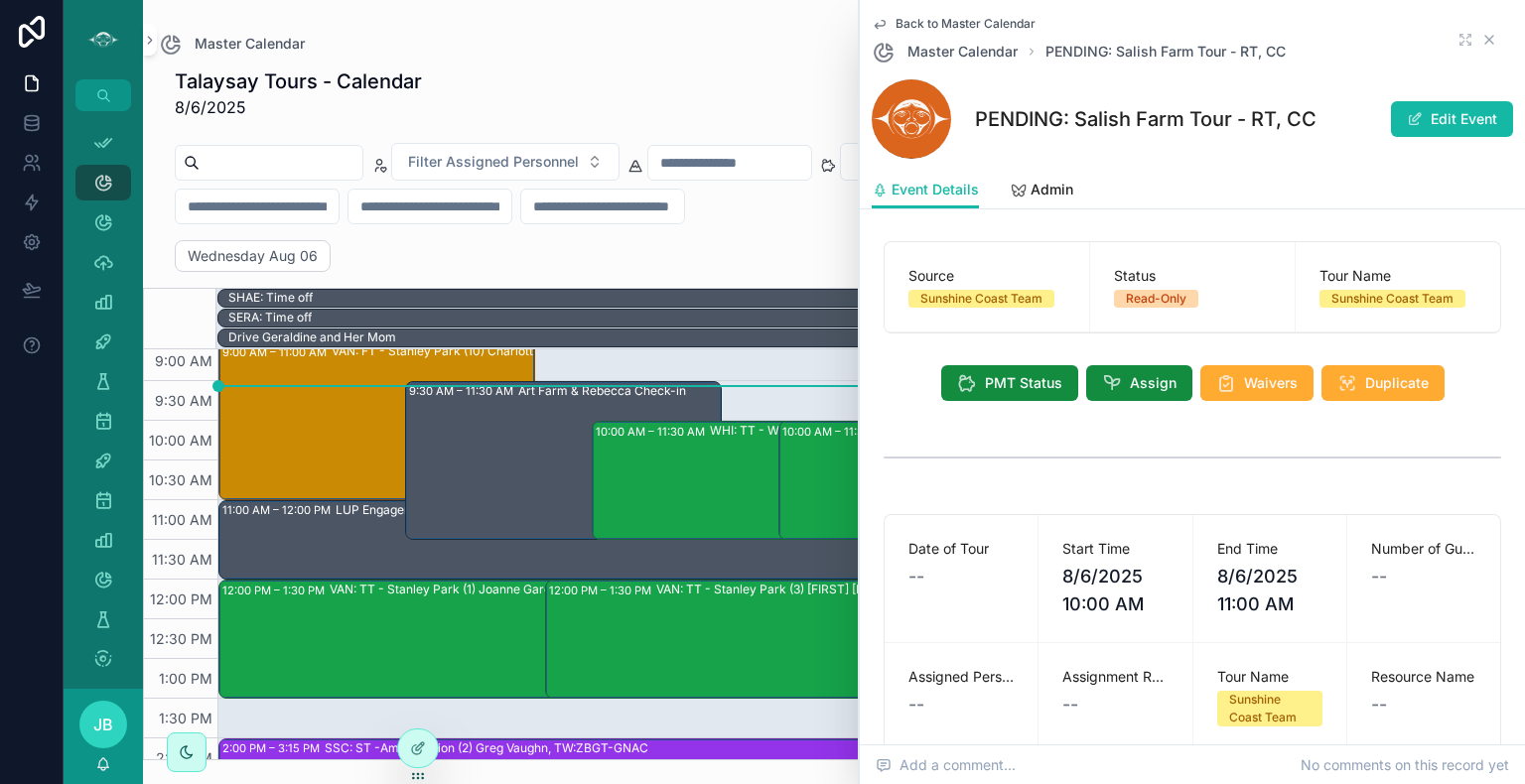 click 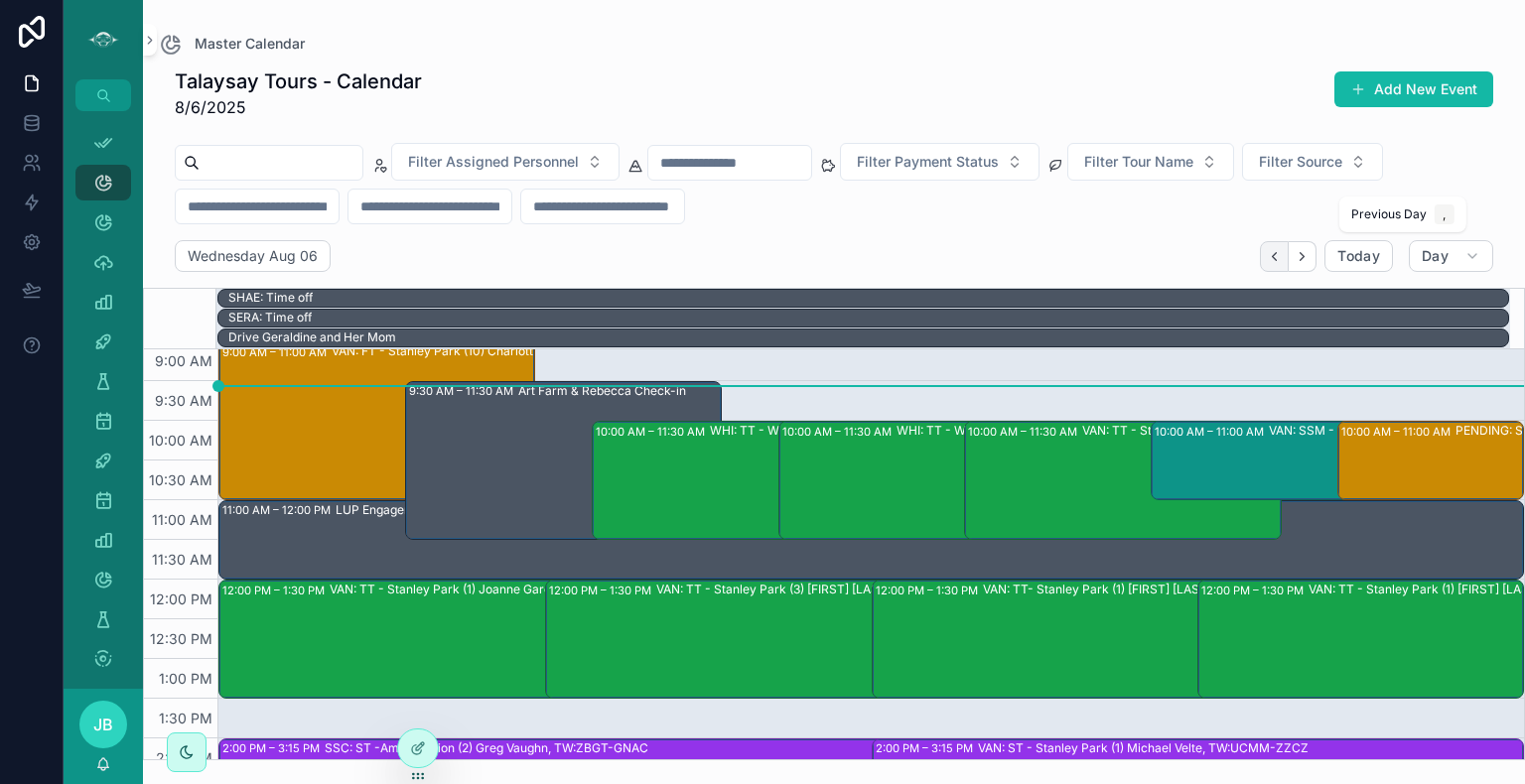 click at bounding box center [1274, 256] 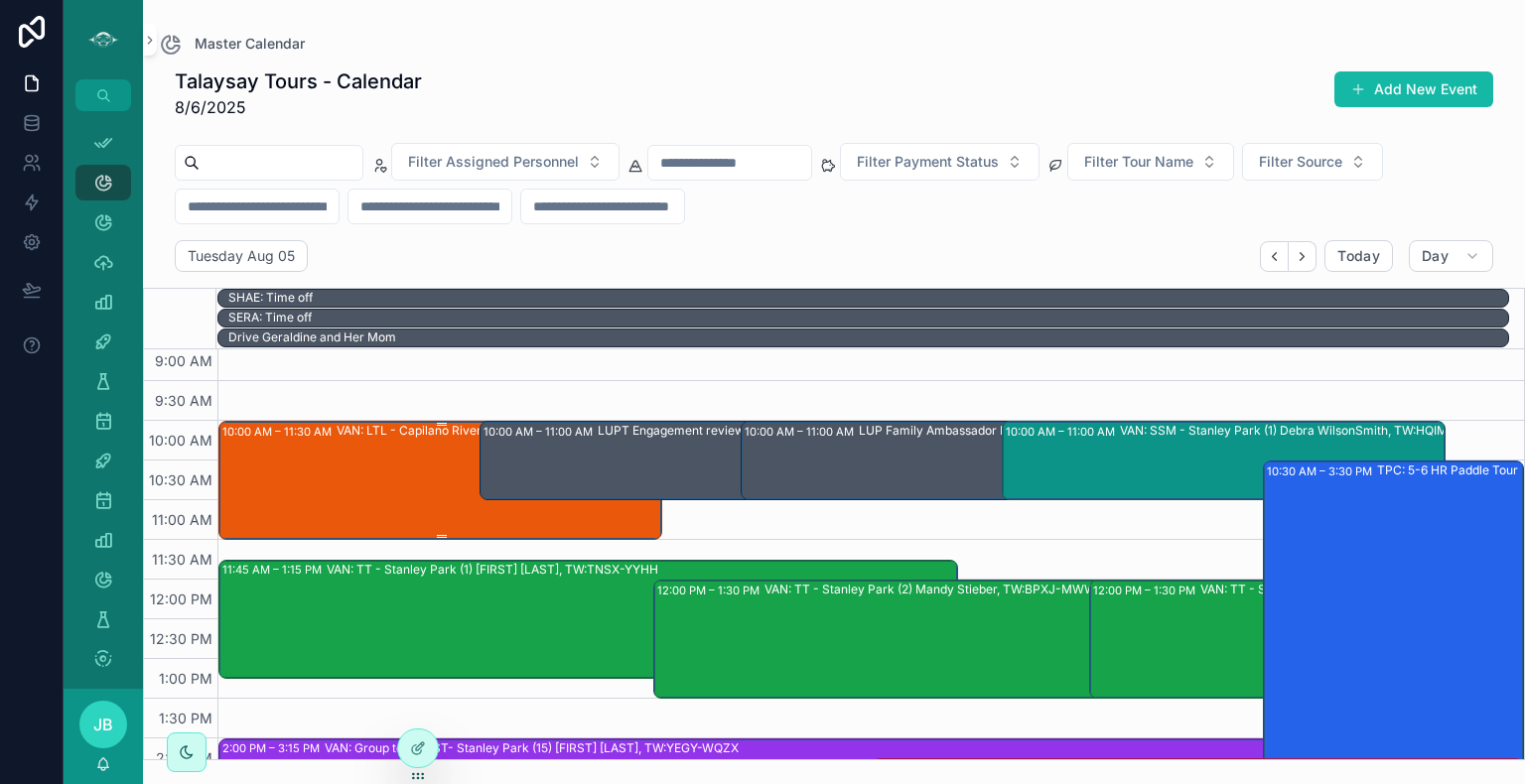 click on "VAN: LTL - Capilano River Hatchery (1) [FIRST] [LAST], TW:UIWZ-ICWX" at bounding box center (536, 479) 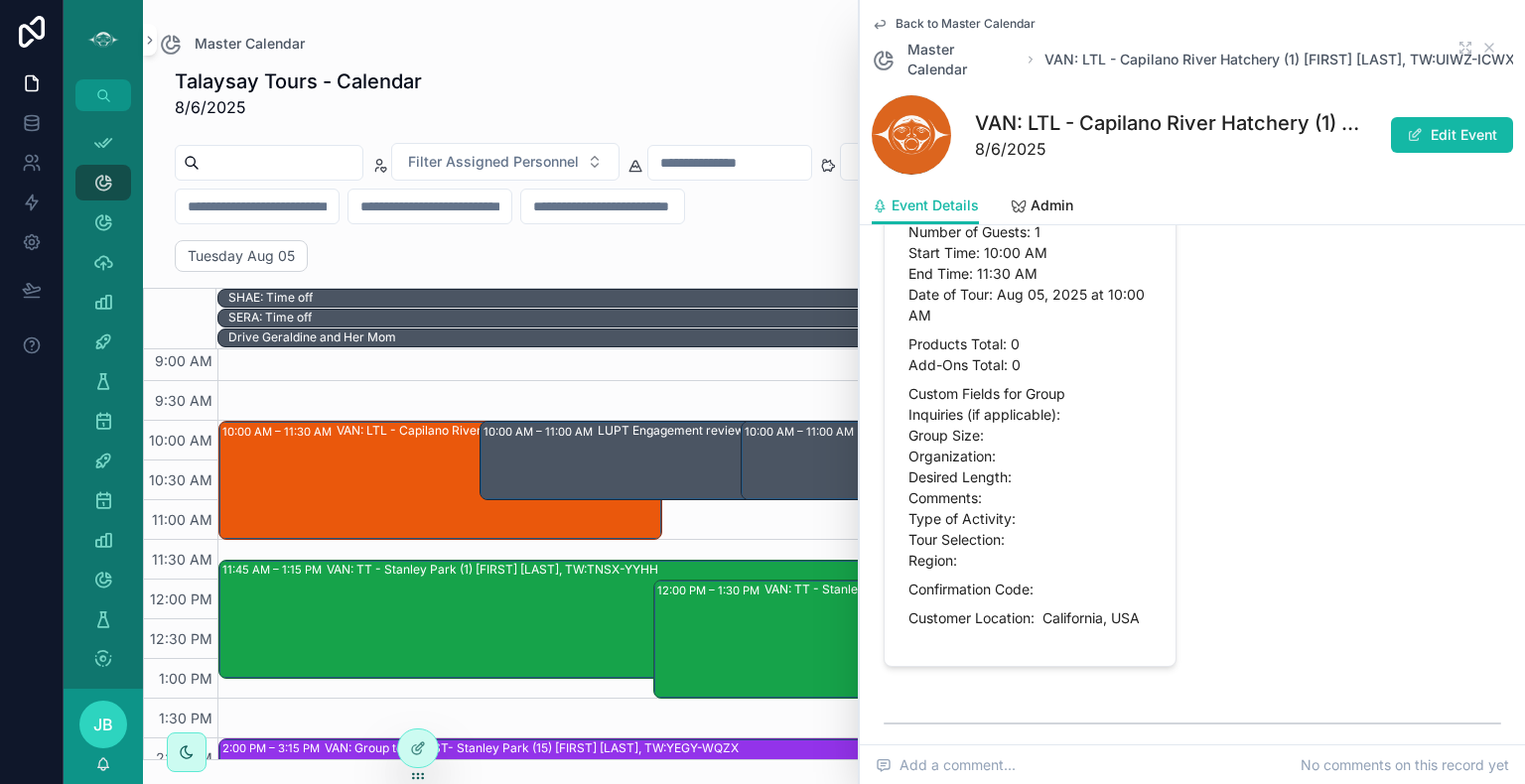 scroll, scrollTop: 2465, scrollLeft: 0, axis: vertical 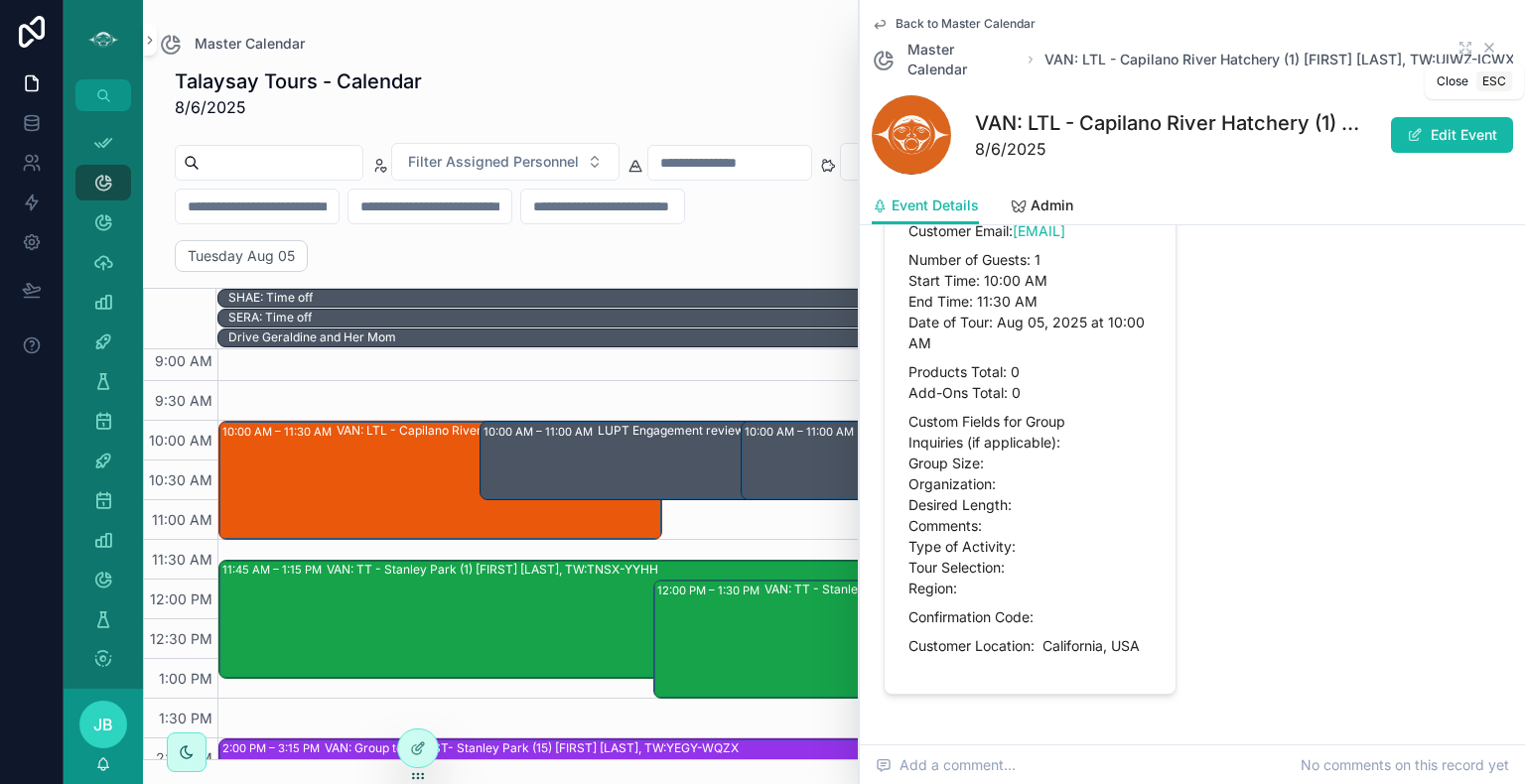 click 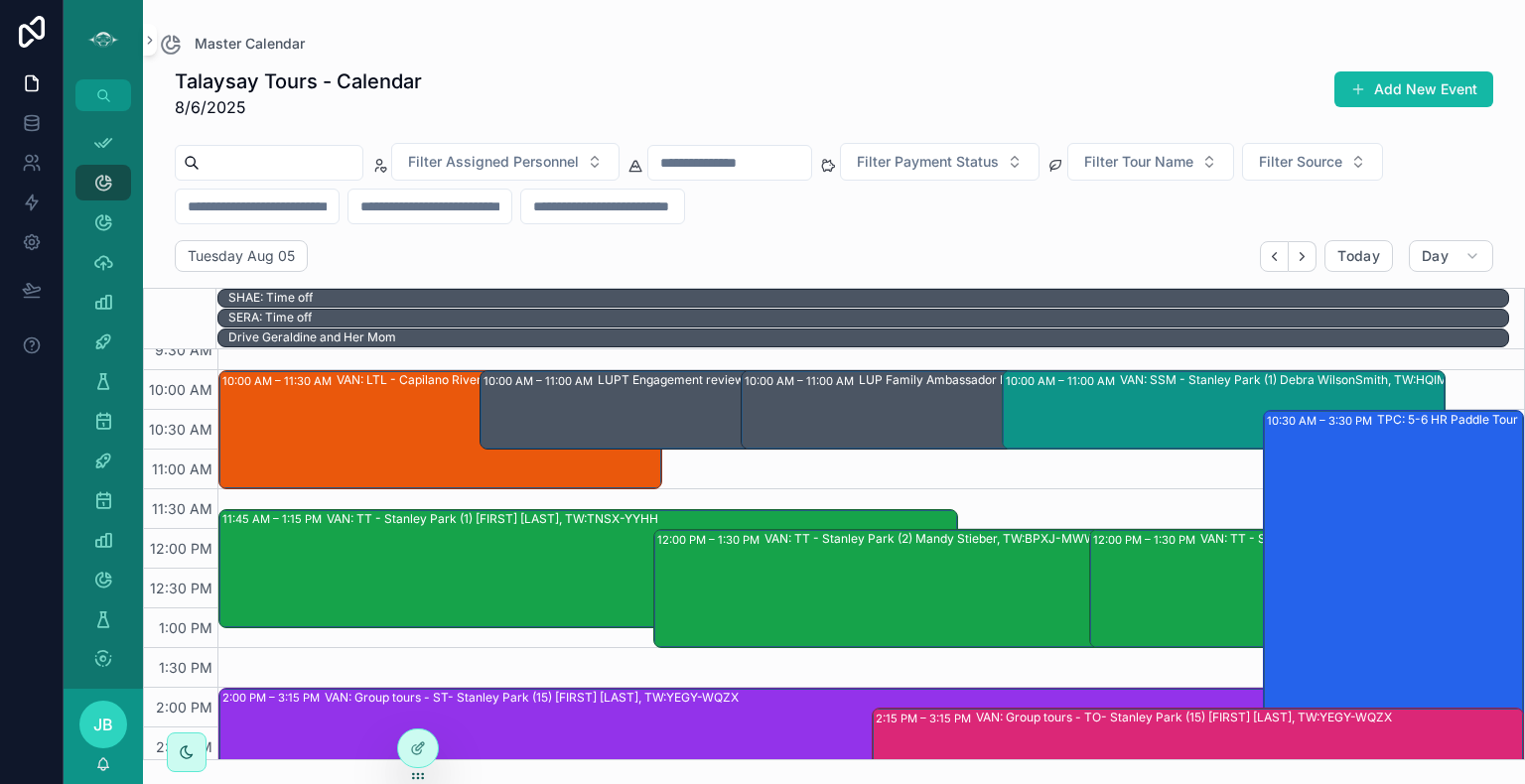 scroll, scrollTop: 301, scrollLeft: 0, axis: vertical 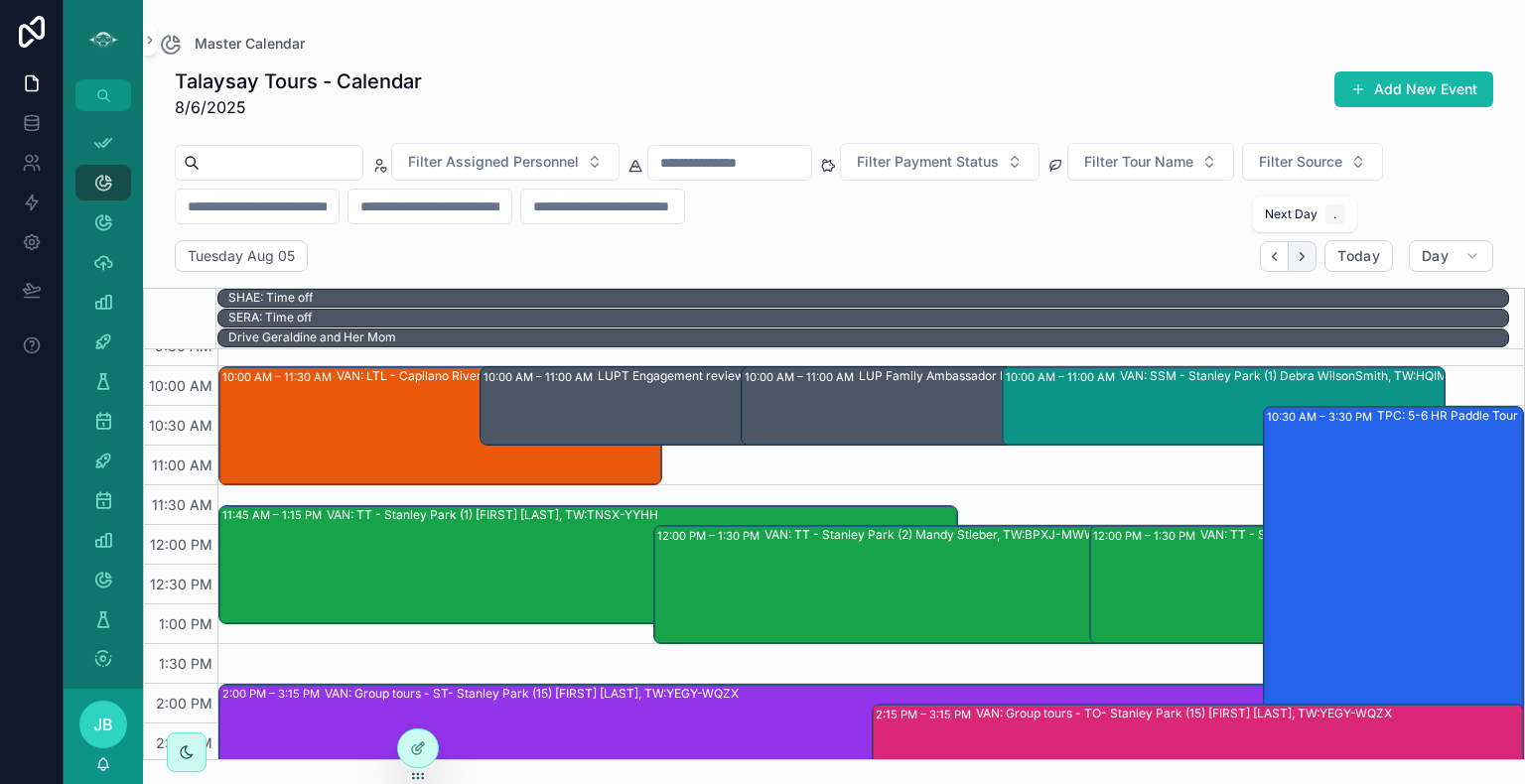click 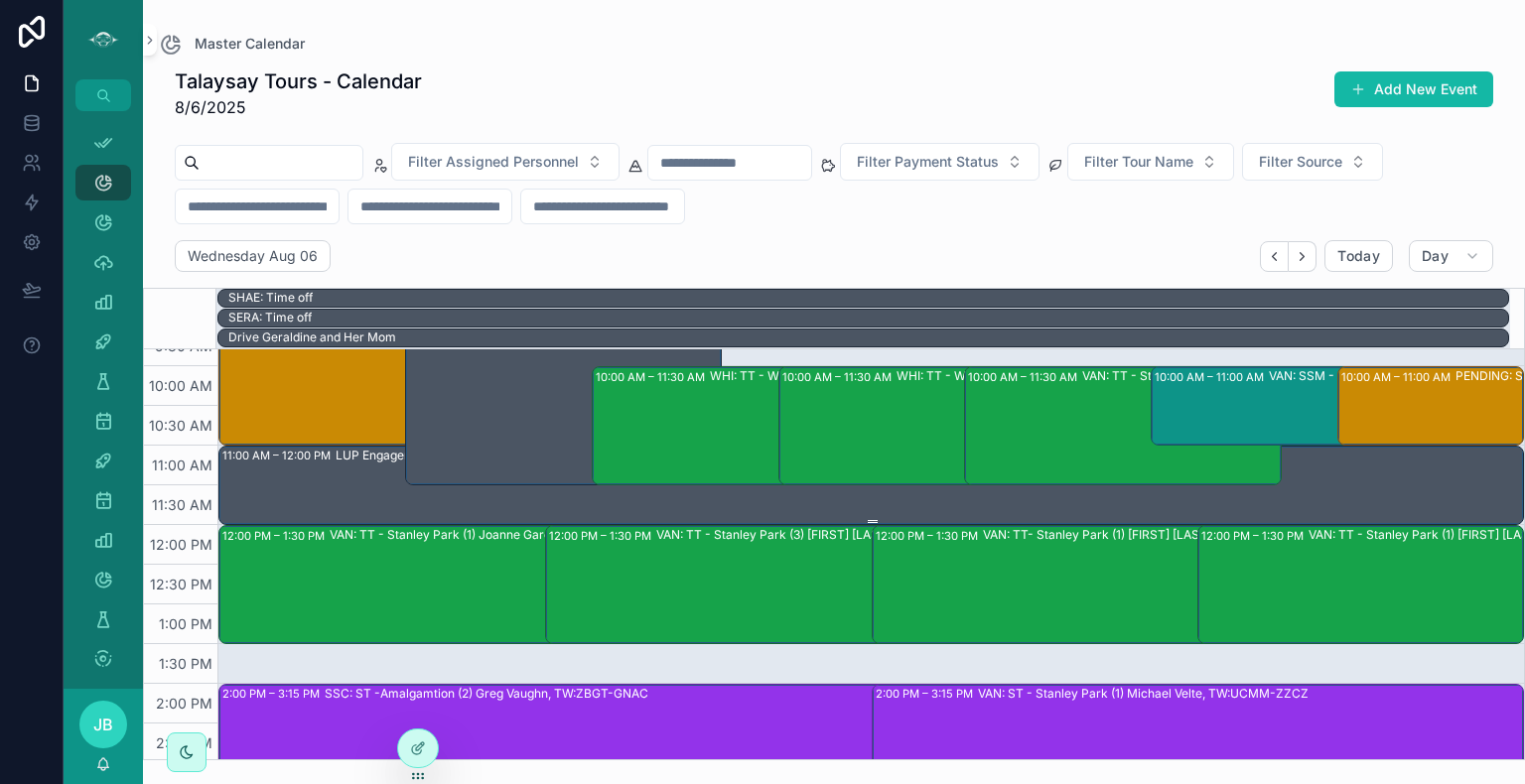 scroll, scrollTop: 253, scrollLeft: 0, axis: vertical 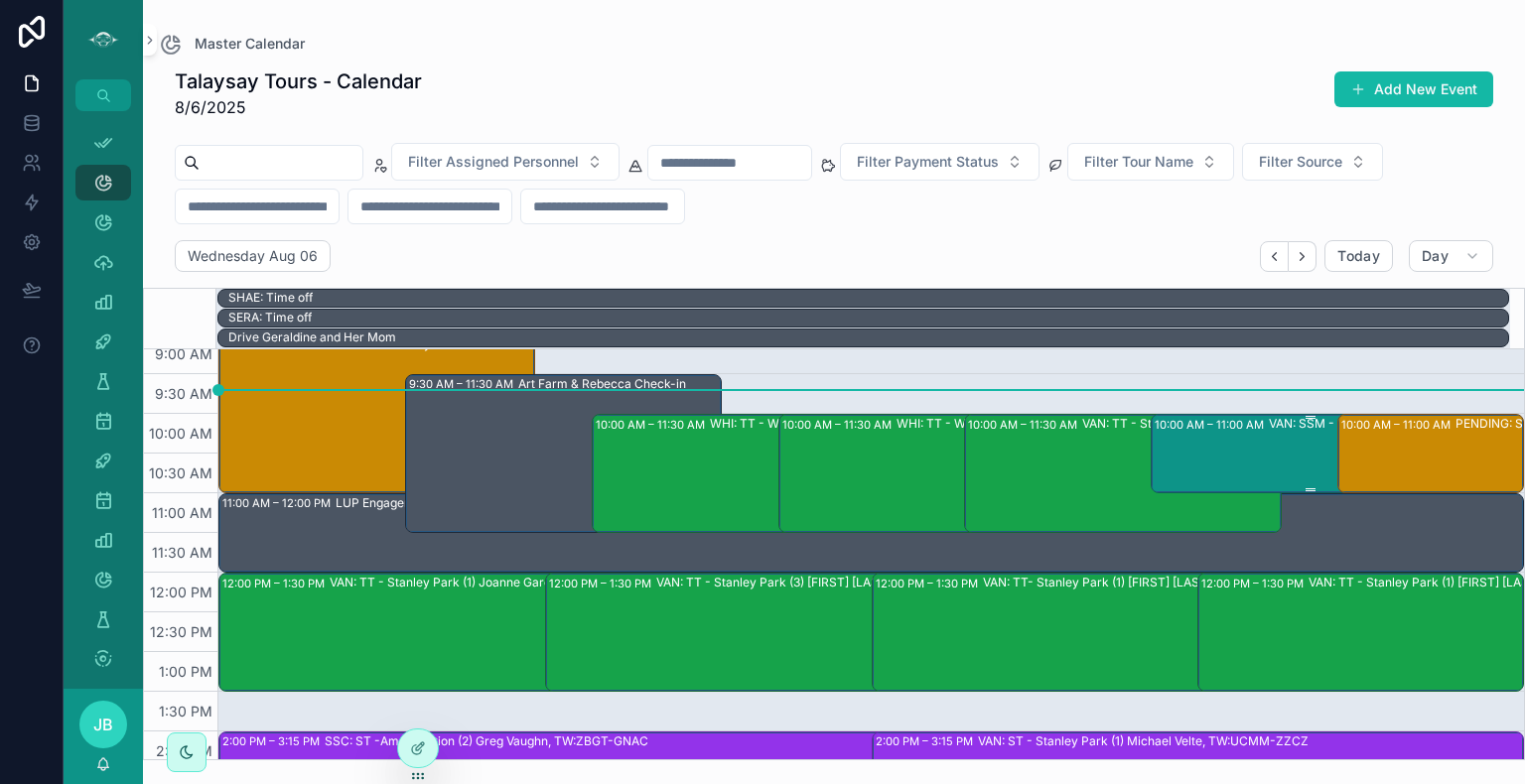 click on "VAN: SSM - Stanley Park (1) [FIRST] [LAST], TW:HIMN-MYMU" at bounding box center [1424, 453] 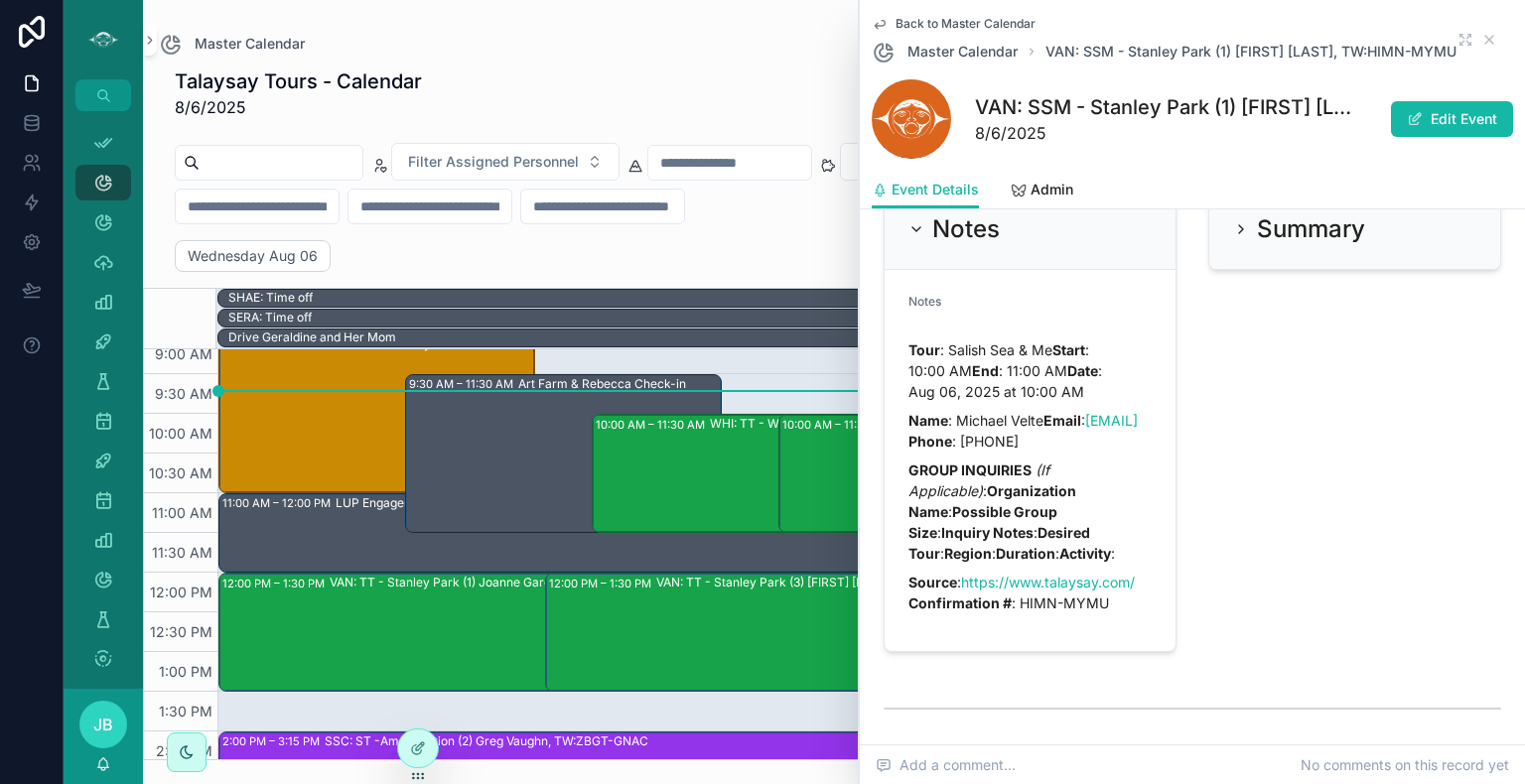 scroll, scrollTop: 2223, scrollLeft: 0, axis: vertical 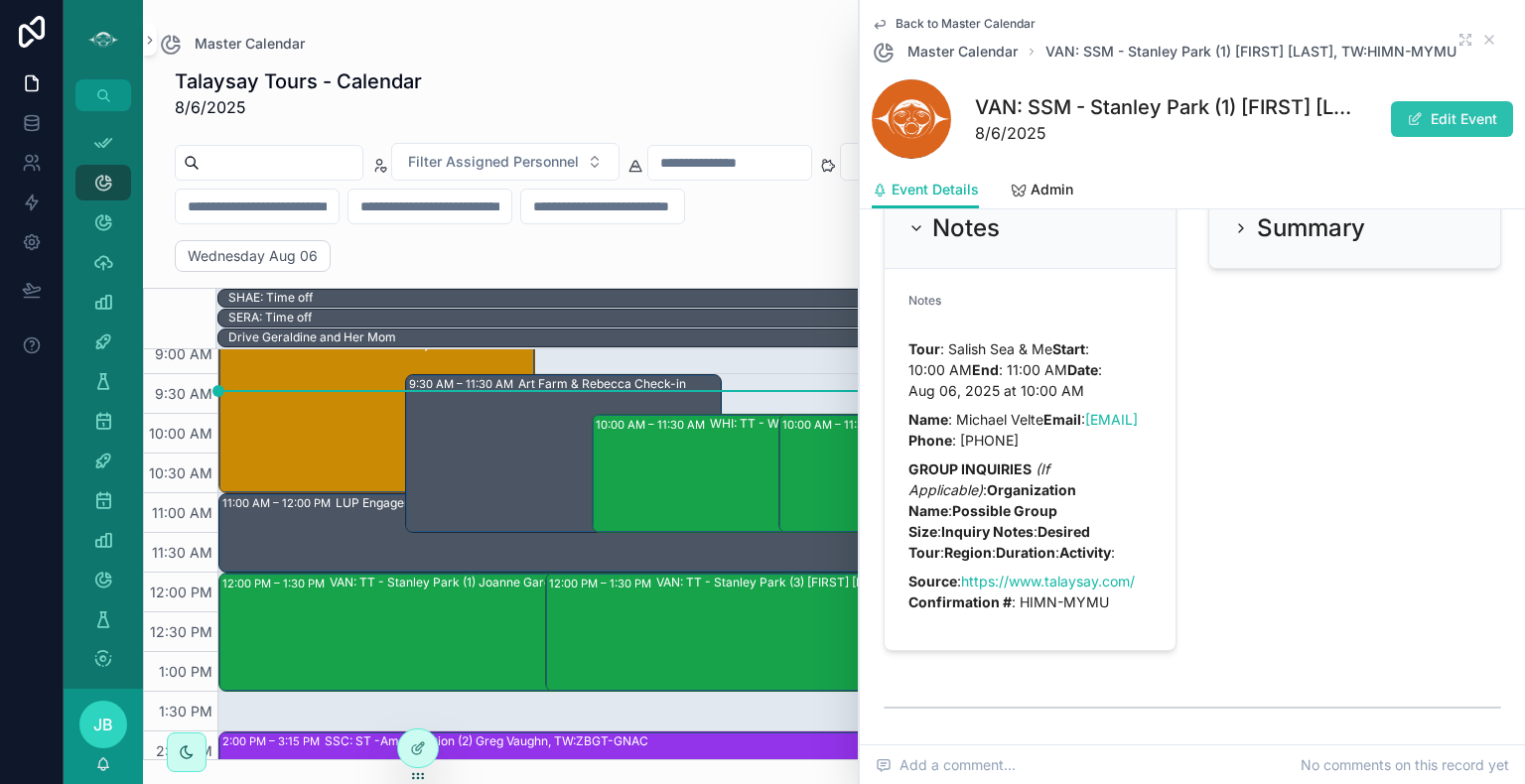 click on "Edit Event" at bounding box center (1452, 119) 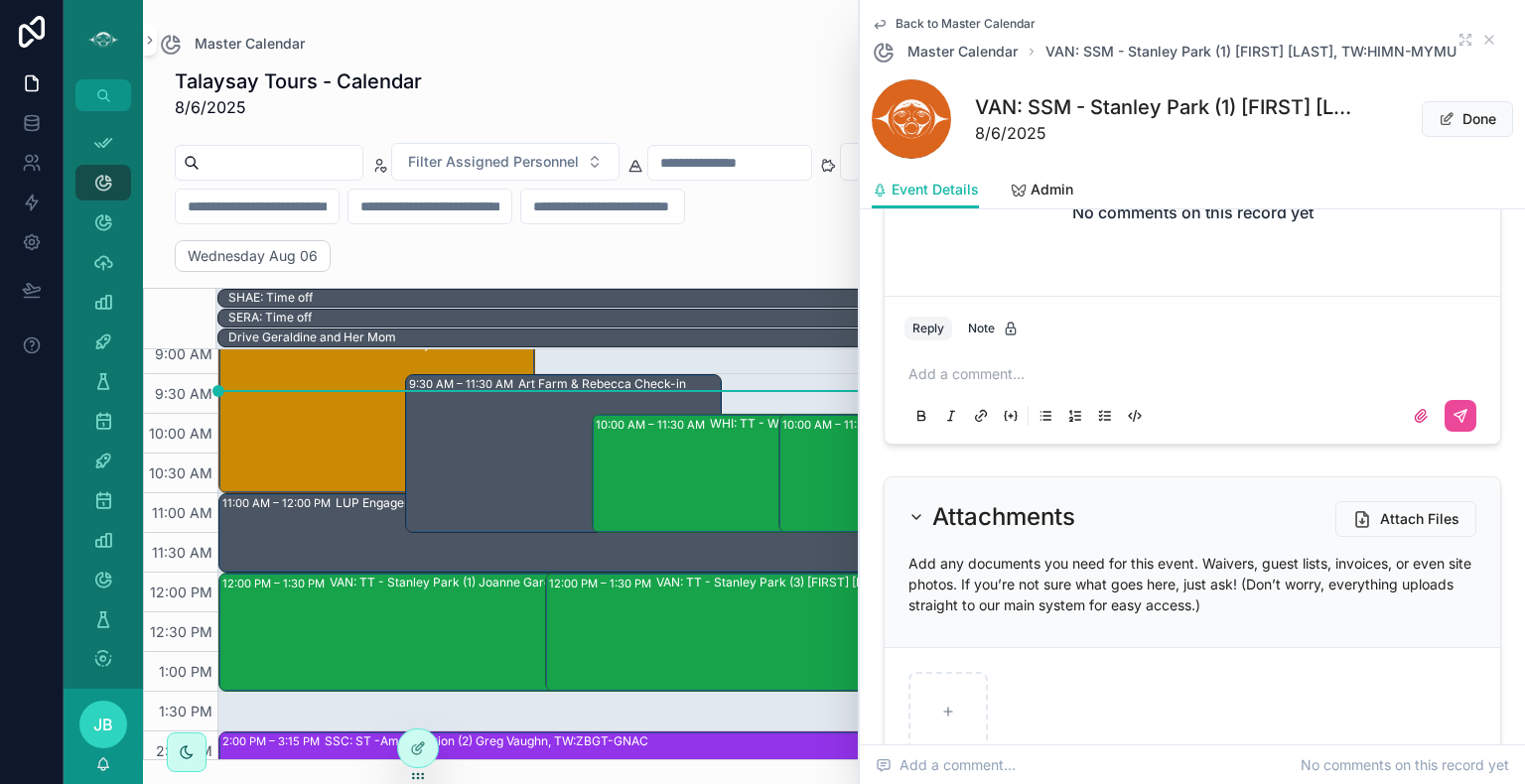 scroll, scrollTop: 3265, scrollLeft: 0, axis: vertical 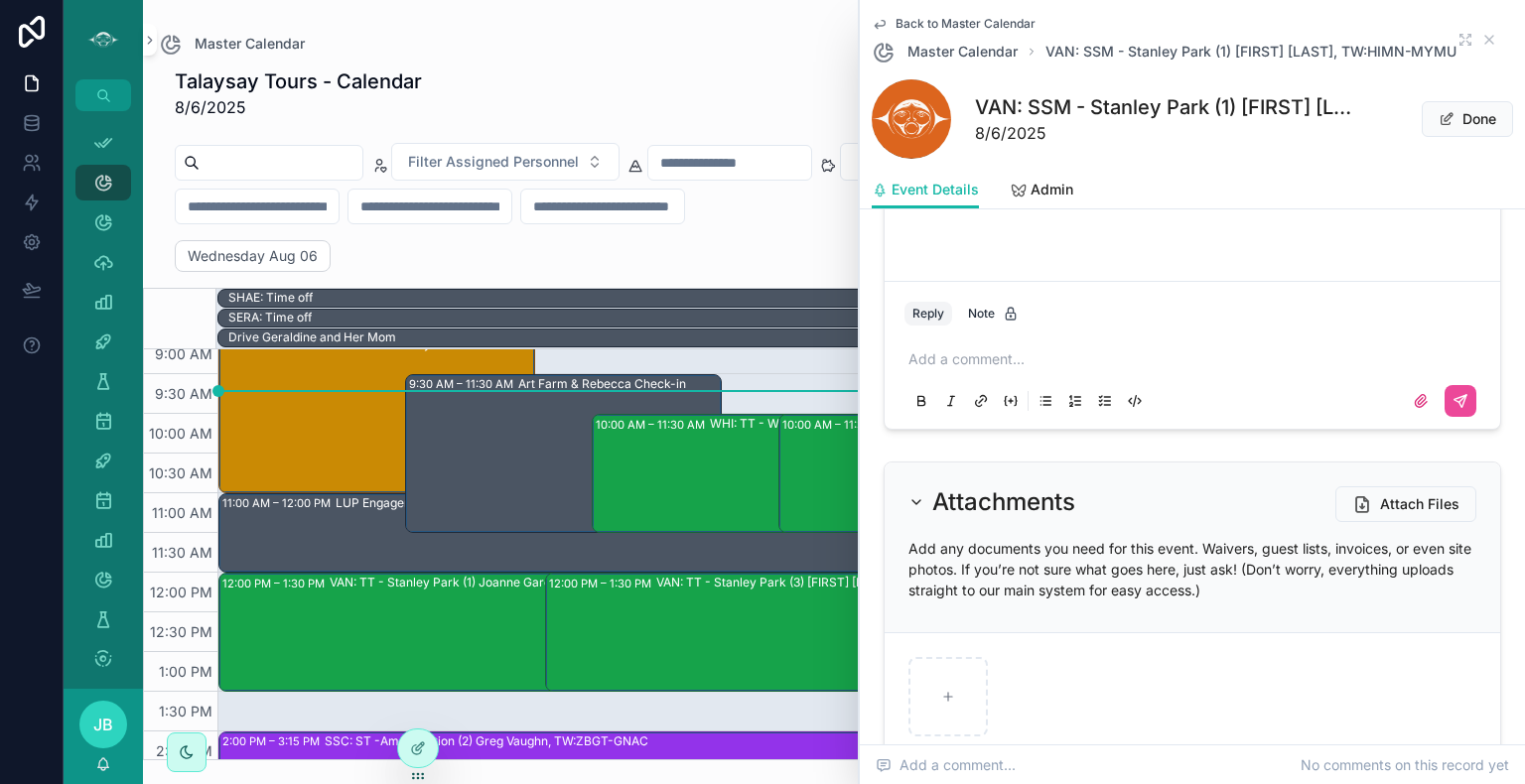 click at bounding box center (1196, 359) 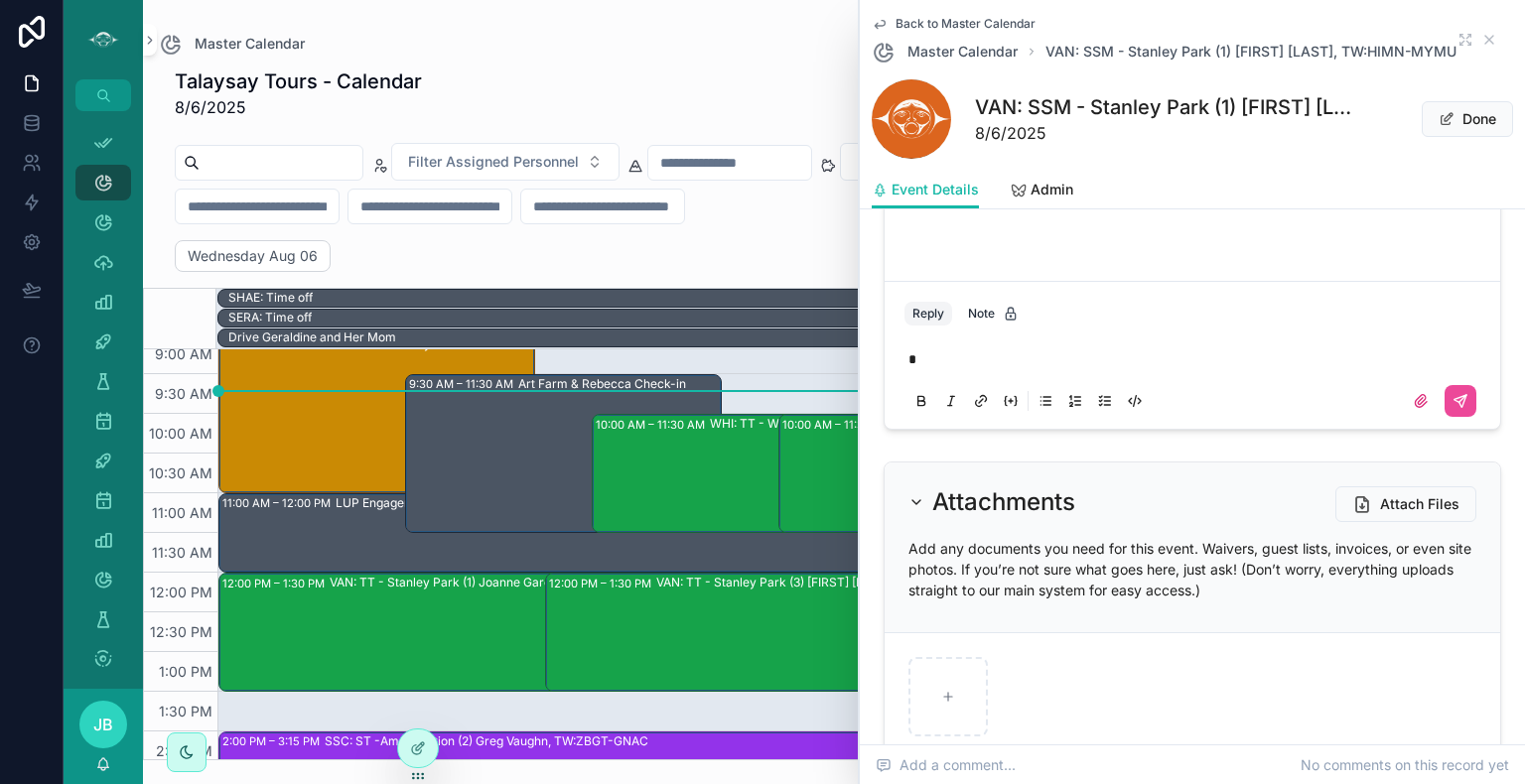 type 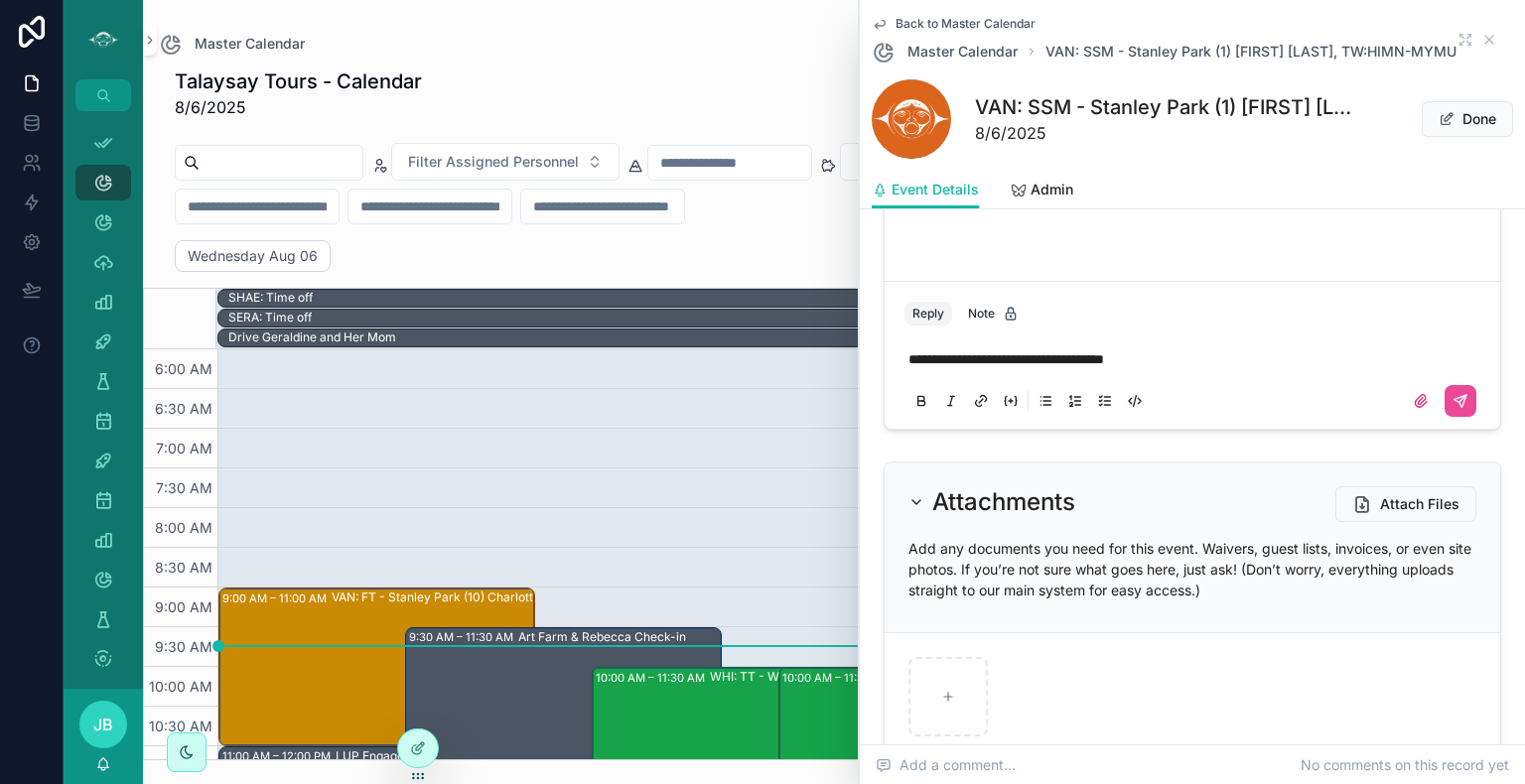 scroll, scrollTop: 476, scrollLeft: 0, axis: vertical 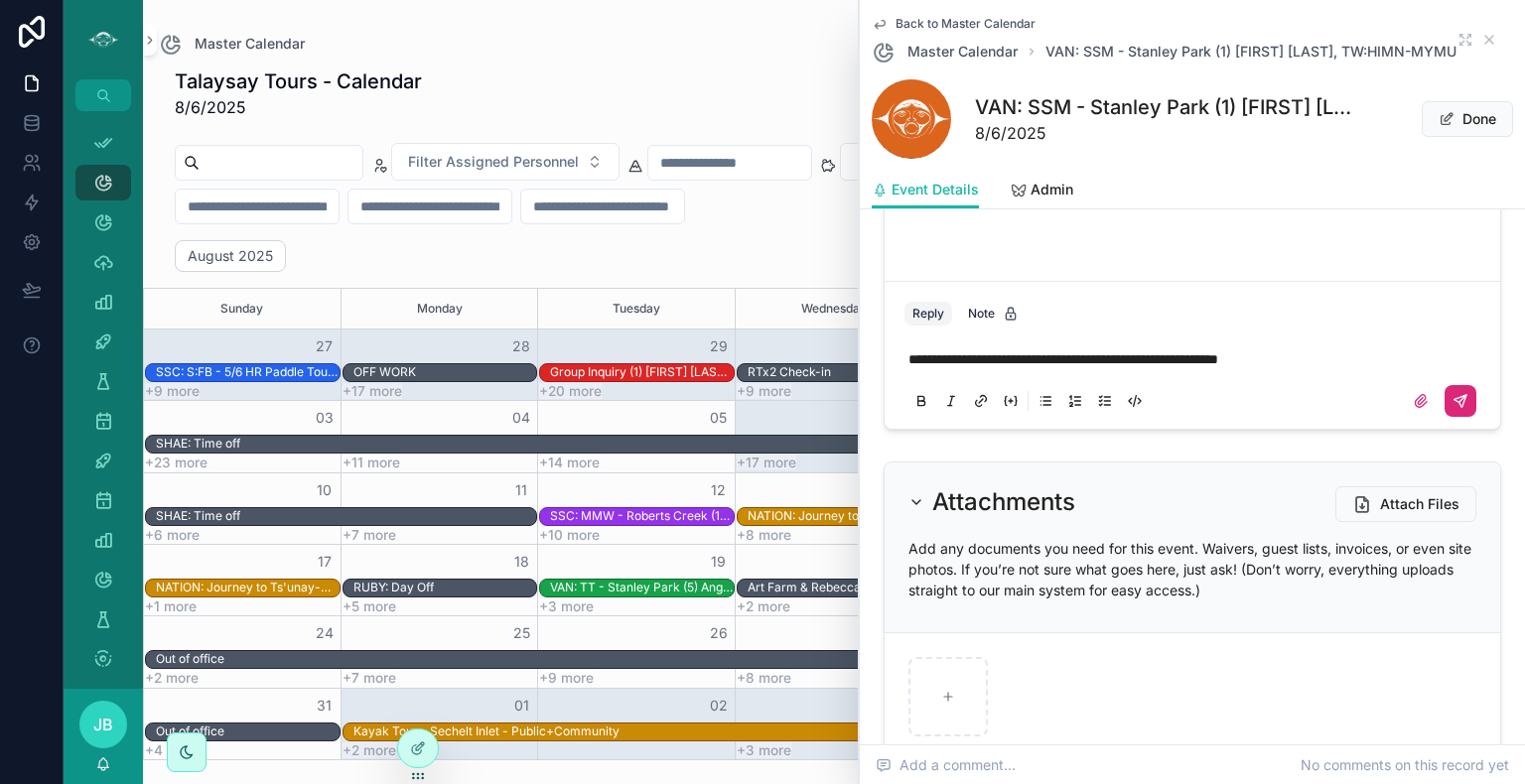 click 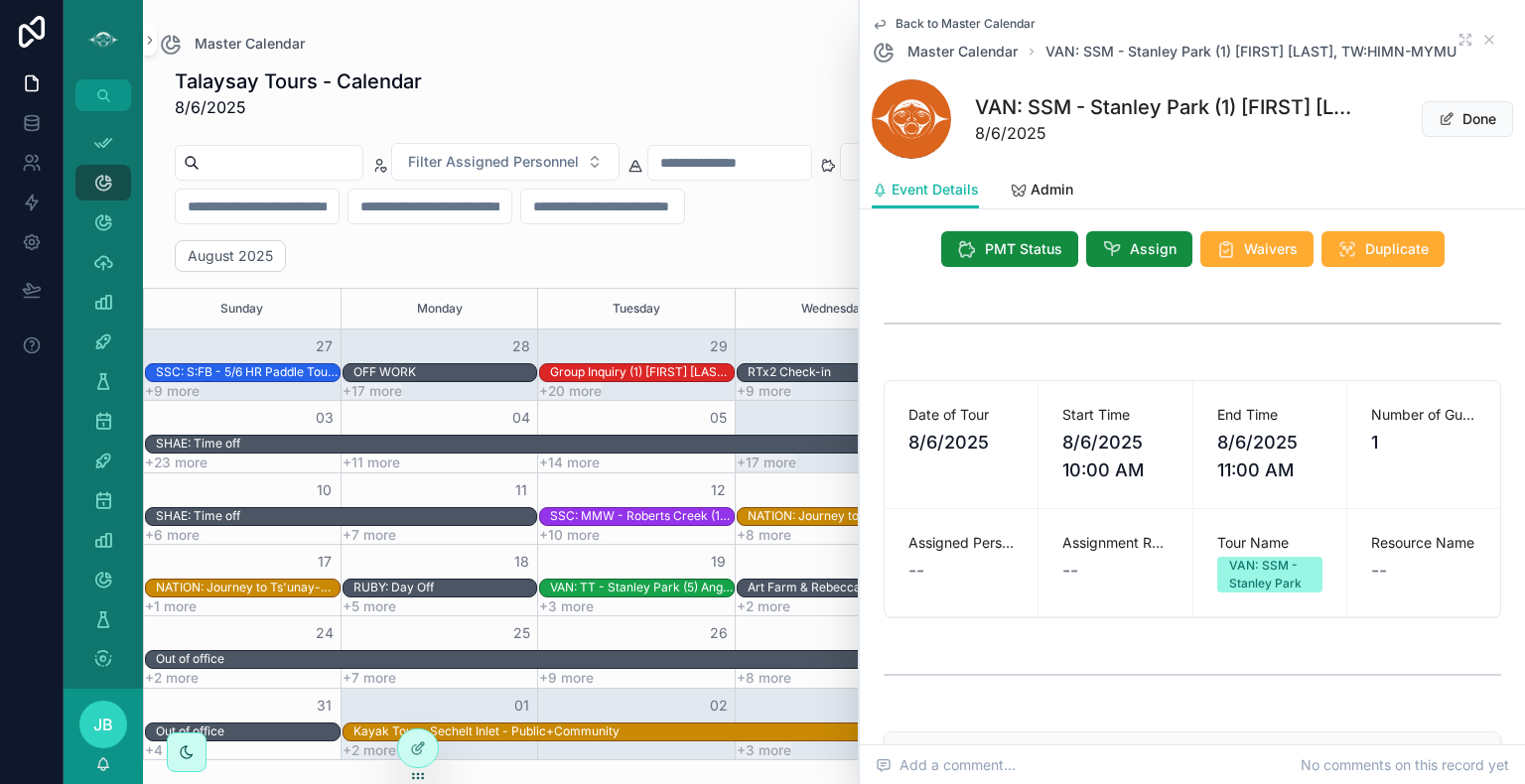 scroll, scrollTop: 0, scrollLeft: 0, axis: both 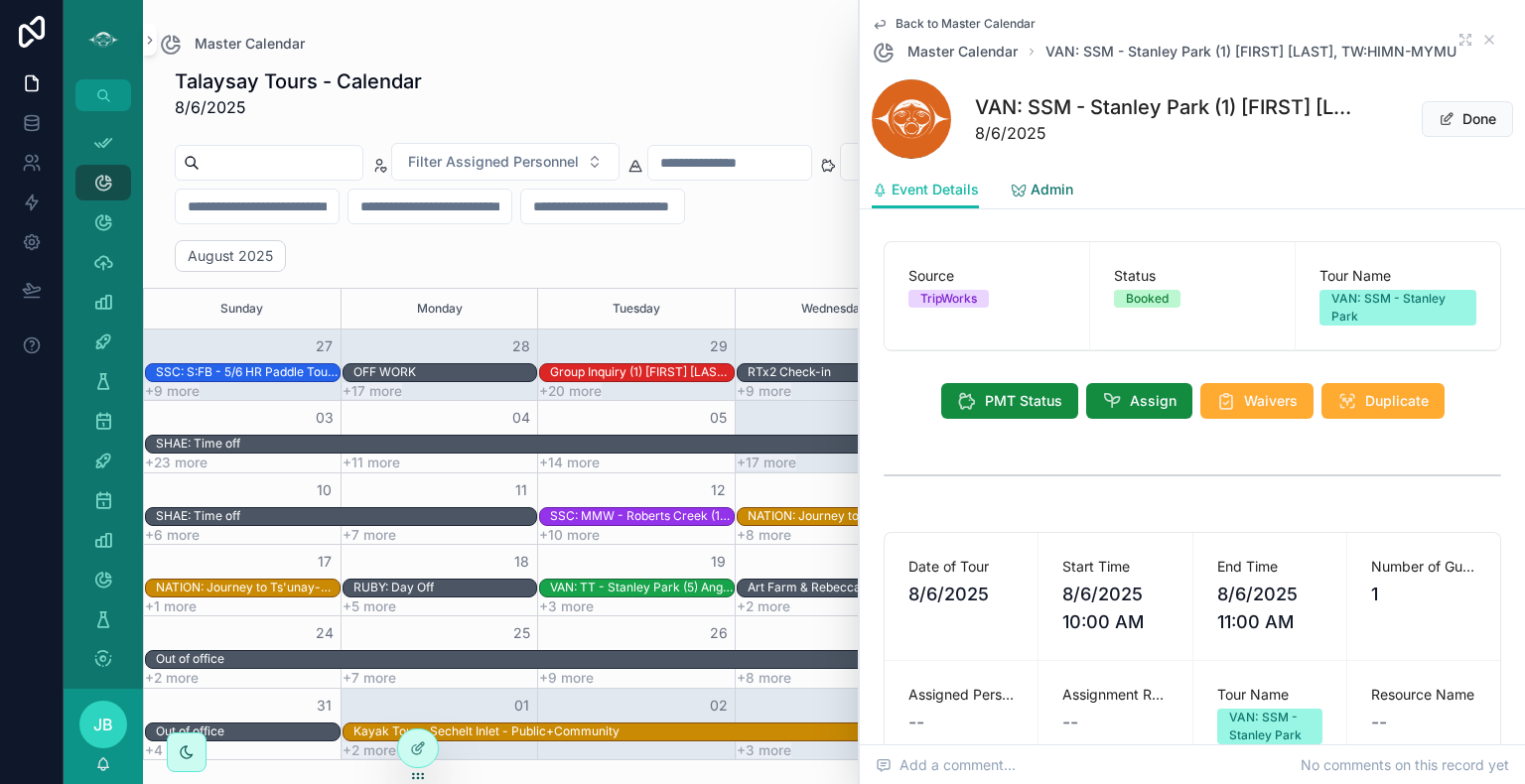 click on "Admin" at bounding box center [1051, 190] 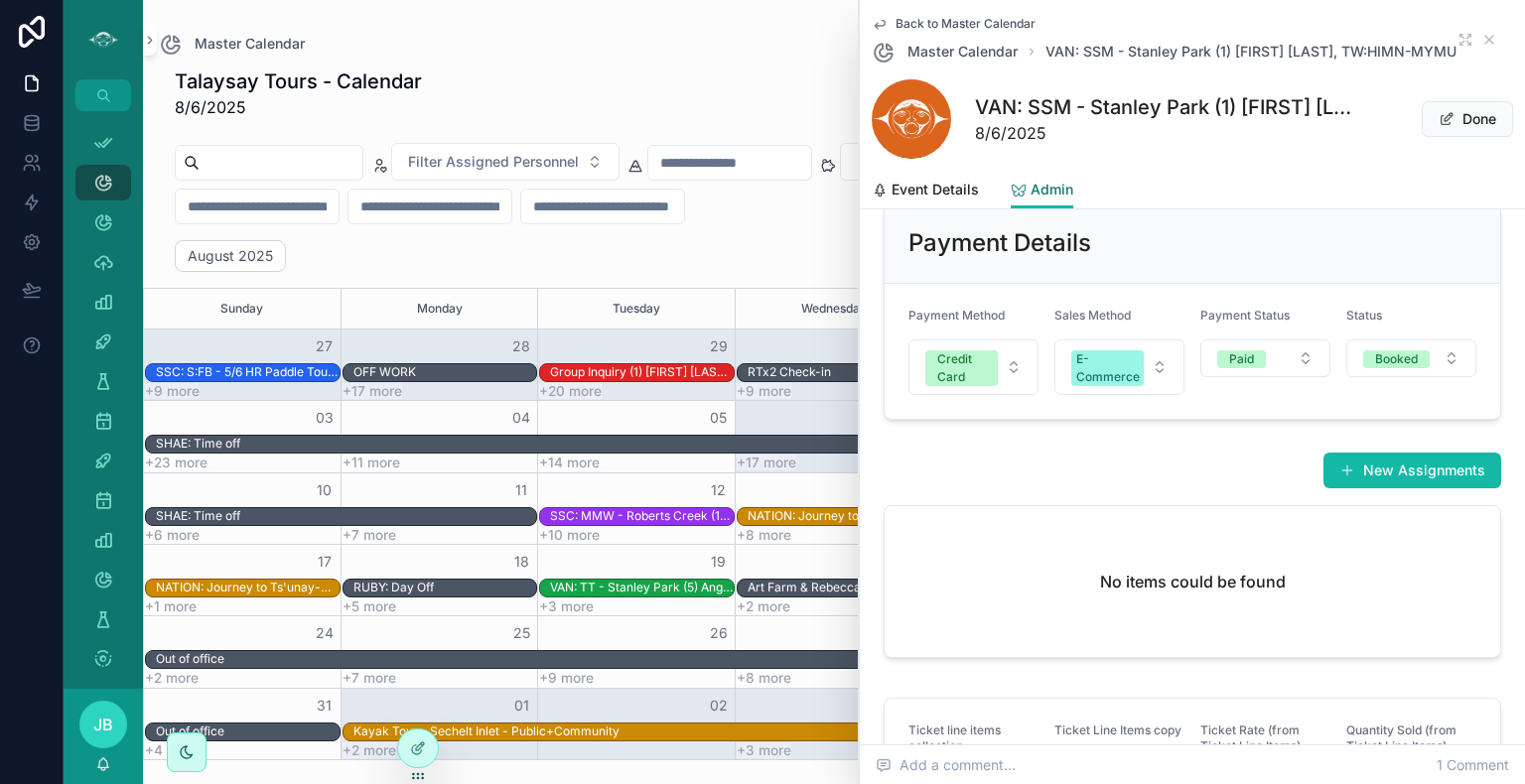 scroll, scrollTop: 818, scrollLeft: 0, axis: vertical 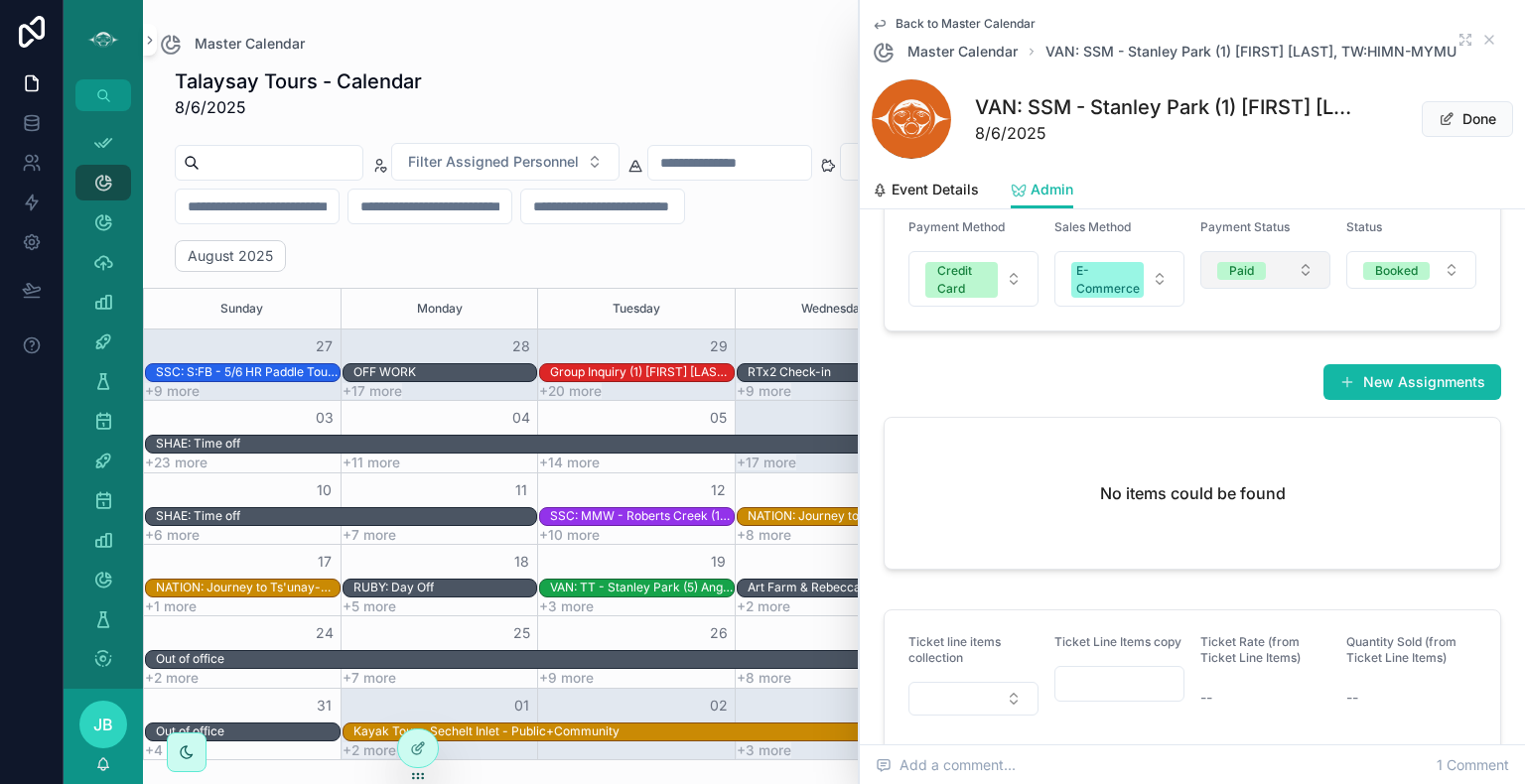 click on "Paid" at bounding box center (1241, 271) 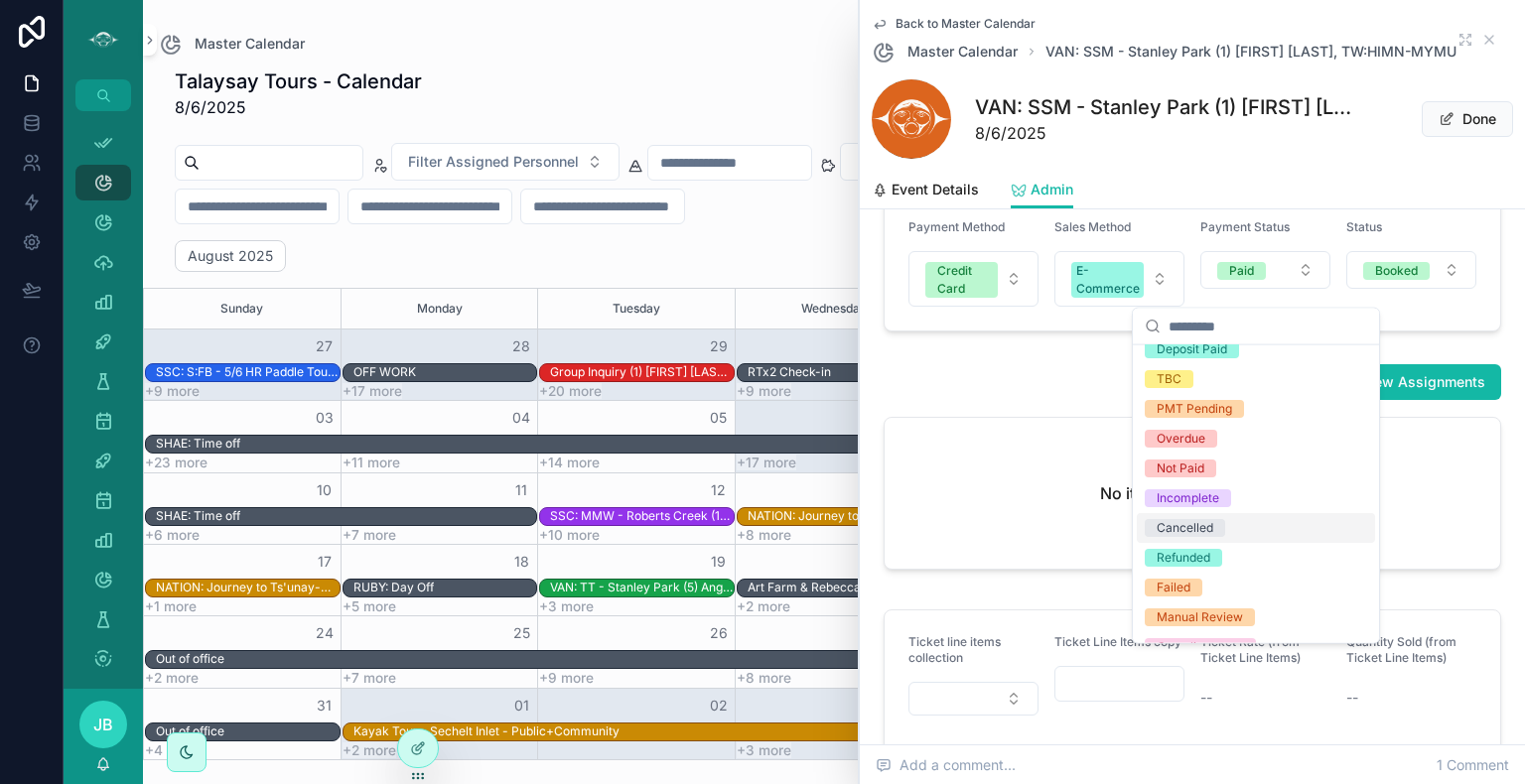 scroll, scrollTop: 75, scrollLeft: 0, axis: vertical 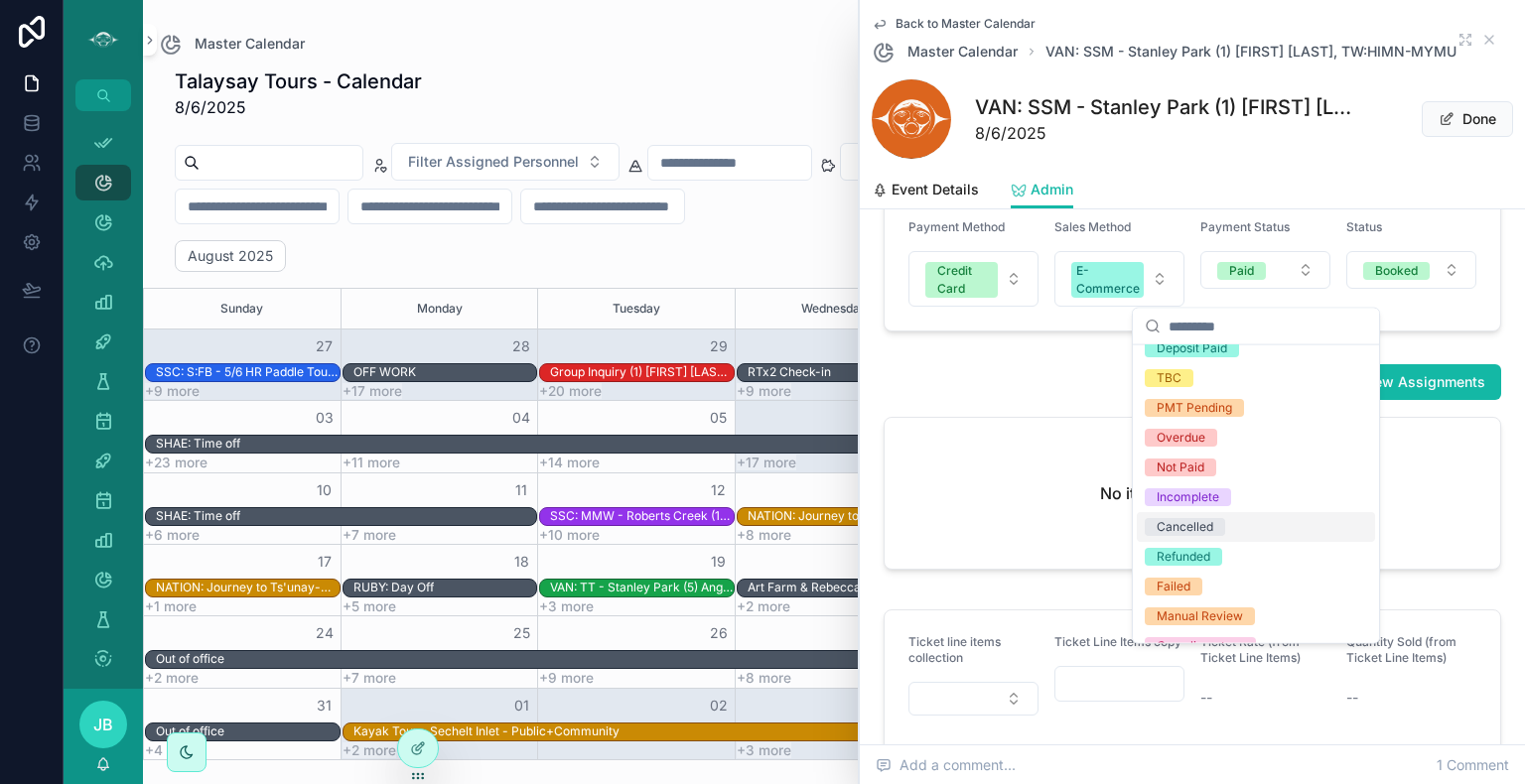 click on "Cancelled" at bounding box center [1184, 527] 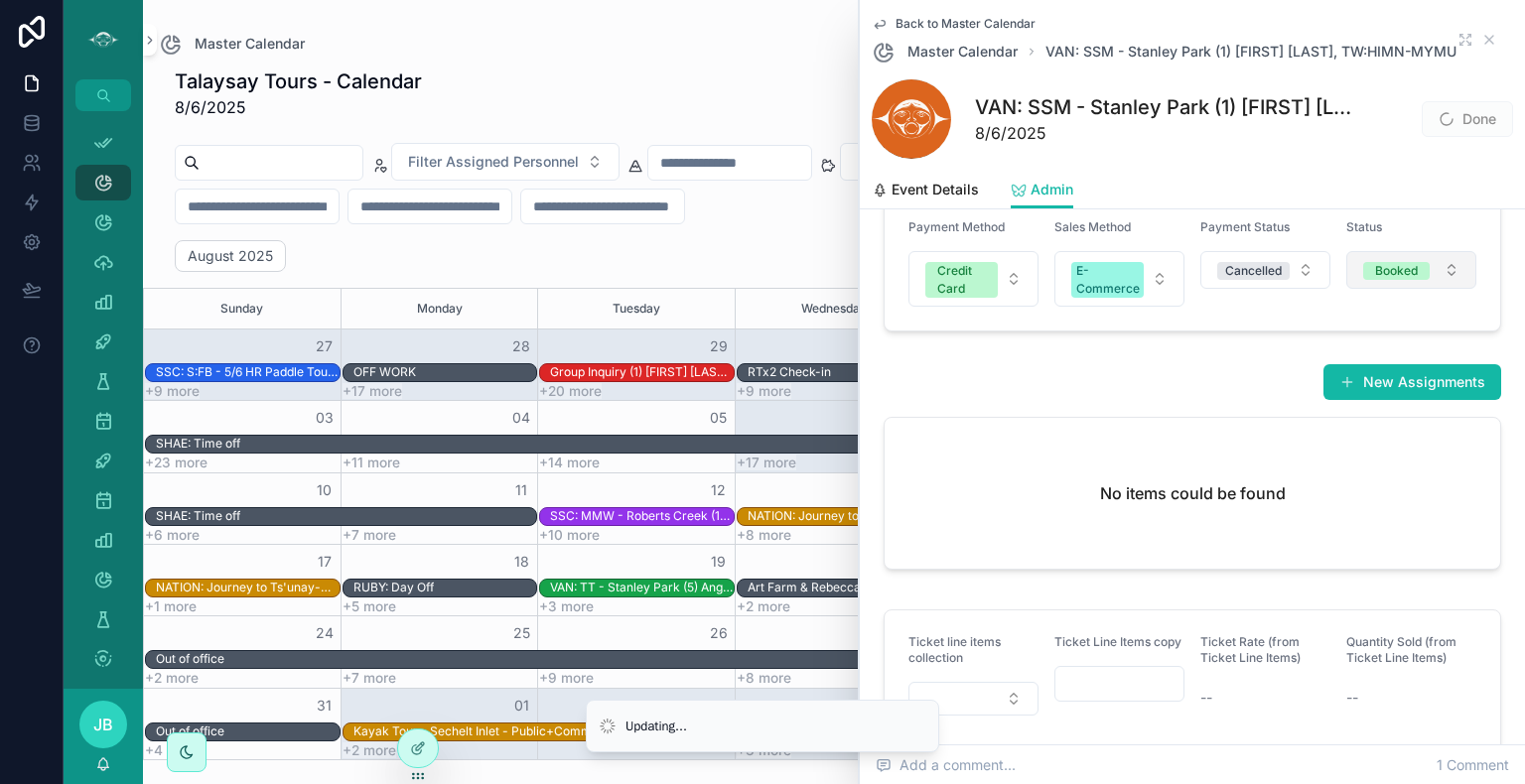 click on "Booked" at bounding box center (1396, 271) 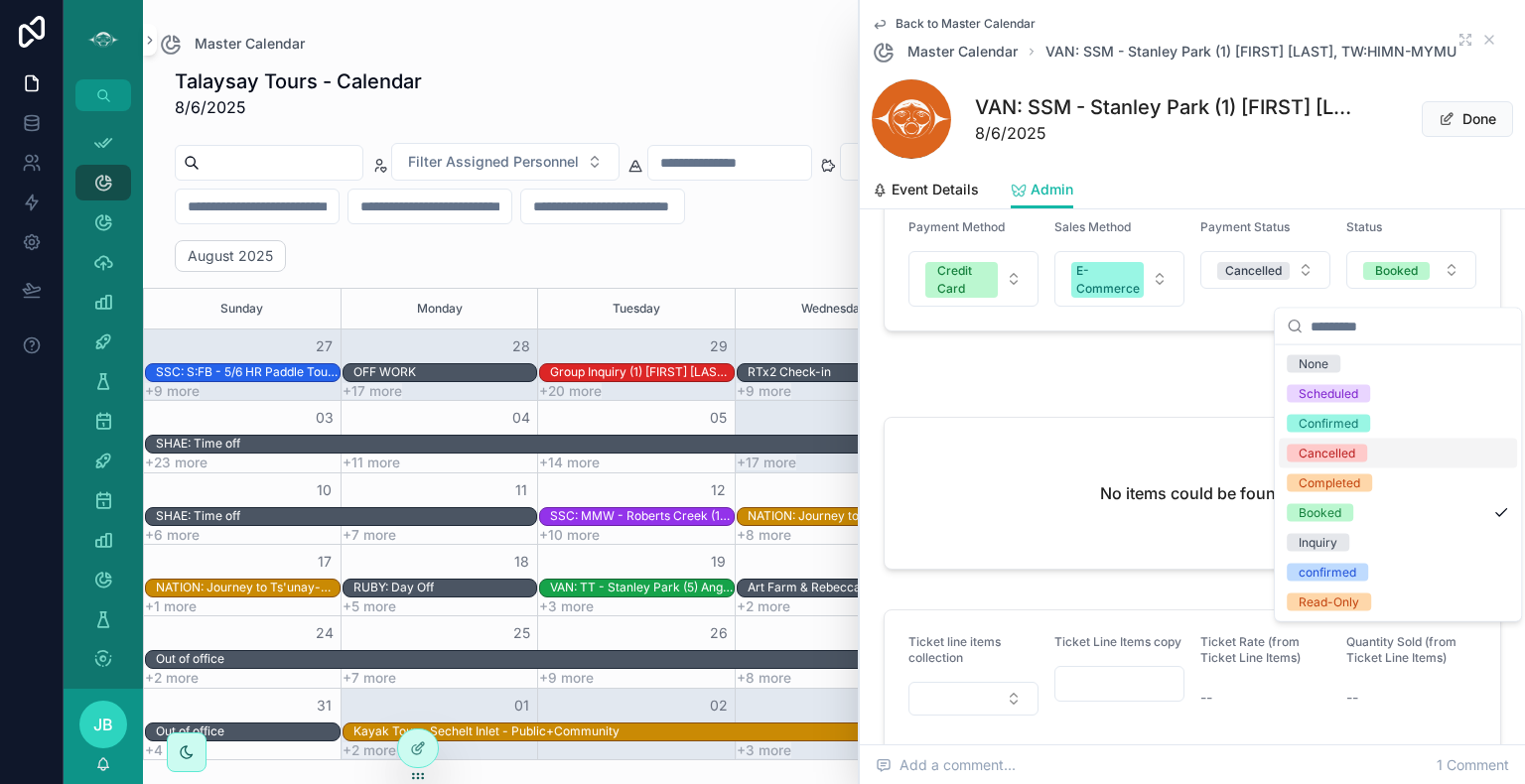 click on "Cancelled" at bounding box center [1398, 454] 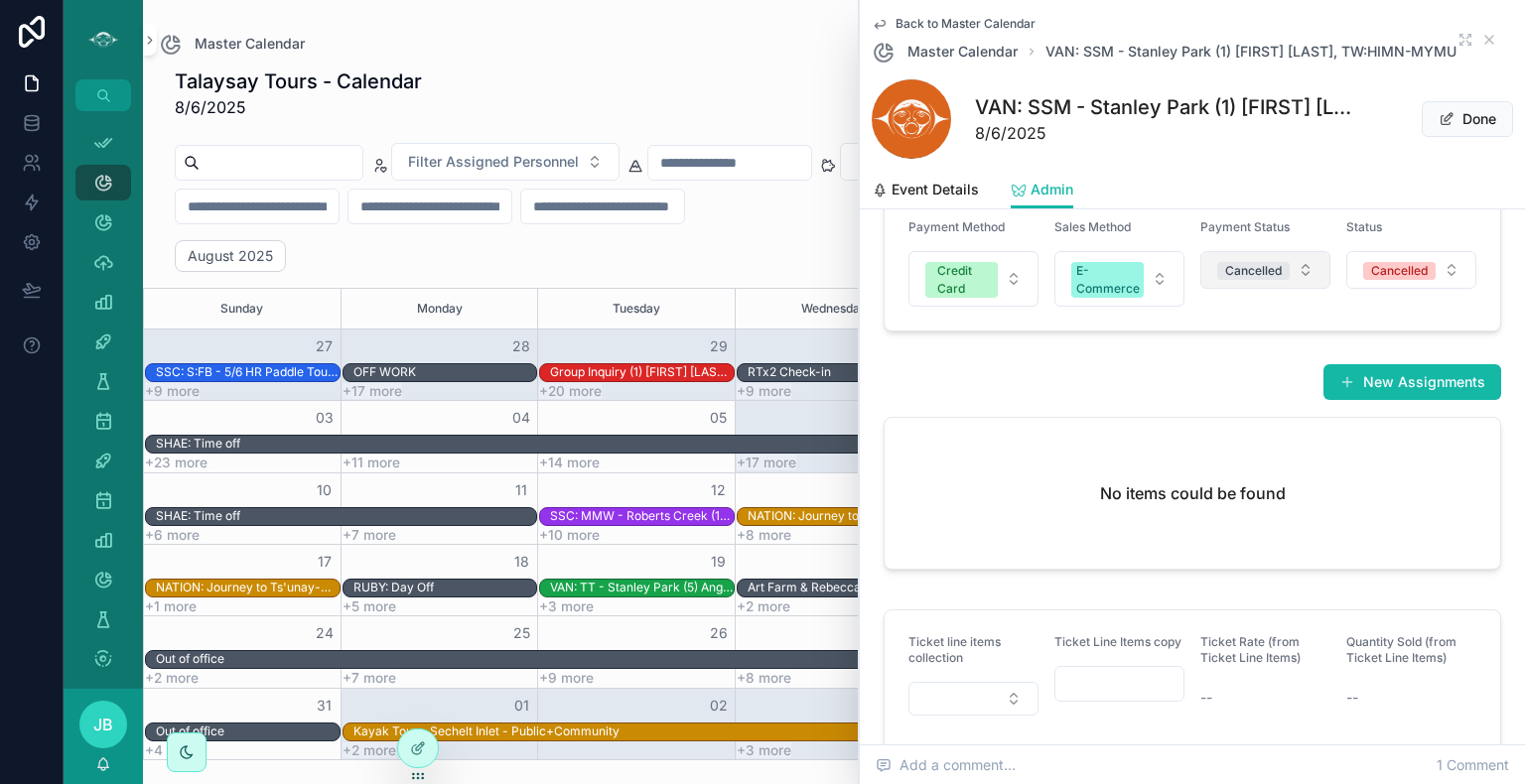 click on "Cancelled" at bounding box center (1265, 270) 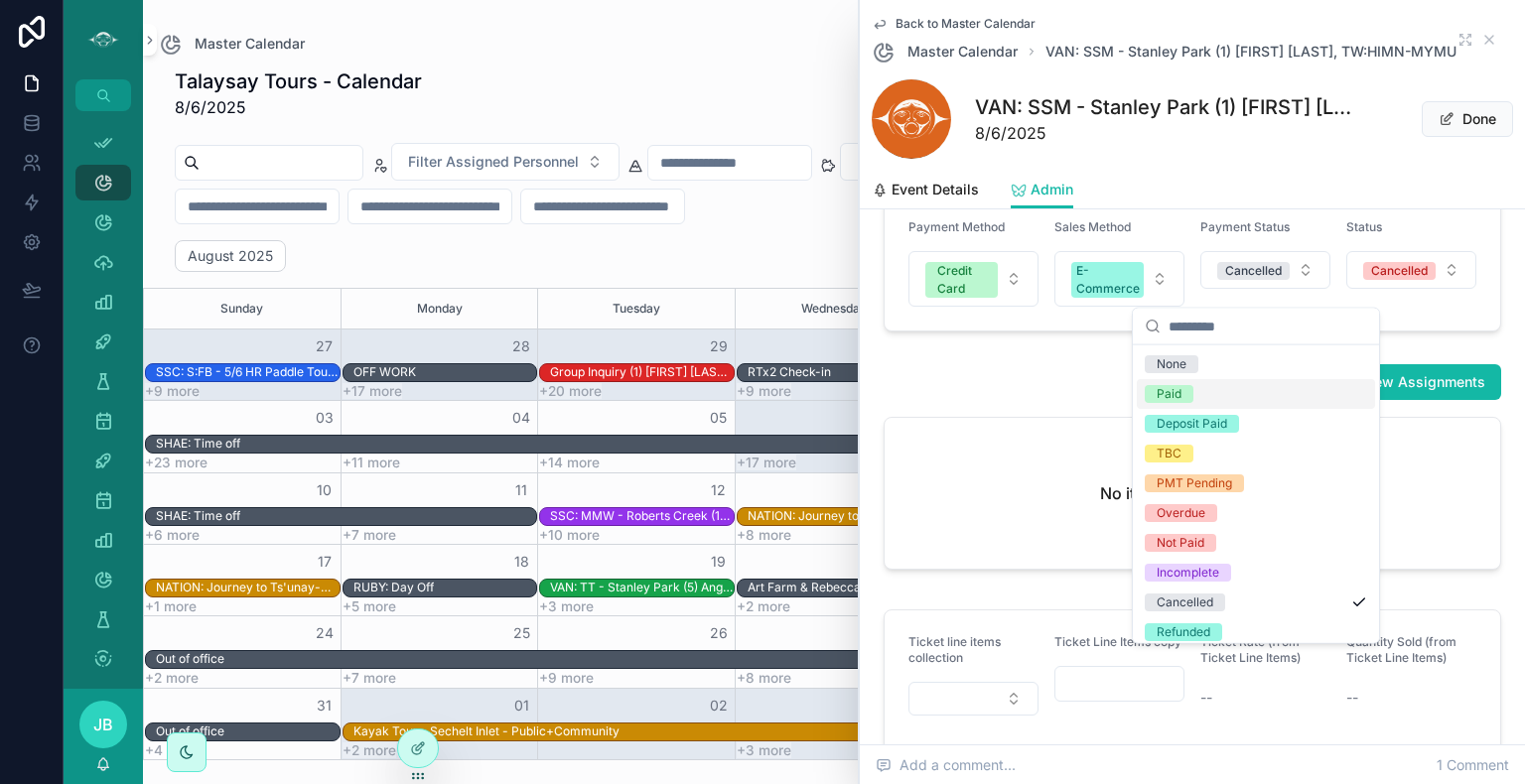 click on "Paid" at bounding box center [1256, 394] 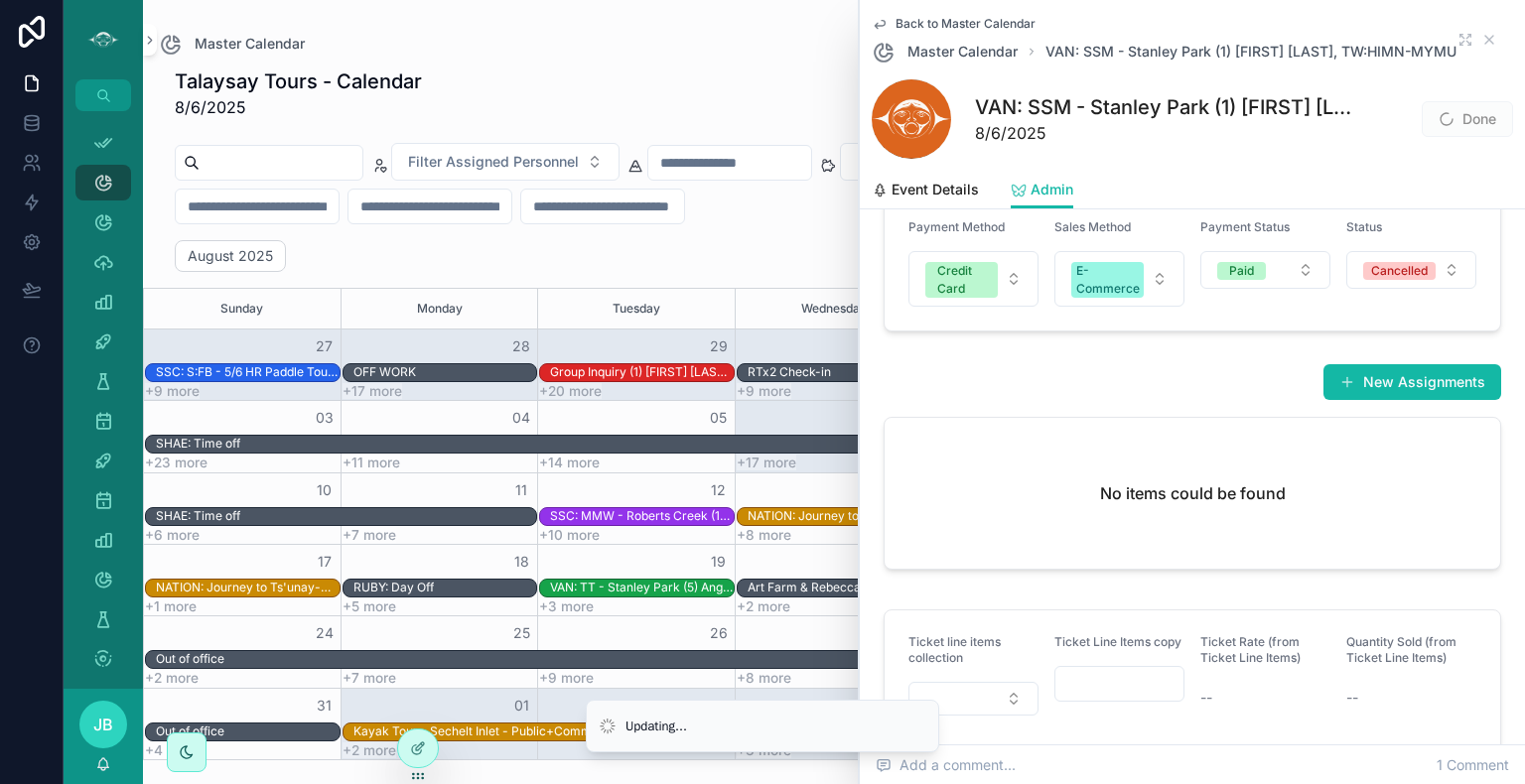 click on "New Assignments No items could be found" at bounding box center (1192, 470) 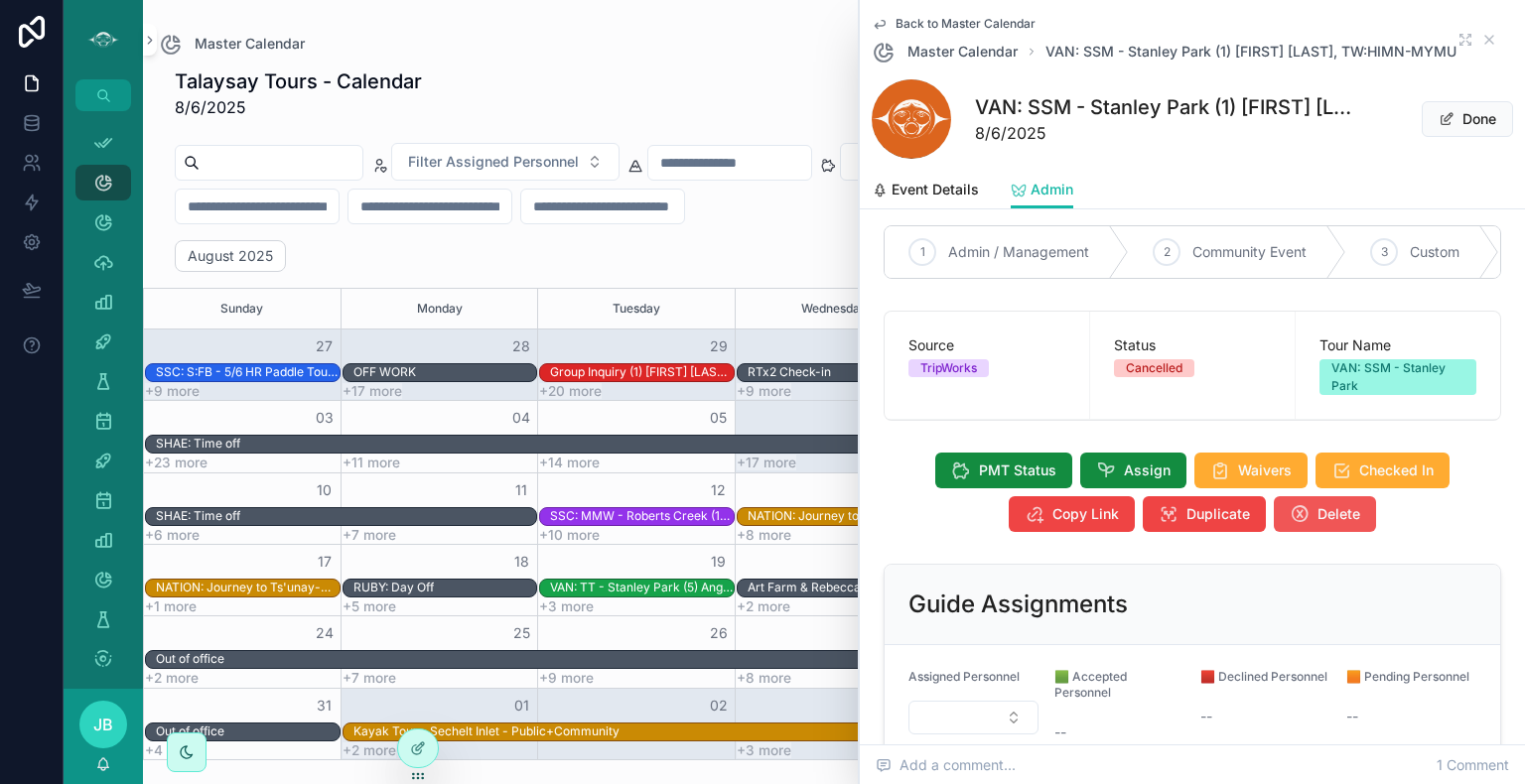 scroll, scrollTop: 0, scrollLeft: 0, axis: both 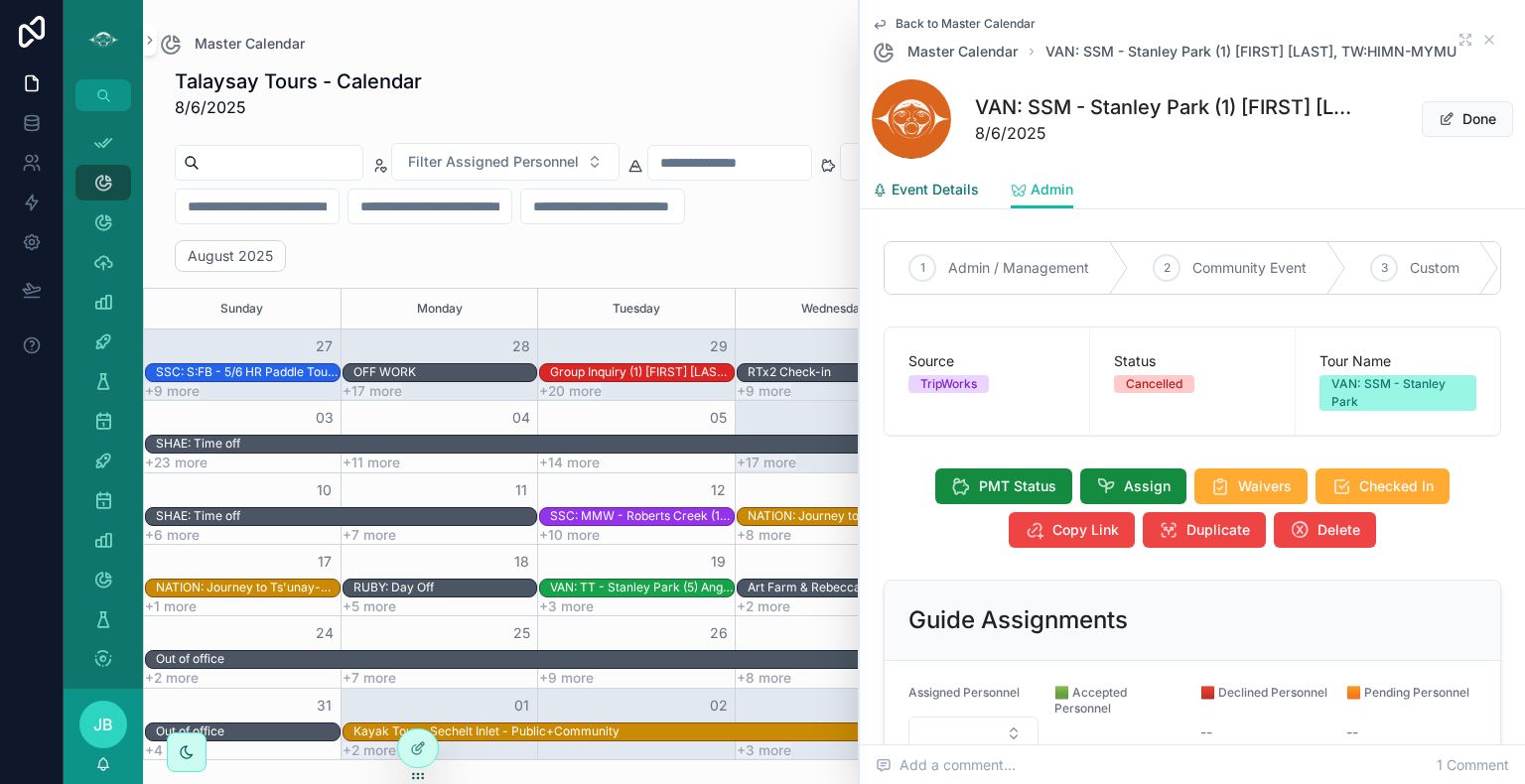 click on "Event Details" at bounding box center [925, 192] 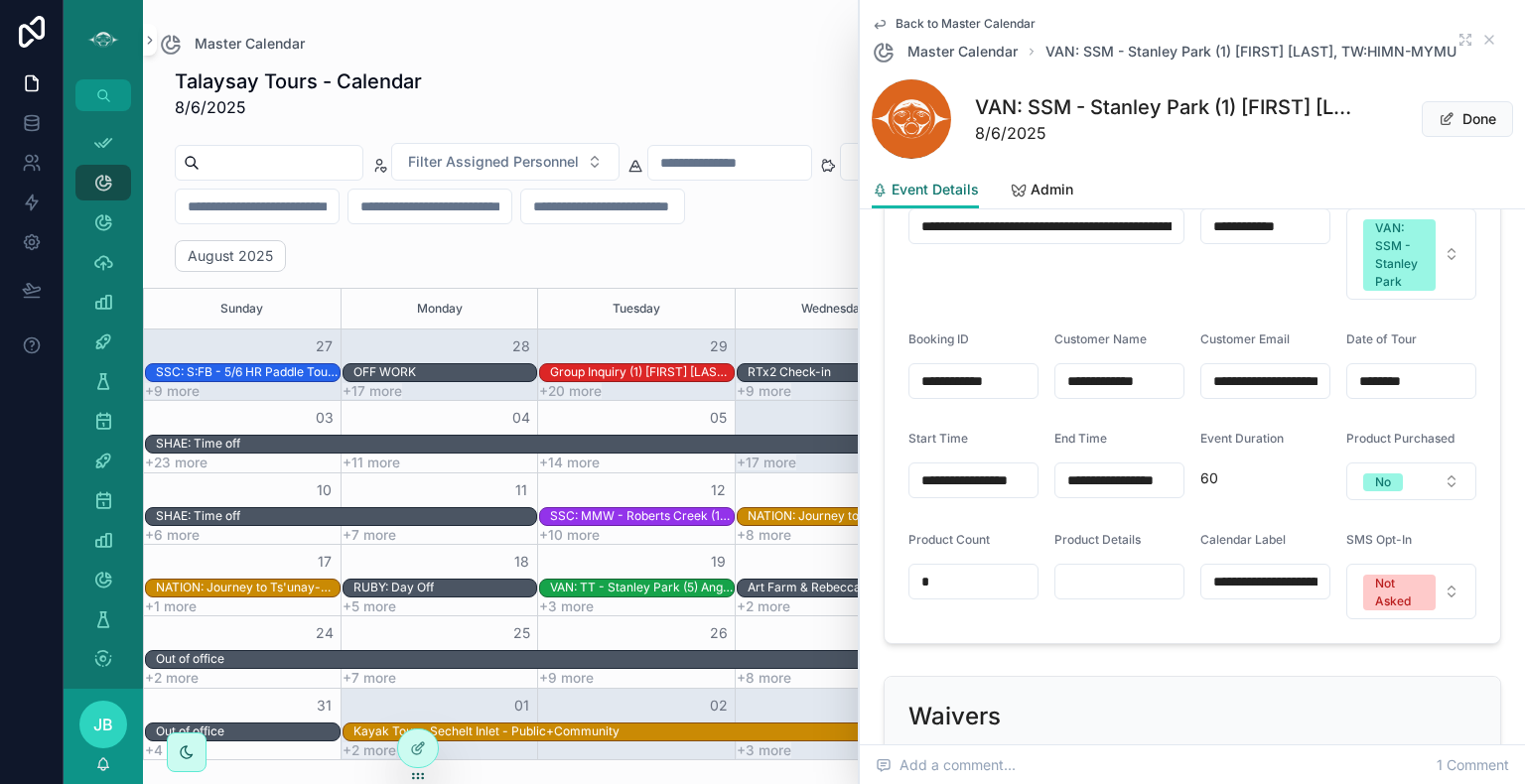 scroll, scrollTop: 1157, scrollLeft: 0, axis: vertical 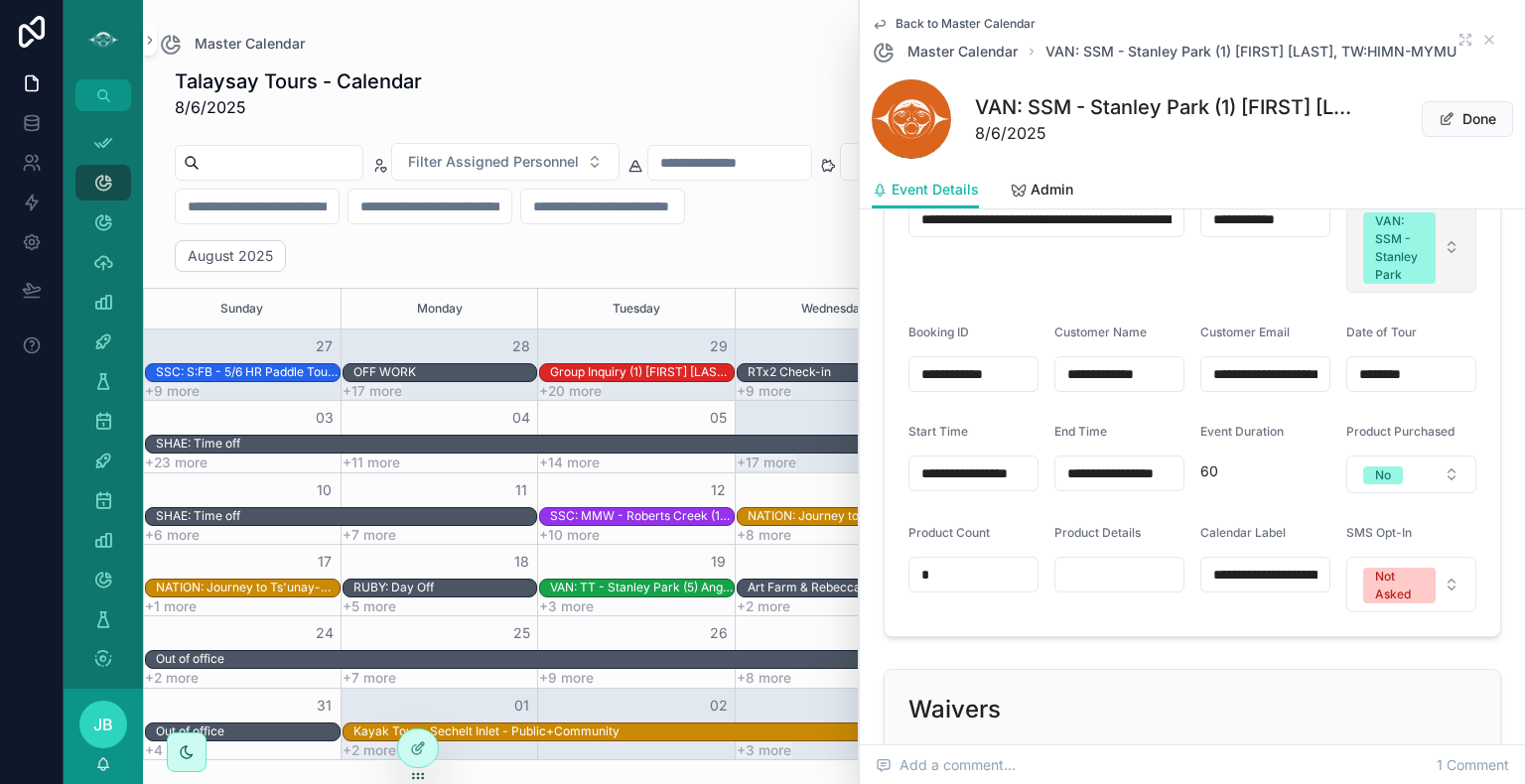 click on "VAN: SSM - Stanley Park" at bounding box center (1411, 247) 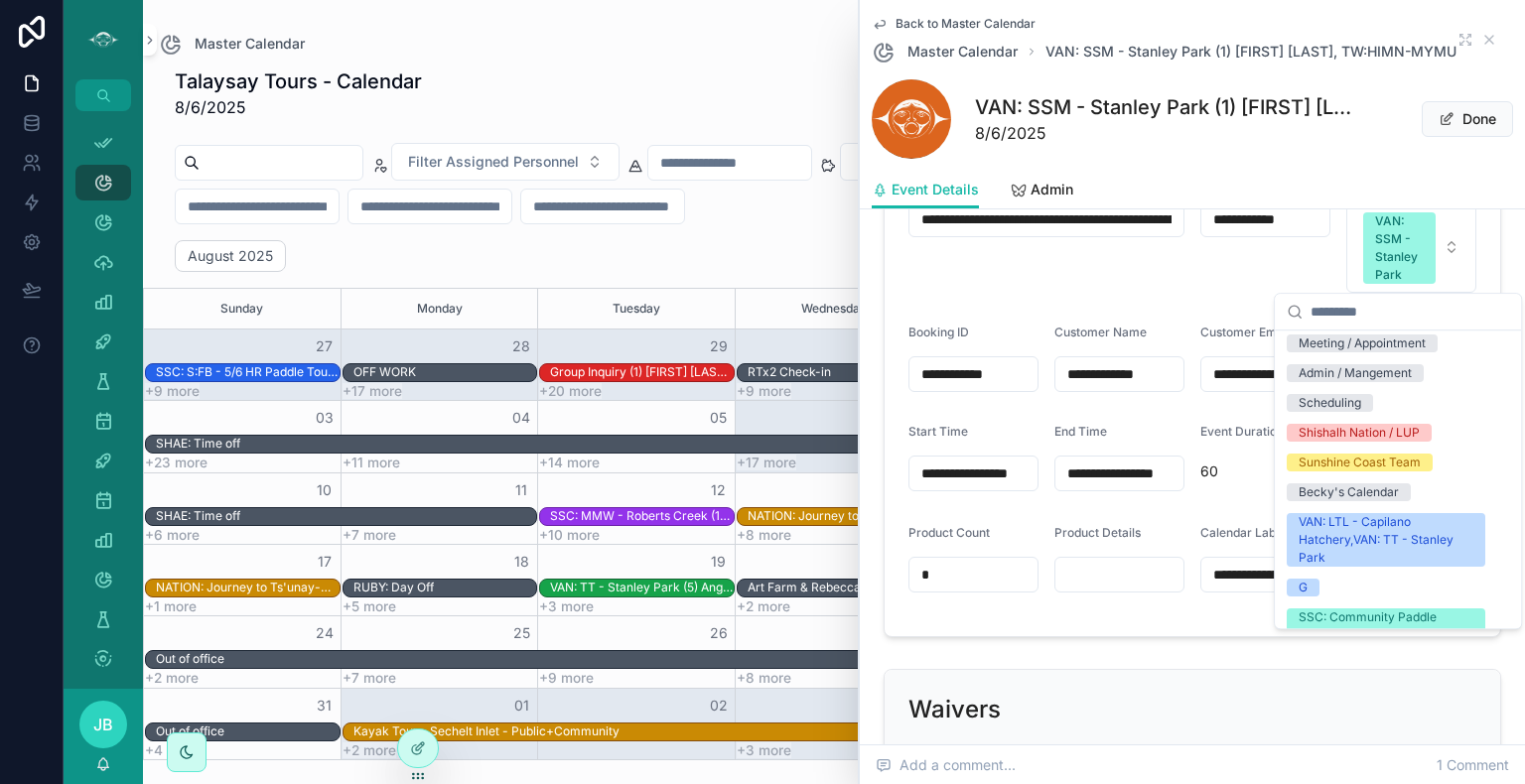 scroll, scrollTop: 2651, scrollLeft: 0, axis: vertical 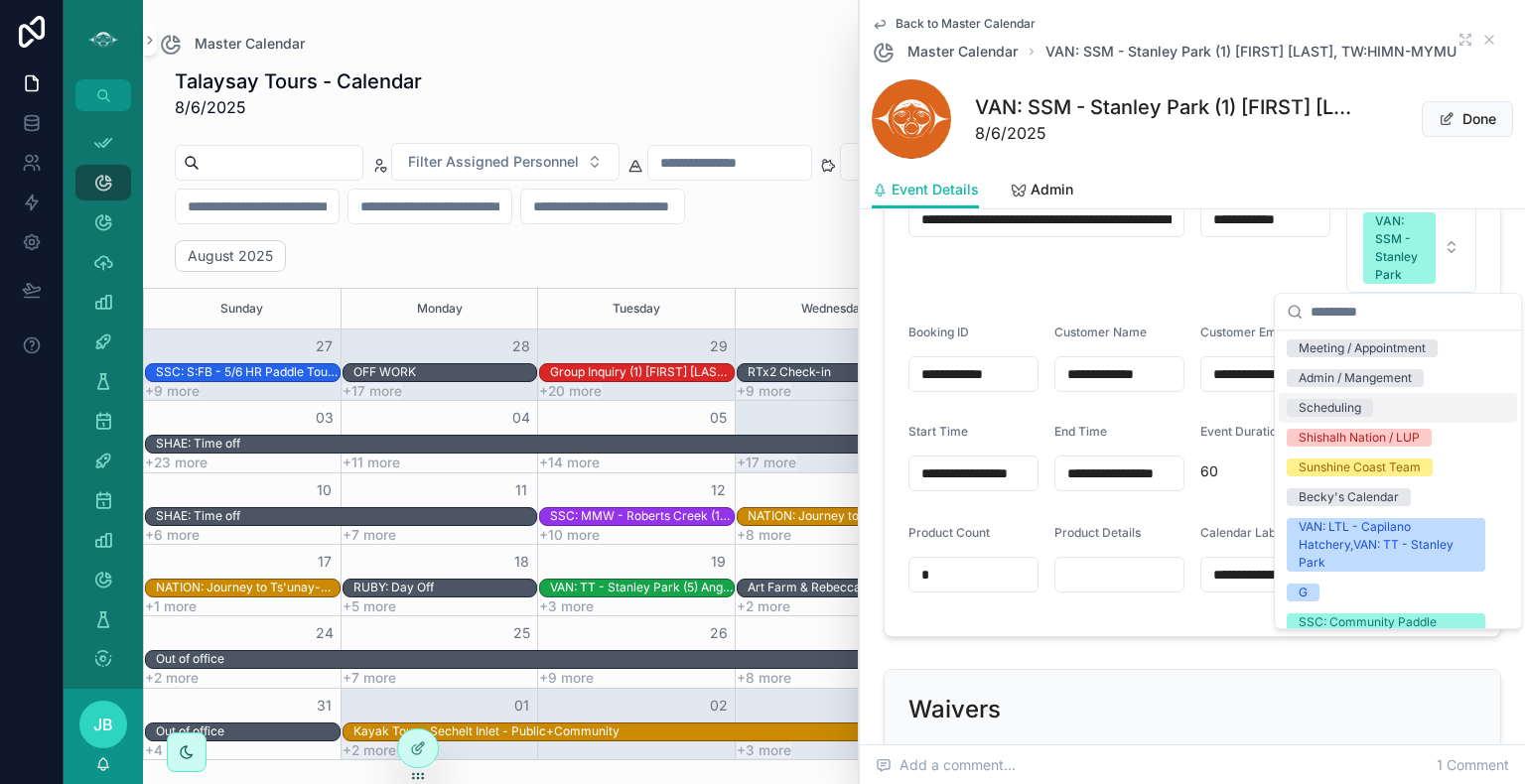 click on "Scheduling" at bounding box center (1398, 408) 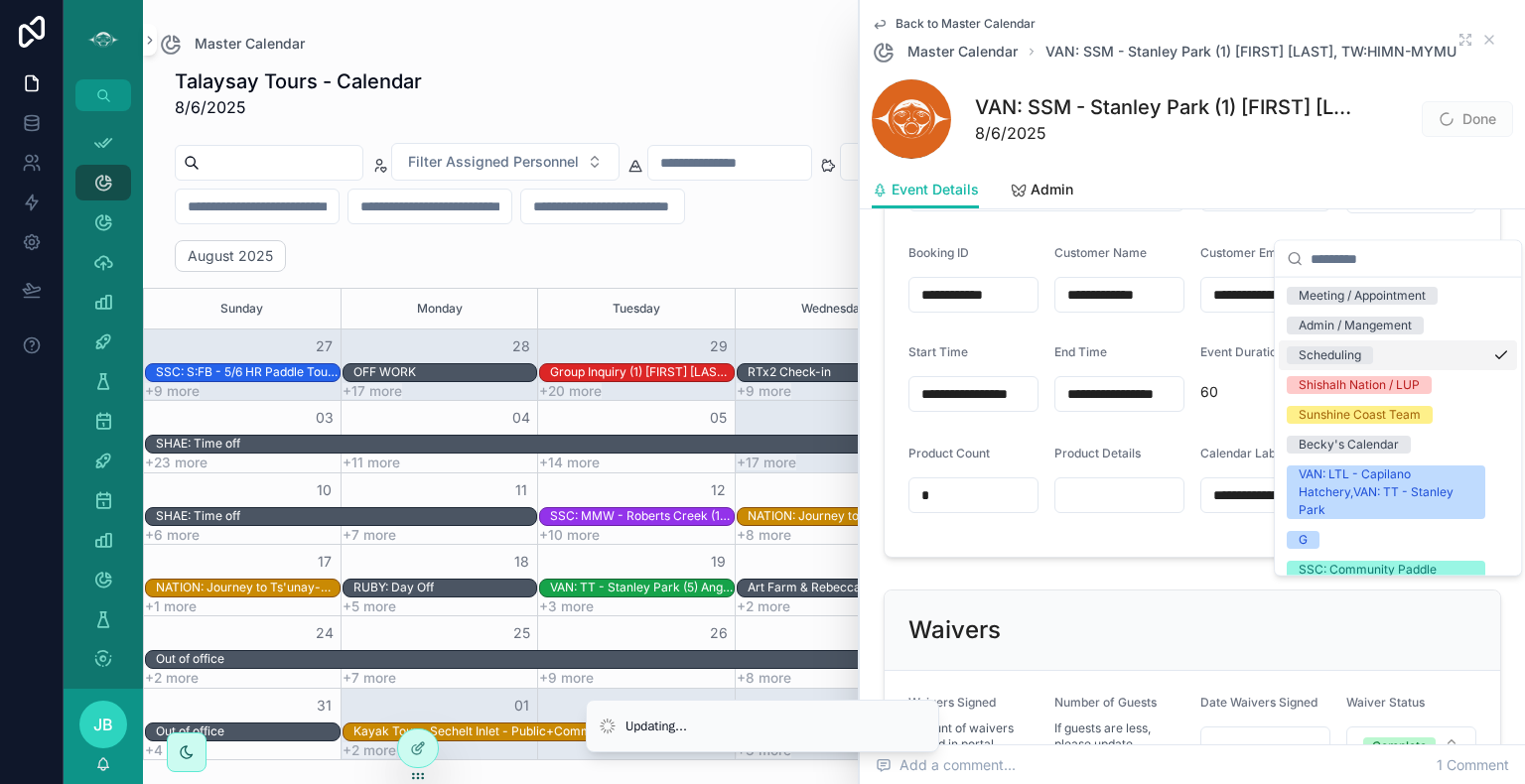 scroll, scrollTop: 1131, scrollLeft: 0, axis: vertical 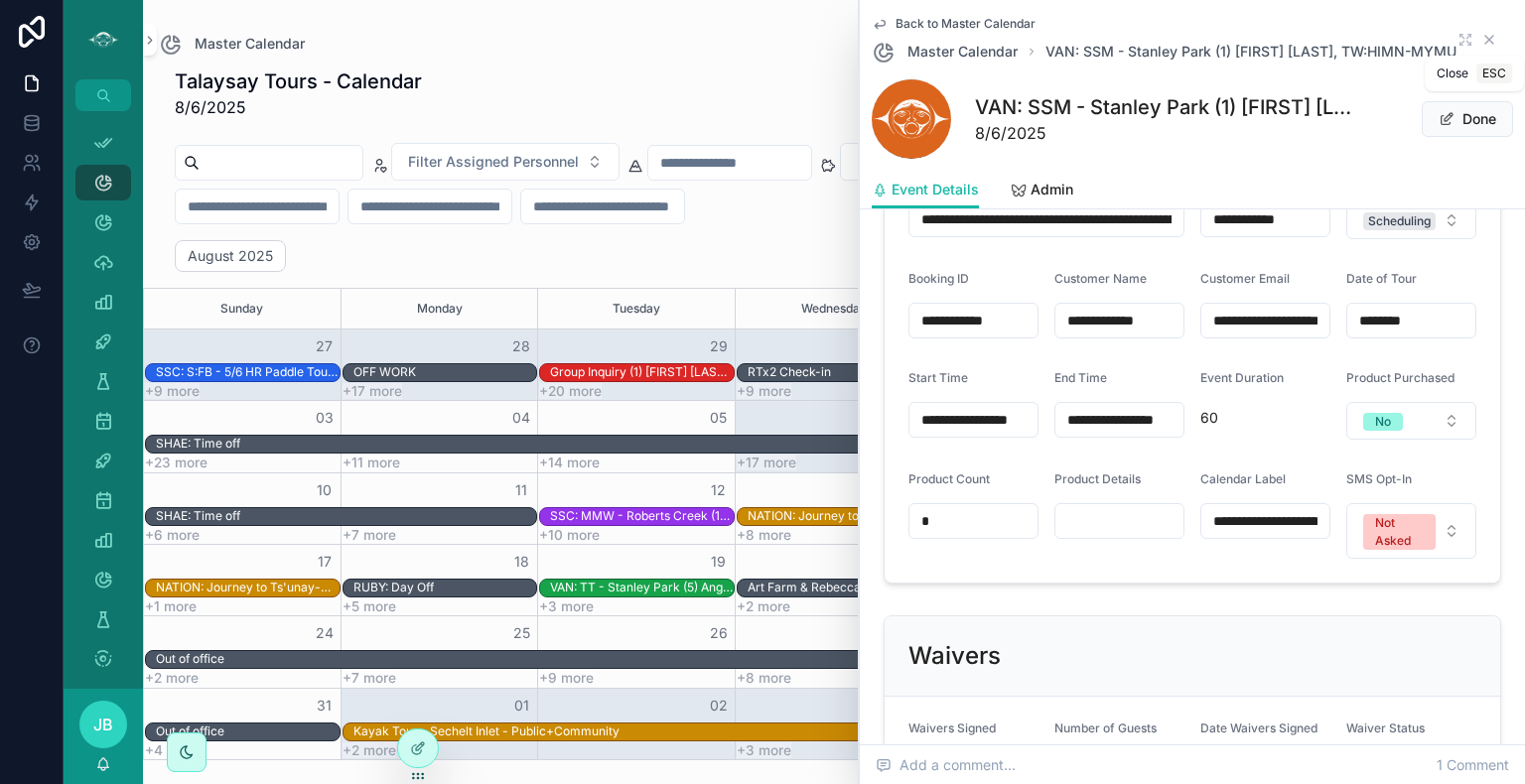click 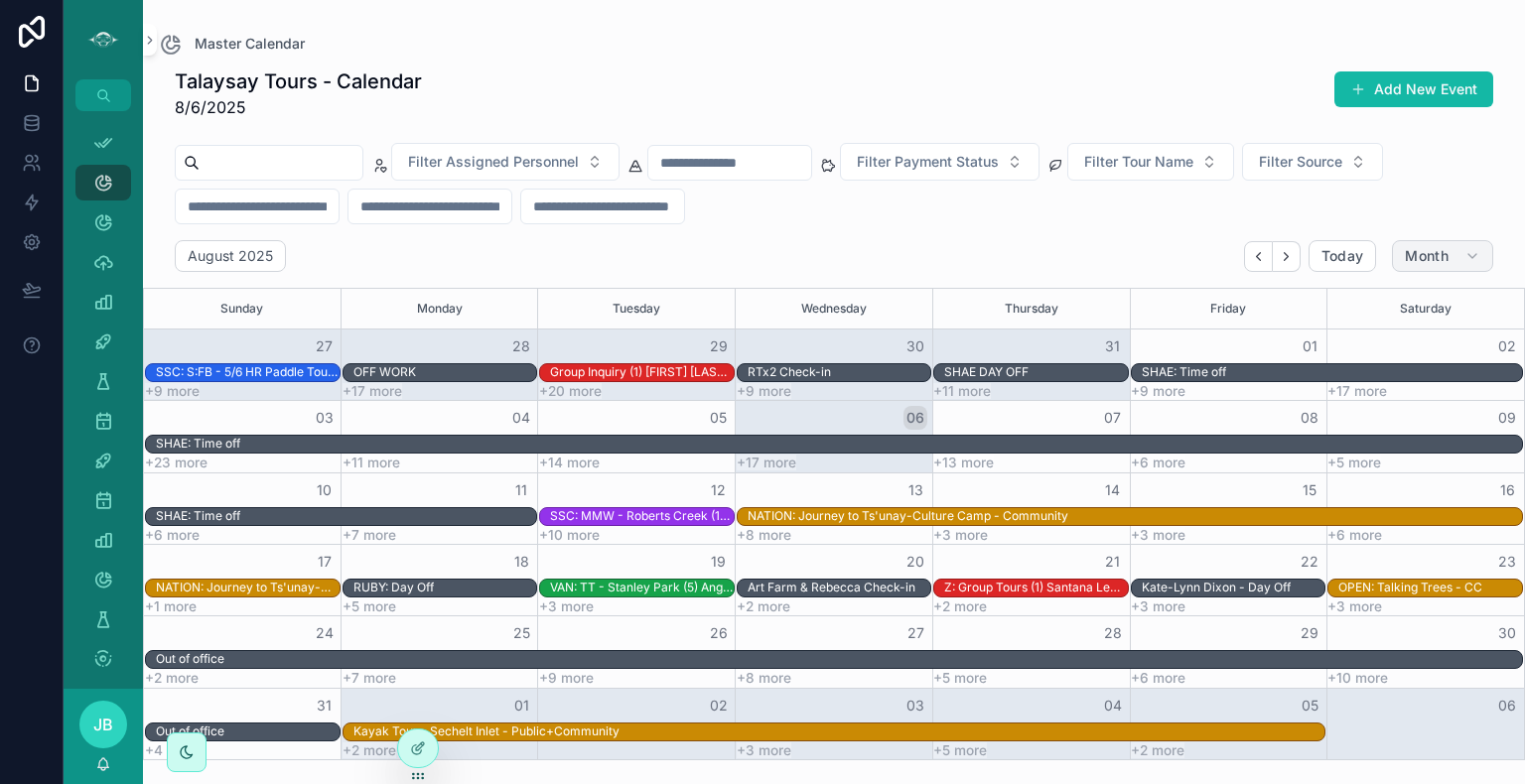 click on "Month" at bounding box center (1443, 256) 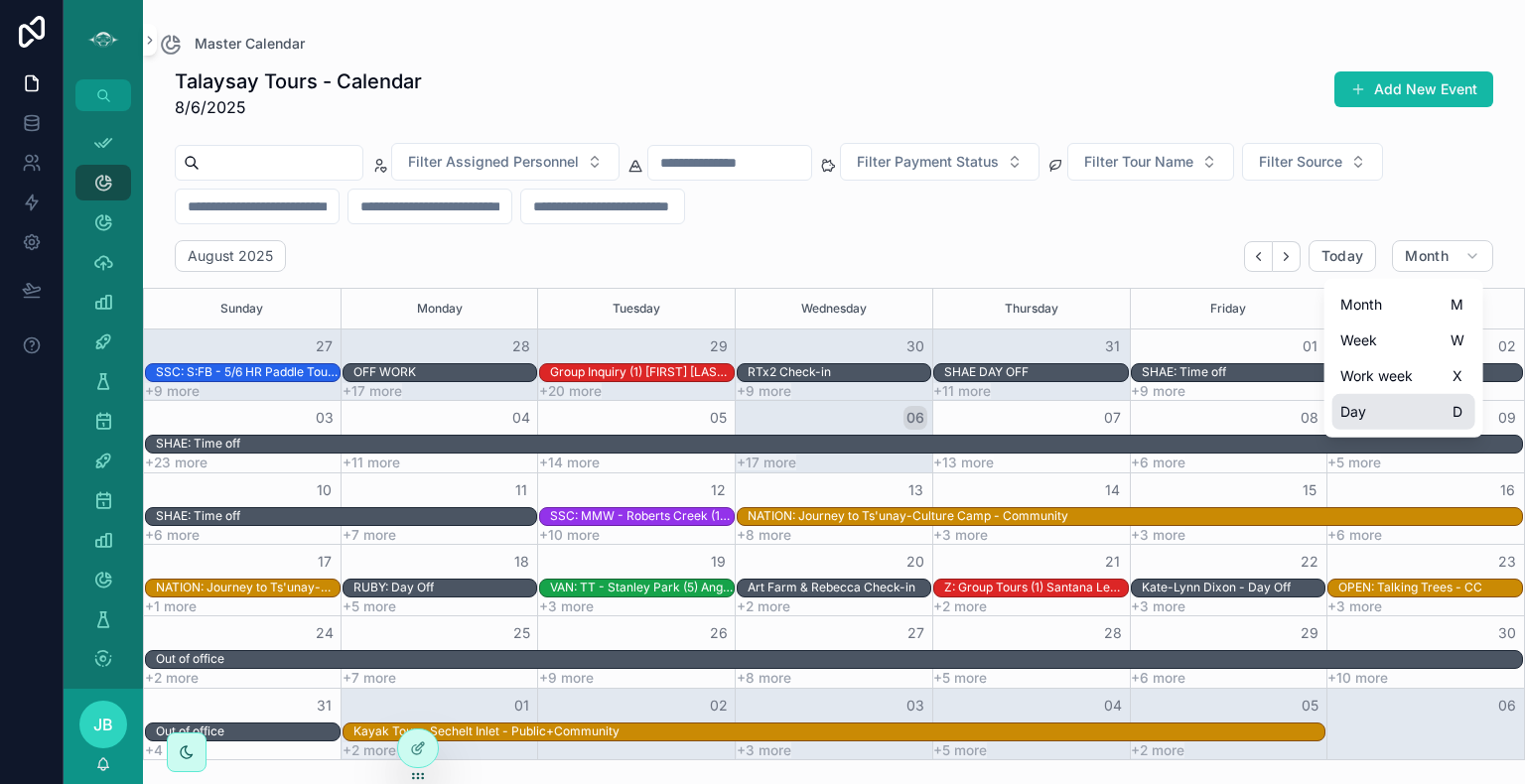 click on "Day D" at bounding box center [1404, 412] 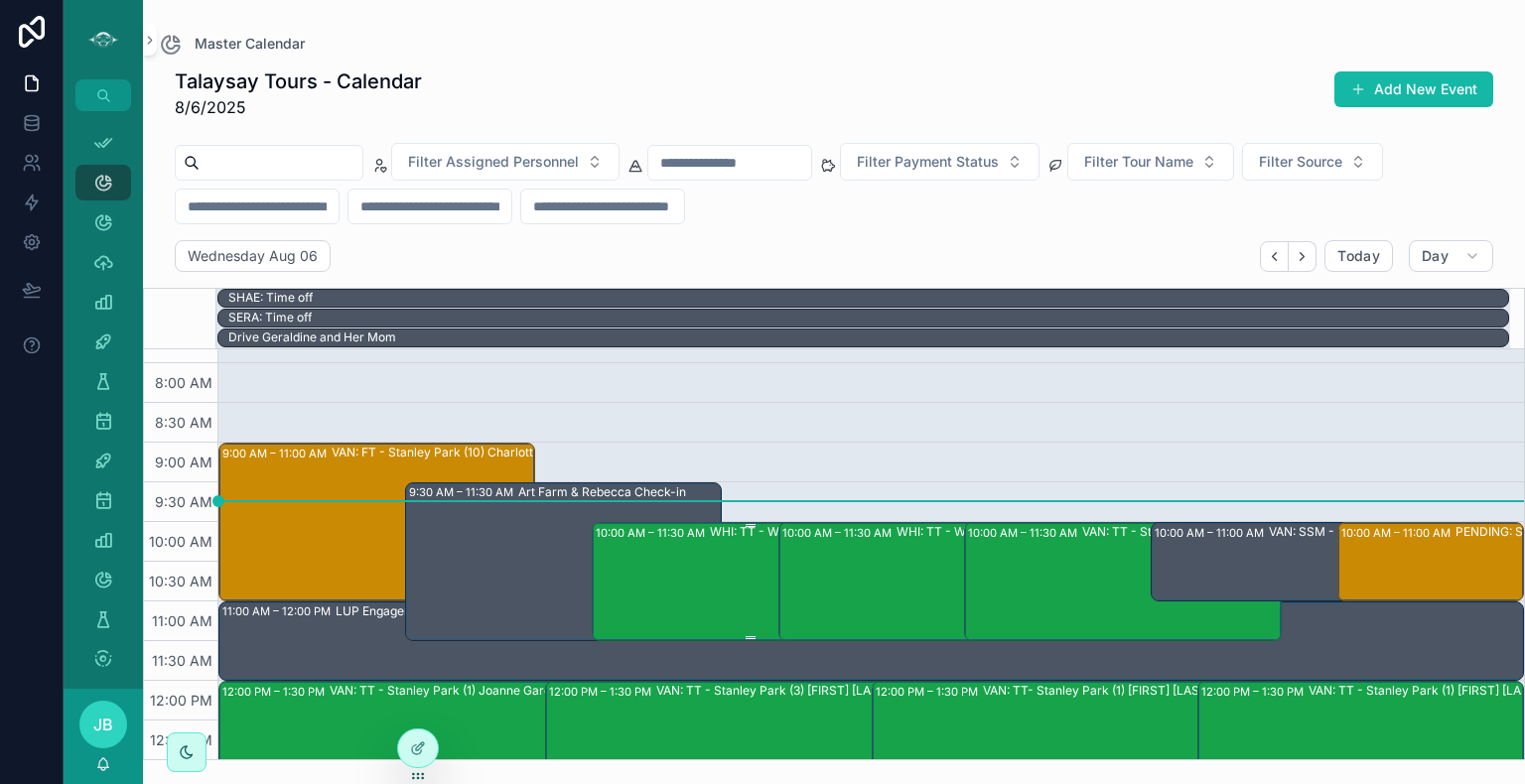 scroll, scrollTop: 202, scrollLeft: 0, axis: vertical 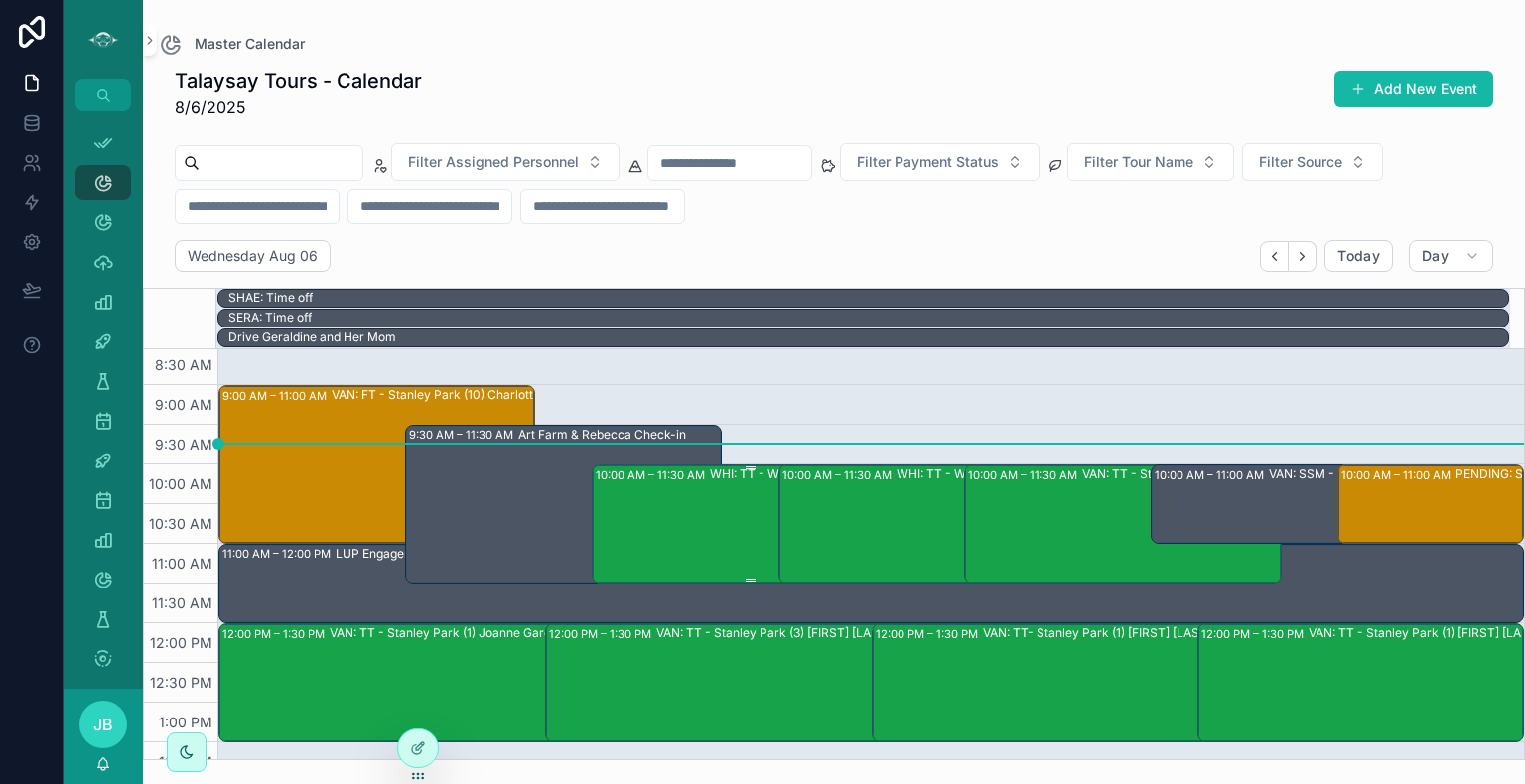 click on "WHI: TT - Whistler (2) Selina Bernet, TW:SIIX-VBZU" at bounding box center (854, 523) 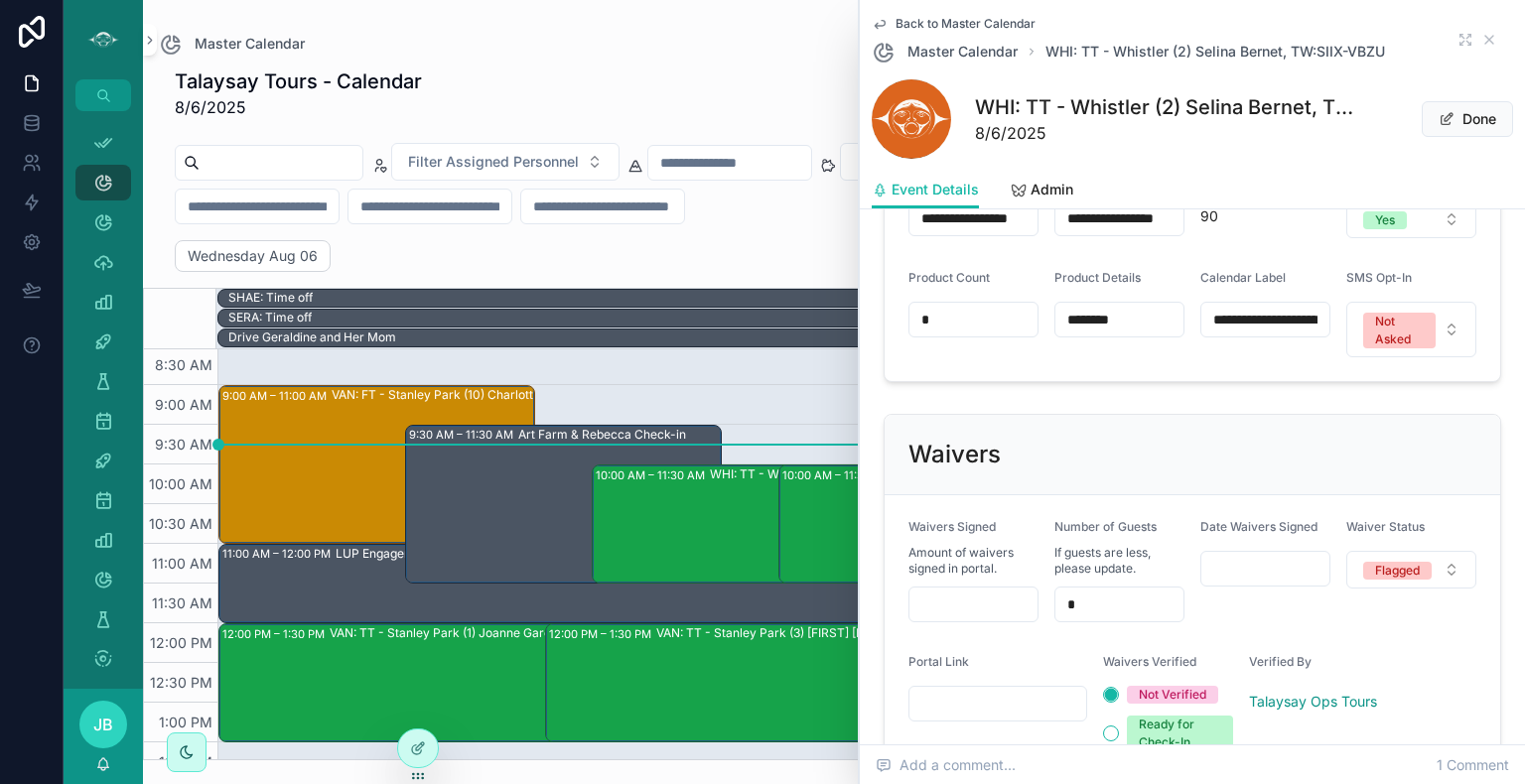 scroll, scrollTop: 1570, scrollLeft: 0, axis: vertical 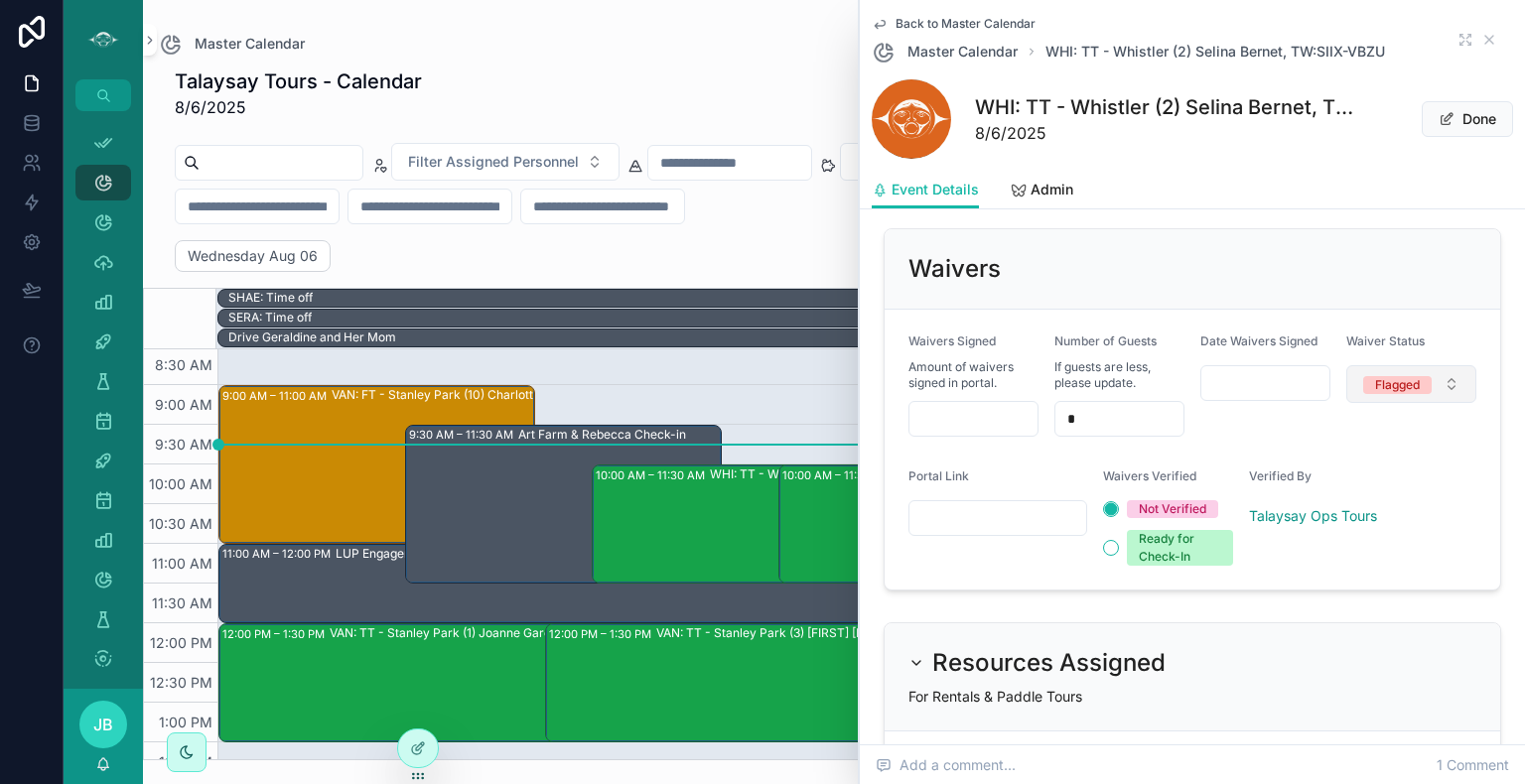 click on "Flagged" at bounding box center (1397, 385) 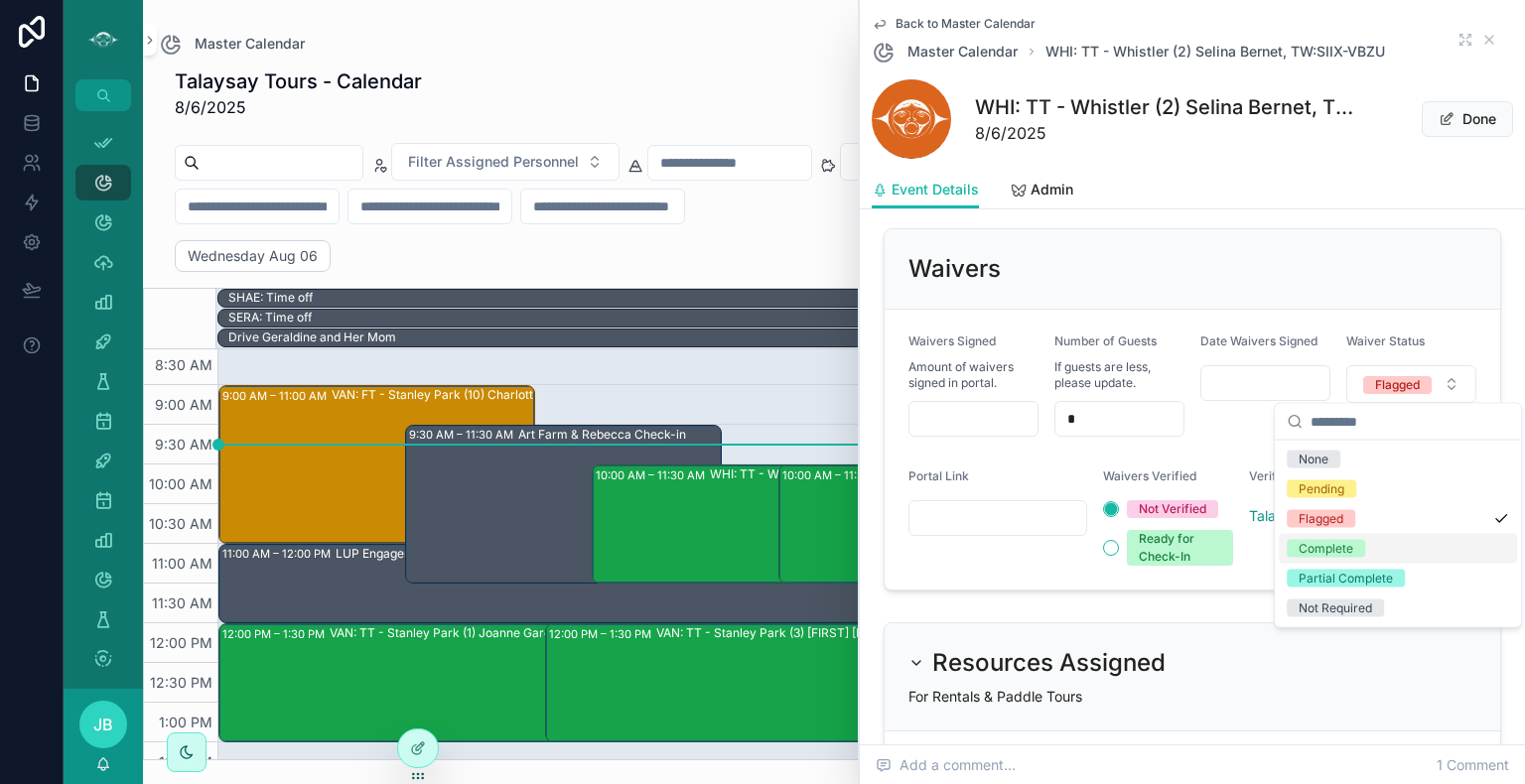 click on "Complete" at bounding box center (1325, 549) 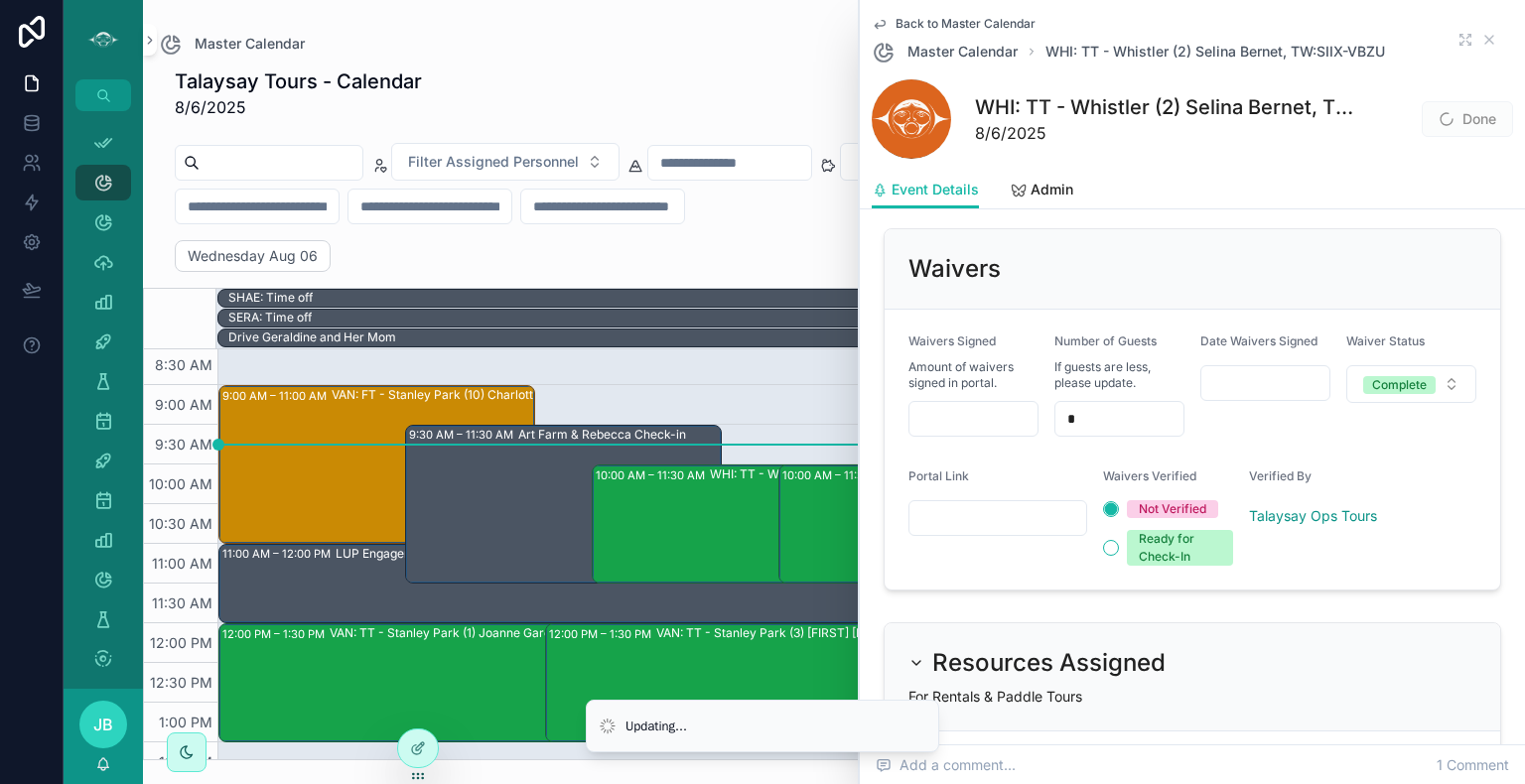 click at bounding box center [973, 419] 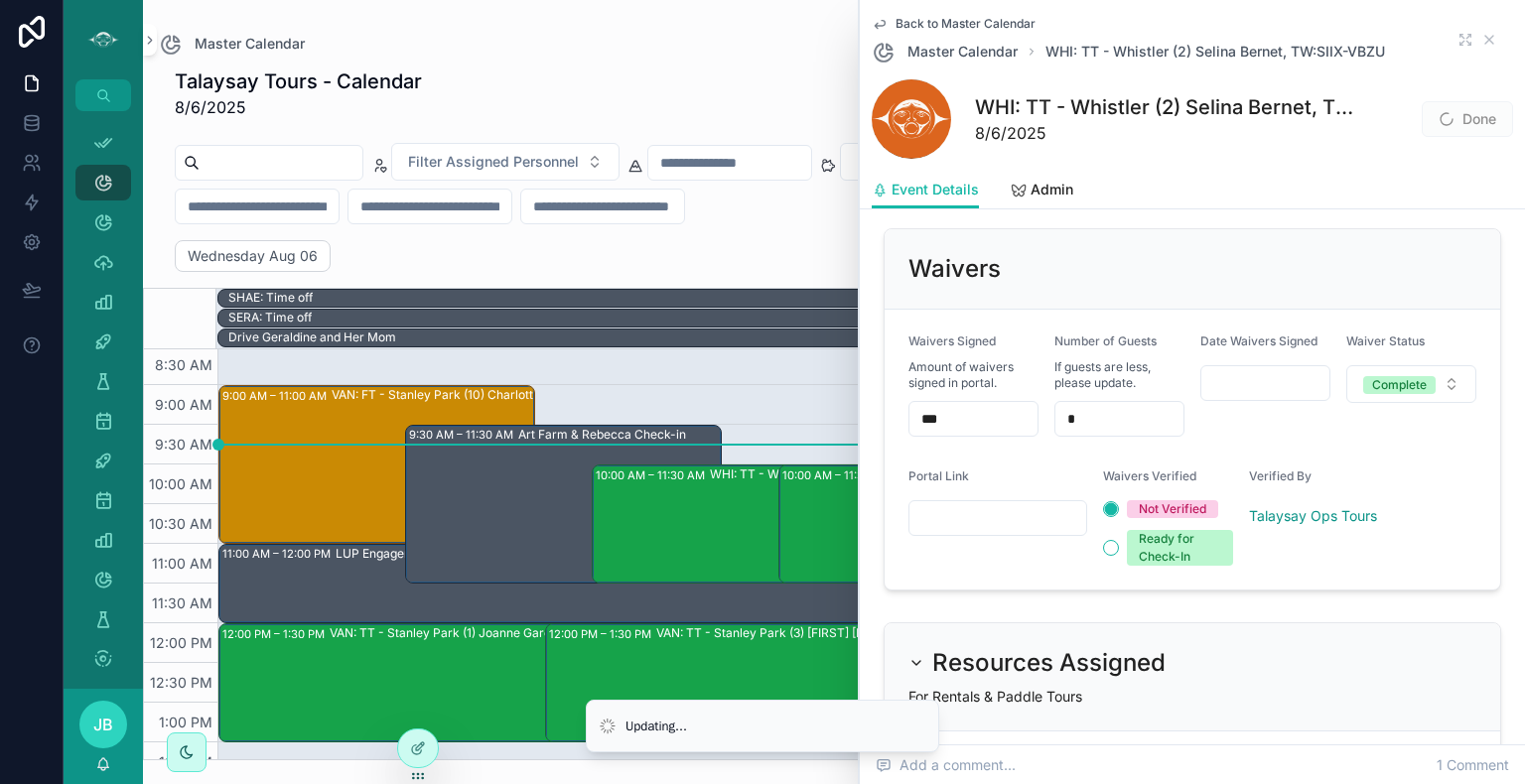 type on "***" 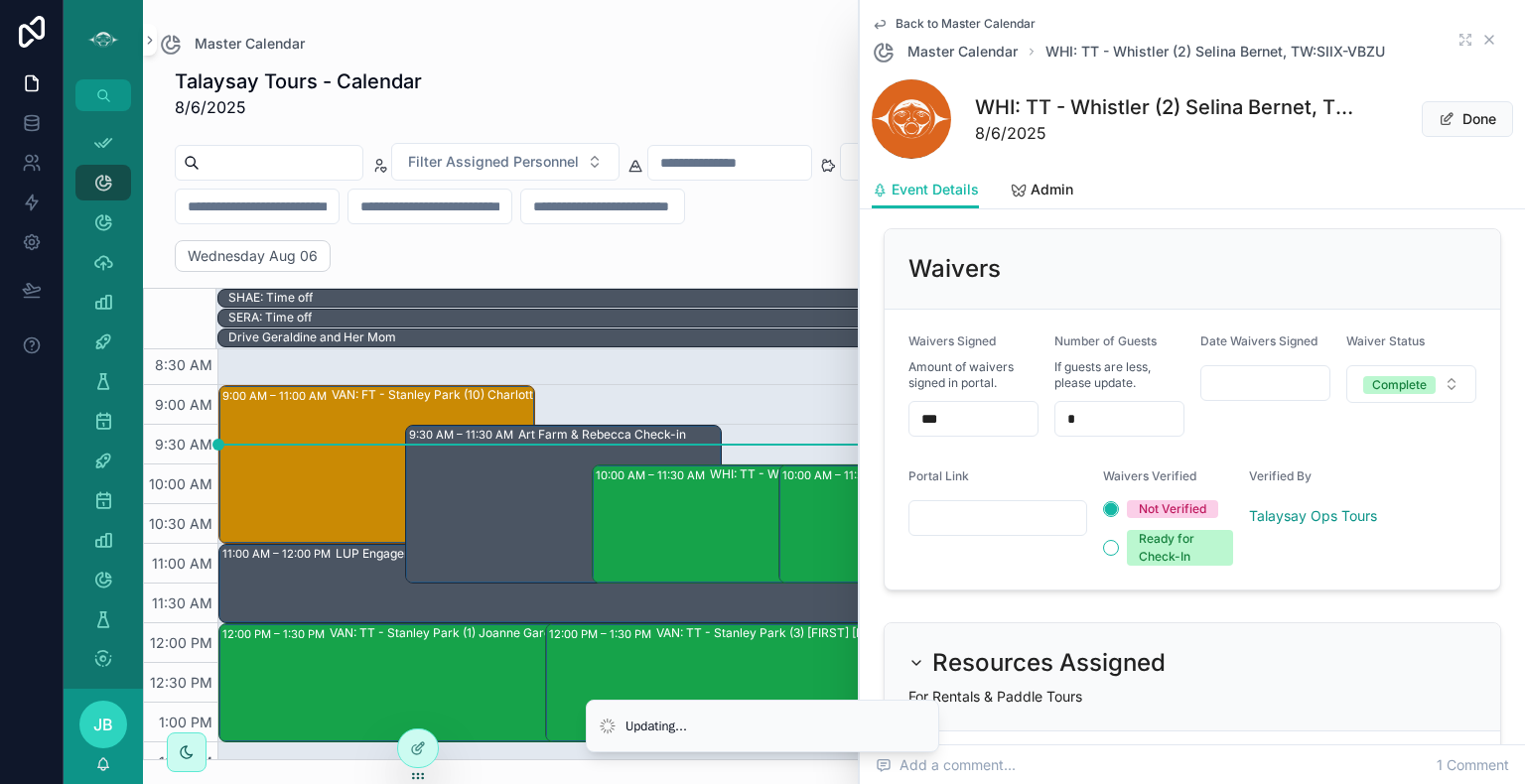 click 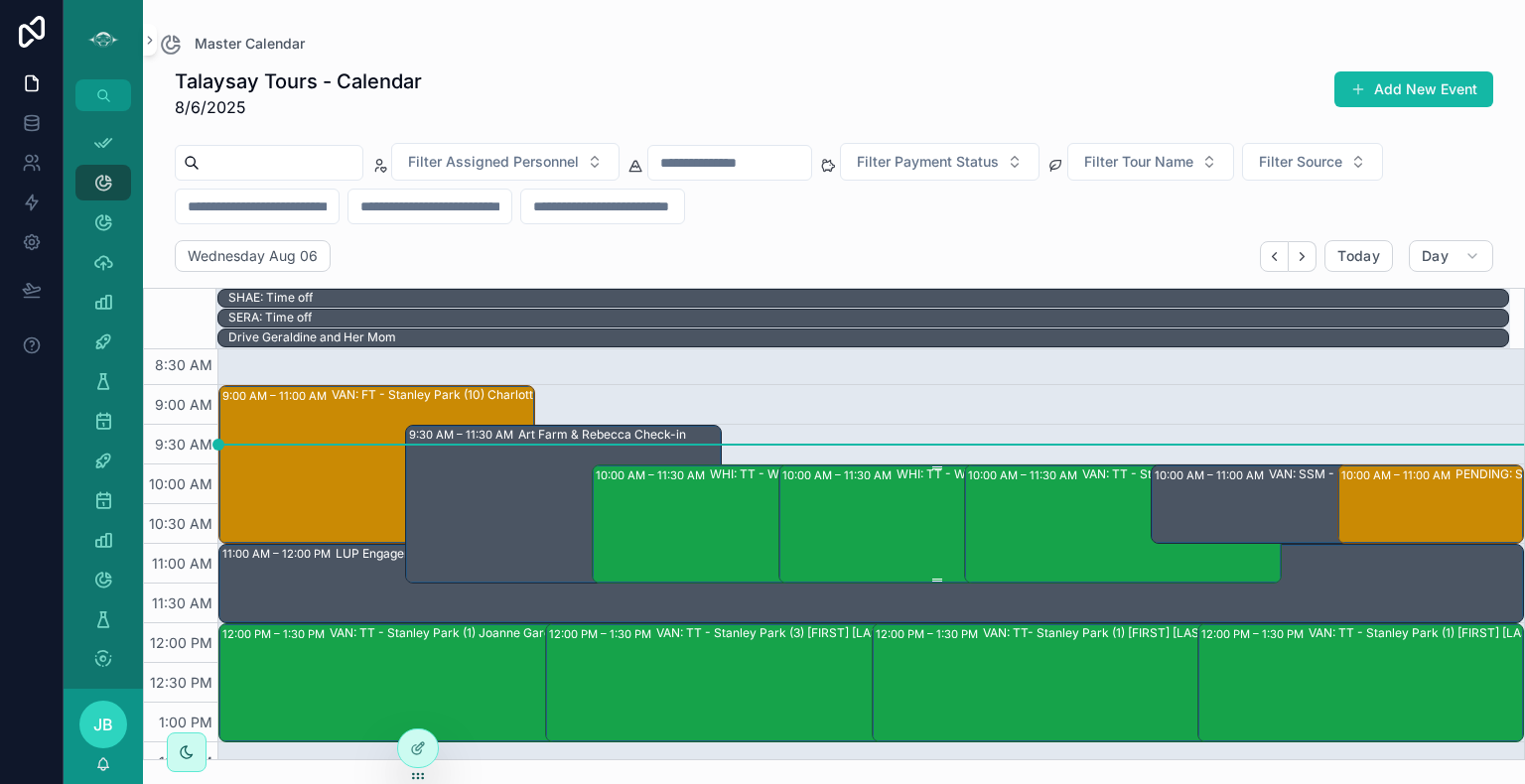 click on "10:00 AM – 11:30 AM WHI: TT - Whistler (13) Grant Wedel, TW:NUSY-DTZE" at bounding box center (937, 524) 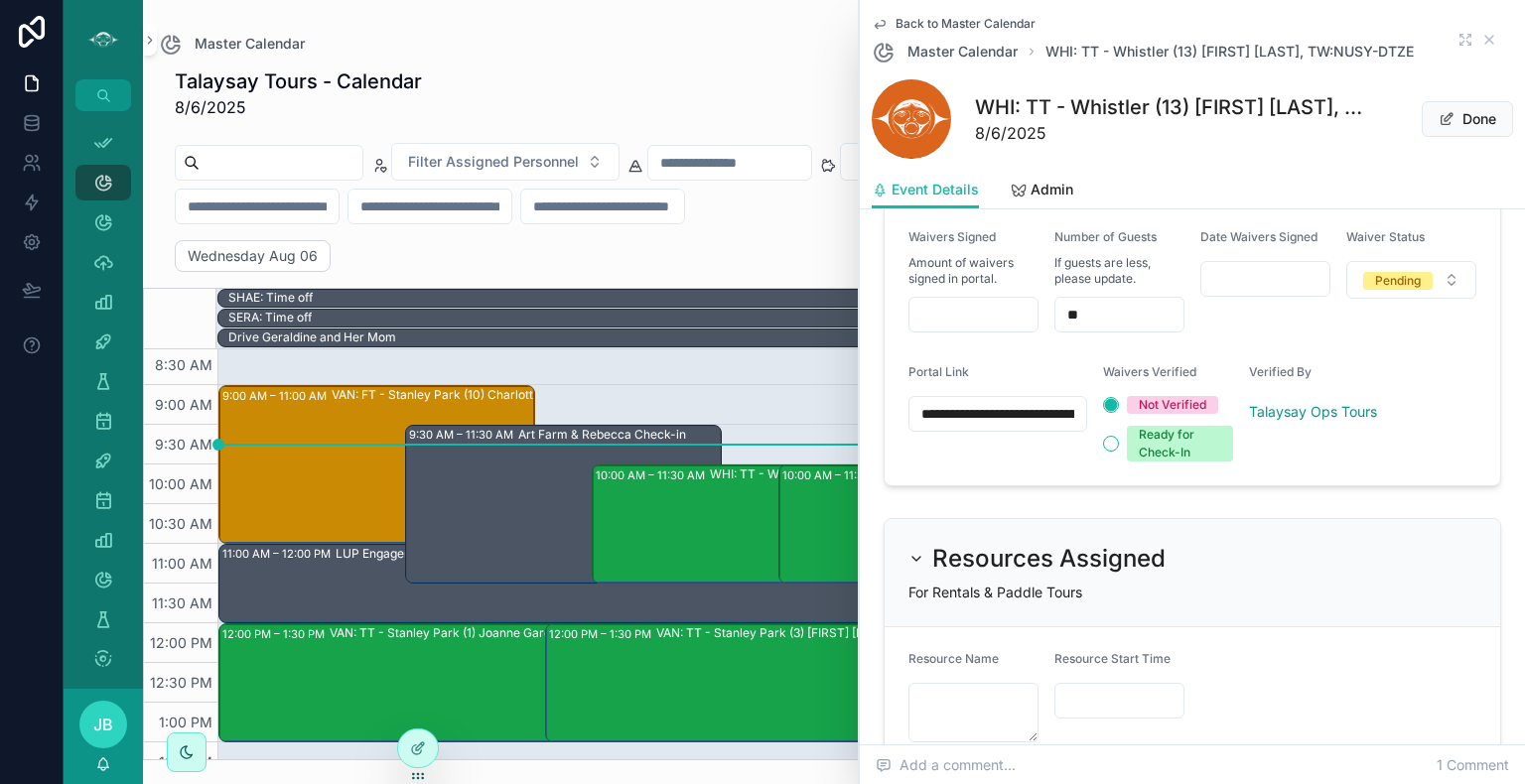 scroll, scrollTop: 1650, scrollLeft: 0, axis: vertical 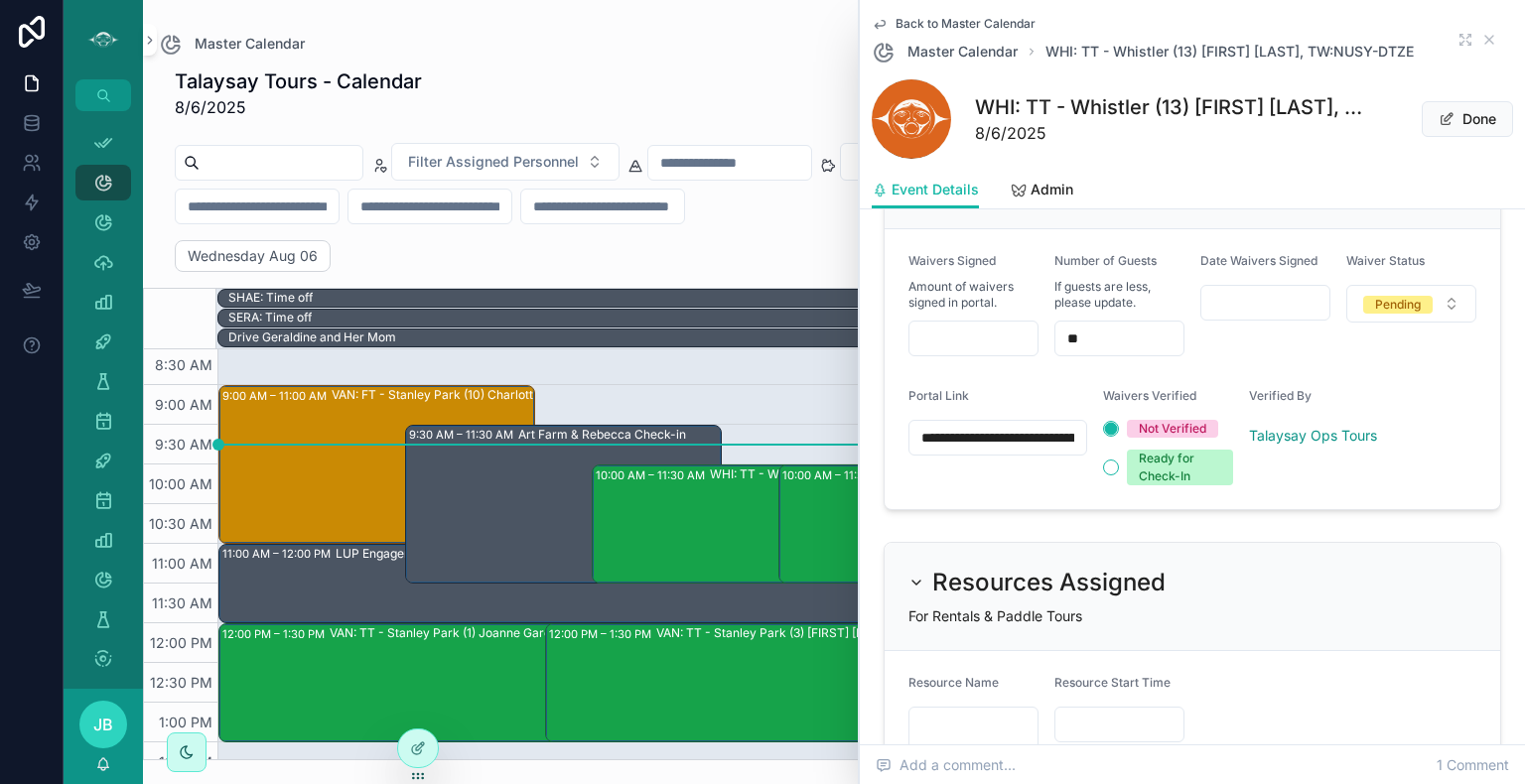 click at bounding box center [973, 338] 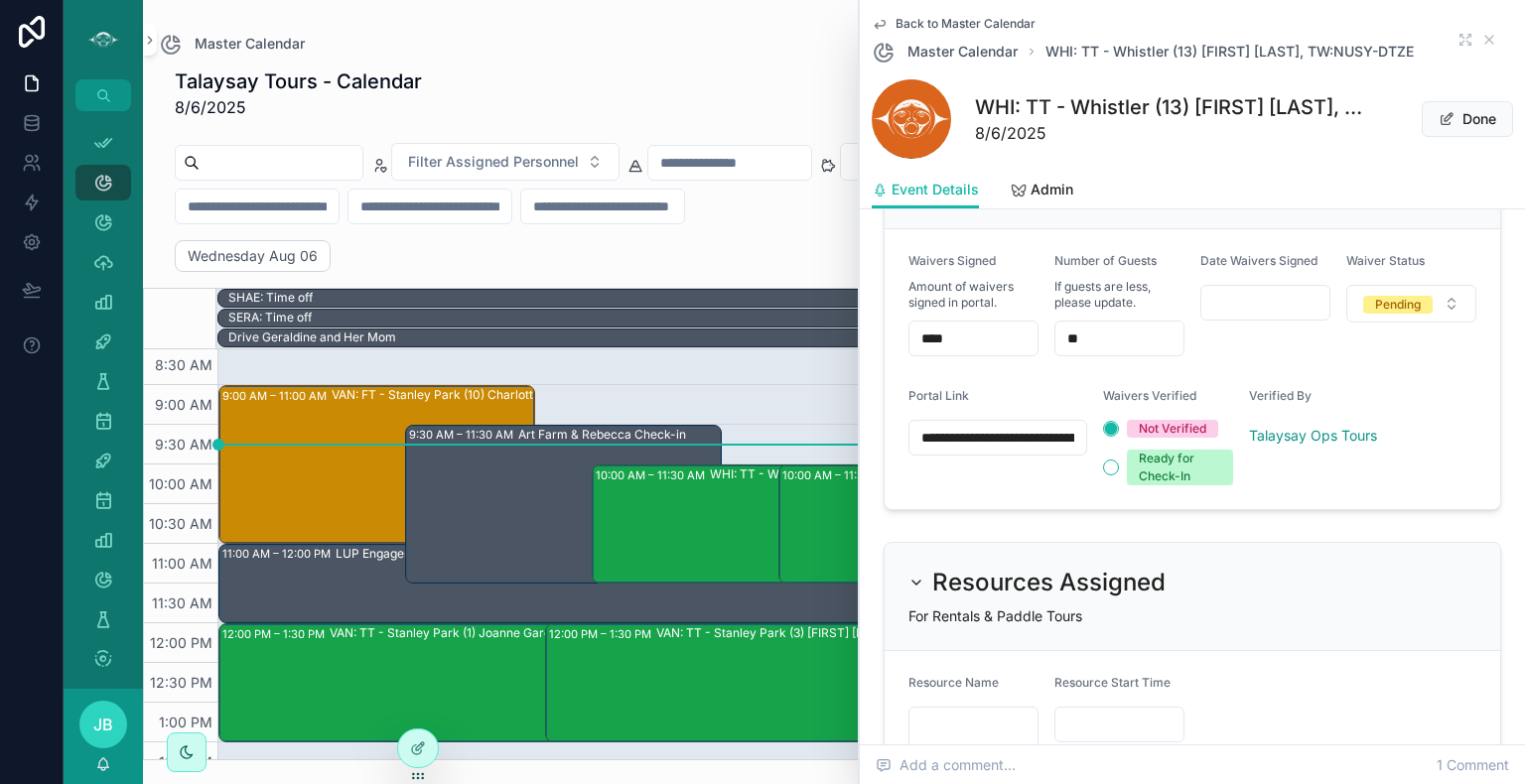 type on "****" 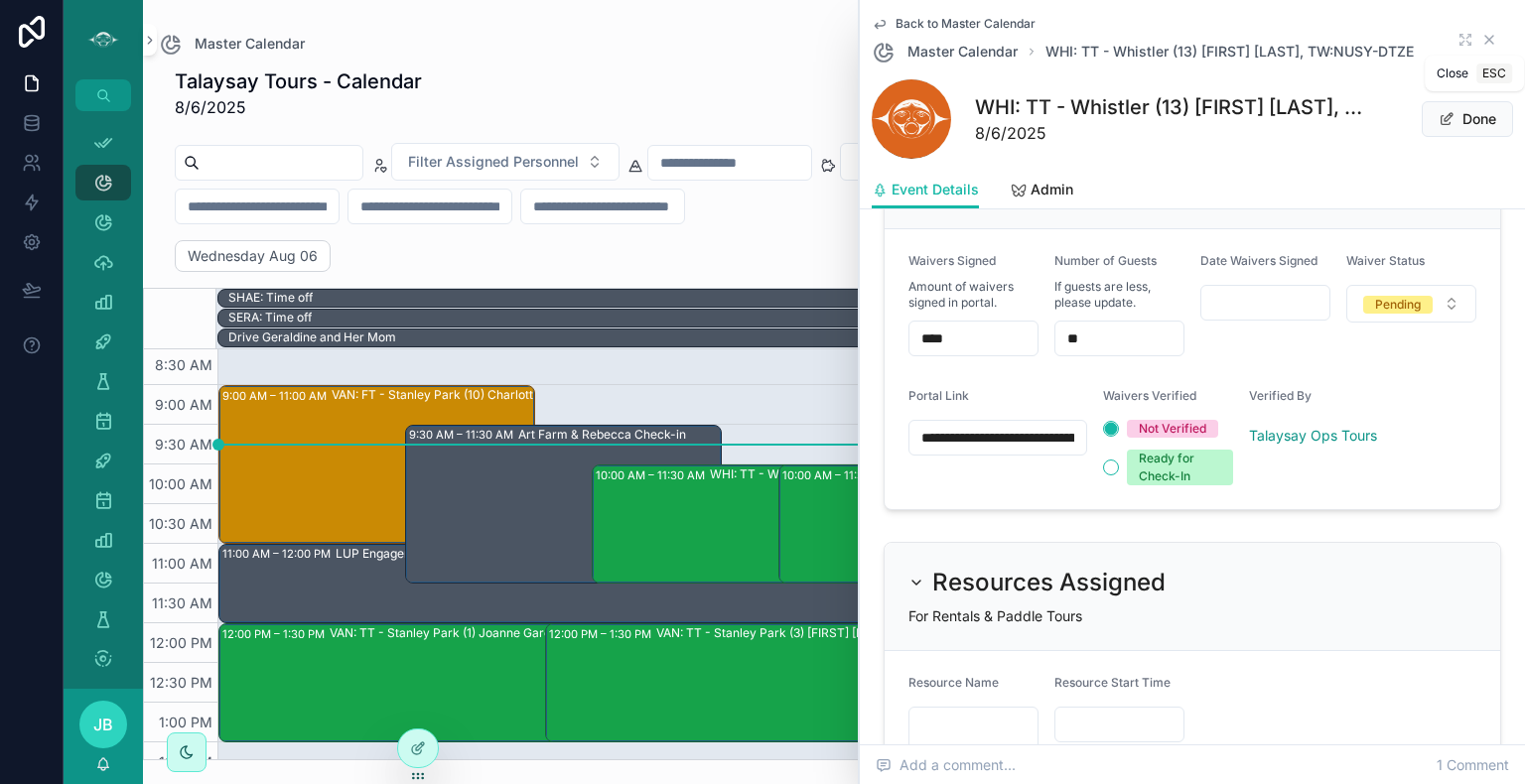 click 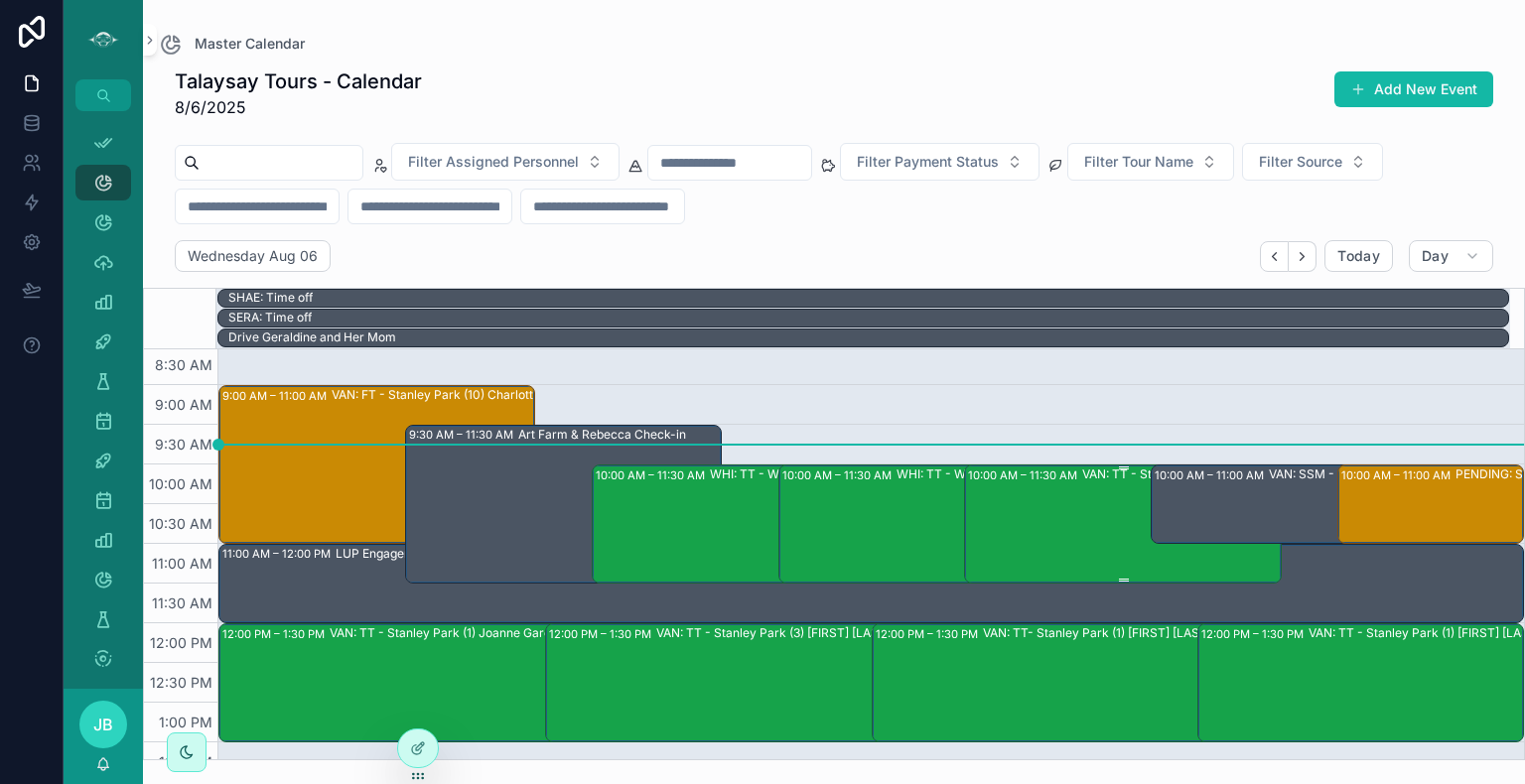 click on "10:00 AM – 11:30 AM VAN: TT - Stanley Park (3) [FIRST] [LAST], TW:IYCS-EBDN" at bounding box center [1123, 524] 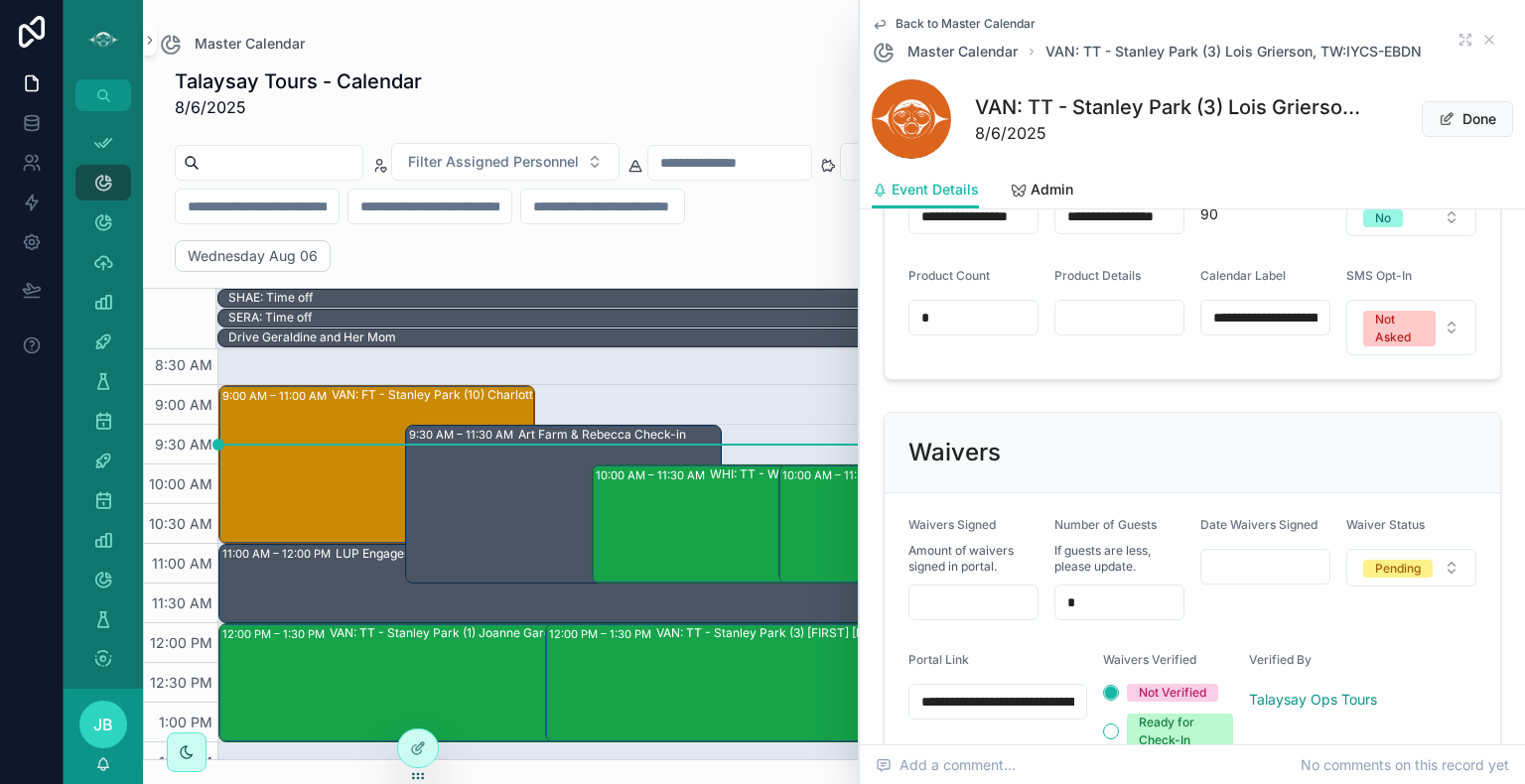 scroll, scrollTop: 1412, scrollLeft: 0, axis: vertical 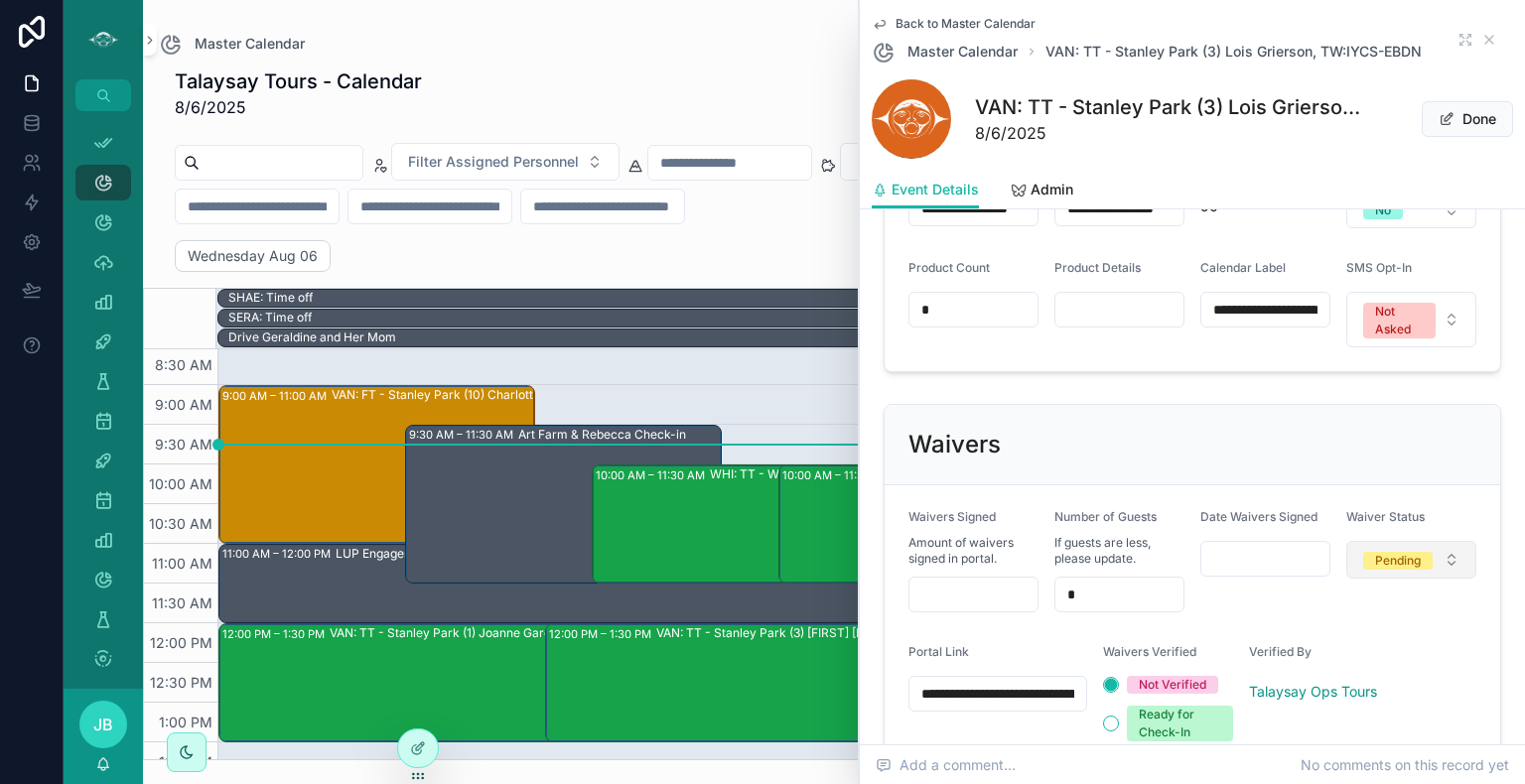 click on "Pending" at bounding box center [1411, 560] 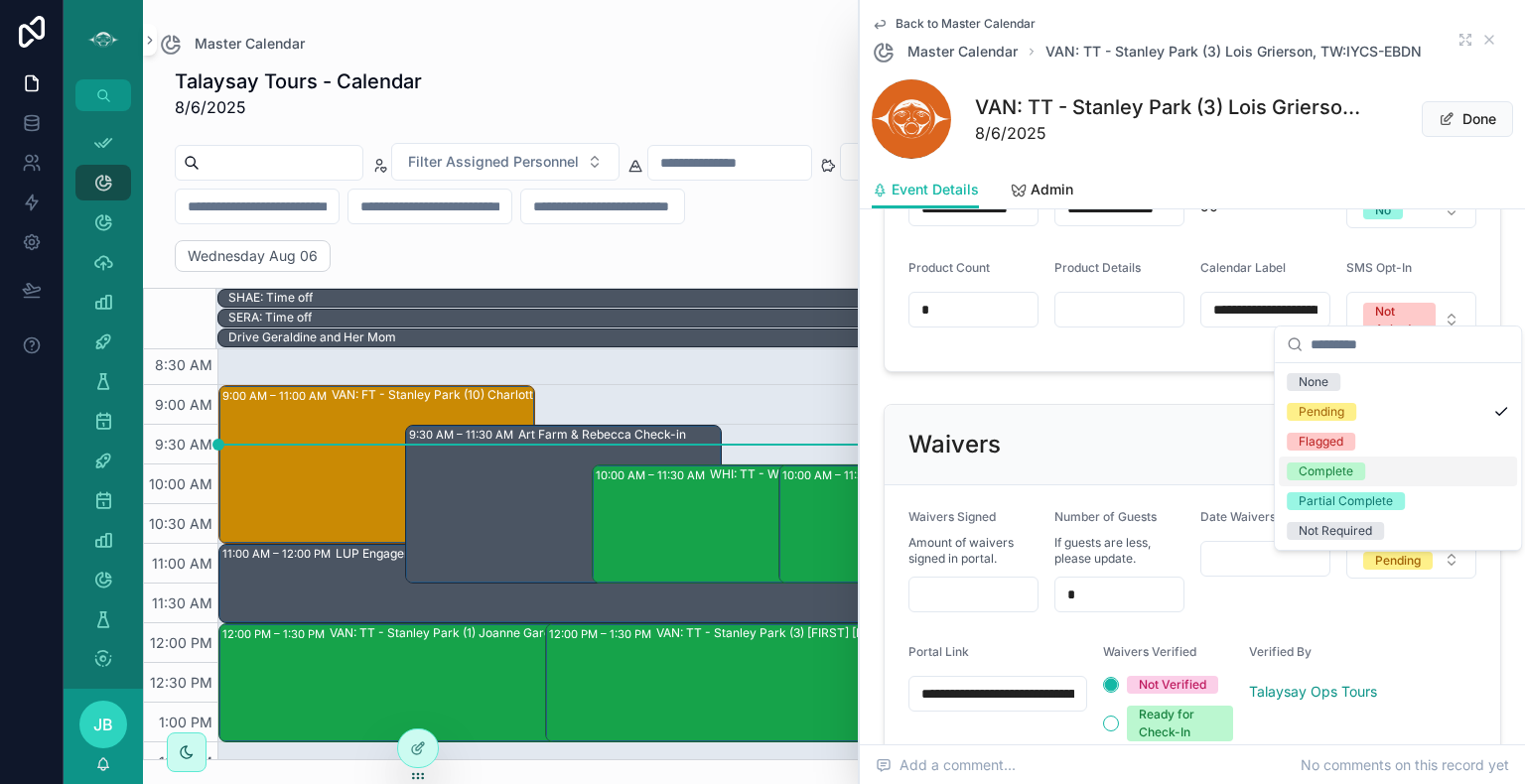 click on "Complete" at bounding box center [1325, 471] 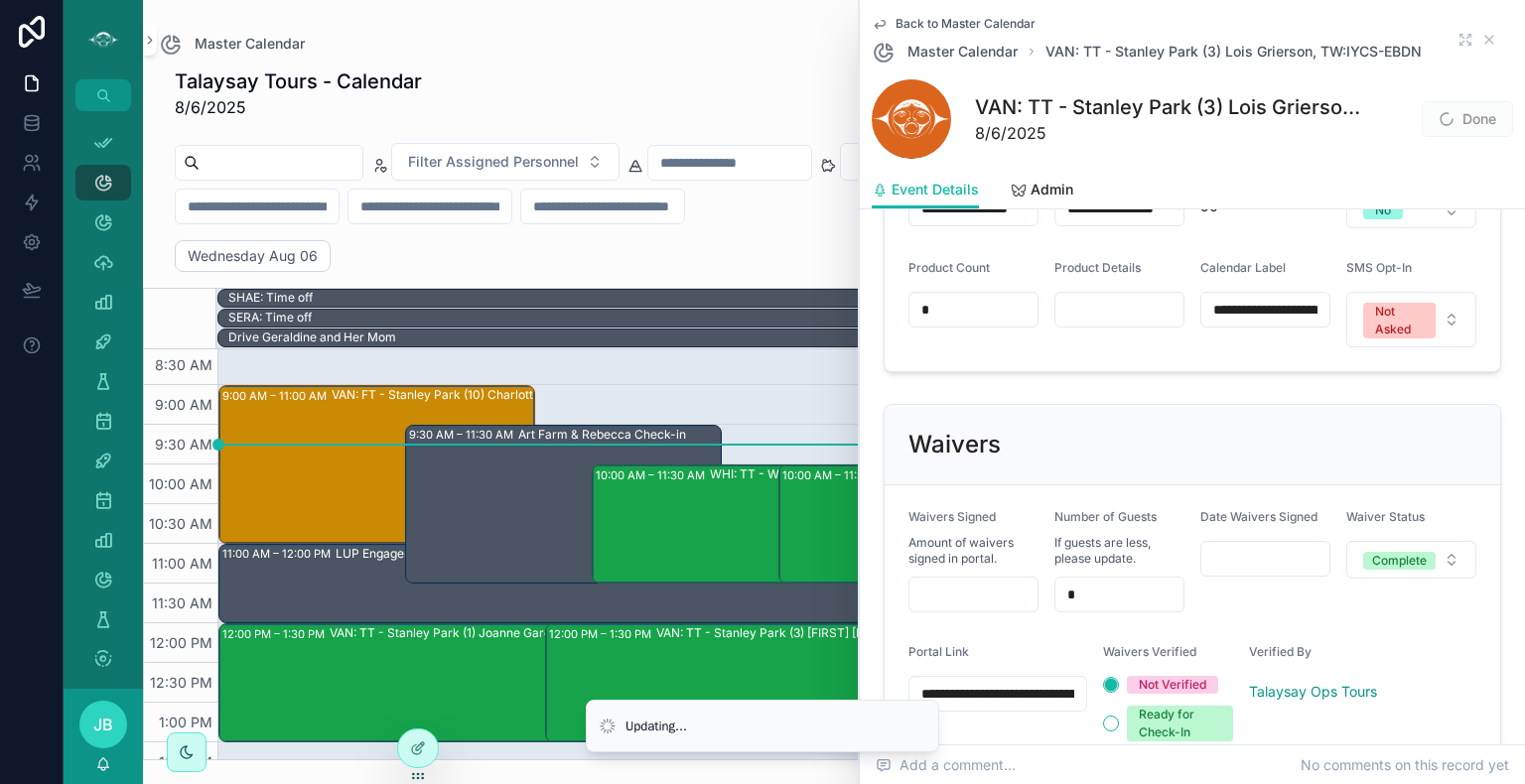 click at bounding box center (973, 594) 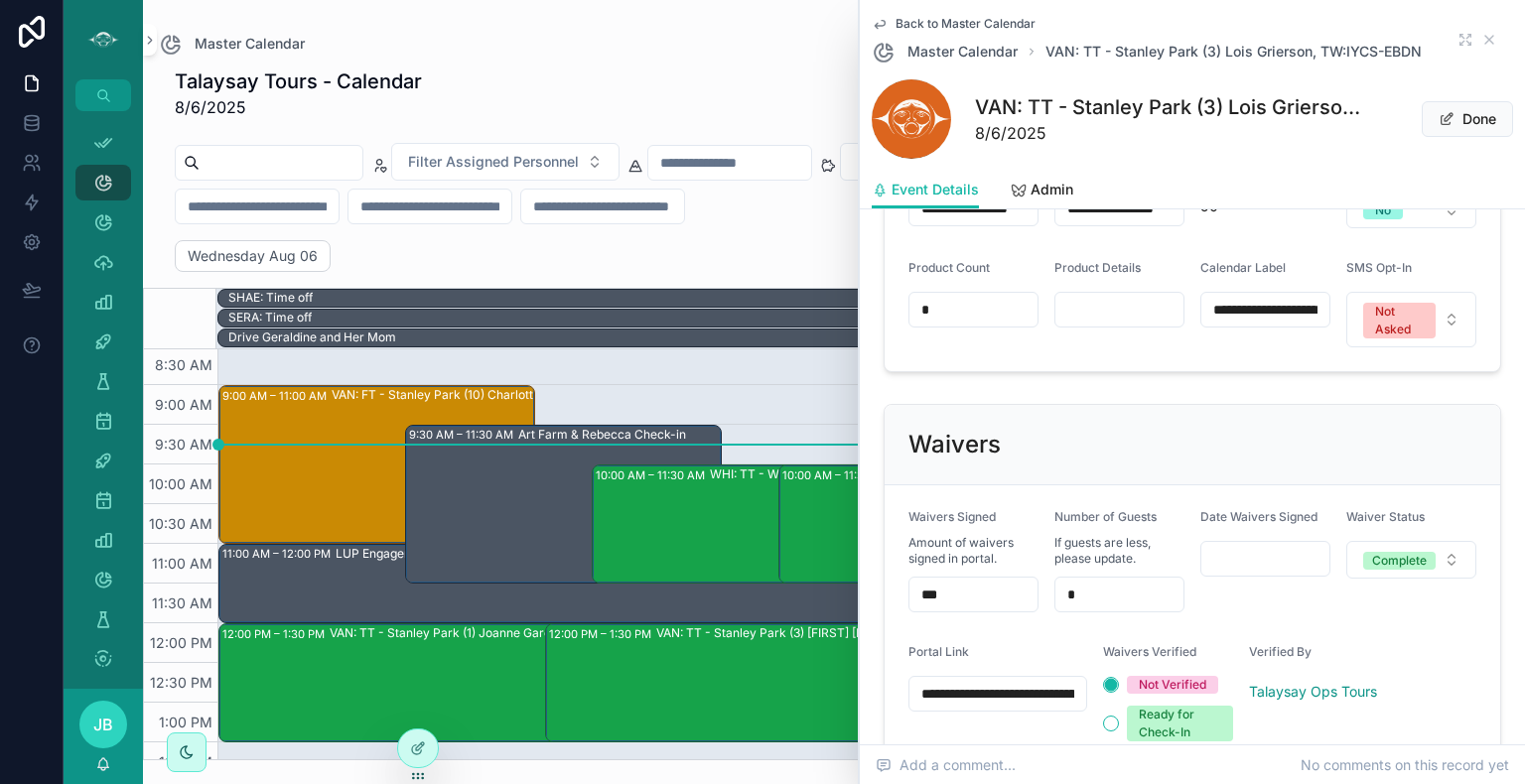 type on "***" 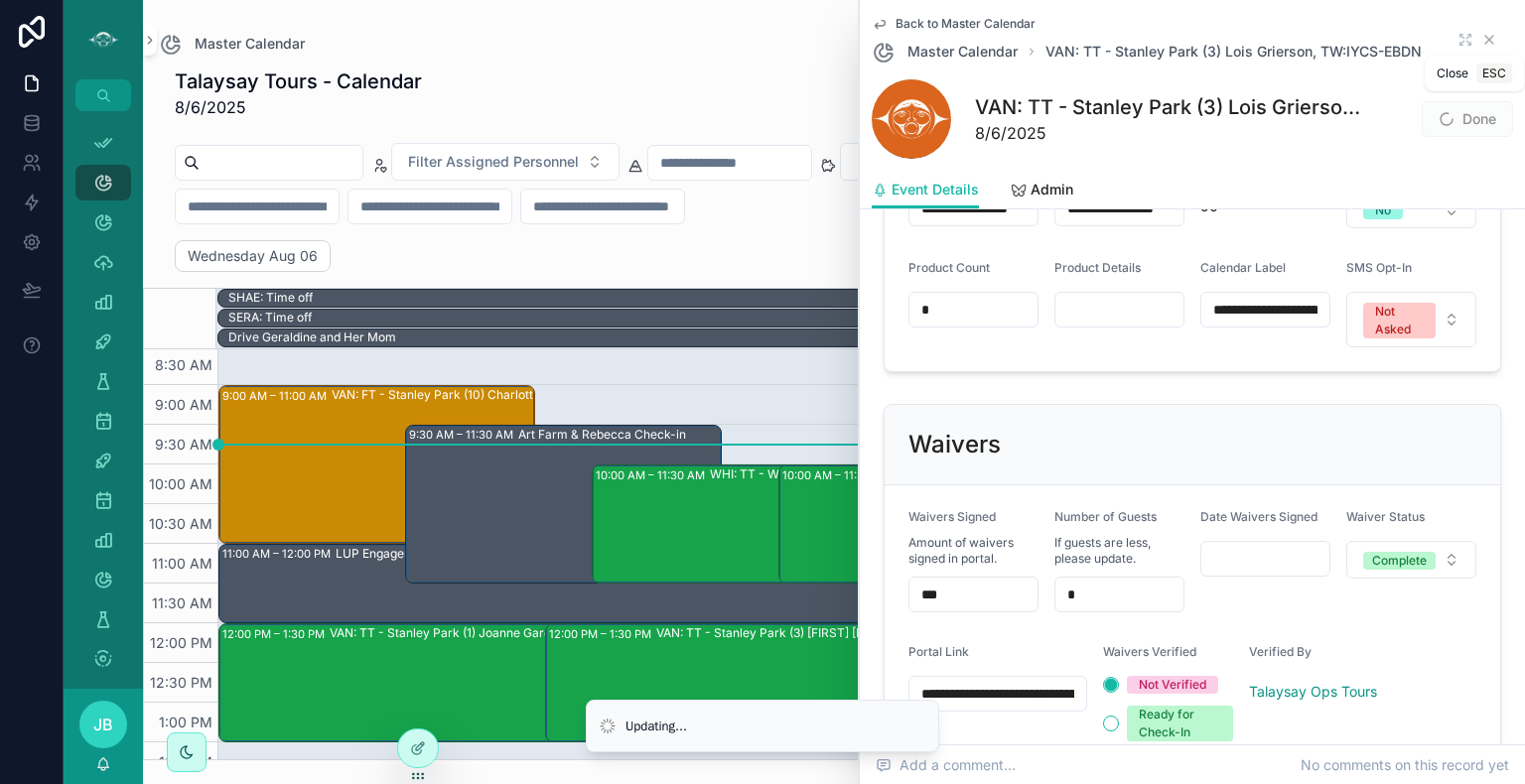 click 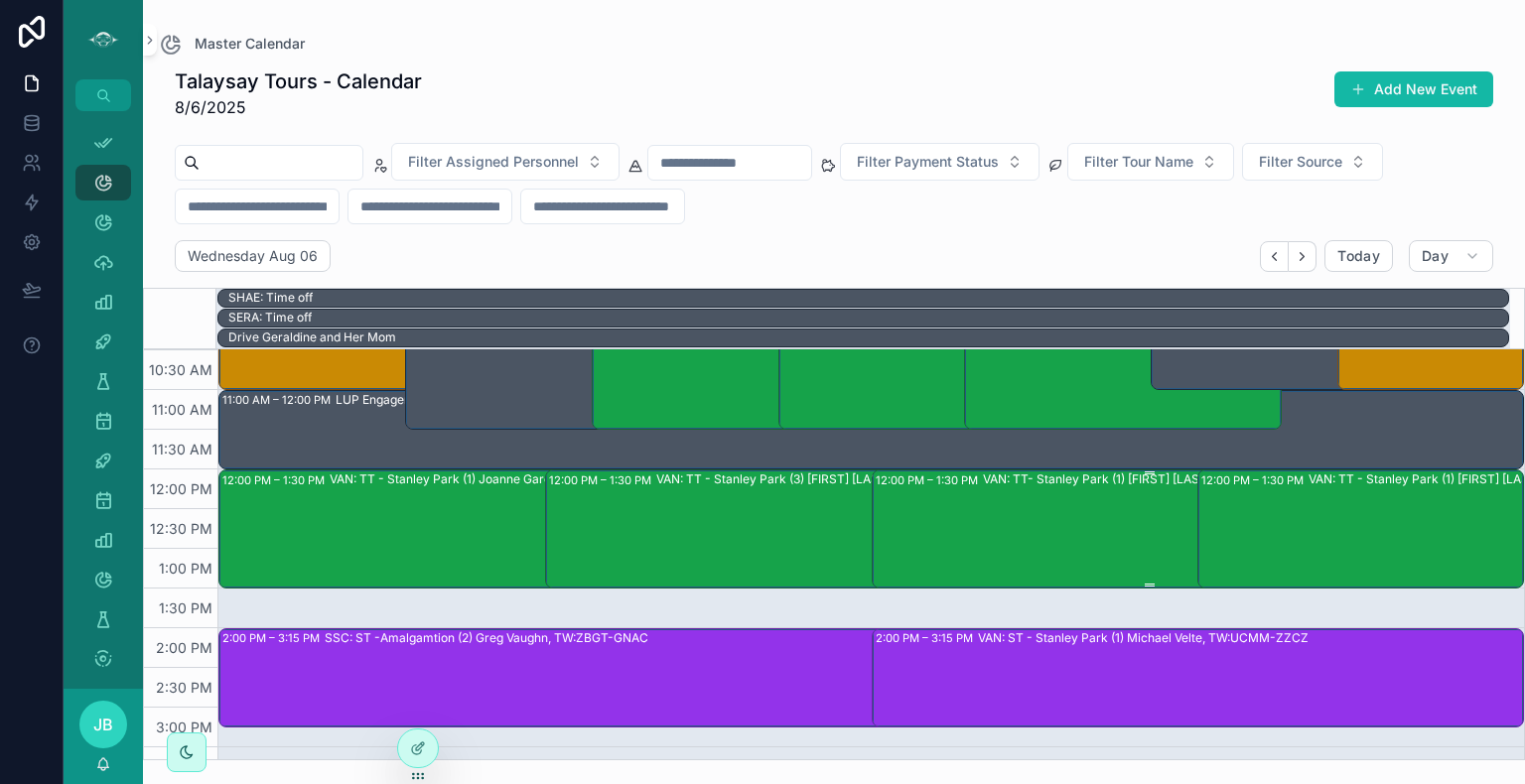 scroll, scrollTop: 234, scrollLeft: 0, axis: vertical 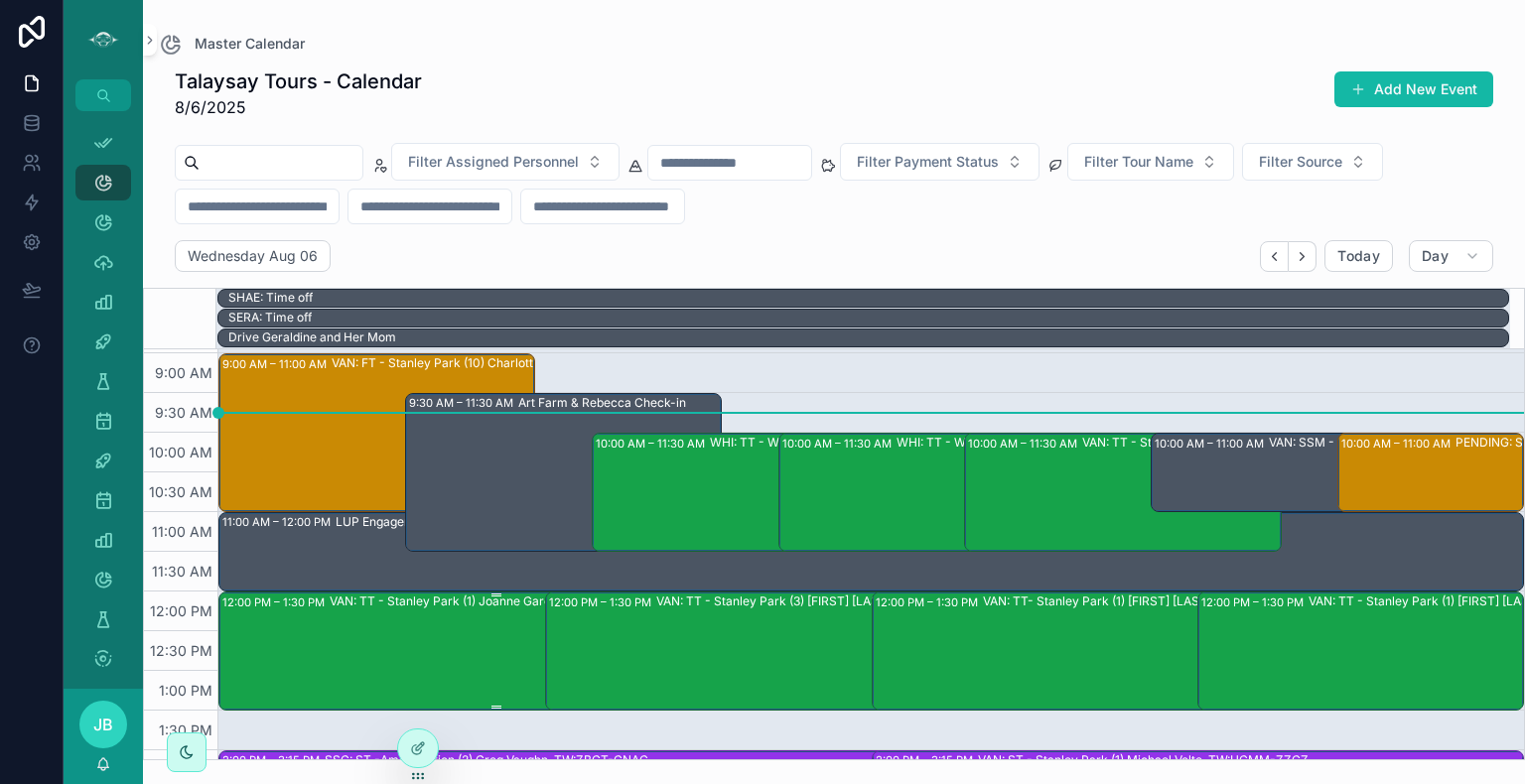 click on "VAN: TT - Stanley Park (1) Joanne Garcia, TW:KVAJ-FVRA" at bounding box center [550, 650] 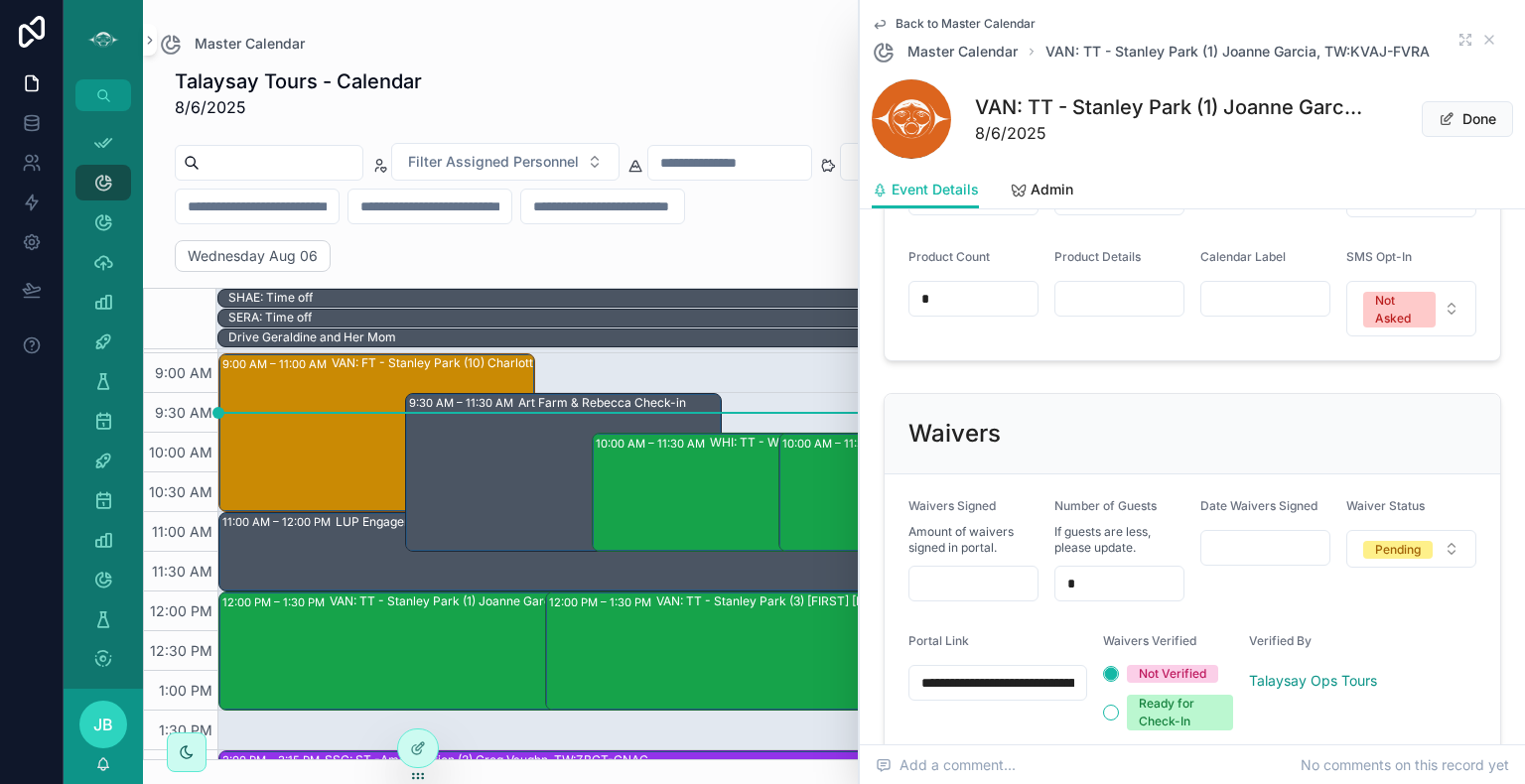 scroll, scrollTop: 1424, scrollLeft: 0, axis: vertical 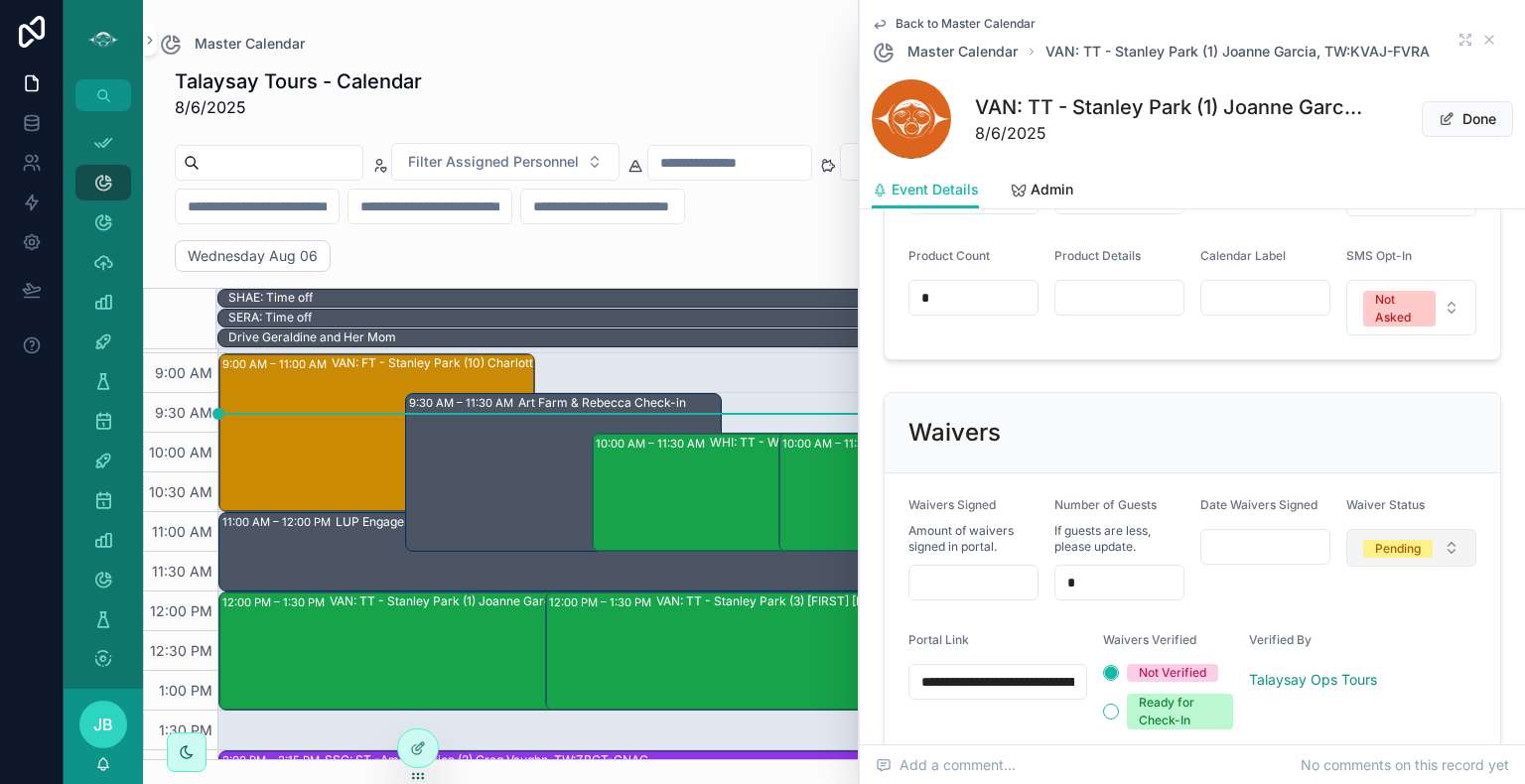 click on "Pending" at bounding box center [1398, 549] 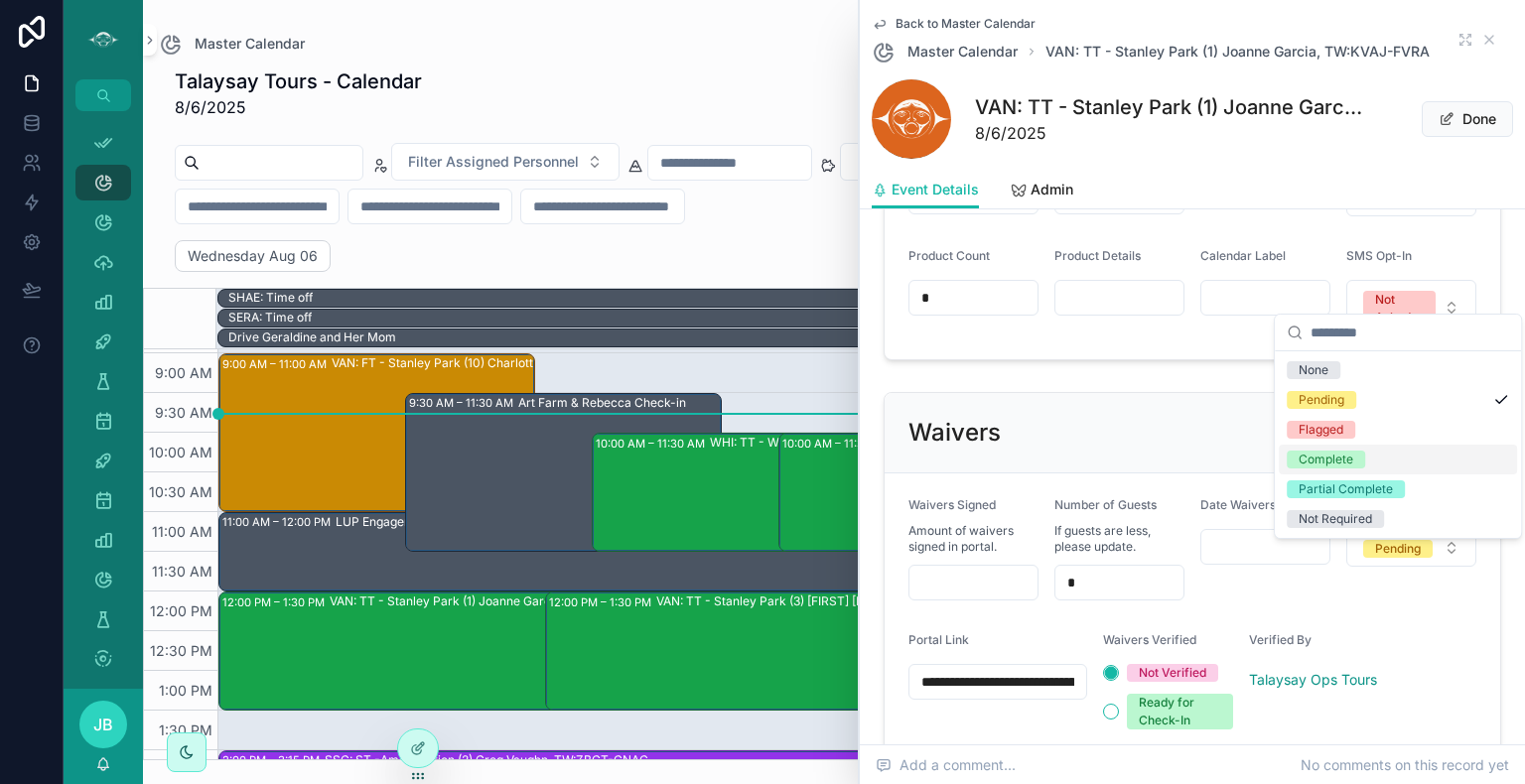 click on "Complete" at bounding box center [1325, 459] 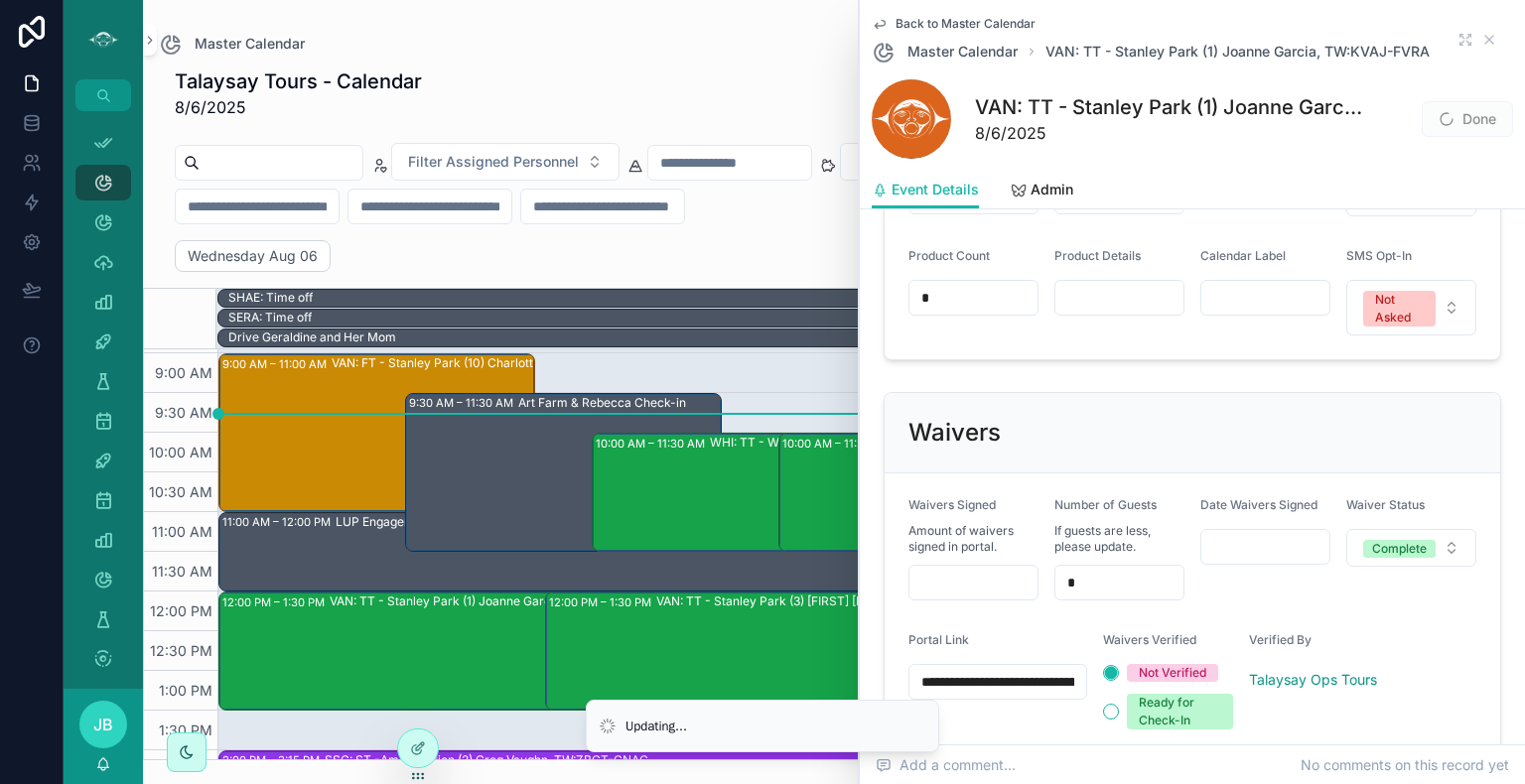 click at bounding box center (973, 583) 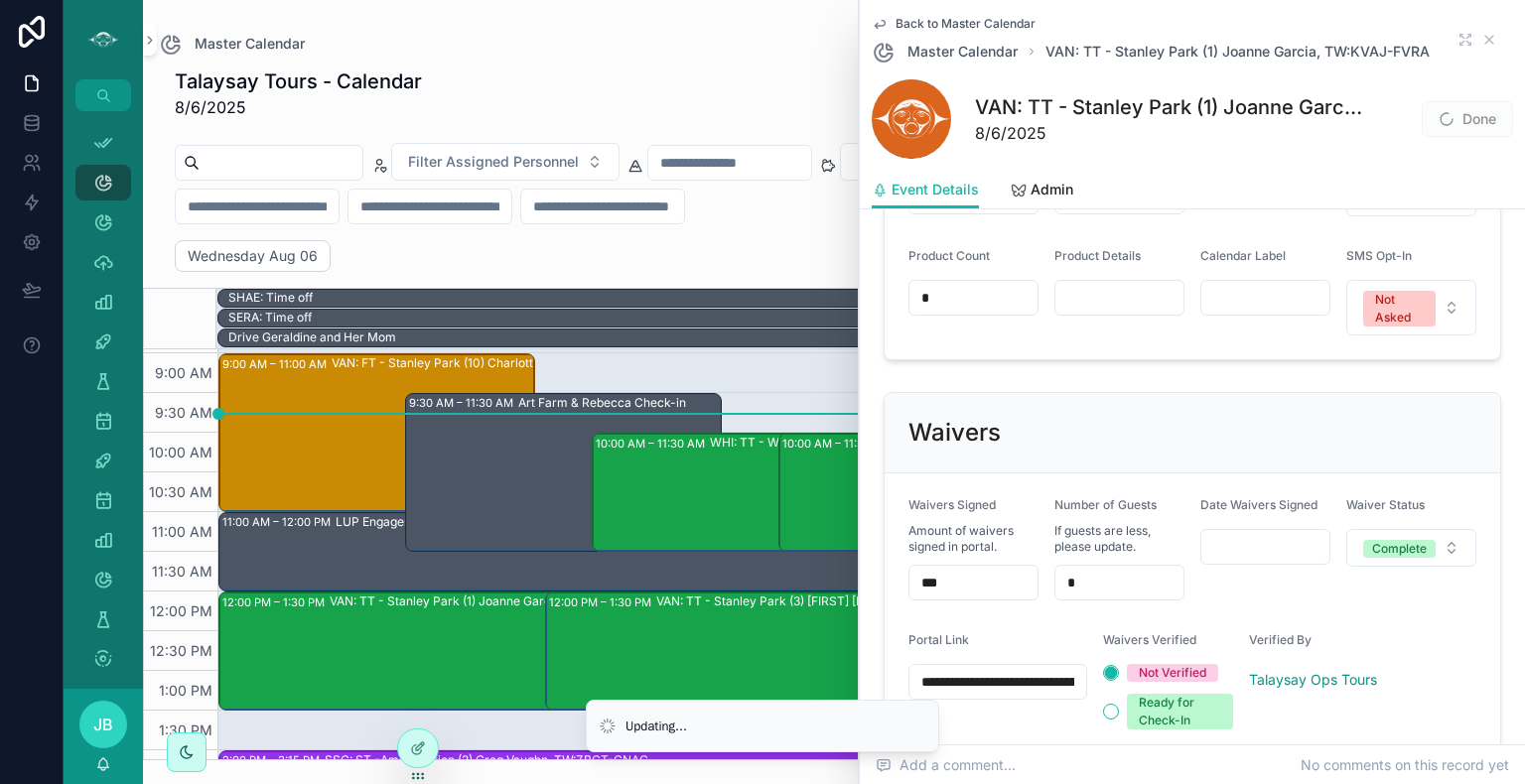 type on "***" 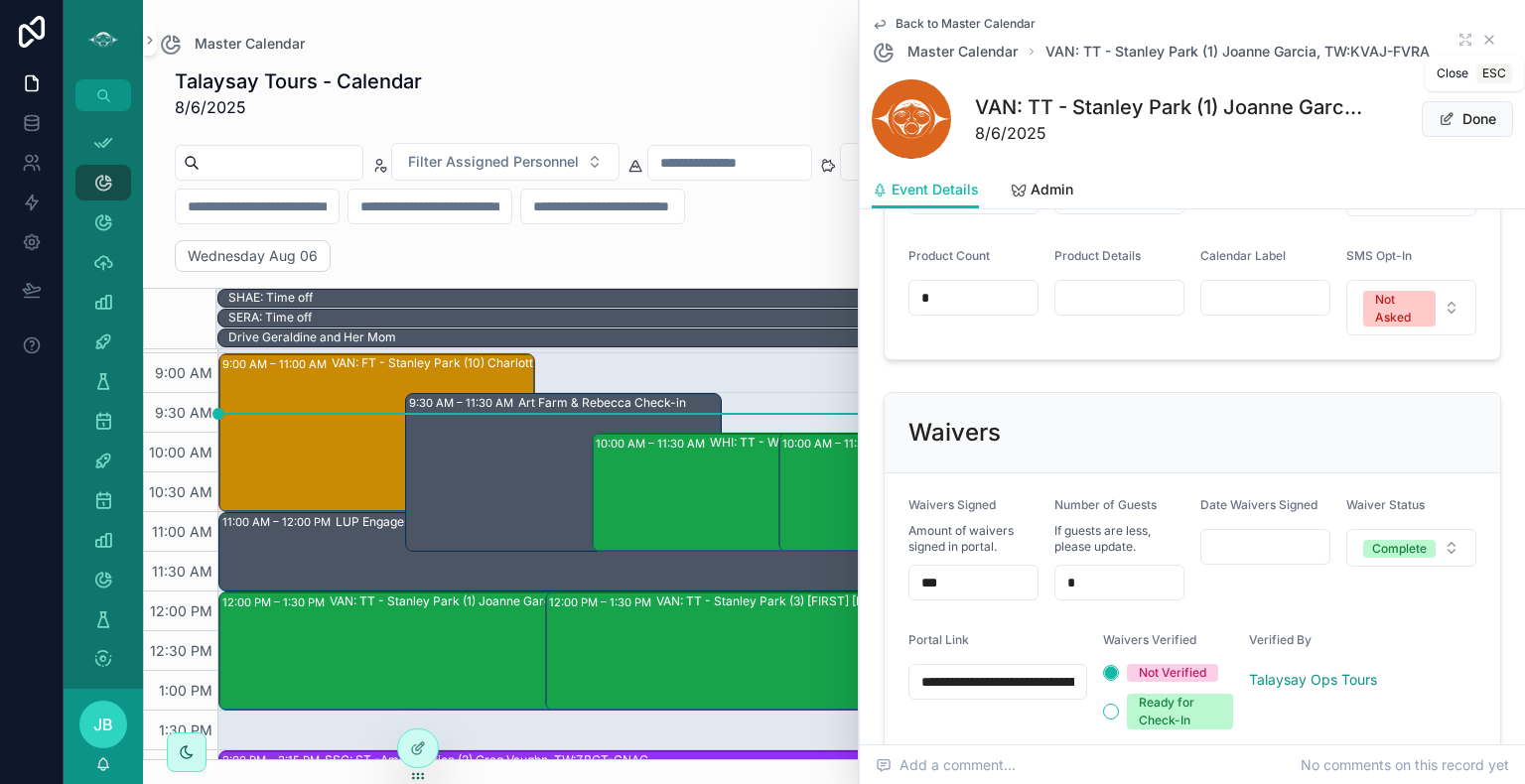 click 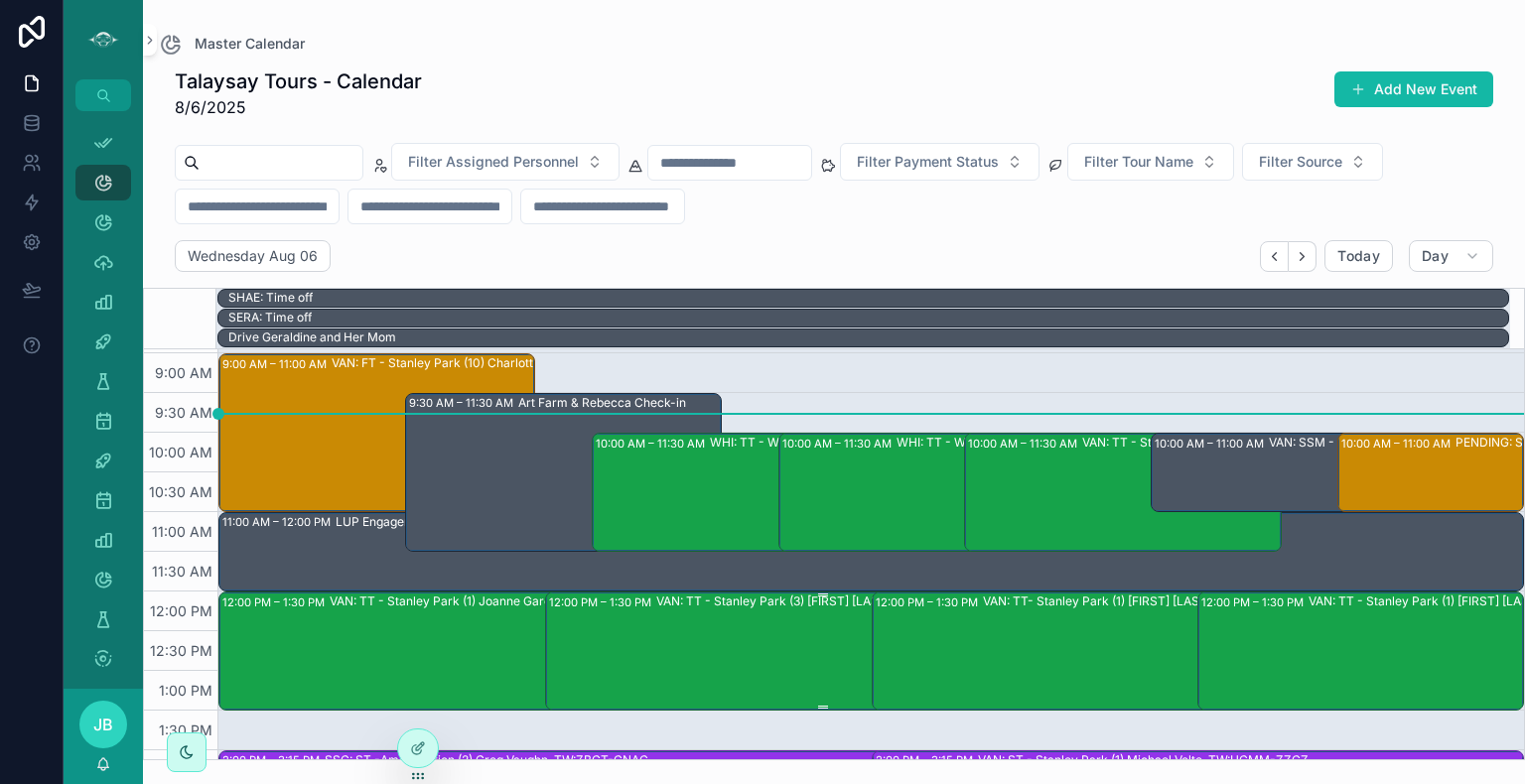 click on "VAN: TT - Stanley Park (3) [FIRST] [LAST], TW:EZSS-USFT" at bounding box center (877, 650) 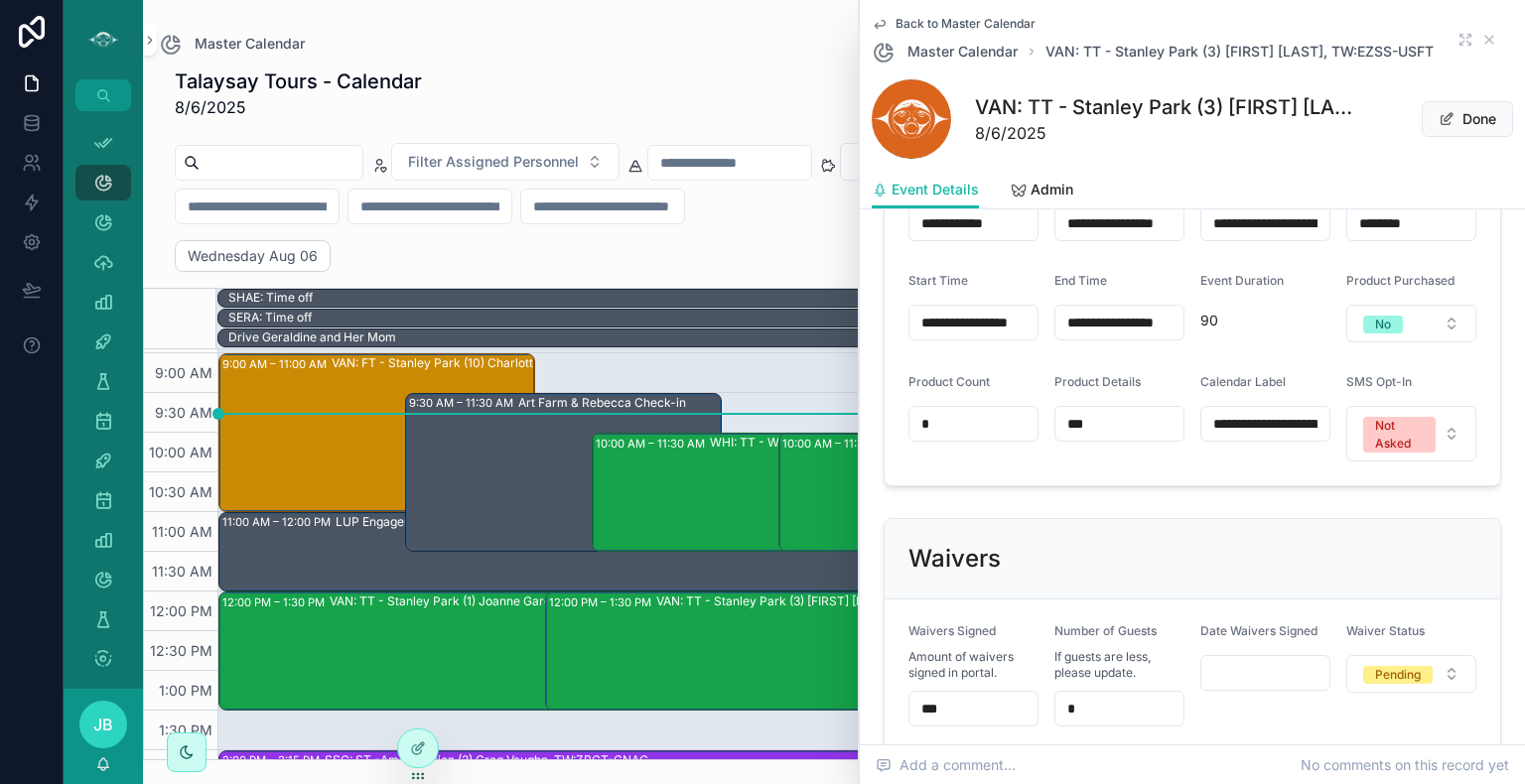 scroll, scrollTop: 1457, scrollLeft: 0, axis: vertical 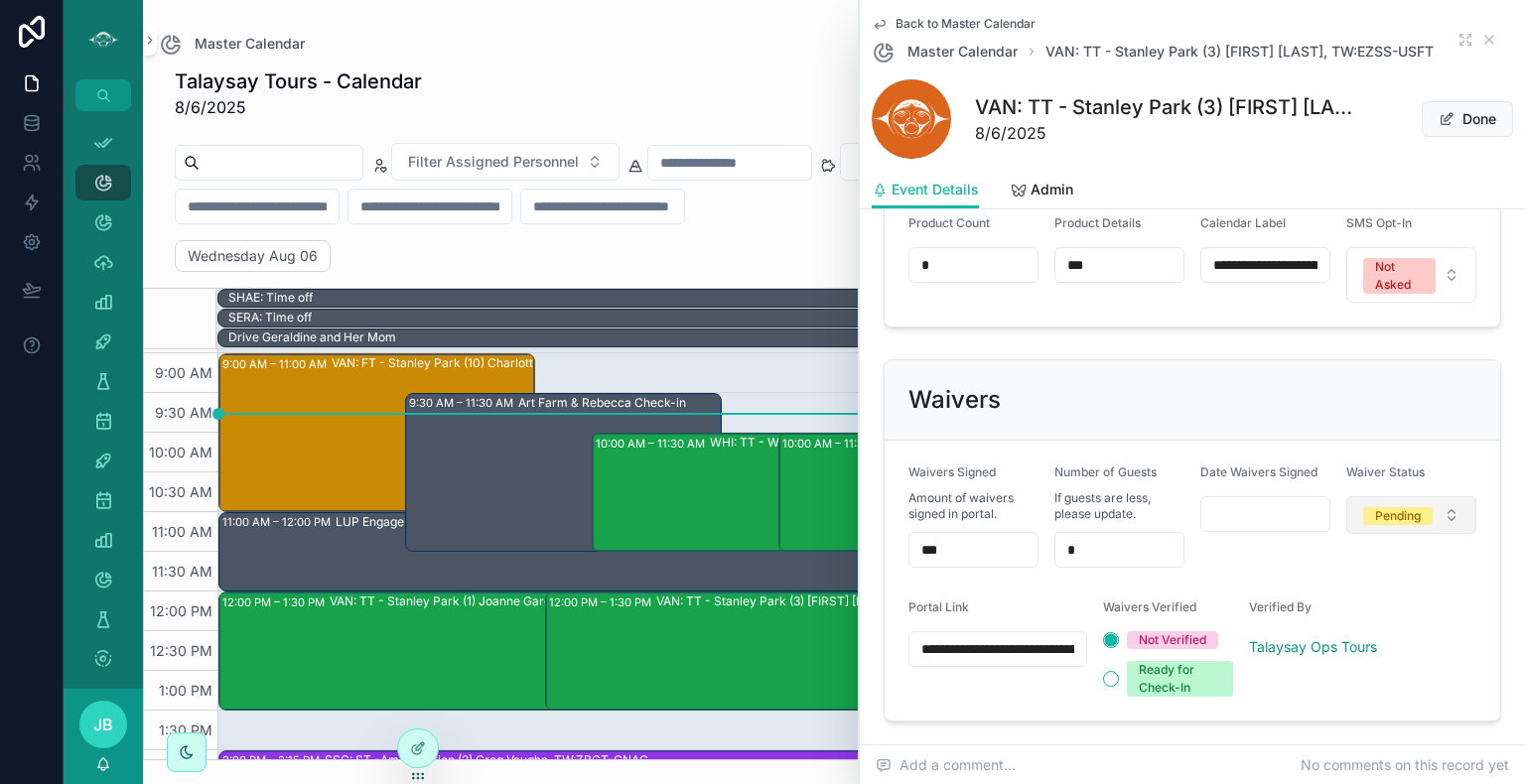click on "Pending" at bounding box center [1411, 515] 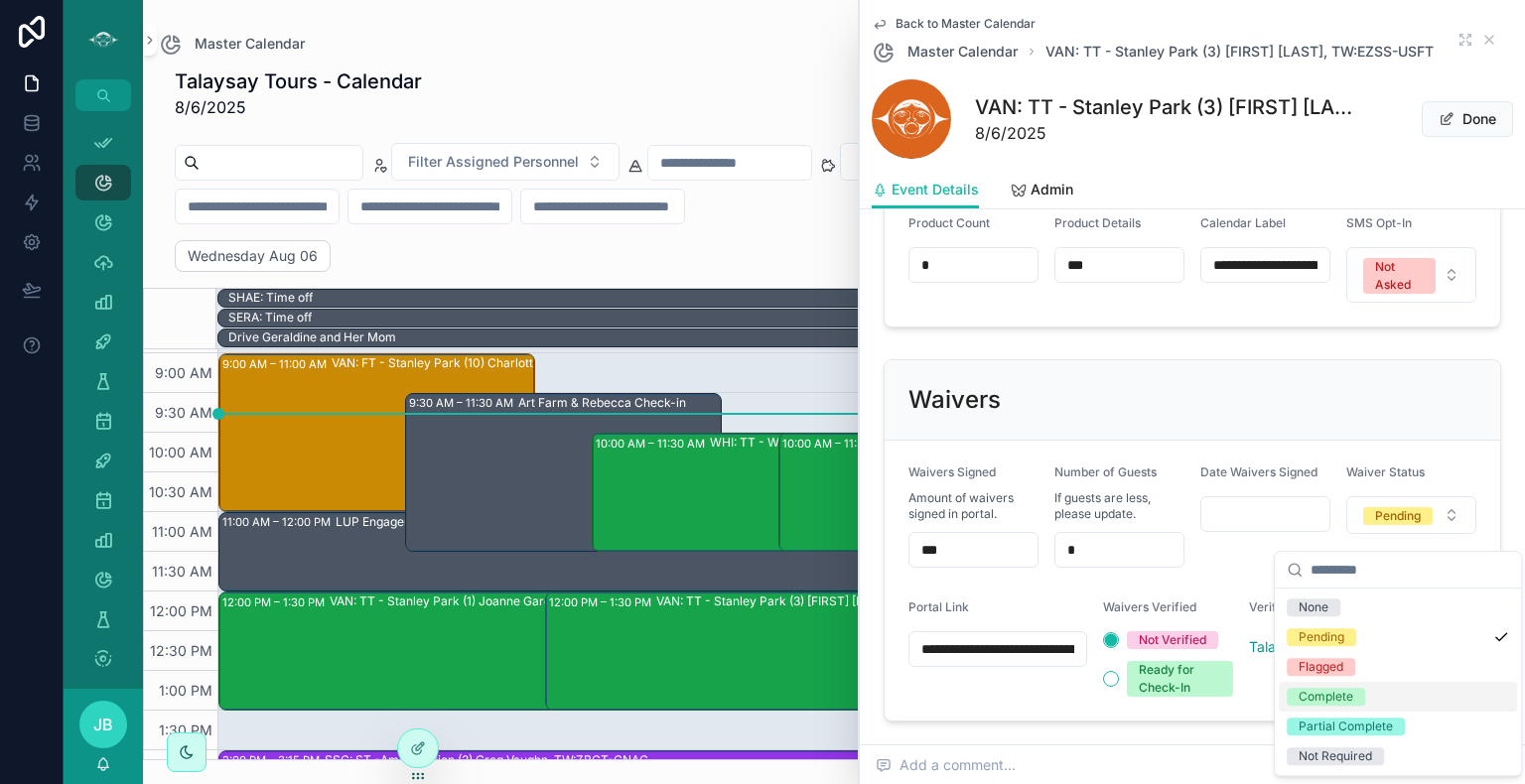 click on "Complete" at bounding box center [1398, 697] 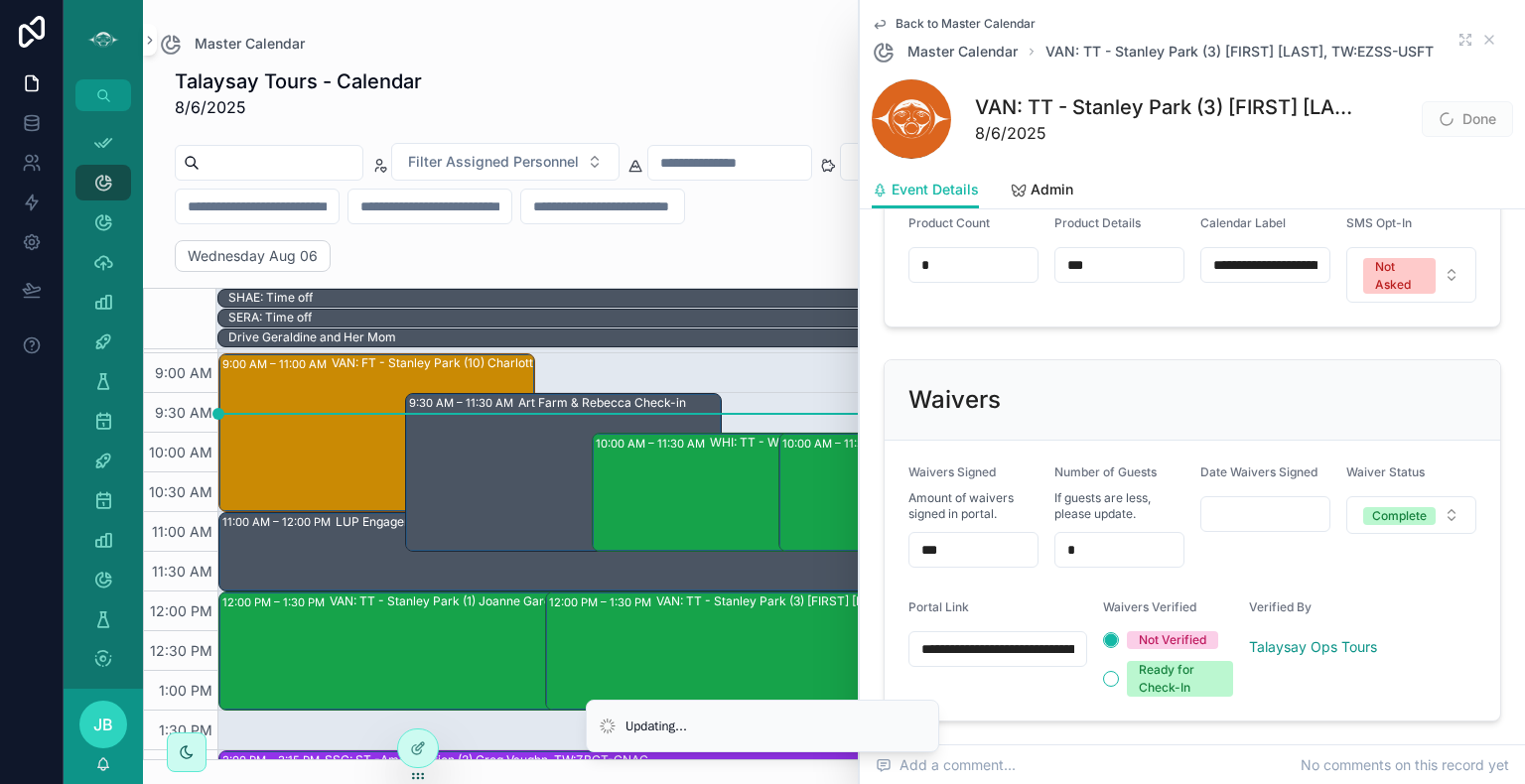 click on "***" at bounding box center [973, 550] 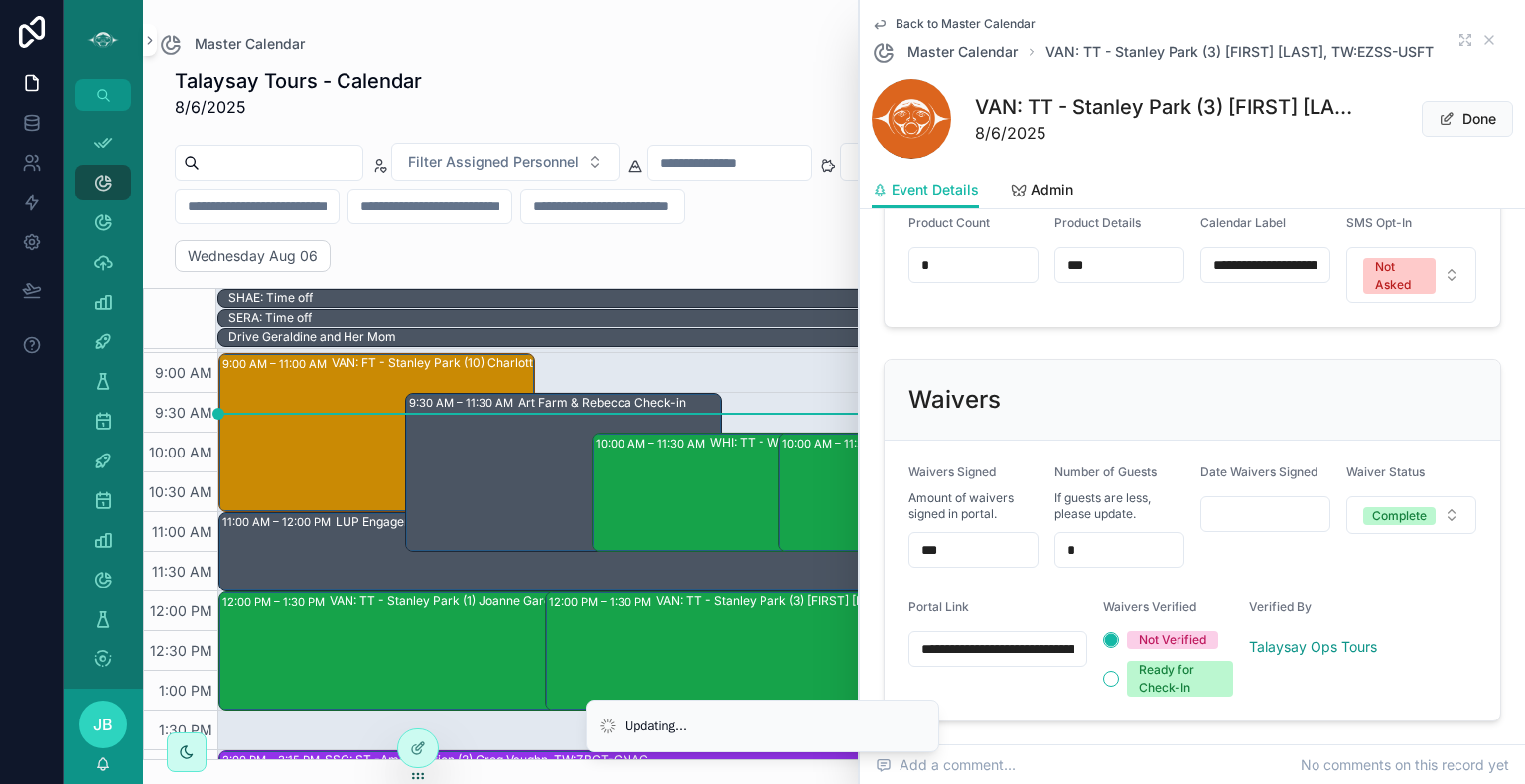 type on "***" 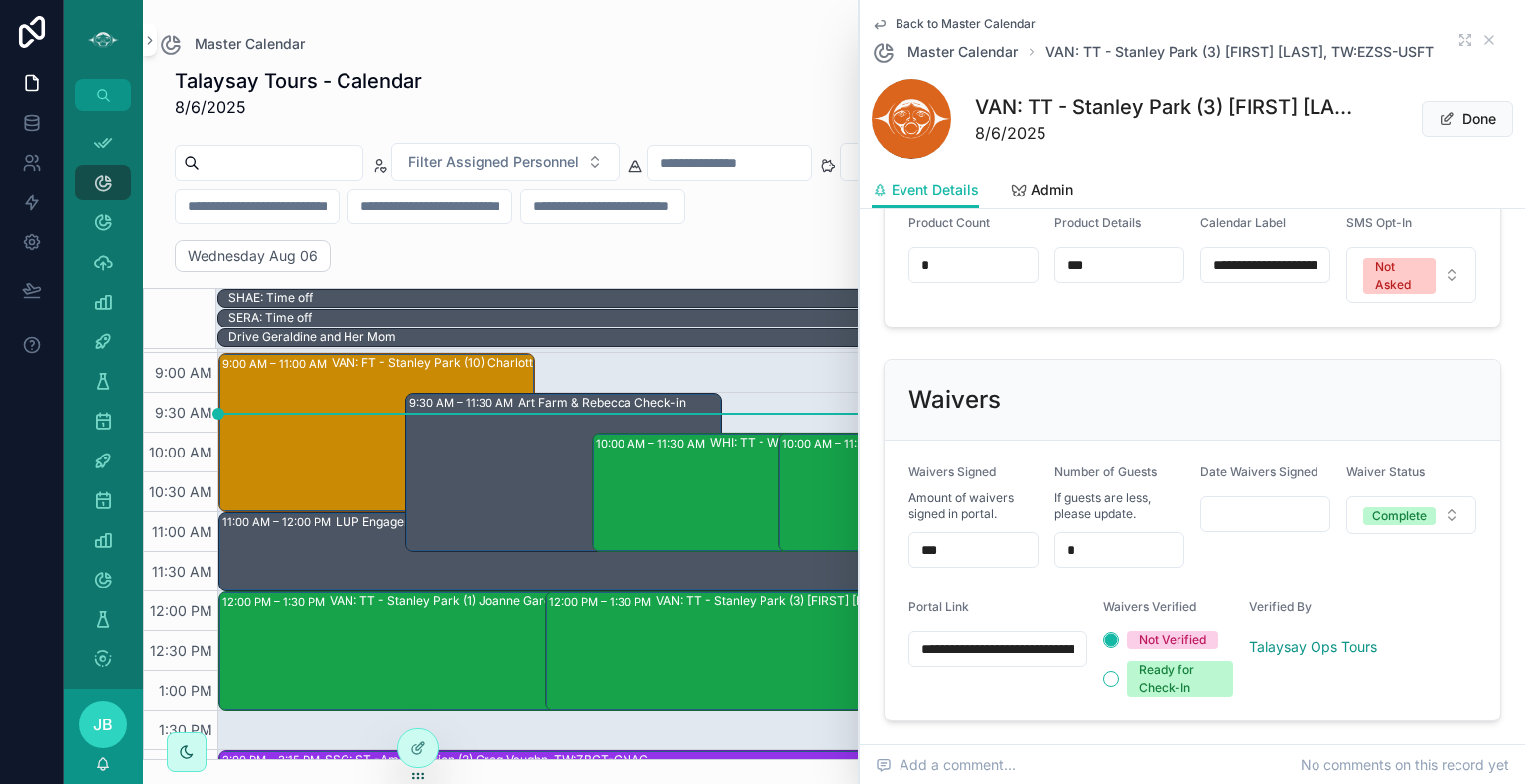 type on "***" 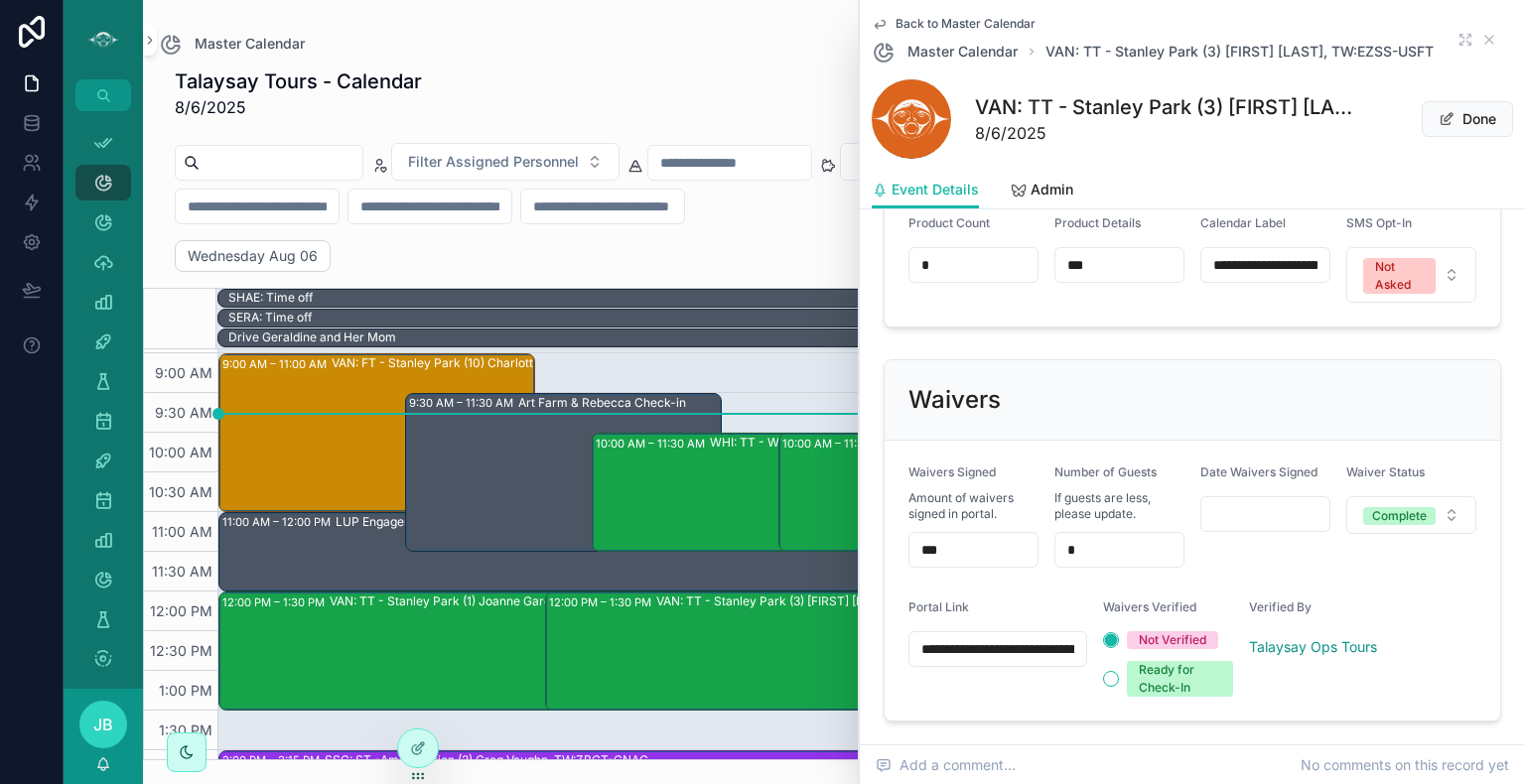 click on "**********" at bounding box center (1192, 581) 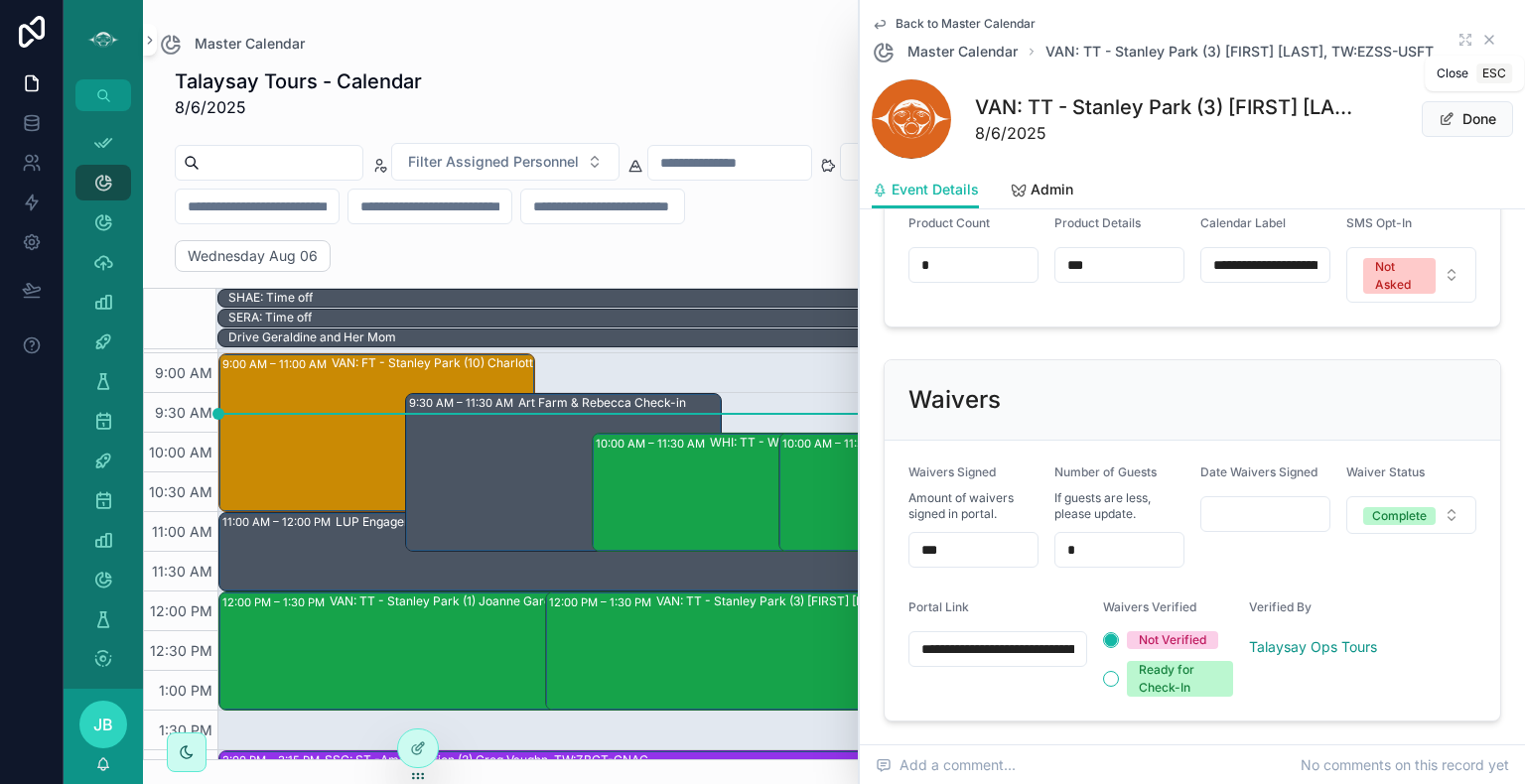 click 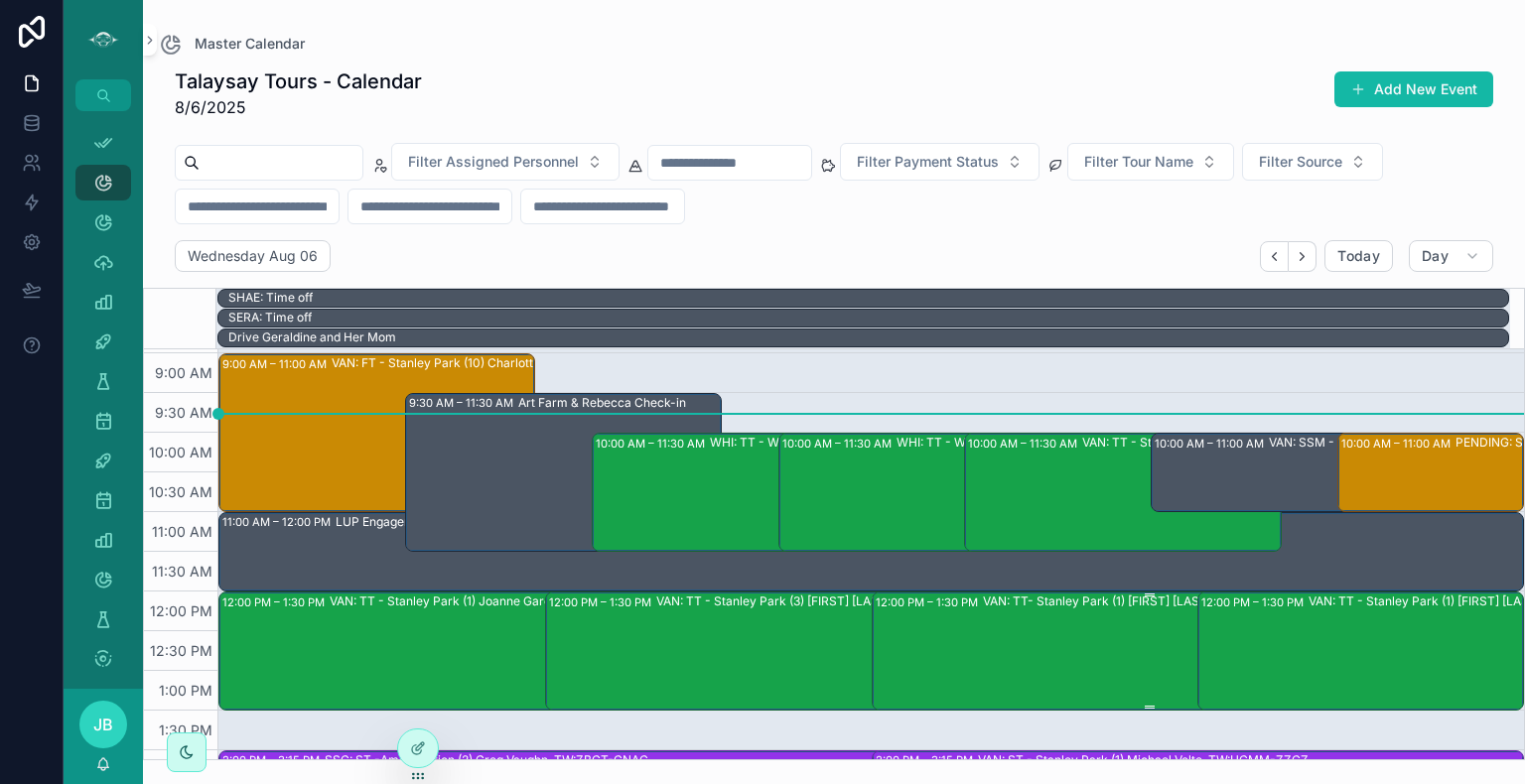 click on "VAN: TT- Stanley Park (1) [FIRST] [LAST], TW:AUMC-ZKXI" at bounding box center [1203, 650] 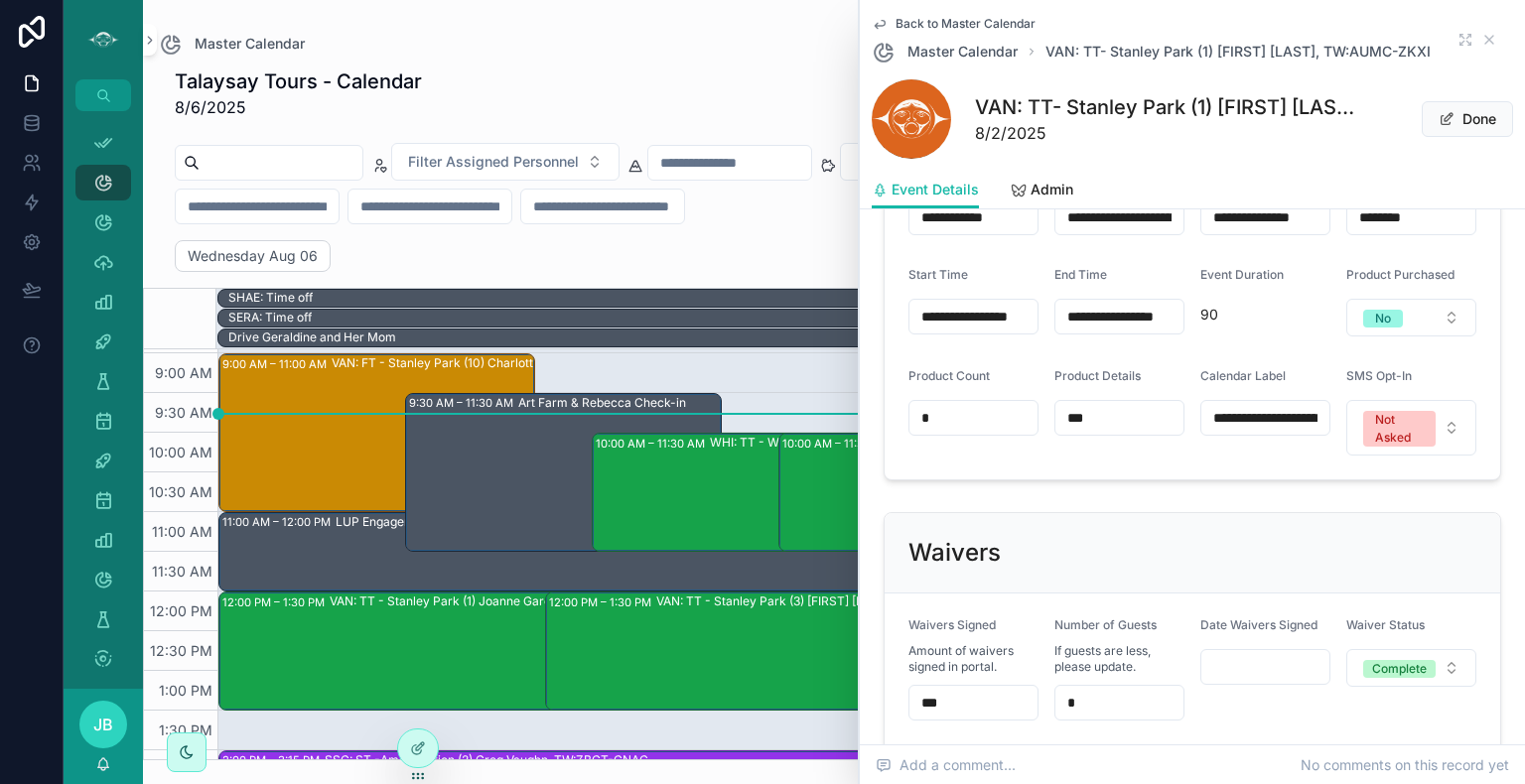 scroll, scrollTop: 1543, scrollLeft: 0, axis: vertical 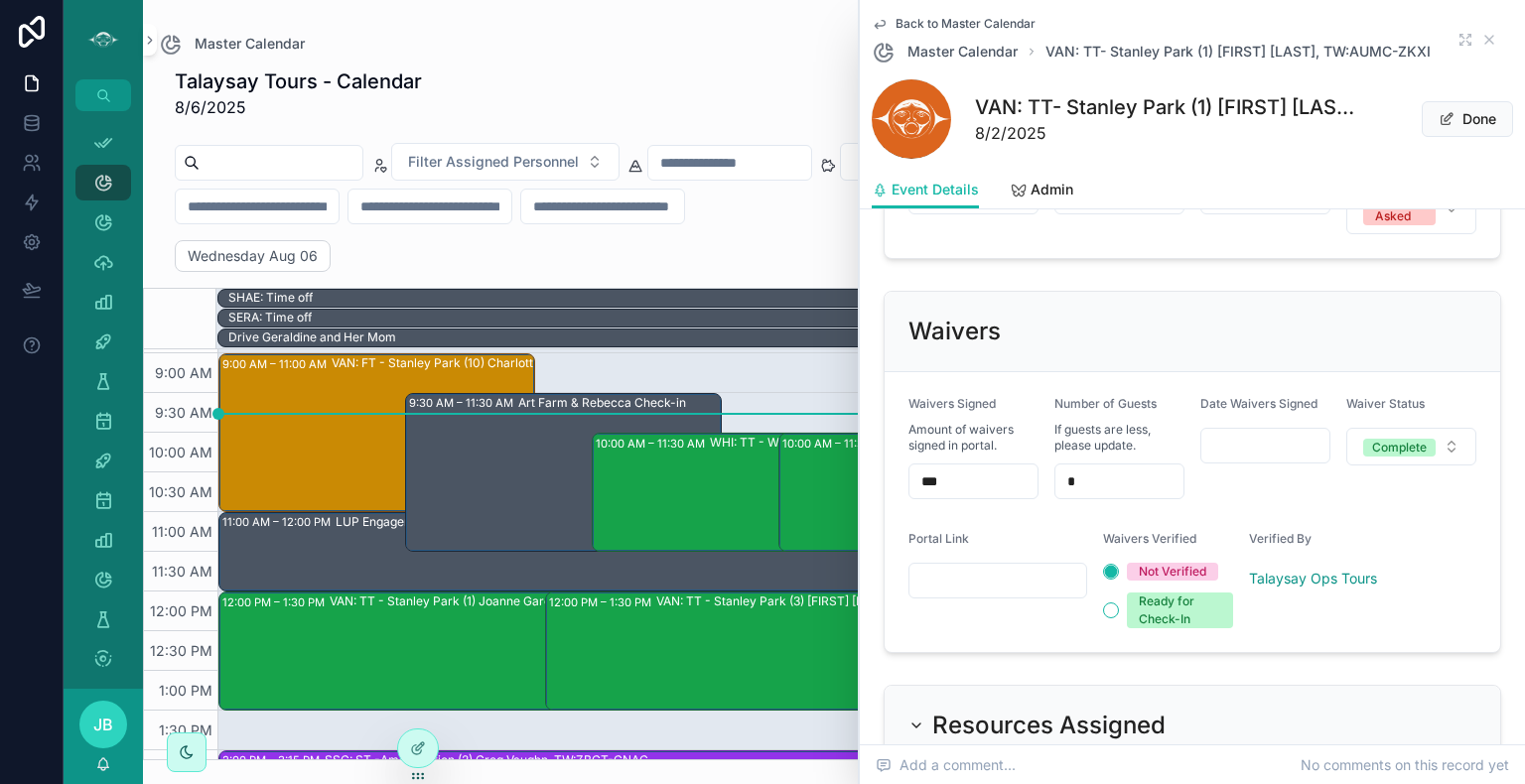 click on "Waivers Signed Amount of waivers signed in portal. *** Number of Guests If guests are less, please update. * Date Waivers Signed Waiver Status Complete Portal Link Waivers Verified Not Verified Ready for Check-In Verified By Talaysay Ops Tours" at bounding box center (1192, 512) 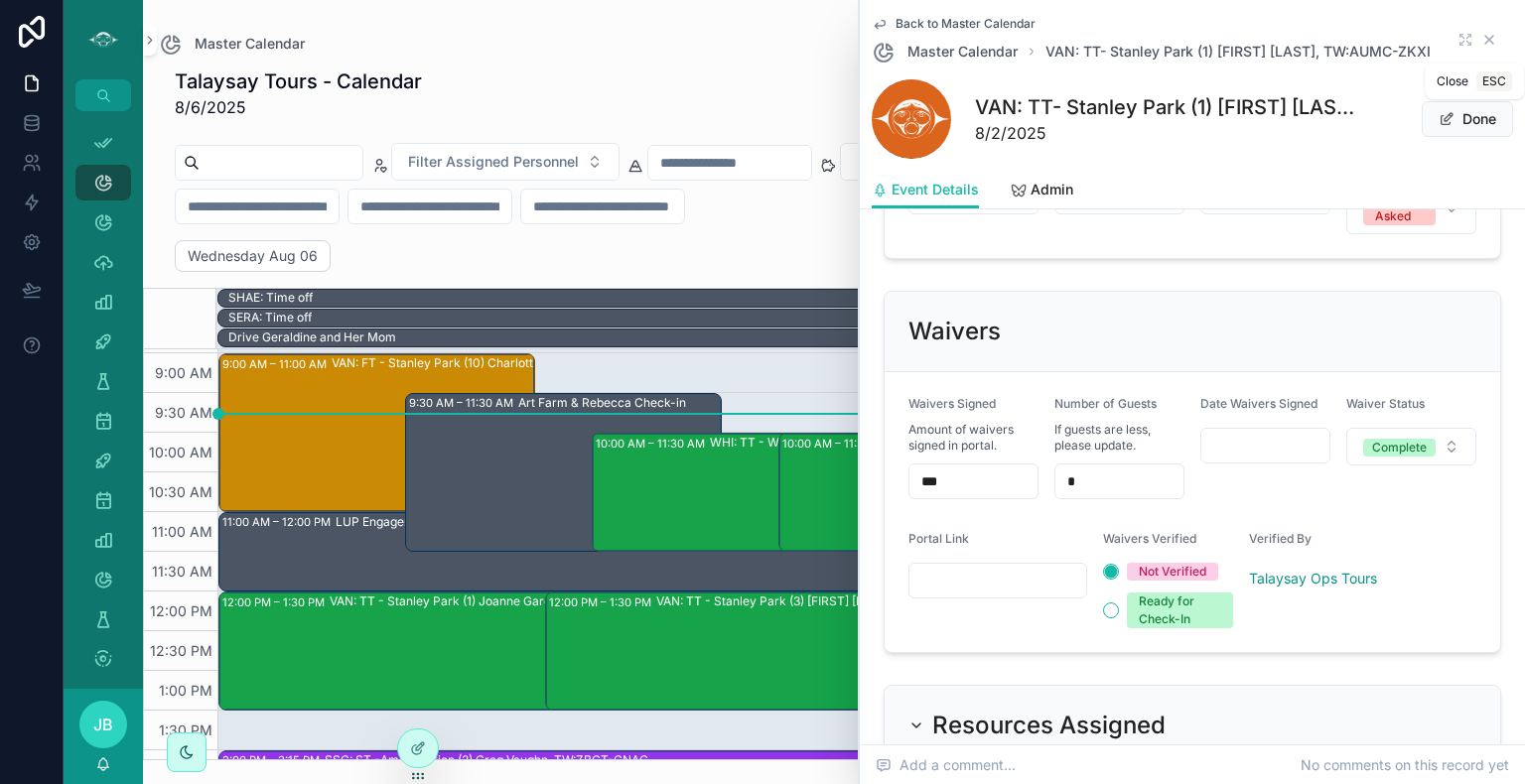 click 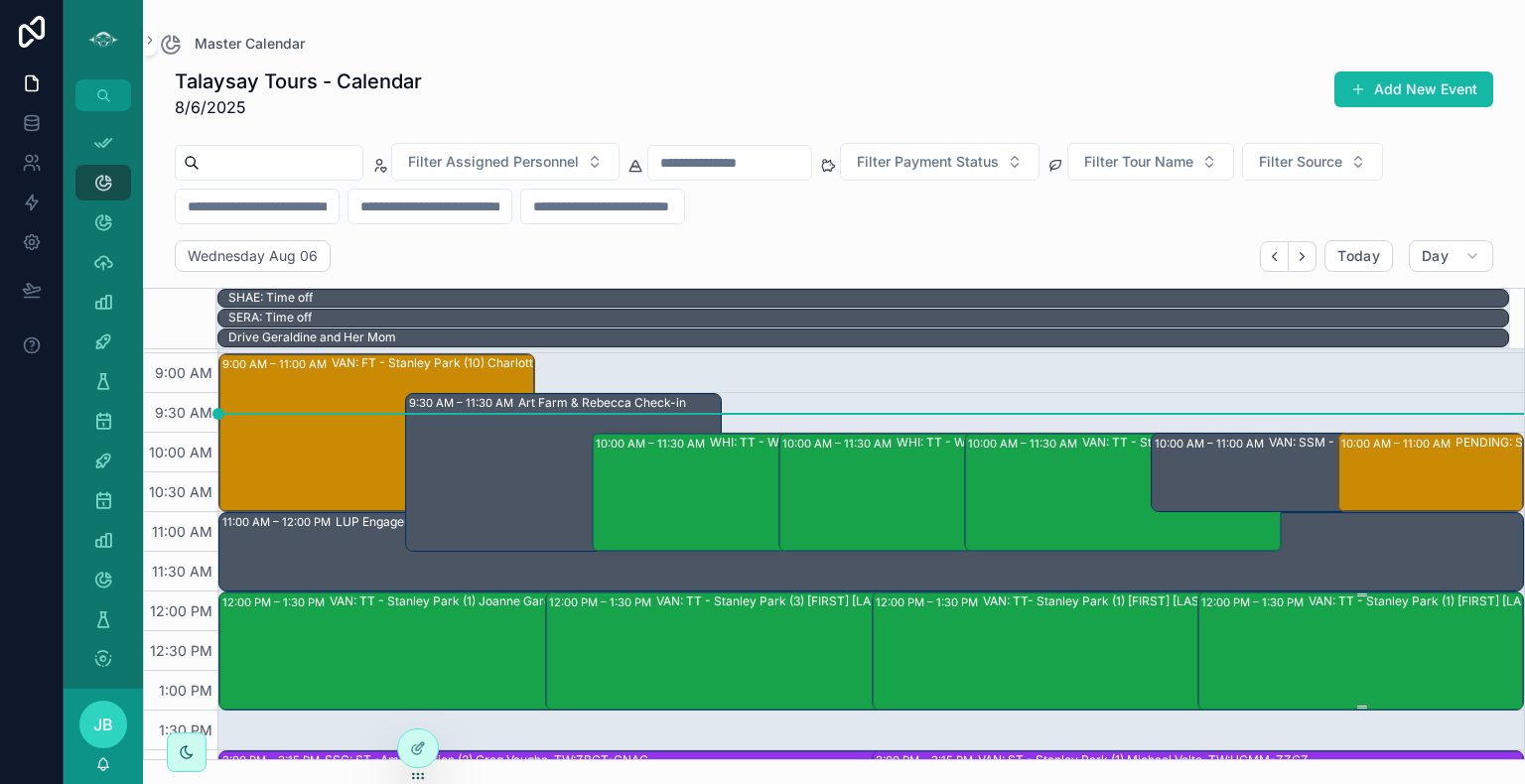 click on "VAN: TT - Stanley Park (1) [FIRST] [LAST], TW:JSRT-VXMT" at bounding box center (1468, 650) 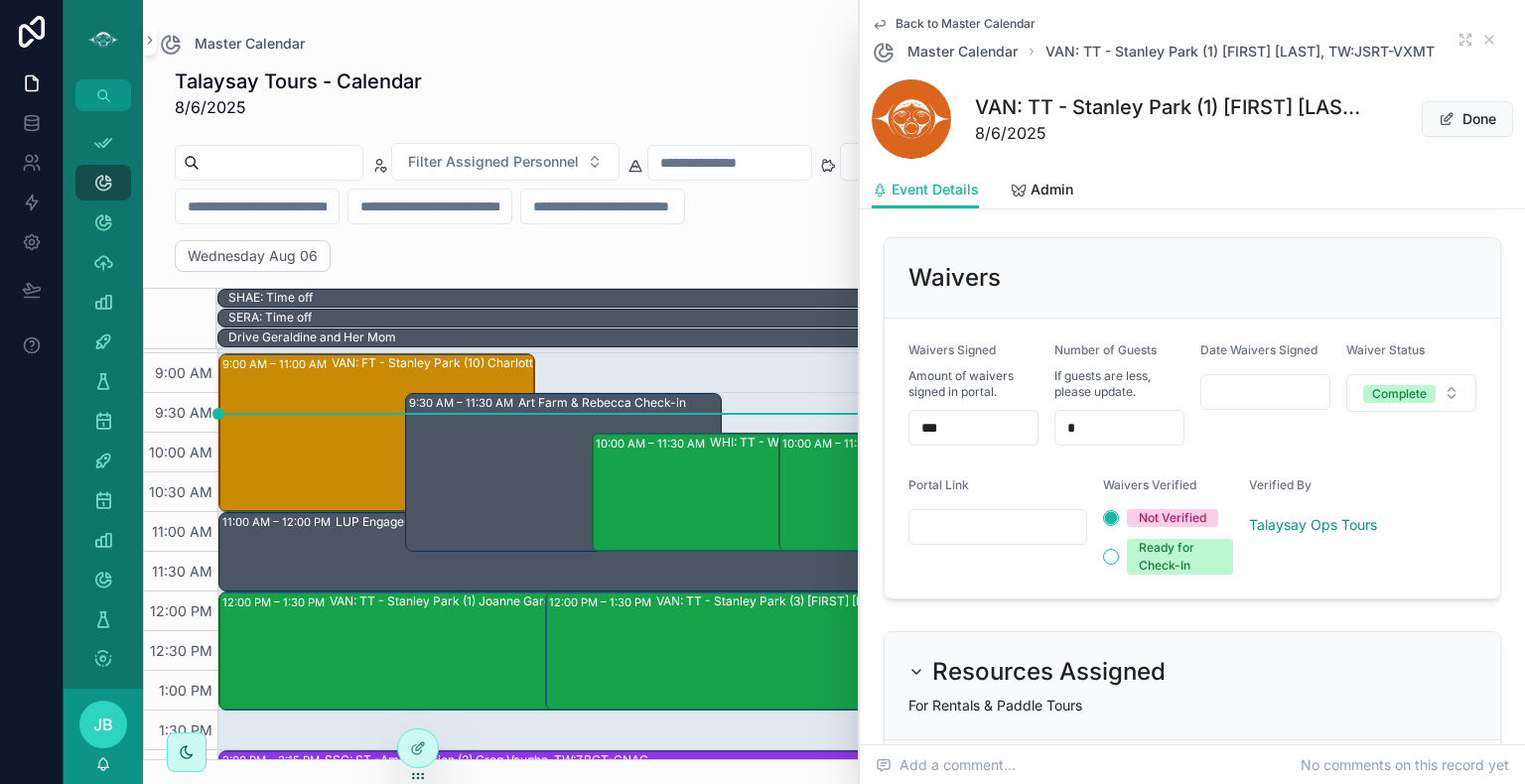scroll, scrollTop: 1624, scrollLeft: 0, axis: vertical 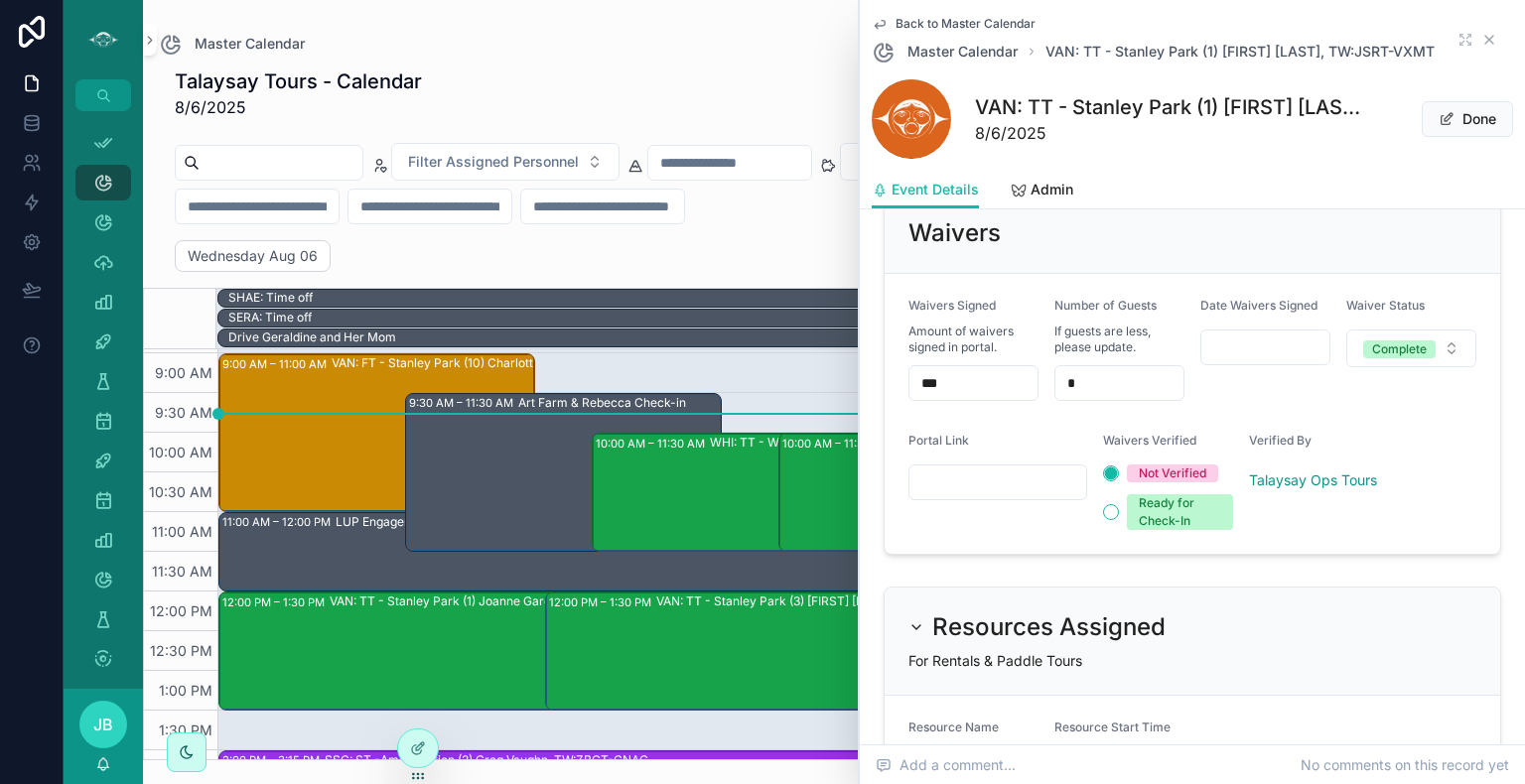 click 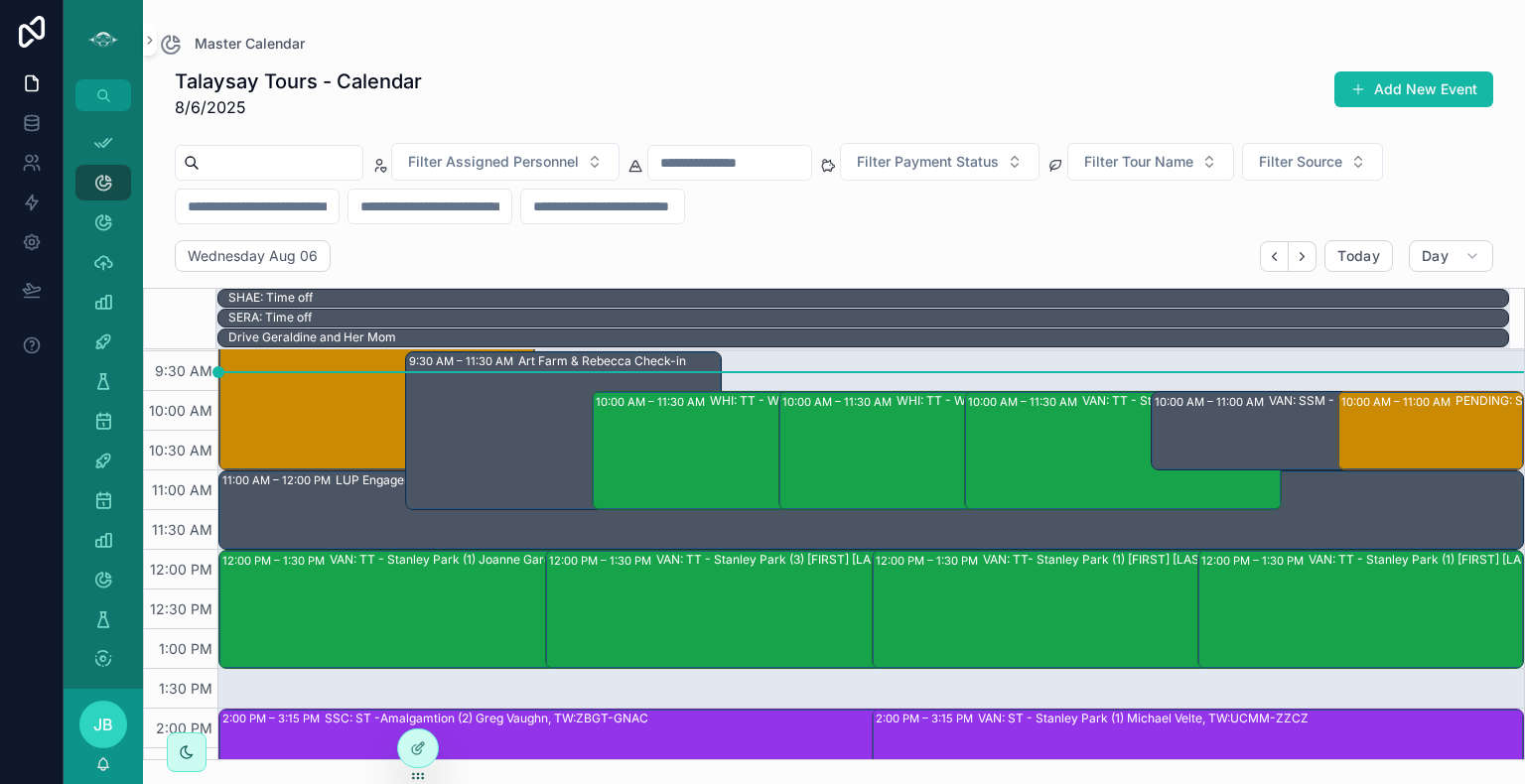 scroll, scrollTop: 277, scrollLeft: 0, axis: vertical 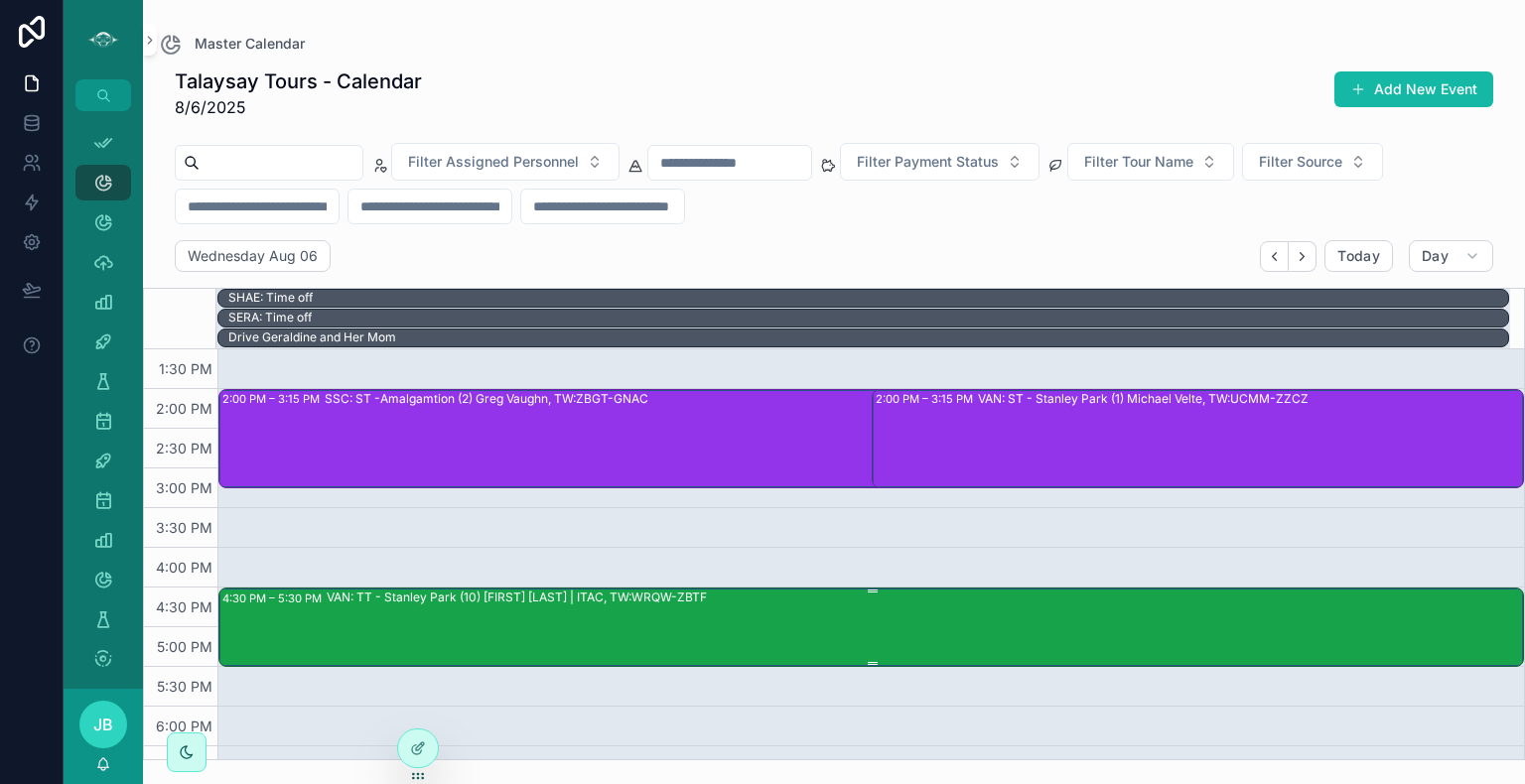 click on "VAN: TT - Stanley Park (10) [FIRST] [LAST] | ITAC, TW:WRQW-ZBTF" at bounding box center [924, 626] 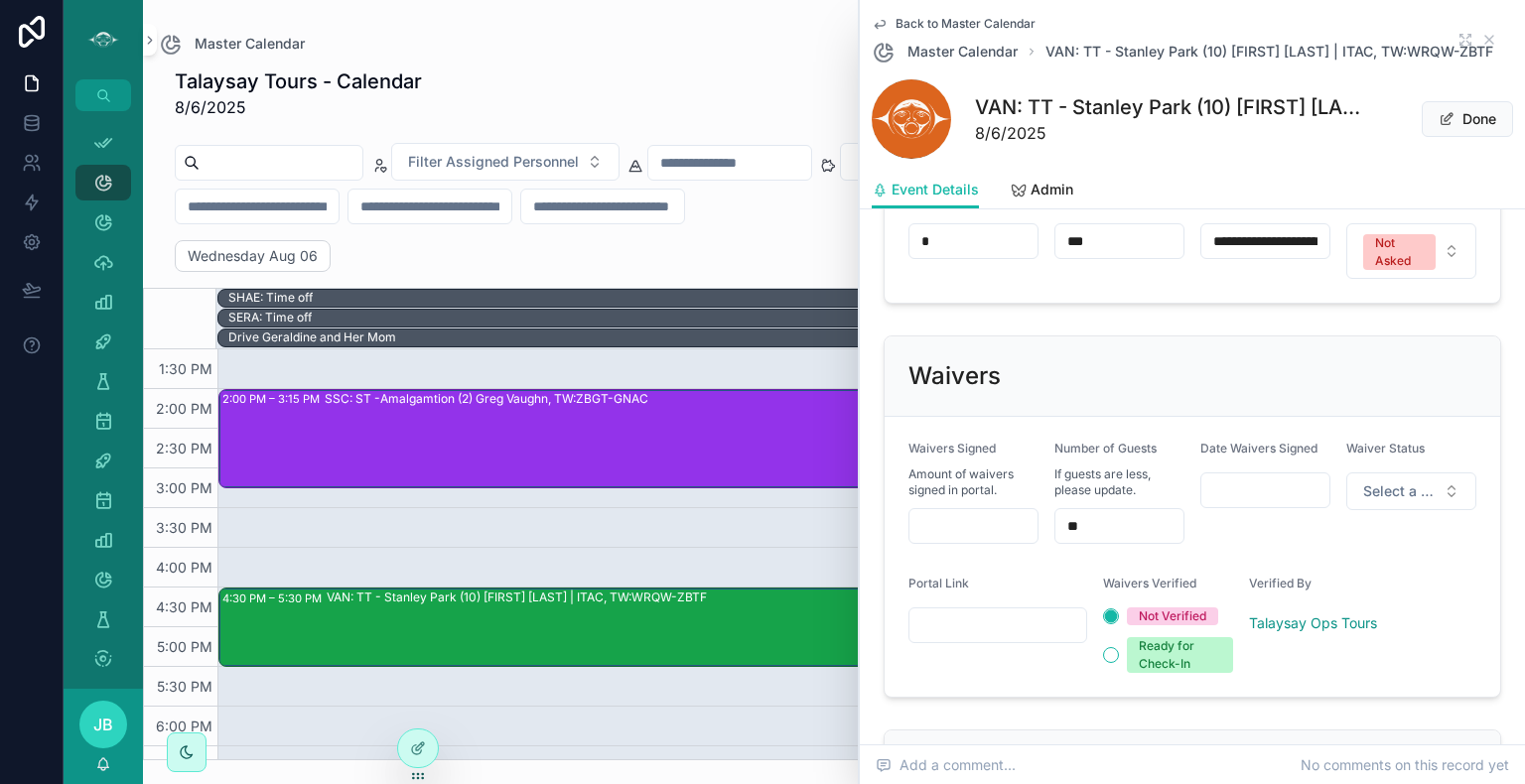 scroll, scrollTop: 1571, scrollLeft: 0, axis: vertical 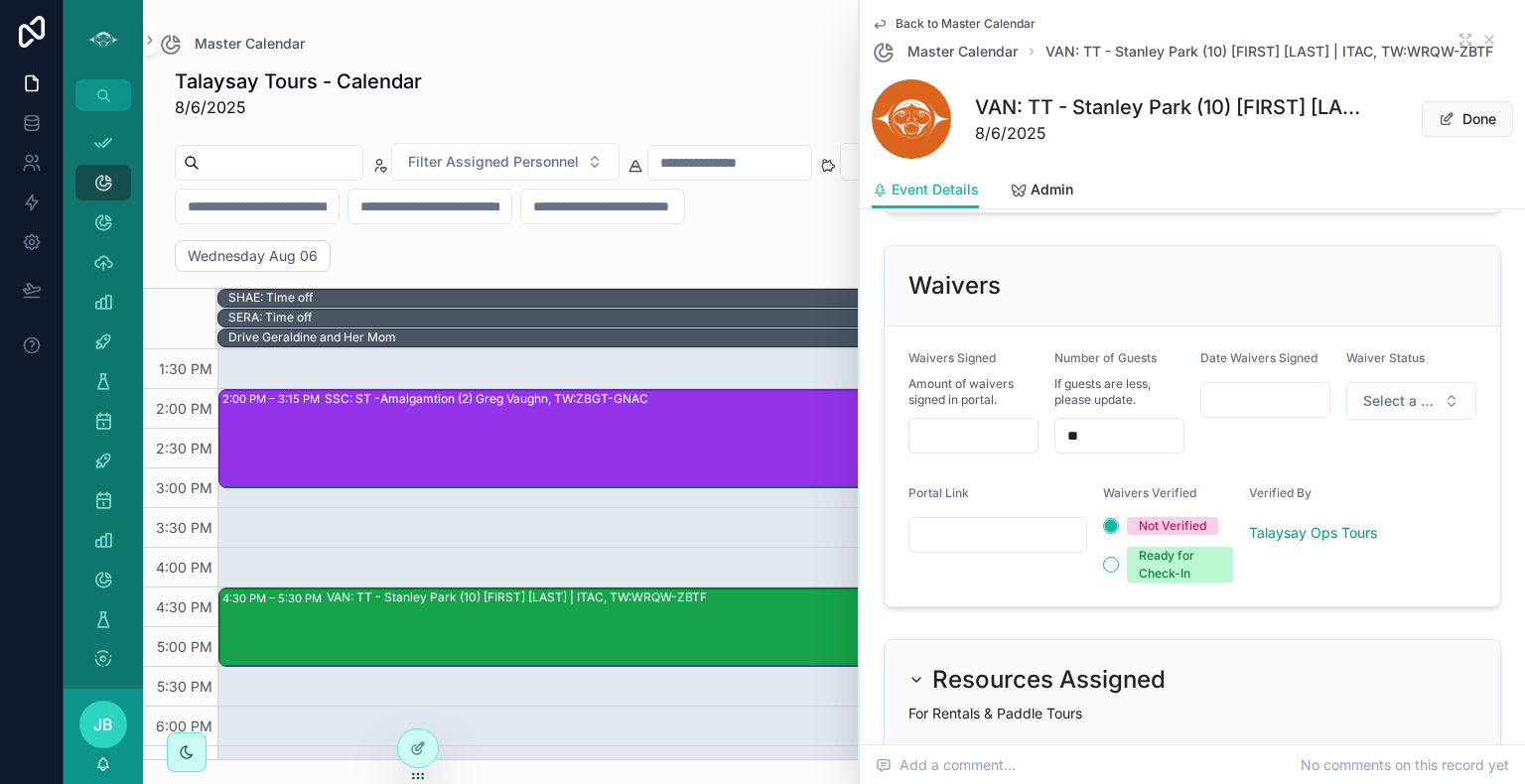 click at bounding box center [973, 436] 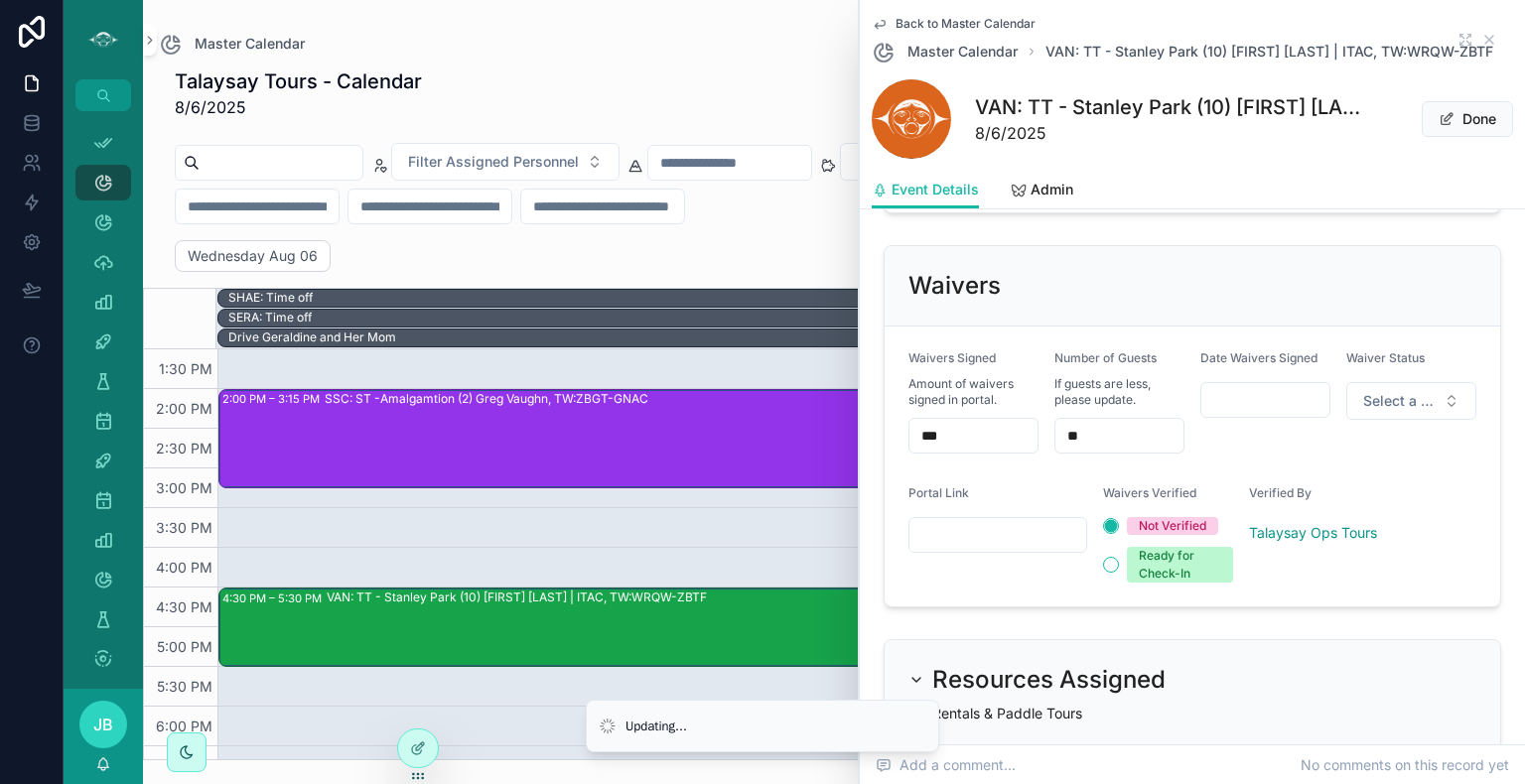 type on "***" 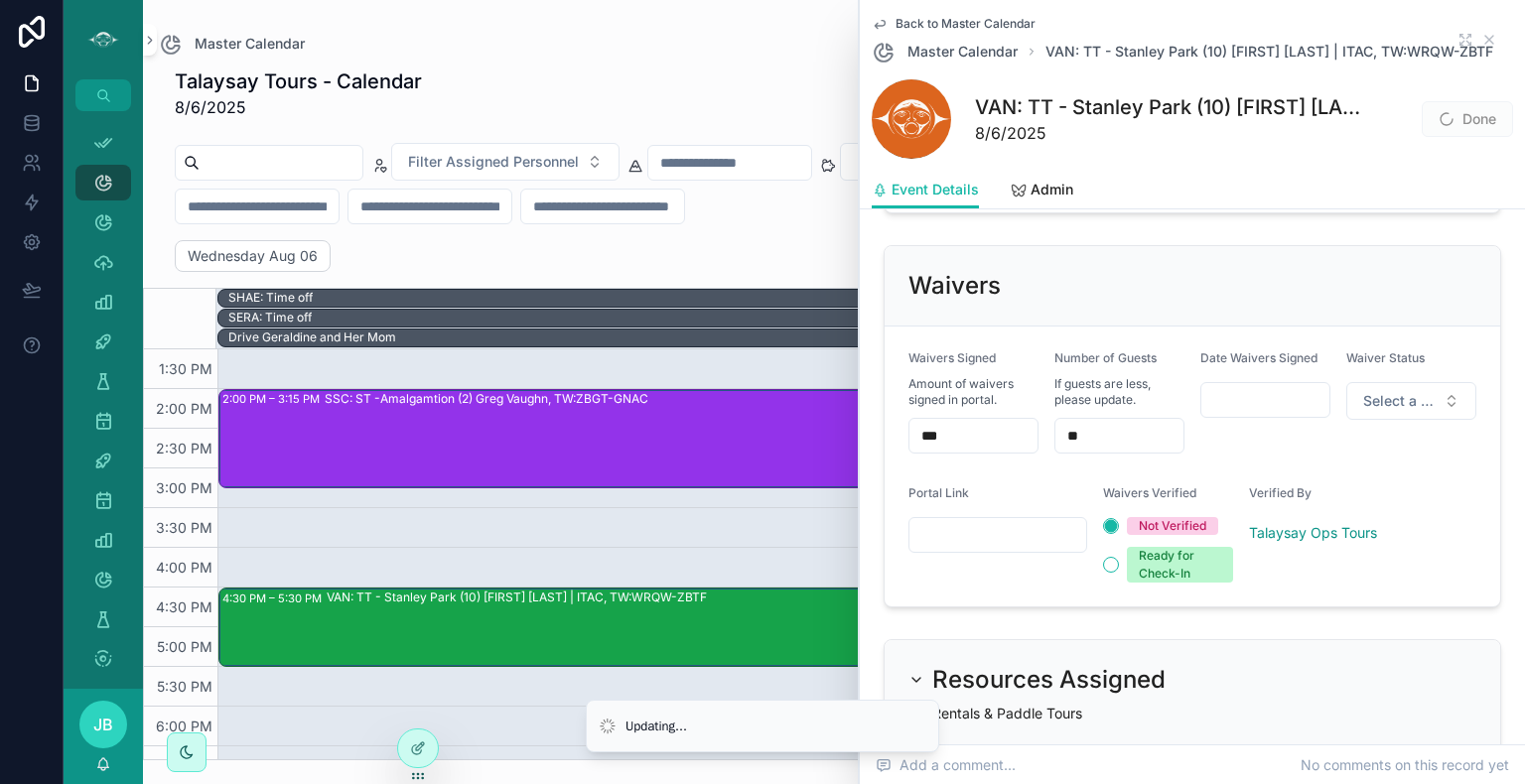 click on "Waiver Status Select a Waiver Status" at bounding box center [1411, 402] 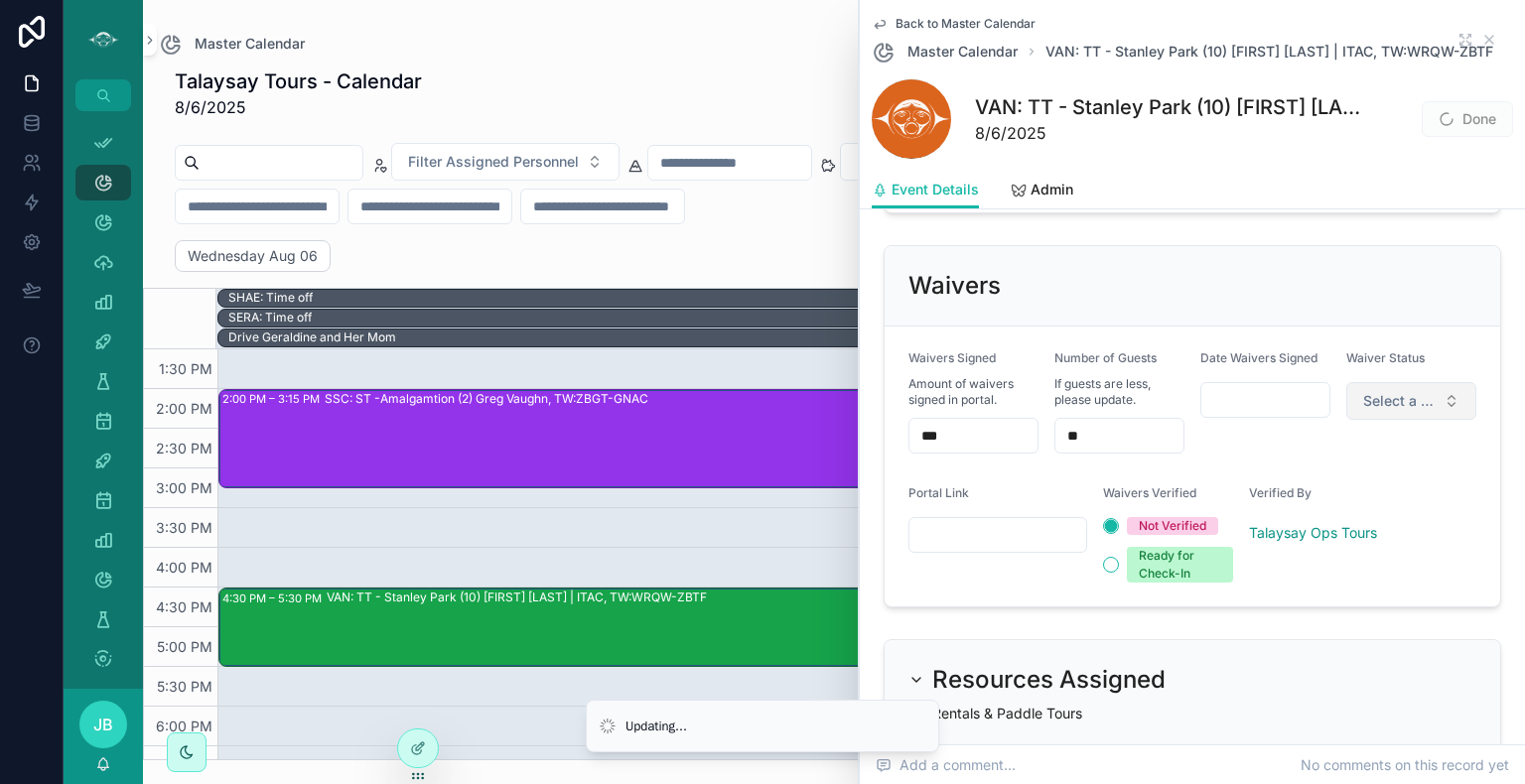 click on "Select a Waiver Status" at bounding box center [1399, 401] 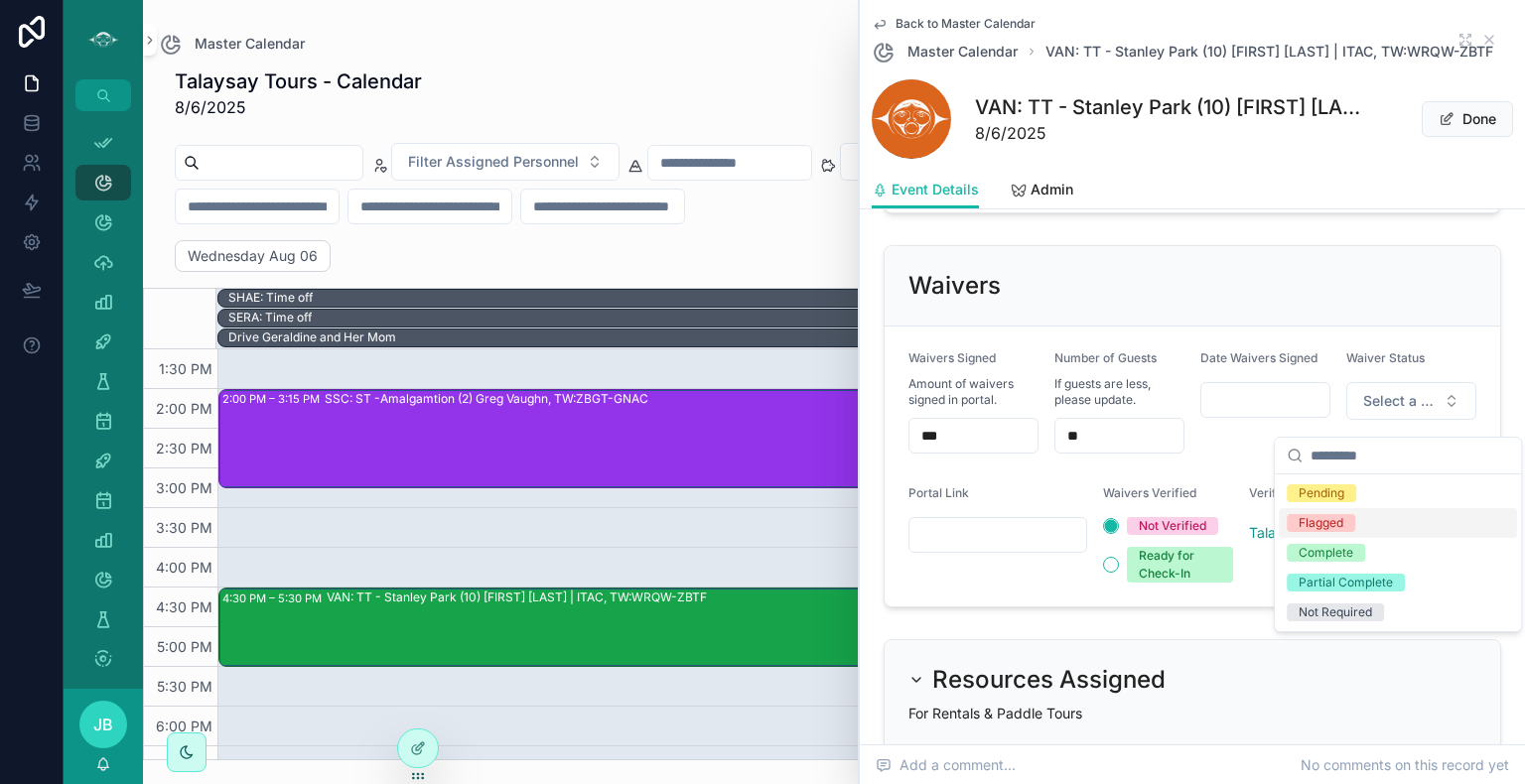 click on "Flagged" at bounding box center (1320, 523) 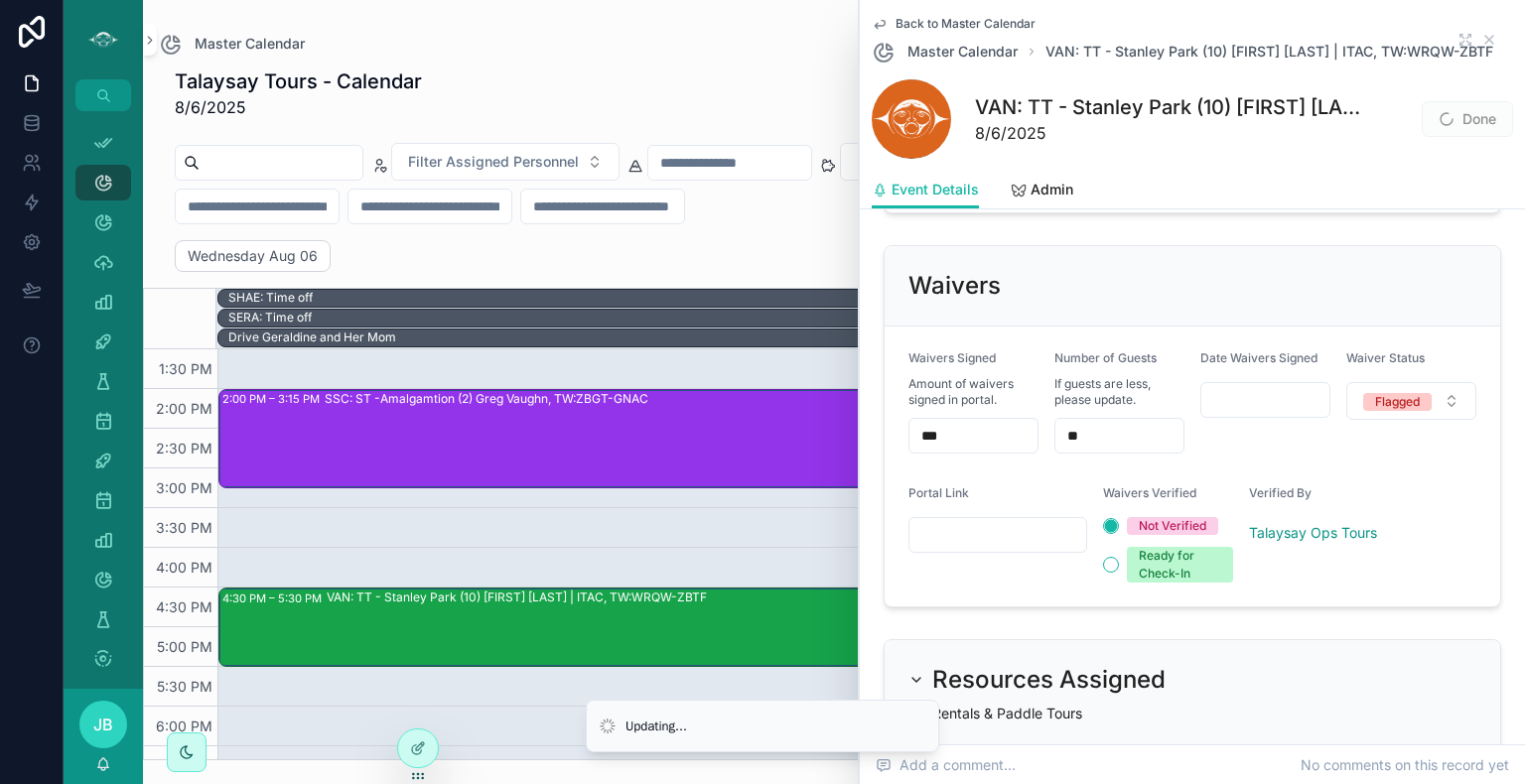 click at bounding box center [998, 535] 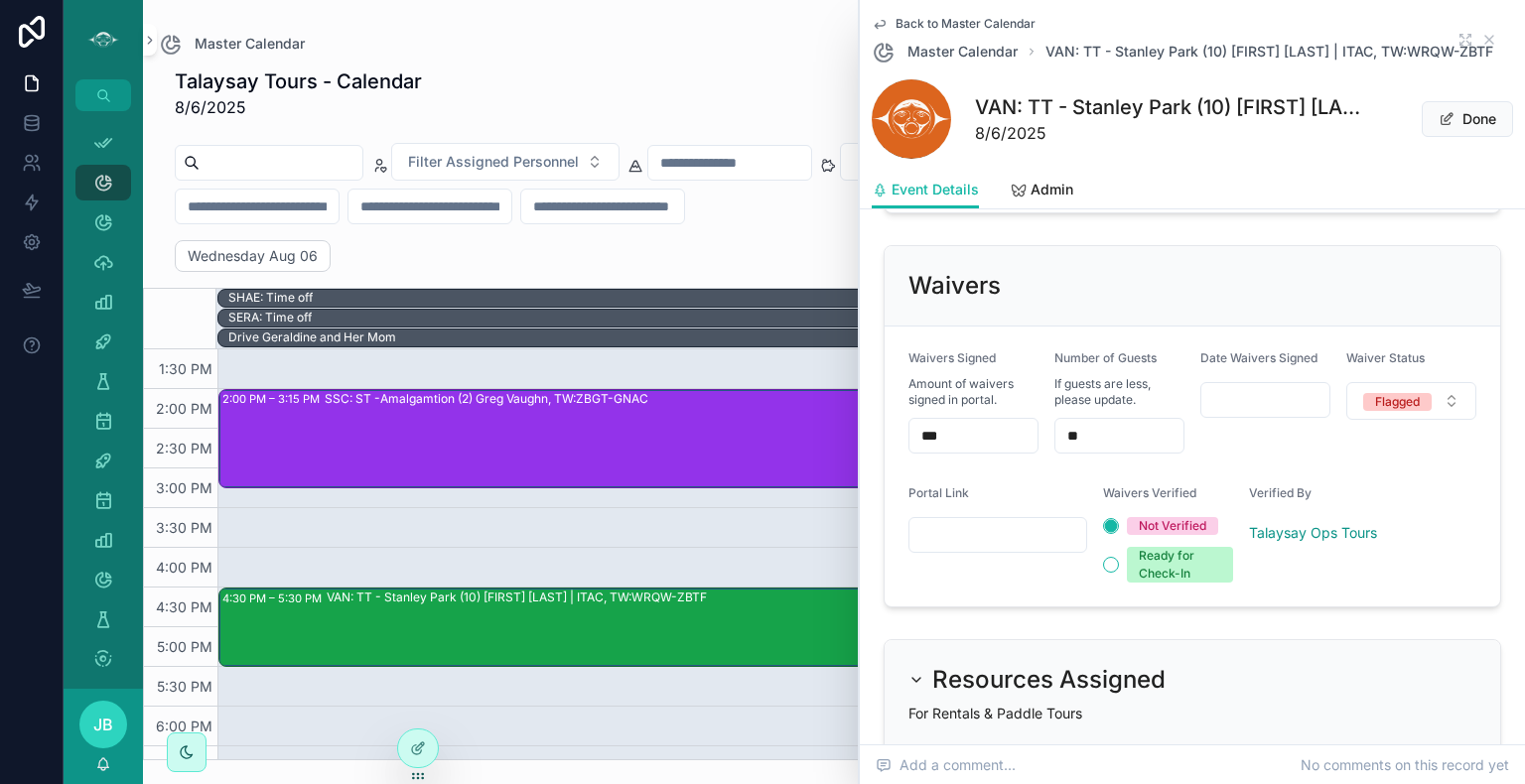paste on "**********" 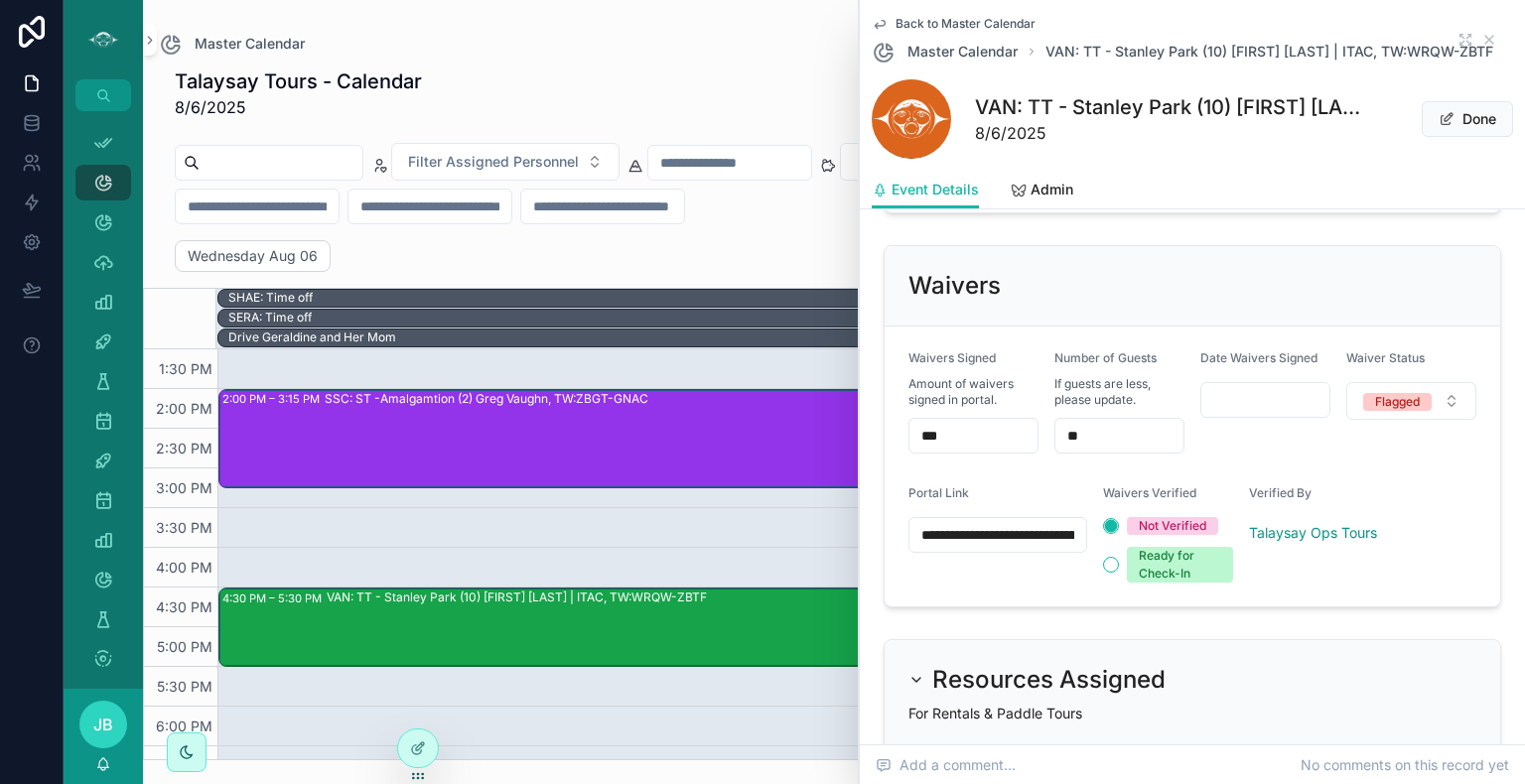 scroll, scrollTop: 0, scrollLeft: 528, axis: horizontal 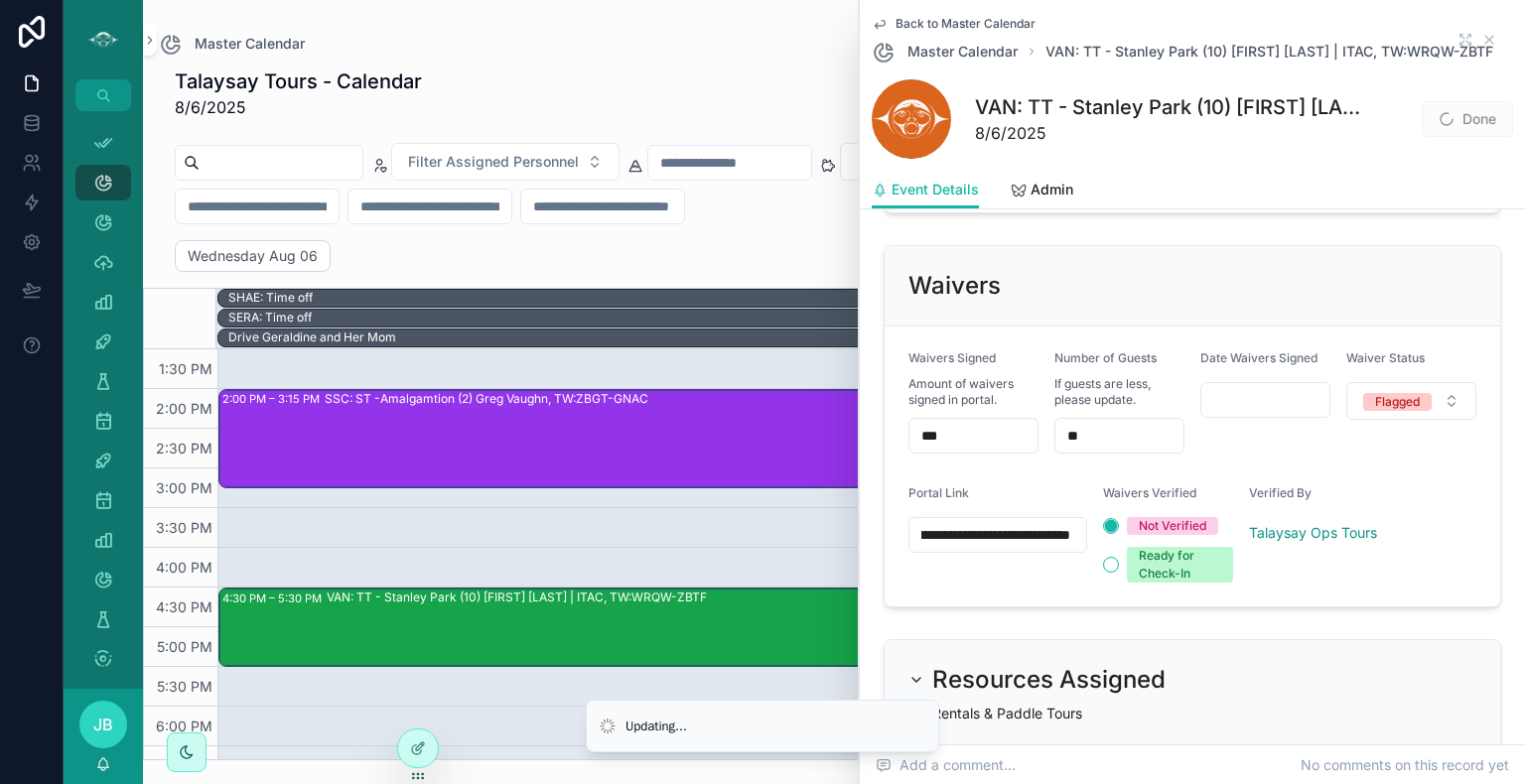 type on "**********" 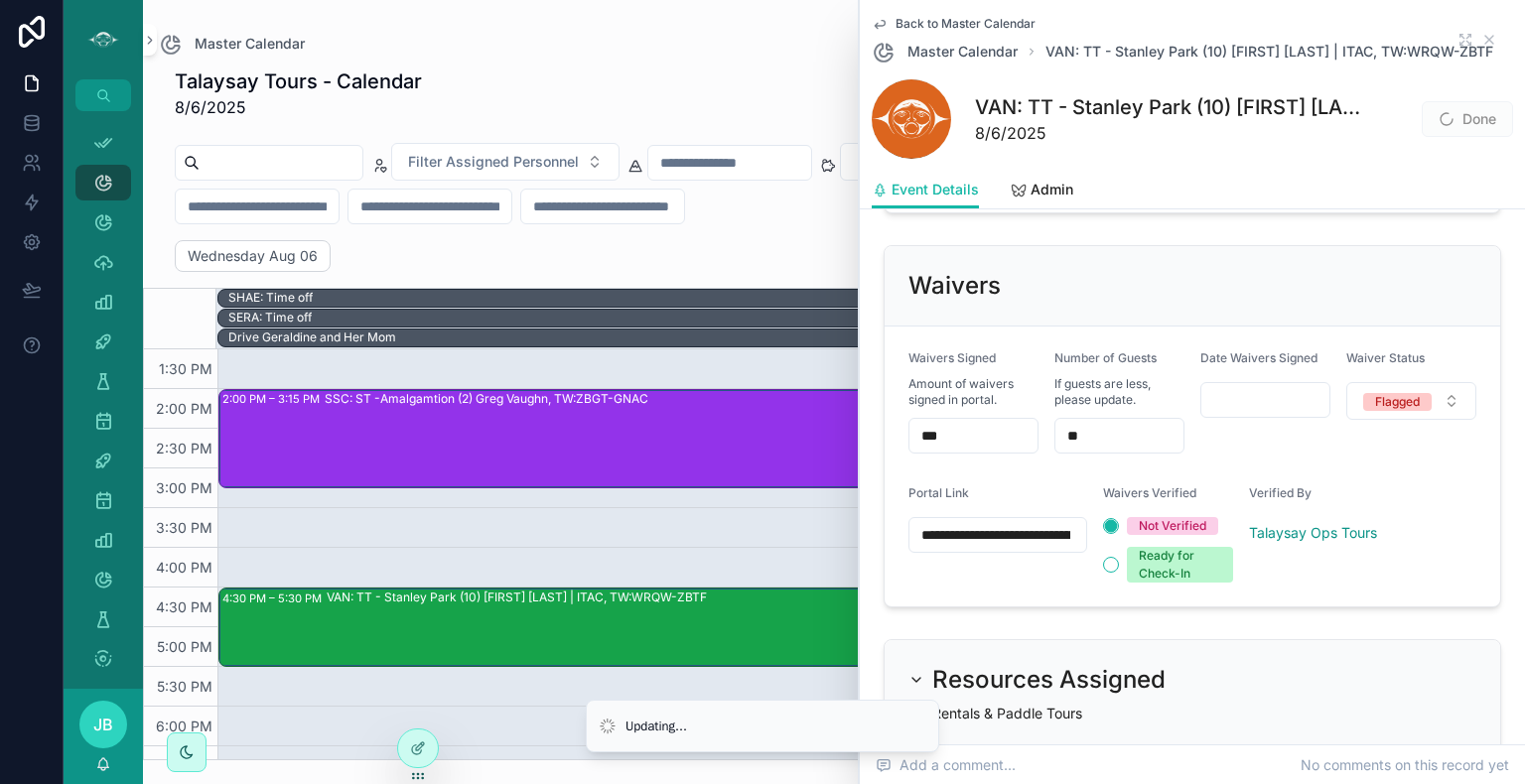 click on "**********" at bounding box center [1192, 466] 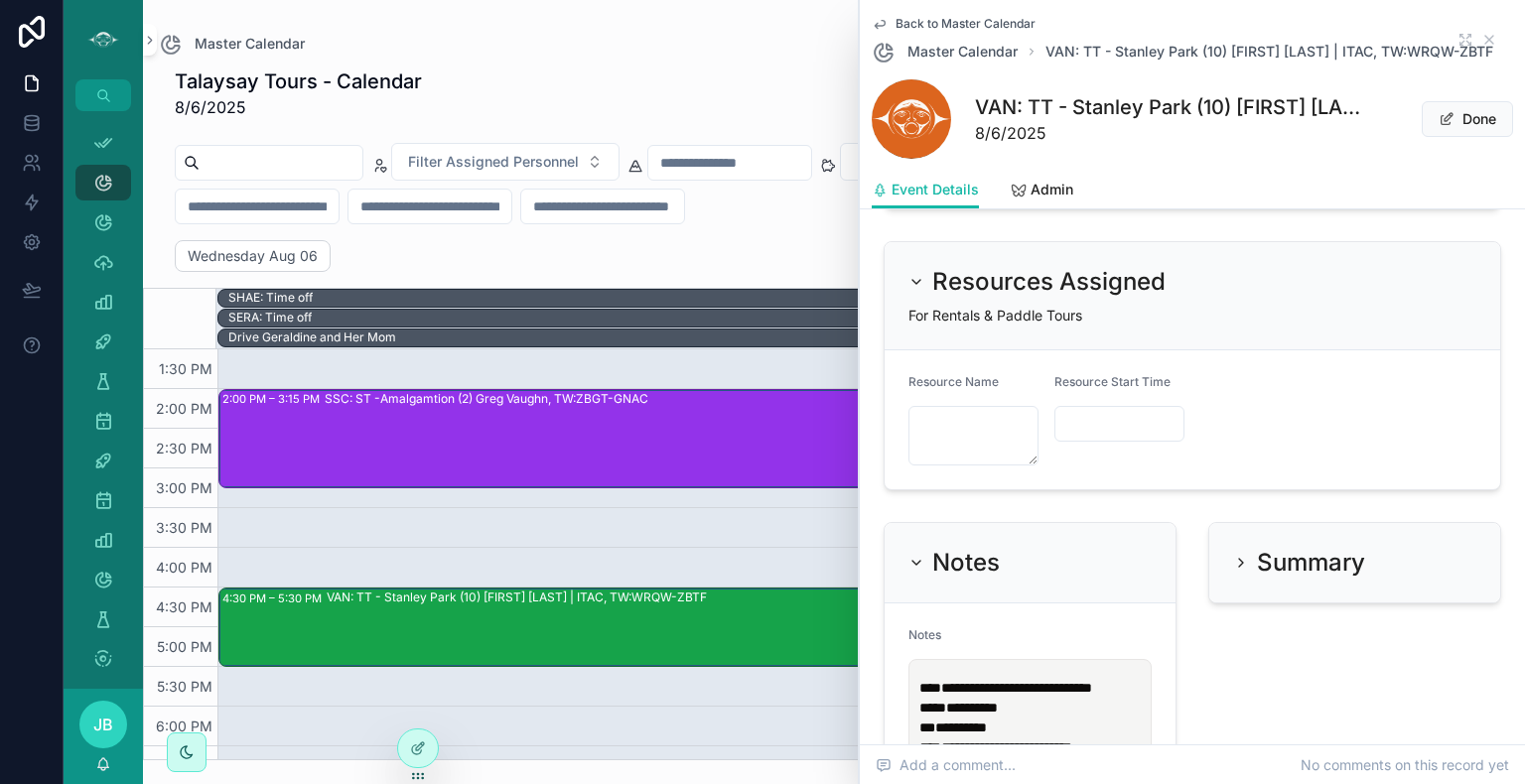 scroll, scrollTop: 2166, scrollLeft: 0, axis: vertical 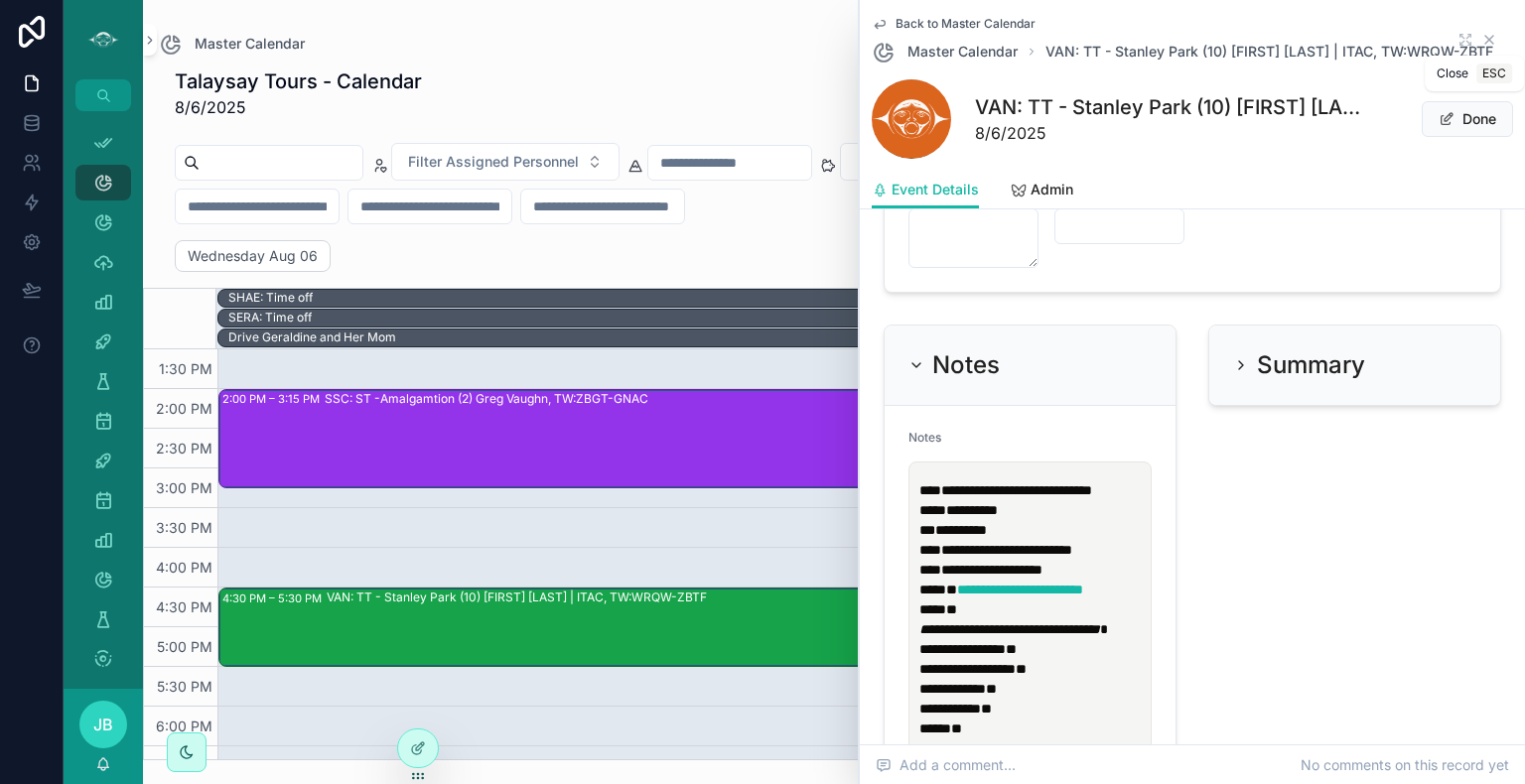 click 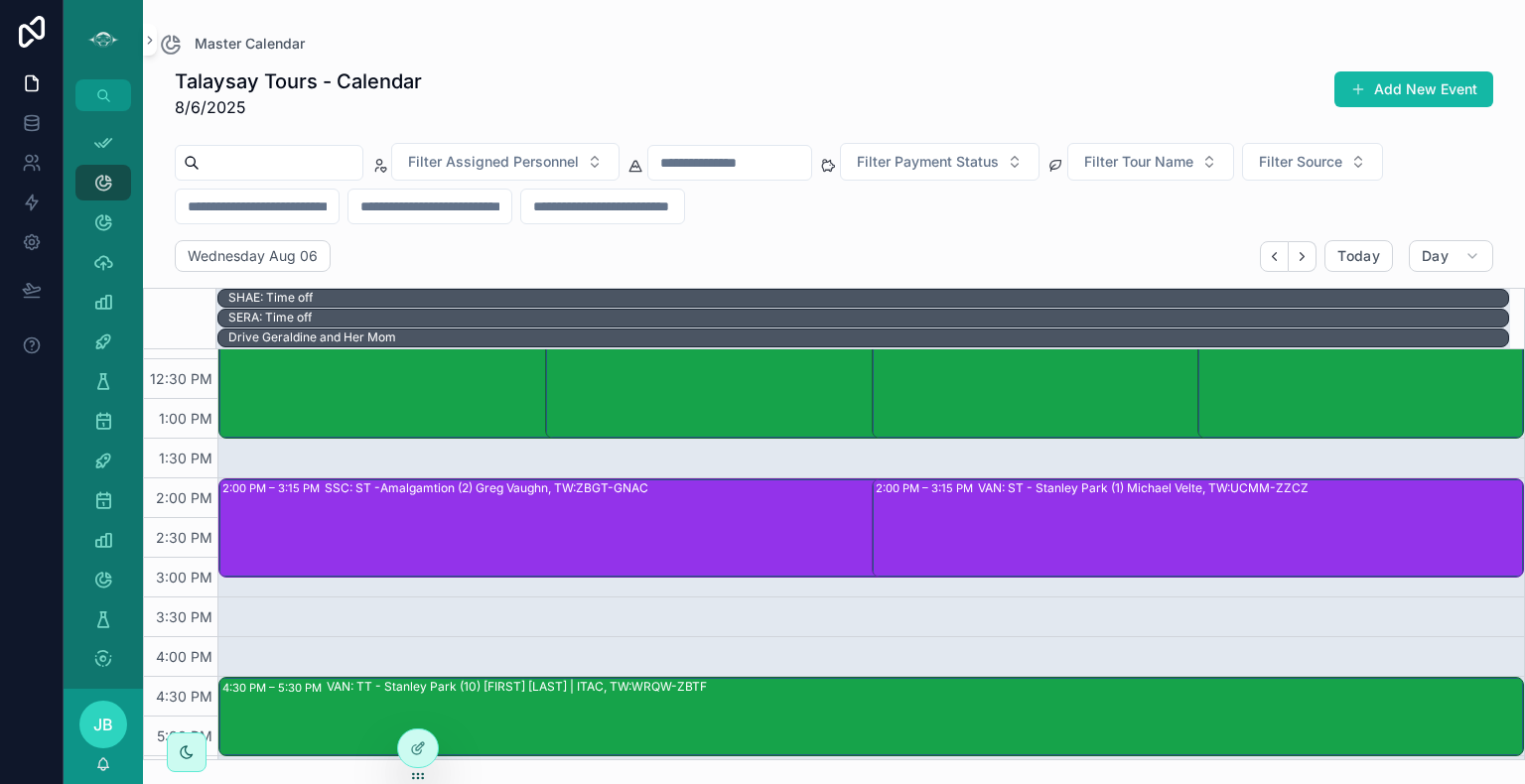 scroll, scrollTop: 472, scrollLeft: 0, axis: vertical 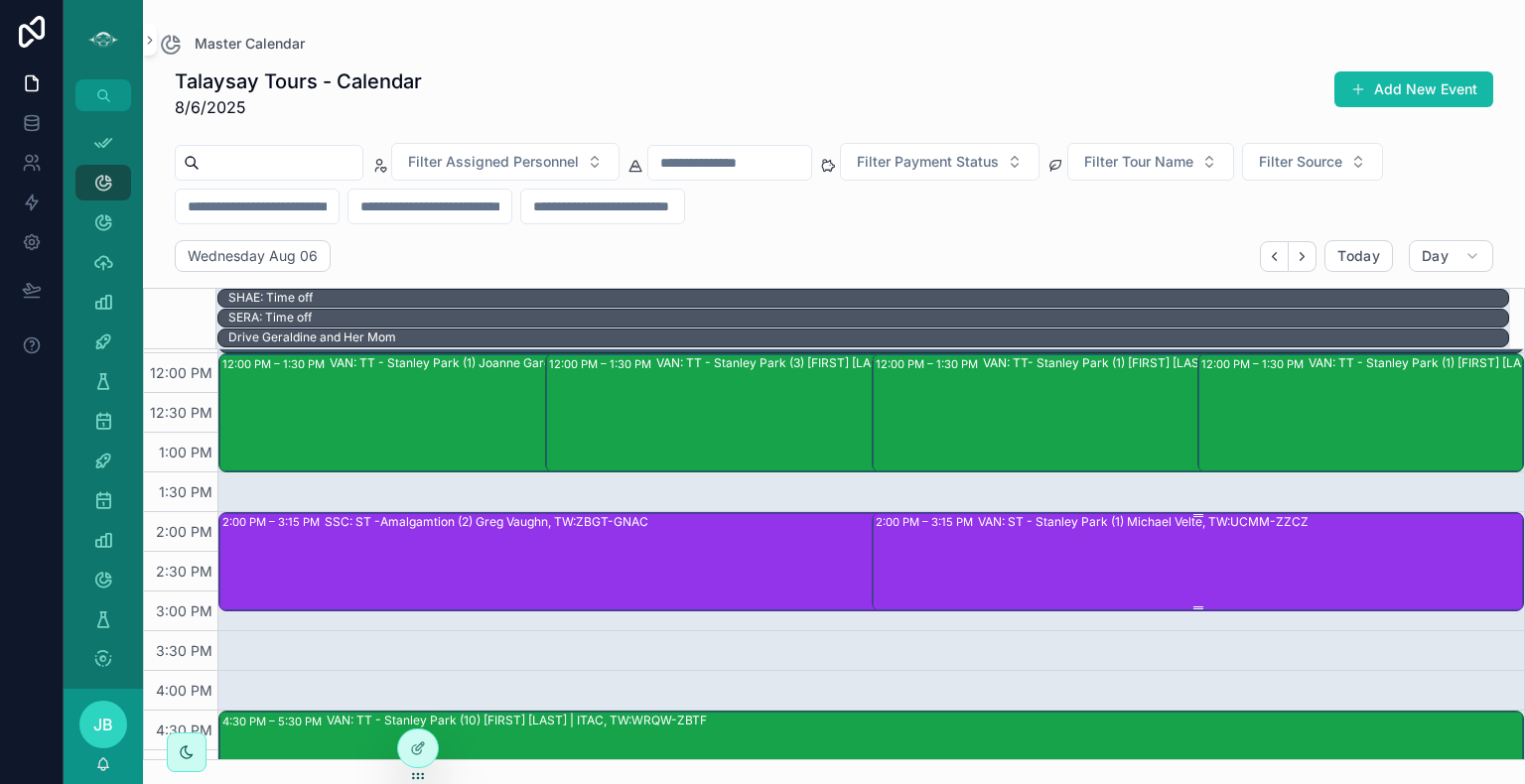 click on "VAN: ST - Stanley Park (1) Michael Velte, TW:UCMM-ZZCZ" at bounding box center (1250, 561) 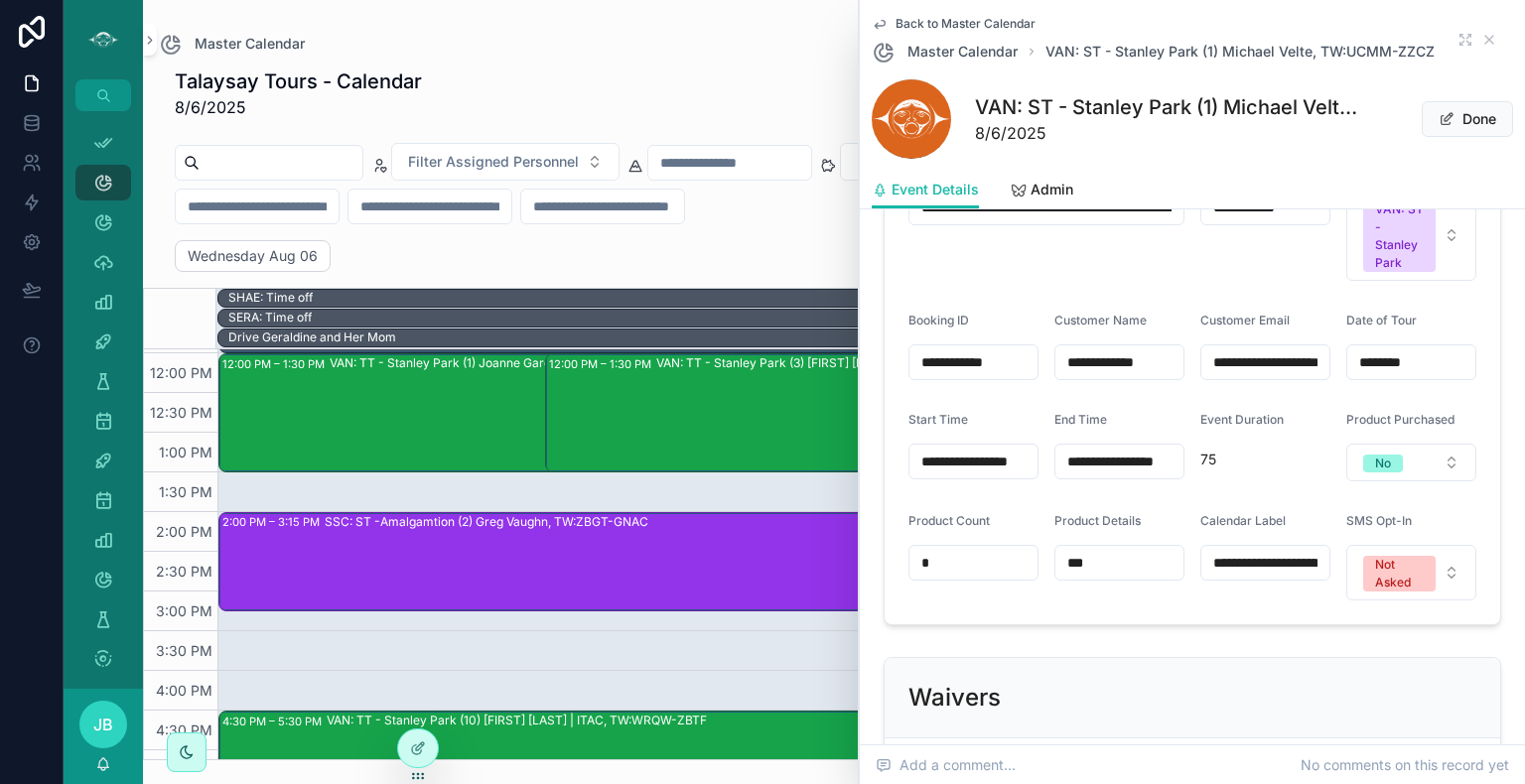scroll, scrollTop: 1657, scrollLeft: 0, axis: vertical 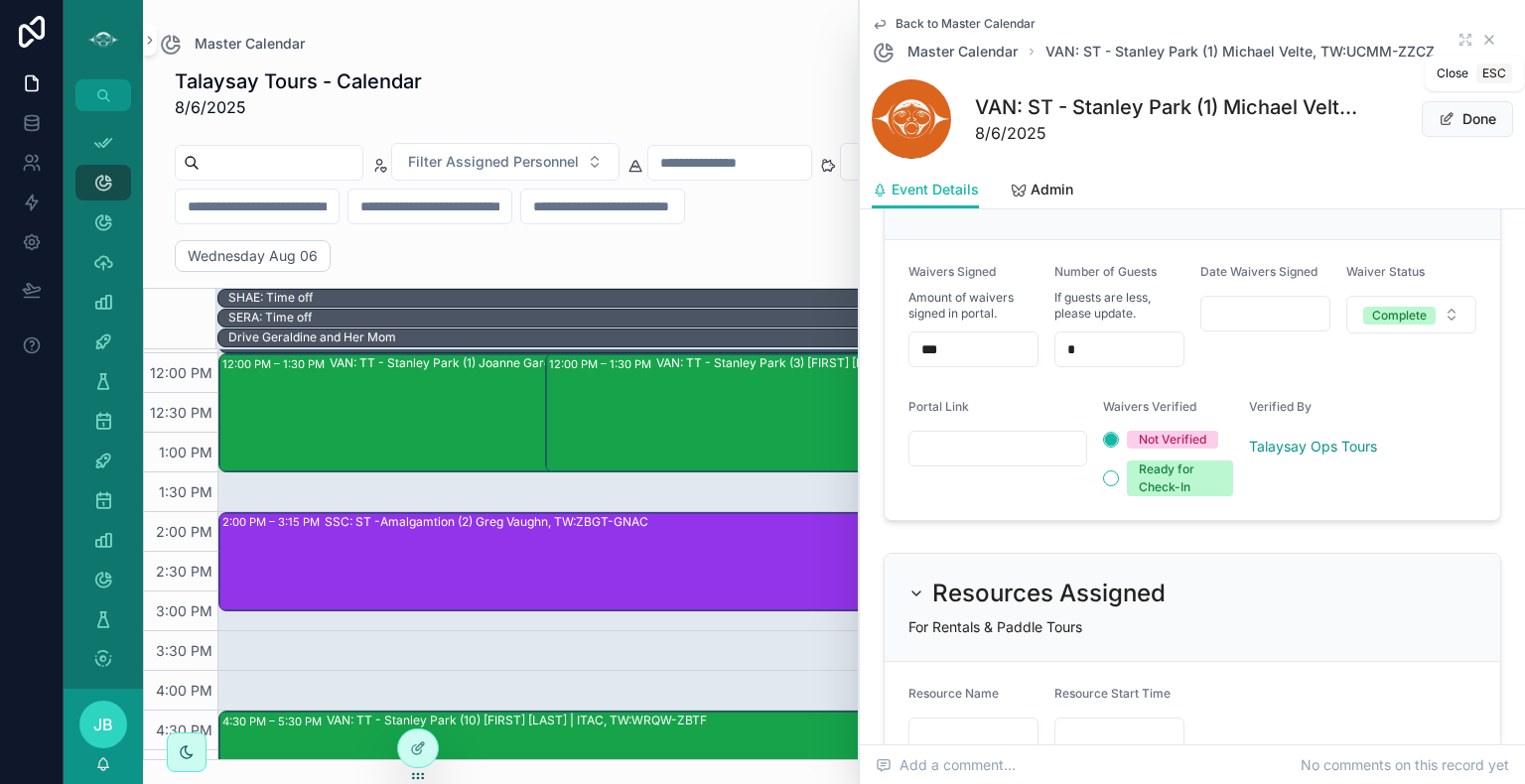 click 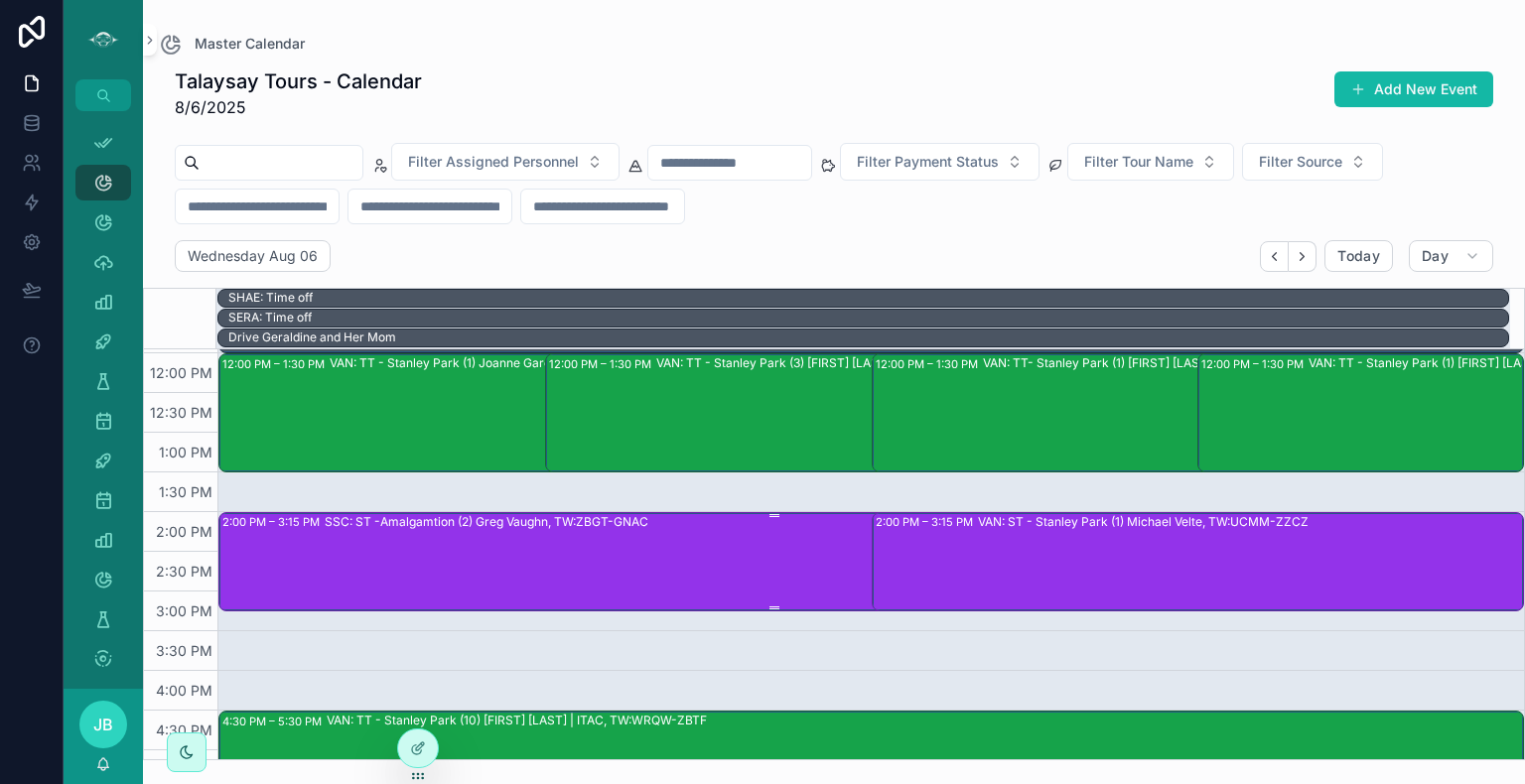 click on "SSC: ST -Amalgamtion (2) Greg Vaughn, TW:ZBGT-GNAC" at bounding box center [825, 561] 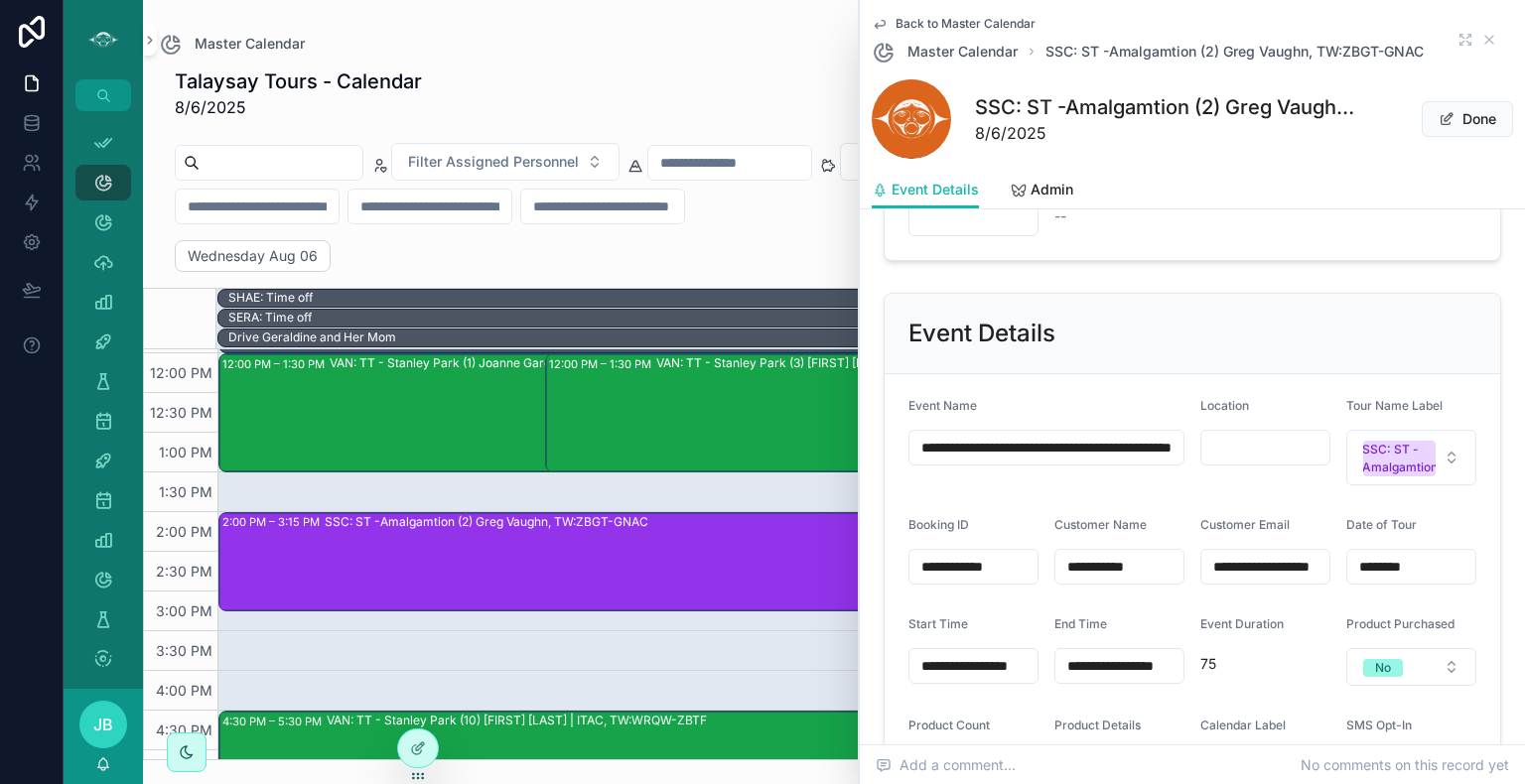 scroll, scrollTop: 1329, scrollLeft: 0, axis: vertical 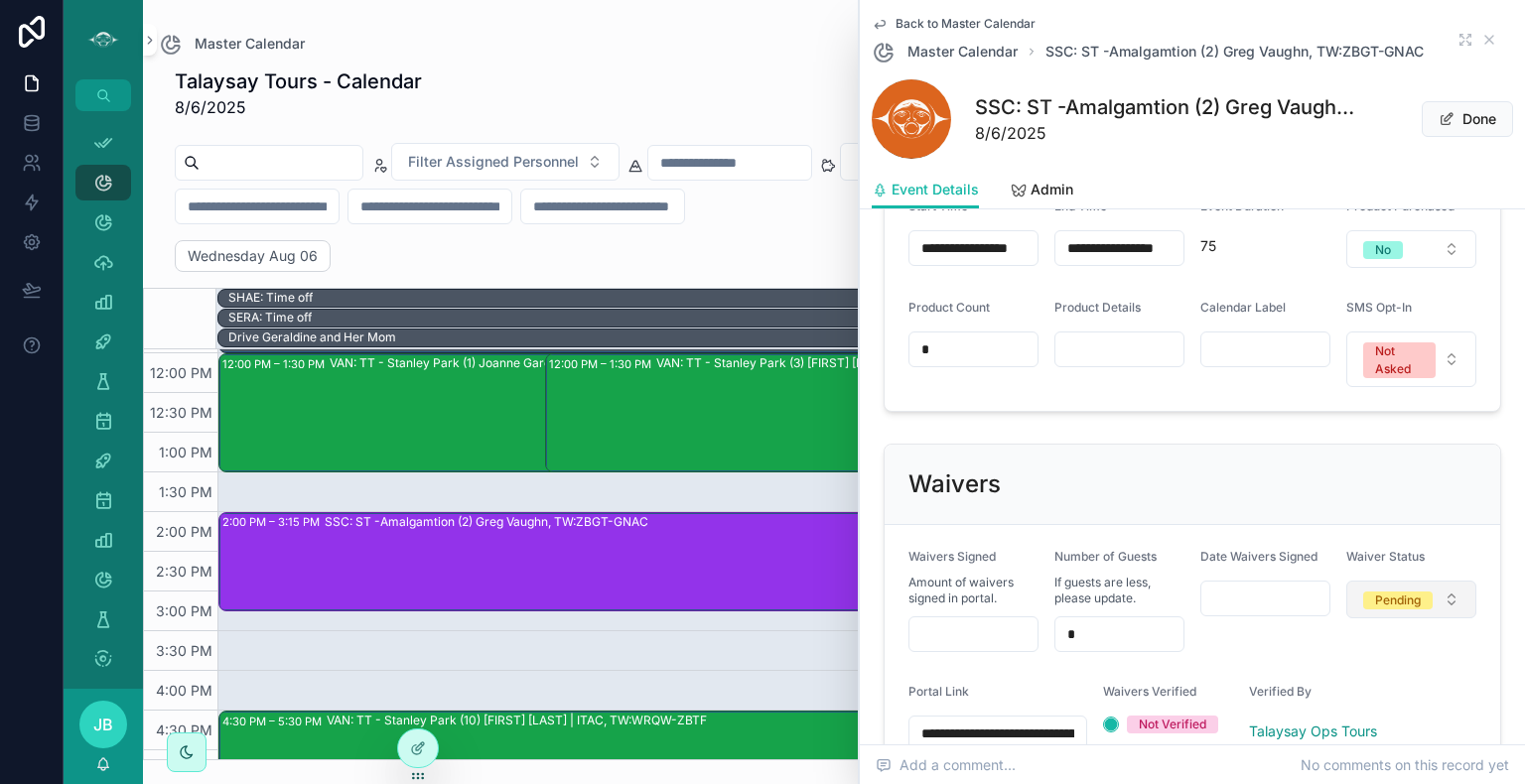 click on "Pending" at bounding box center [1411, 599] 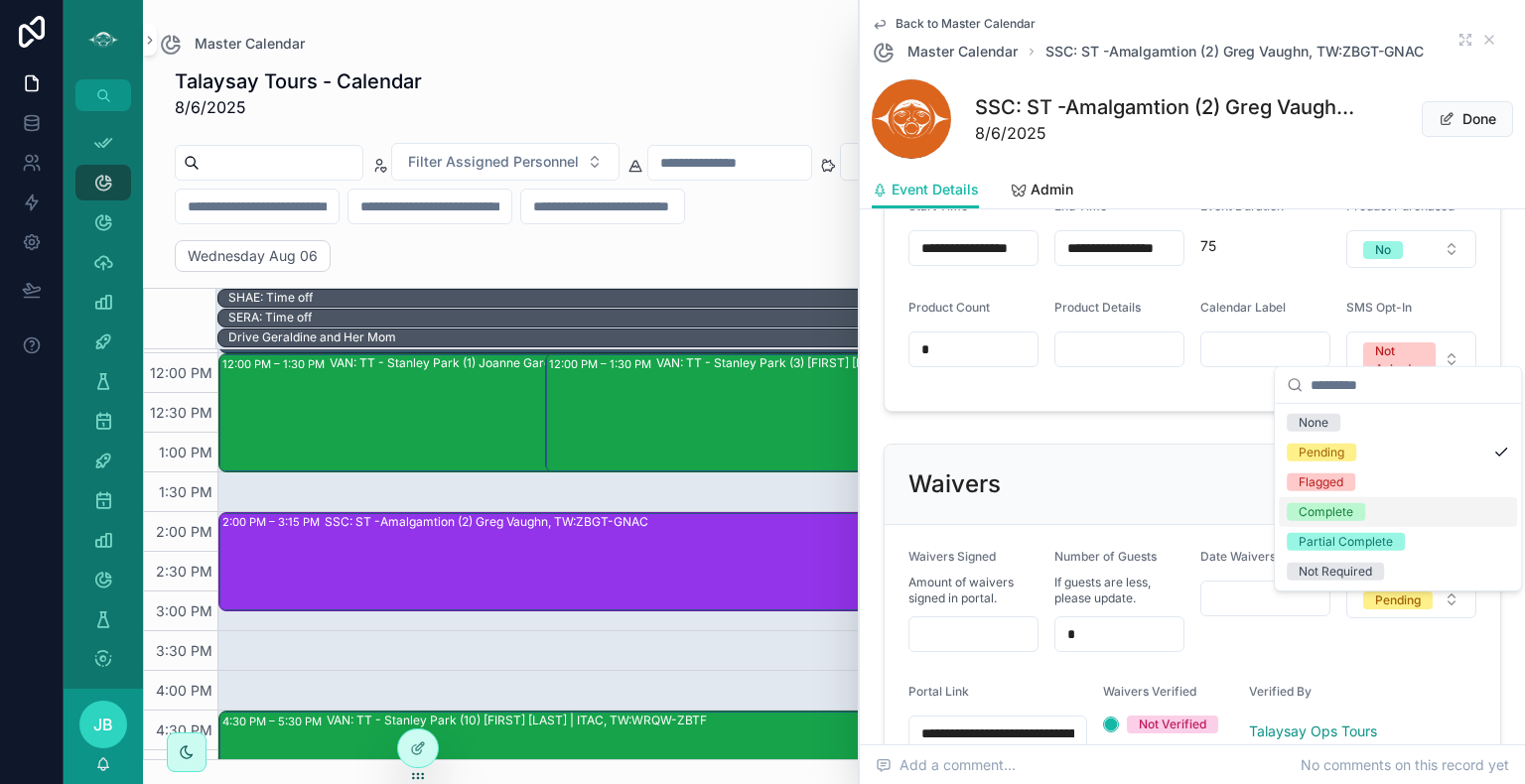 click on "Complete" at bounding box center [1325, 512] 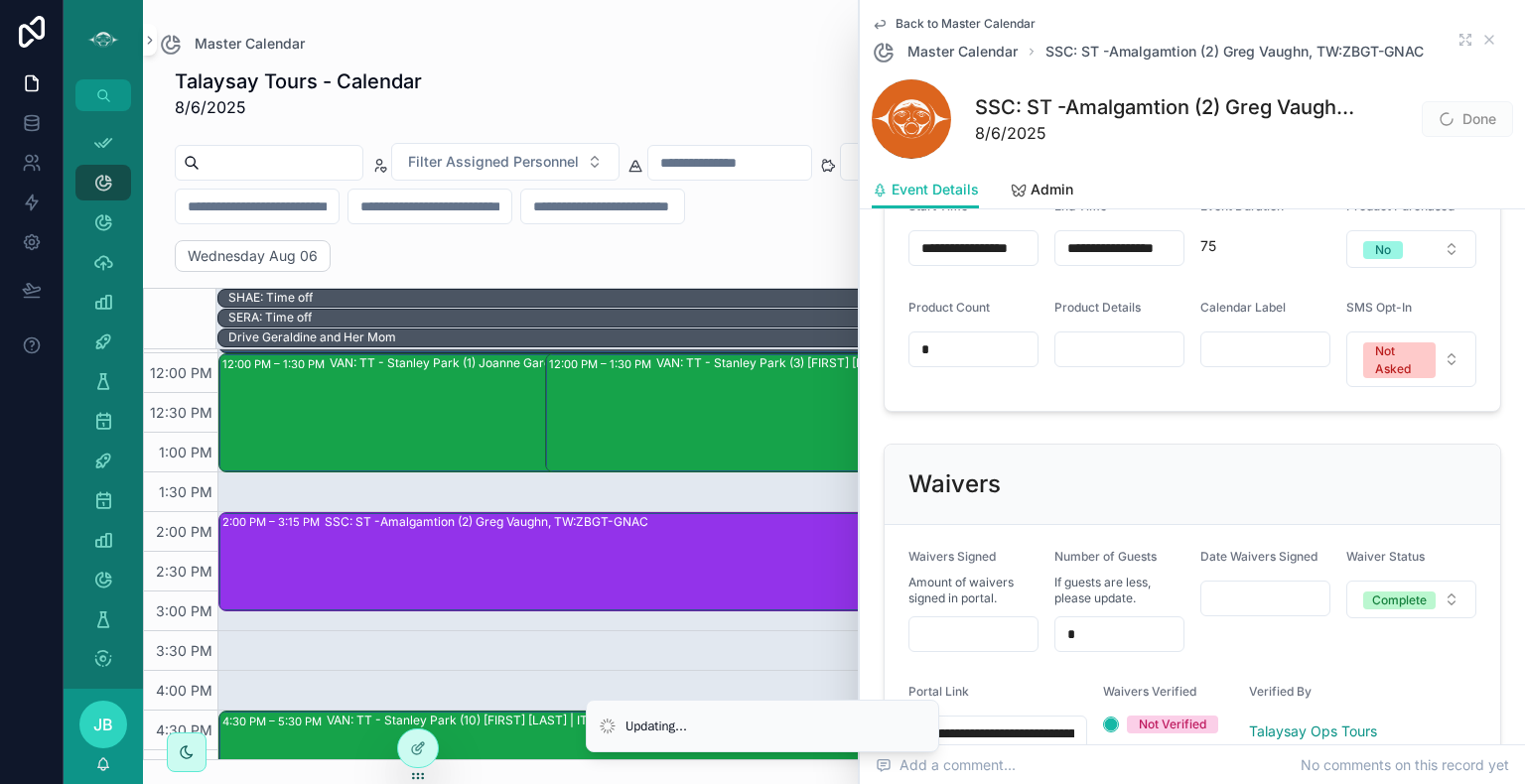 click at bounding box center [973, 634] 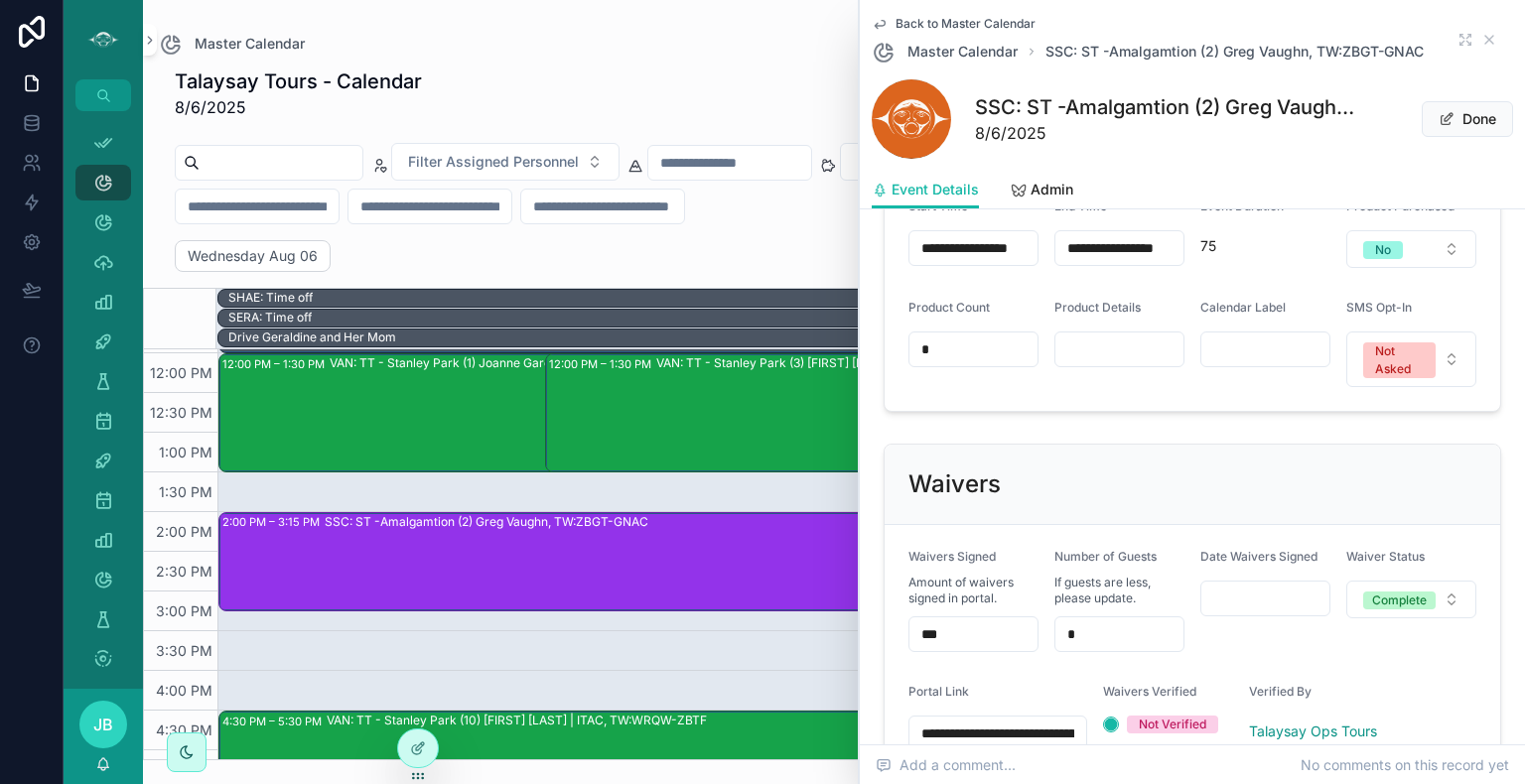 type on "***" 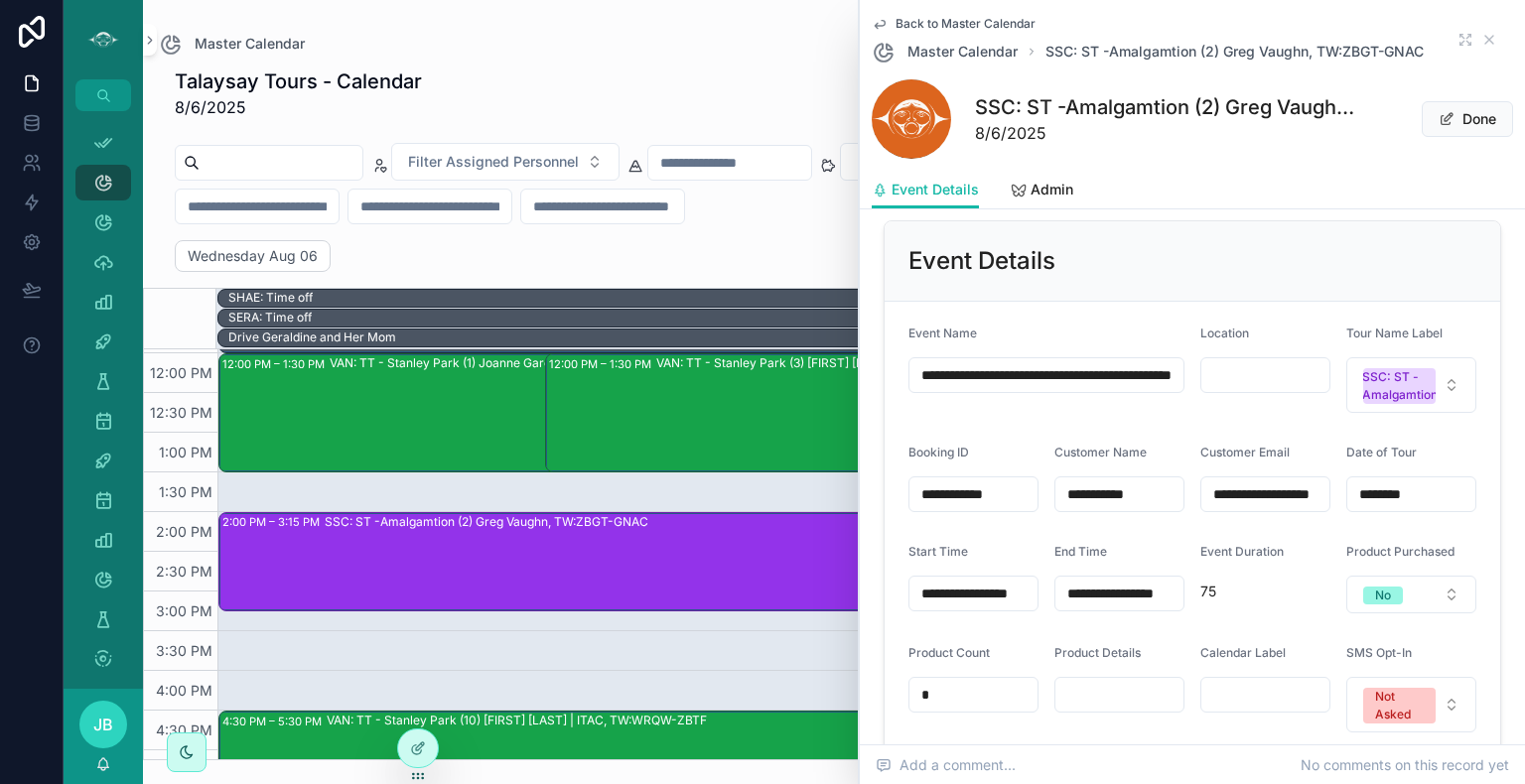 scroll, scrollTop: 908, scrollLeft: 0, axis: vertical 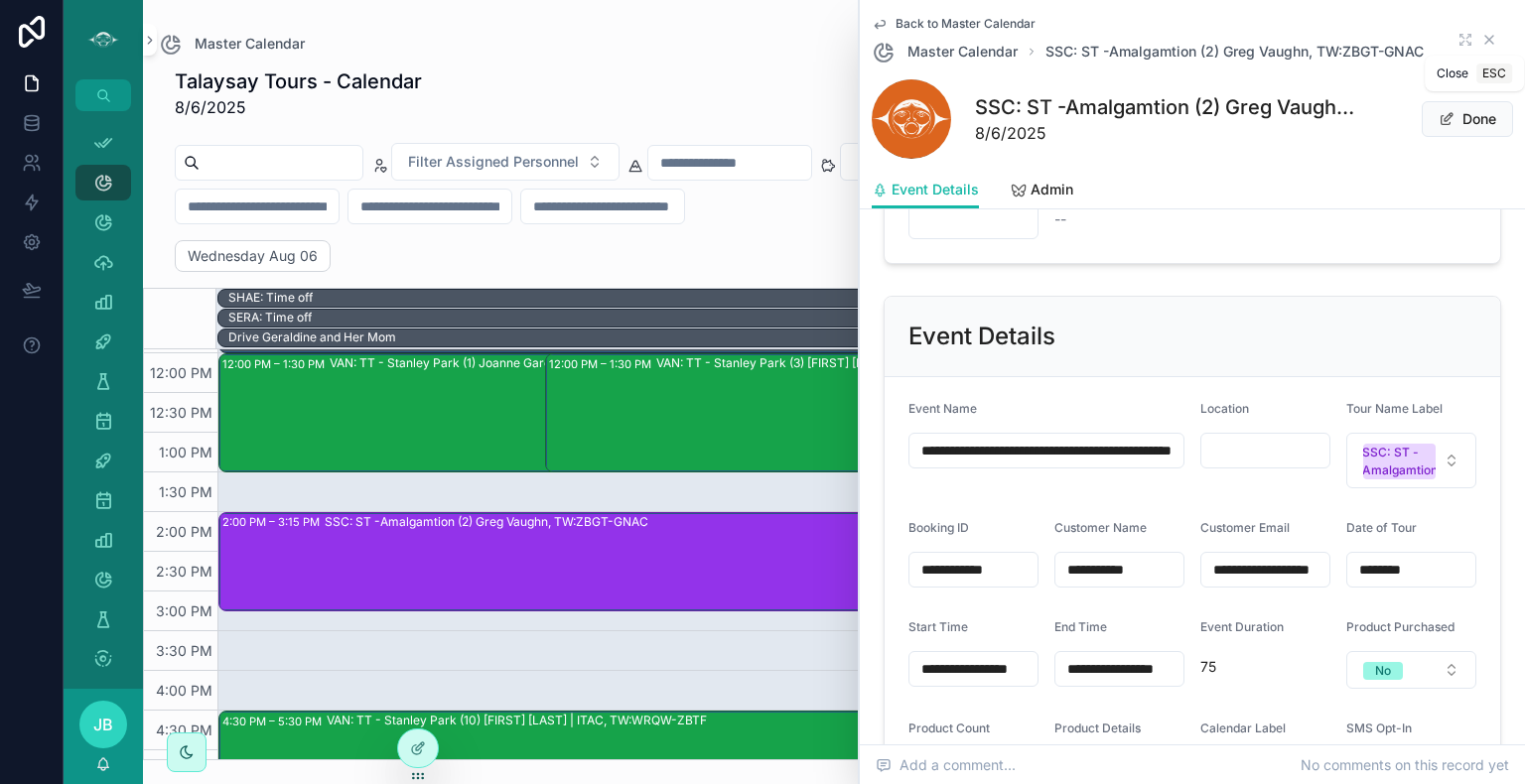 click 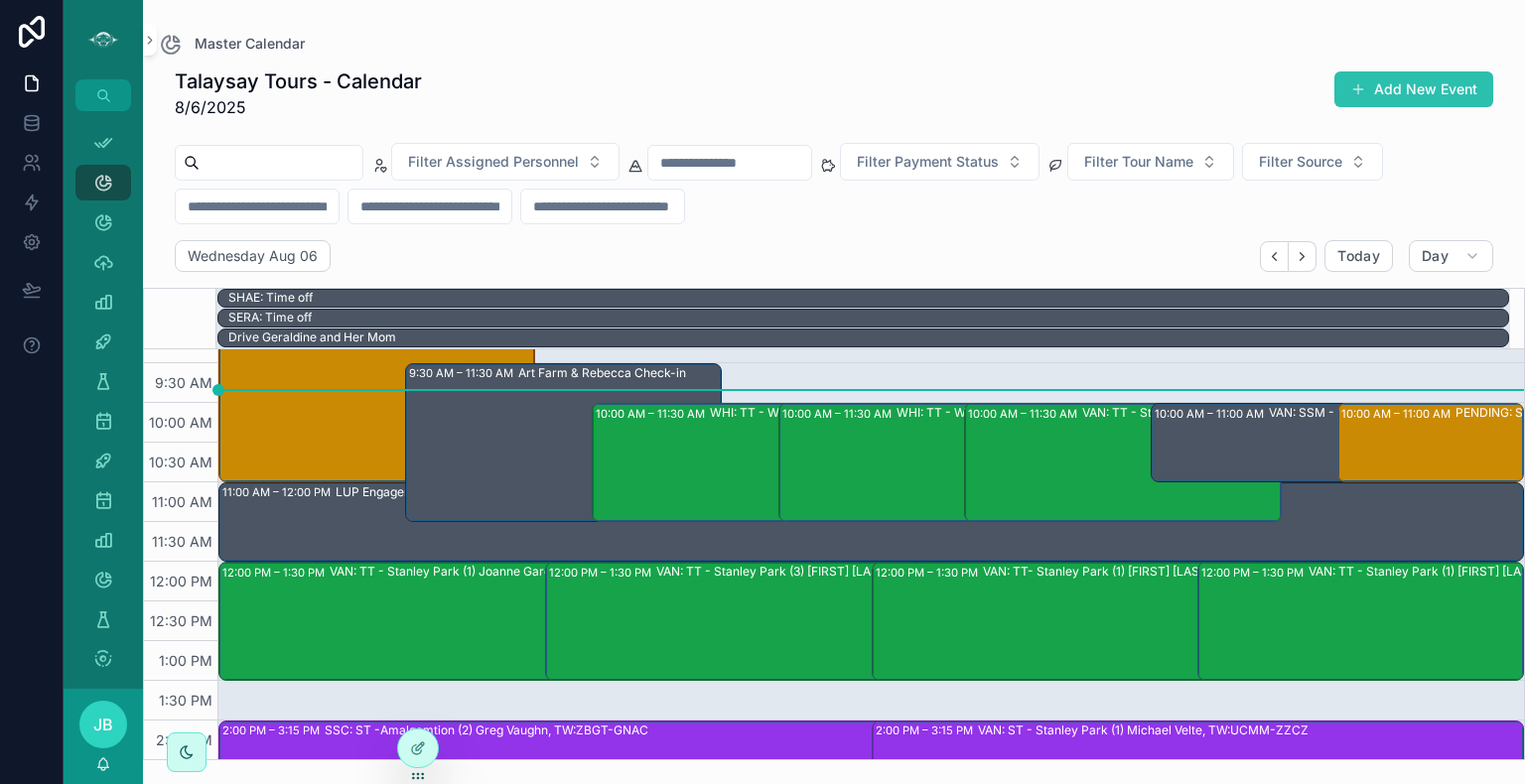 scroll, scrollTop: 268, scrollLeft: 0, axis: vertical 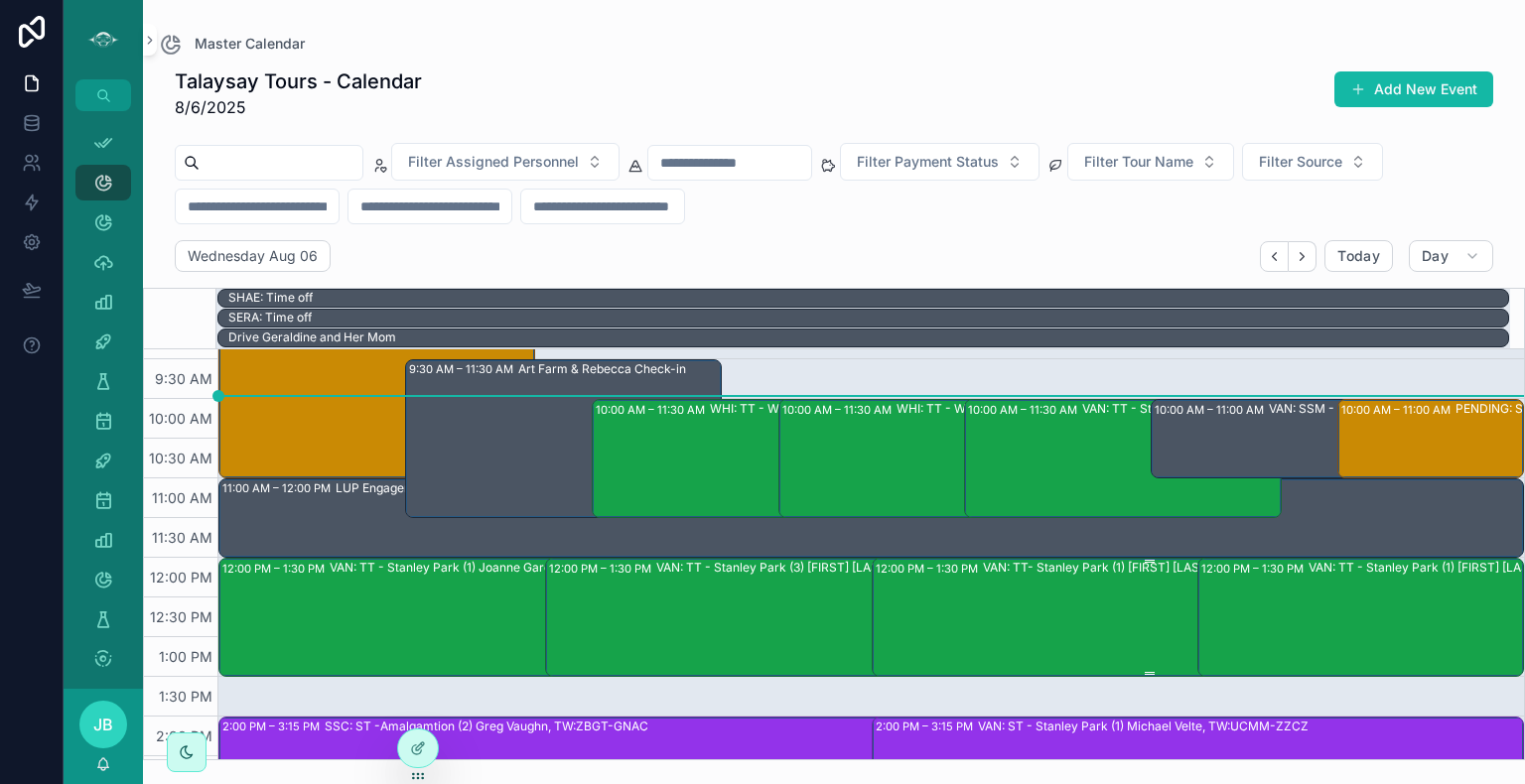 click on "VAN: TT- Stanley Park (1) [FIRST] [LAST], TW:AUMC-ZKXI" at bounding box center (1203, 616) 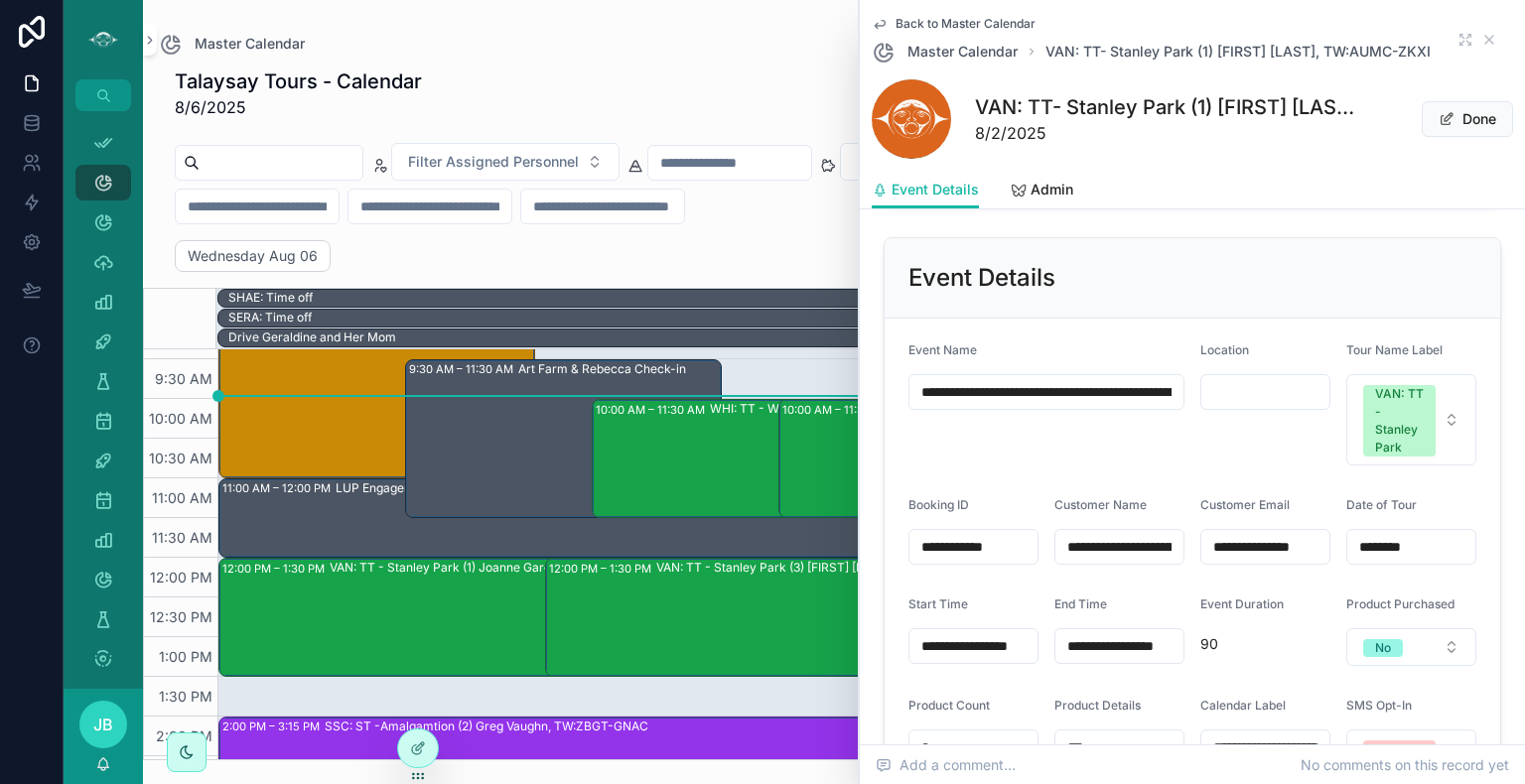 scroll, scrollTop: 992, scrollLeft: 0, axis: vertical 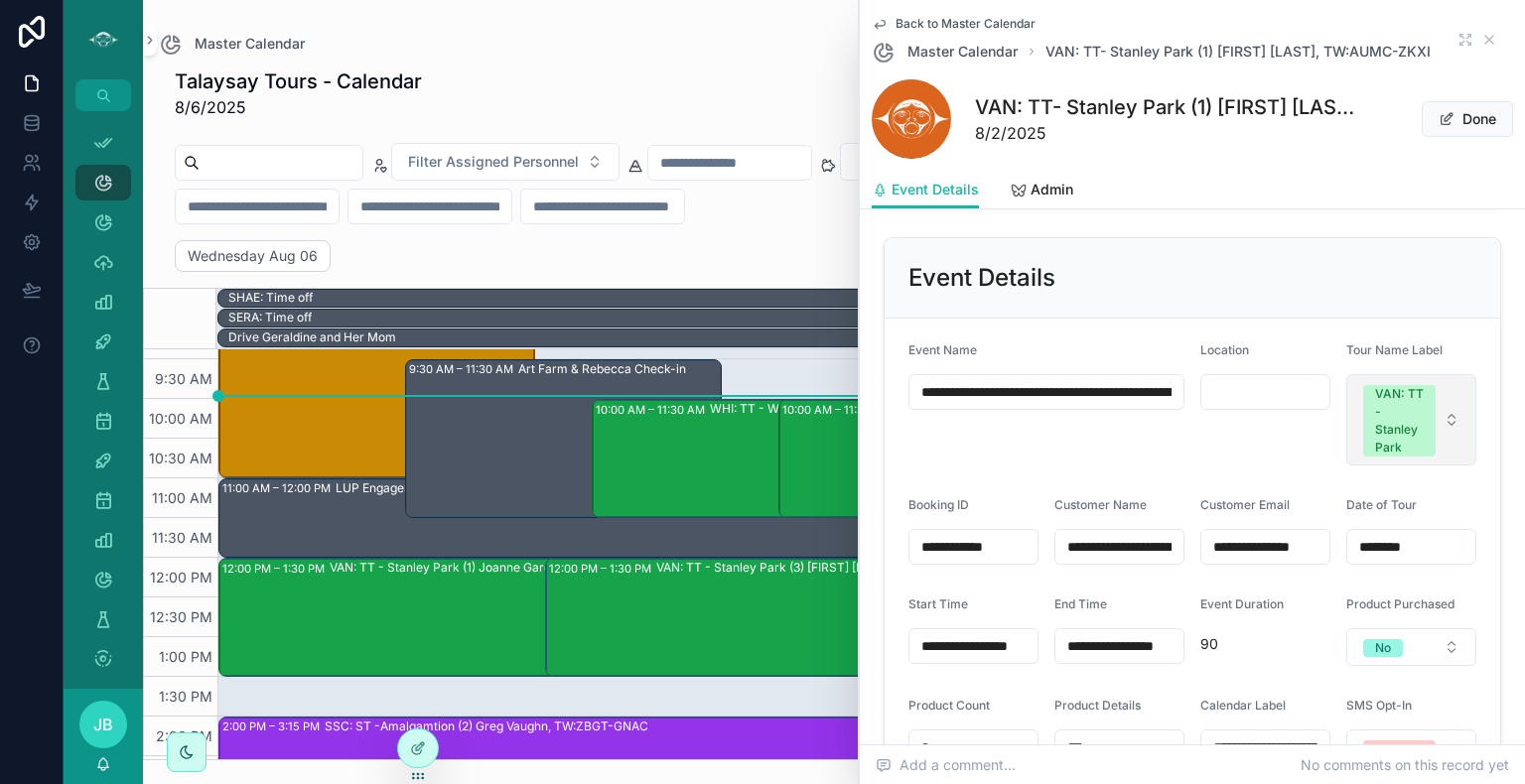 click on "VAN: TT - Stanley Park" at bounding box center [1399, 421] 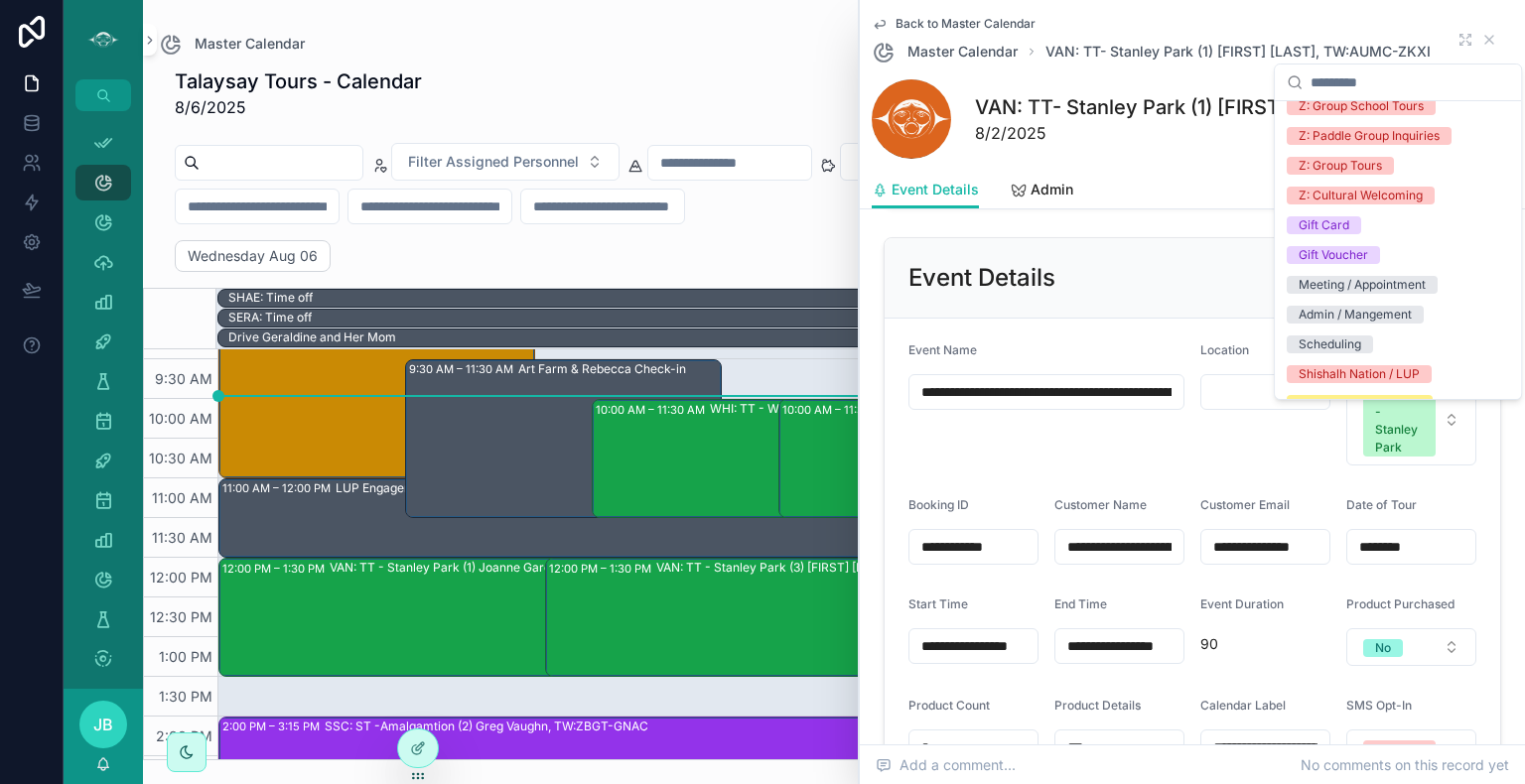 scroll, scrollTop: 2564, scrollLeft: 0, axis: vertical 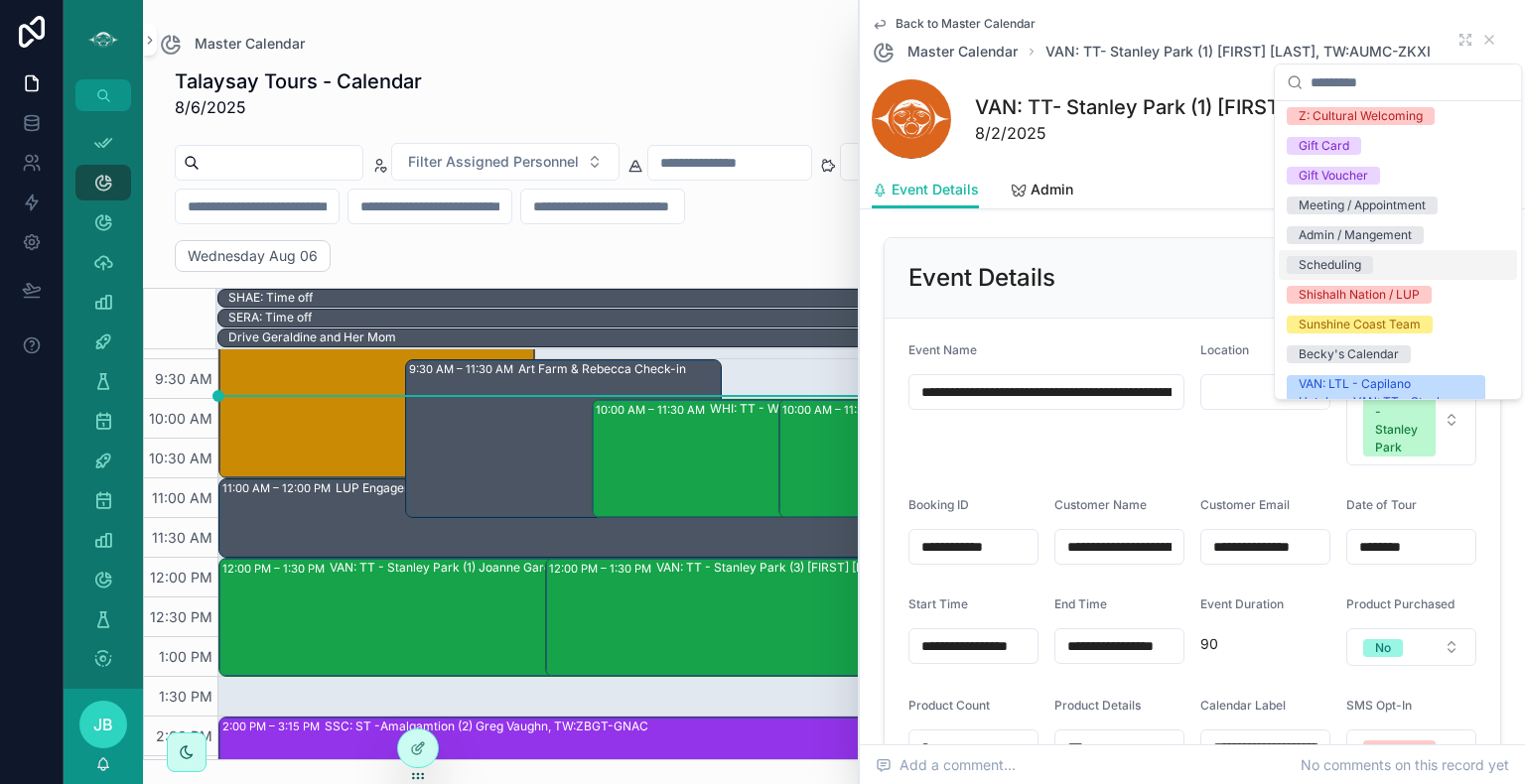 click on "Scheduling" at bounding box center [1329, 265] 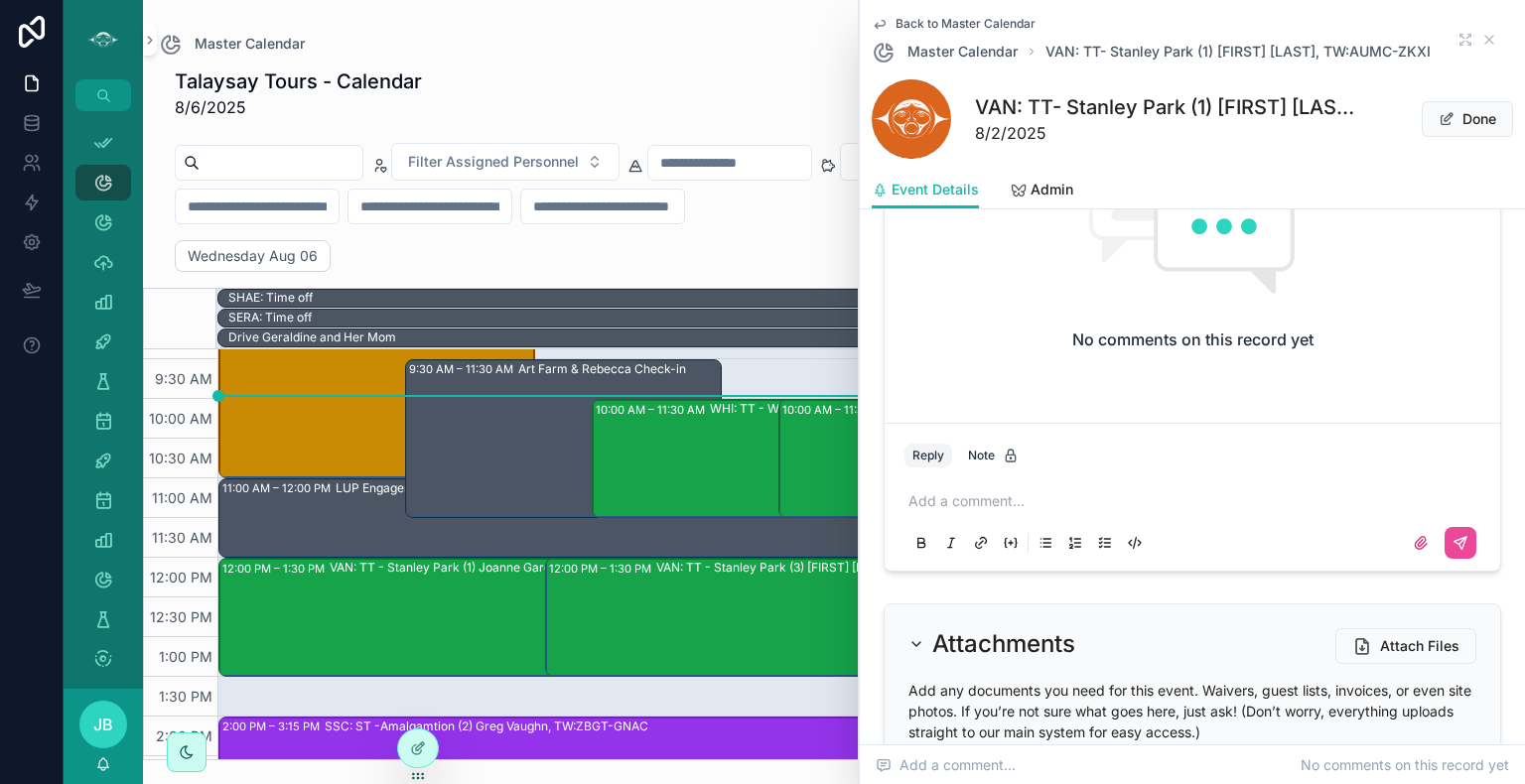 scroll, scrollTop: 3185, scrollLeft: 0, axis: vertical 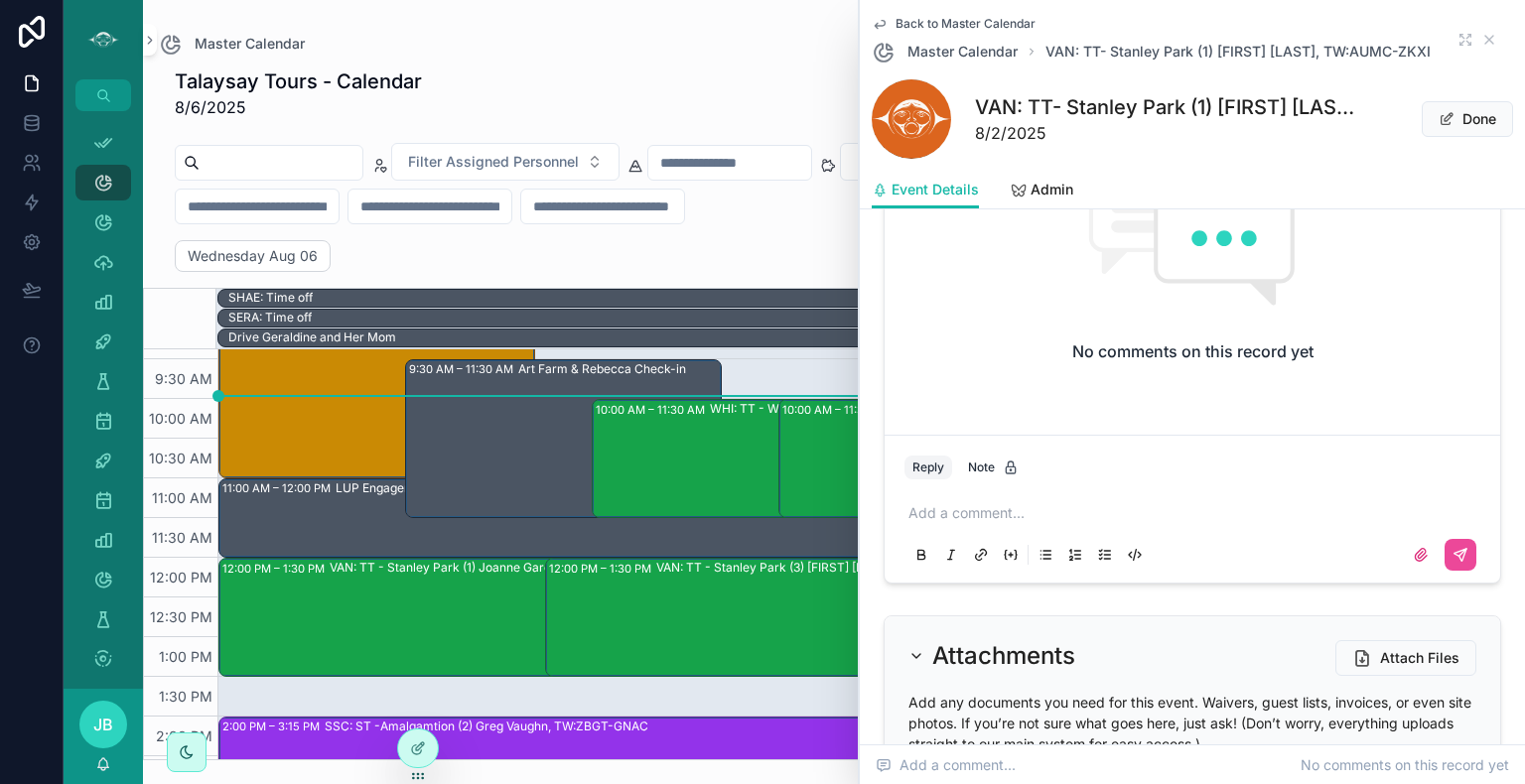 click at bounding box center (1196, 513) 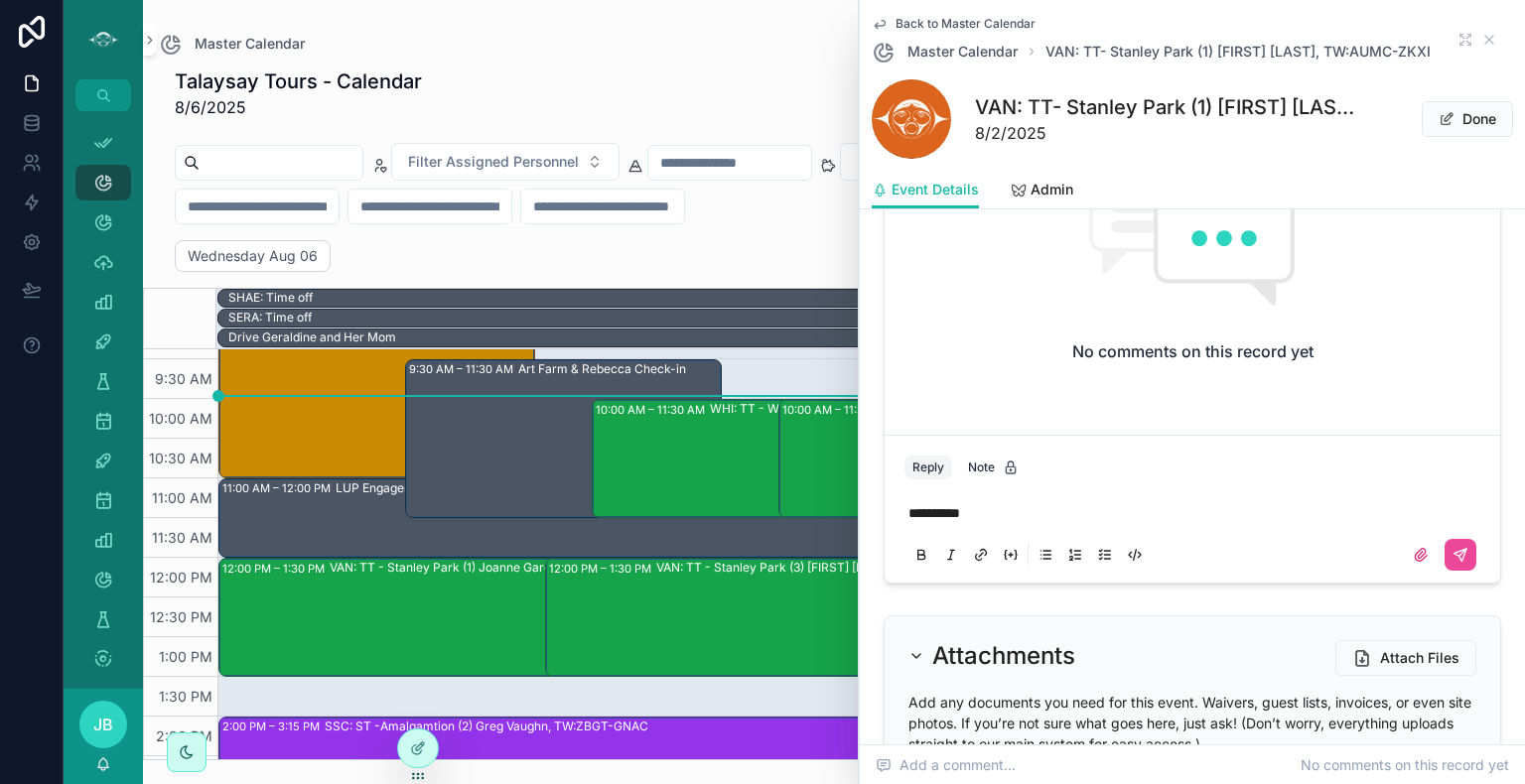 select on "****" 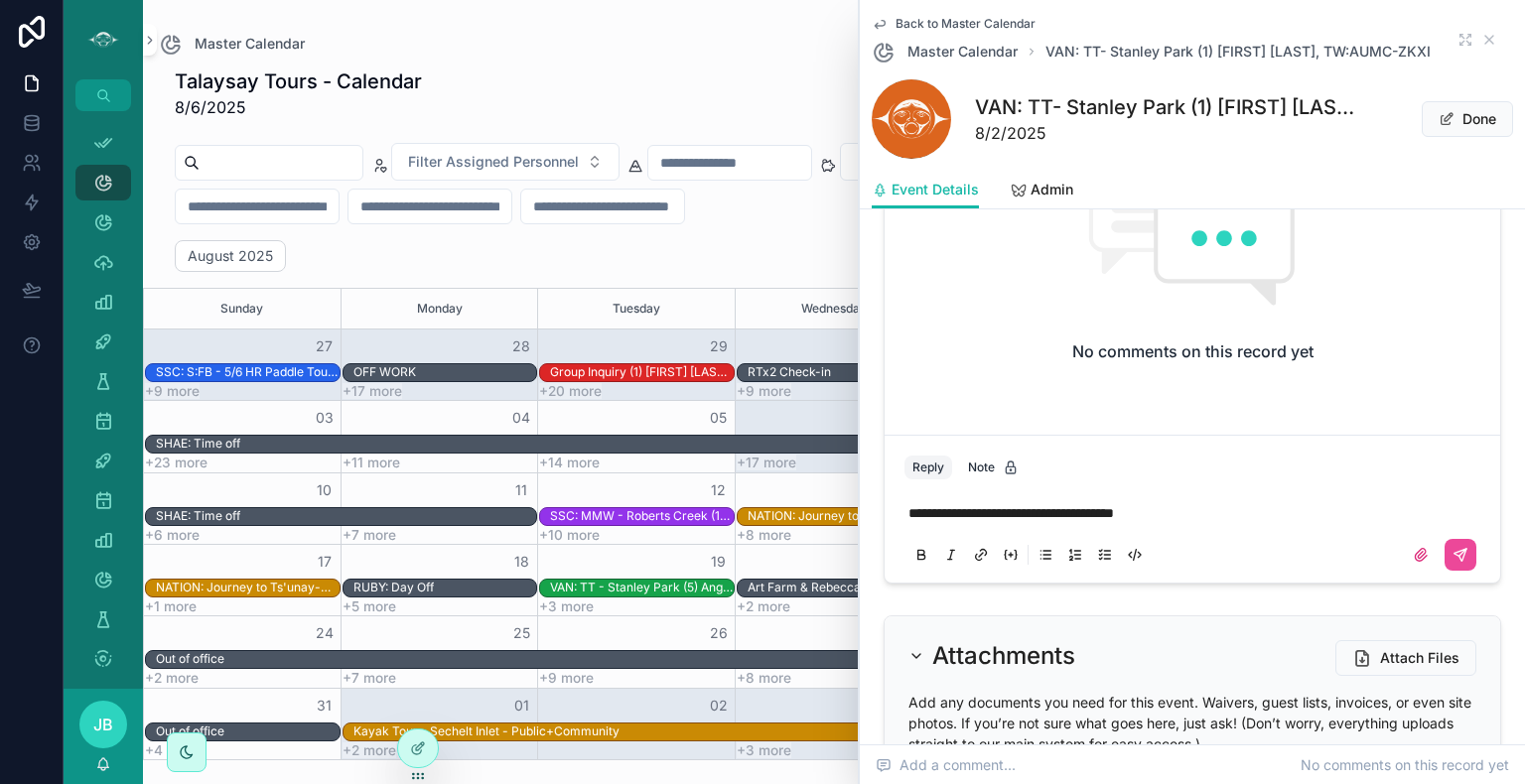 click on "**********" at bounding box center (1011, 513) 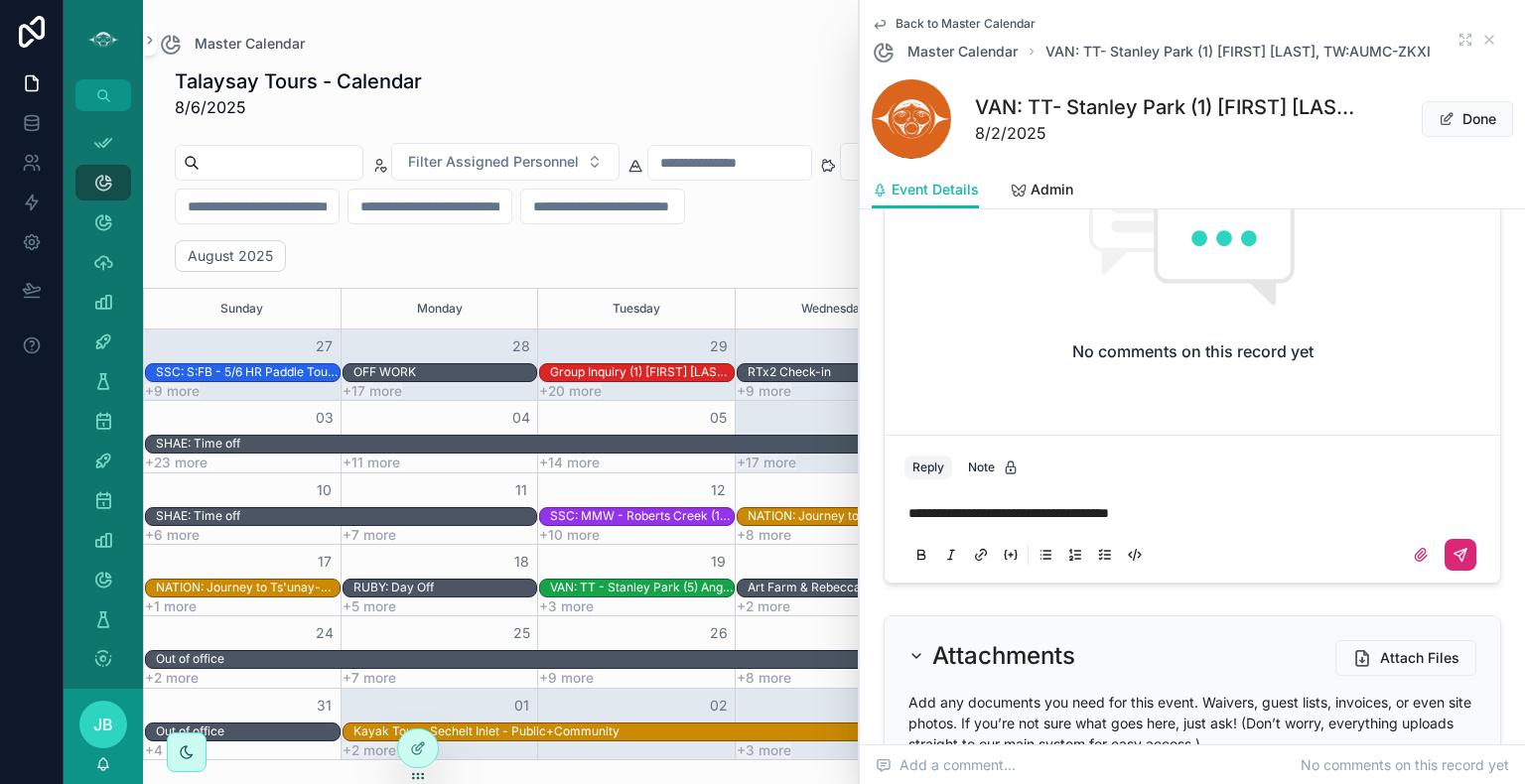 click 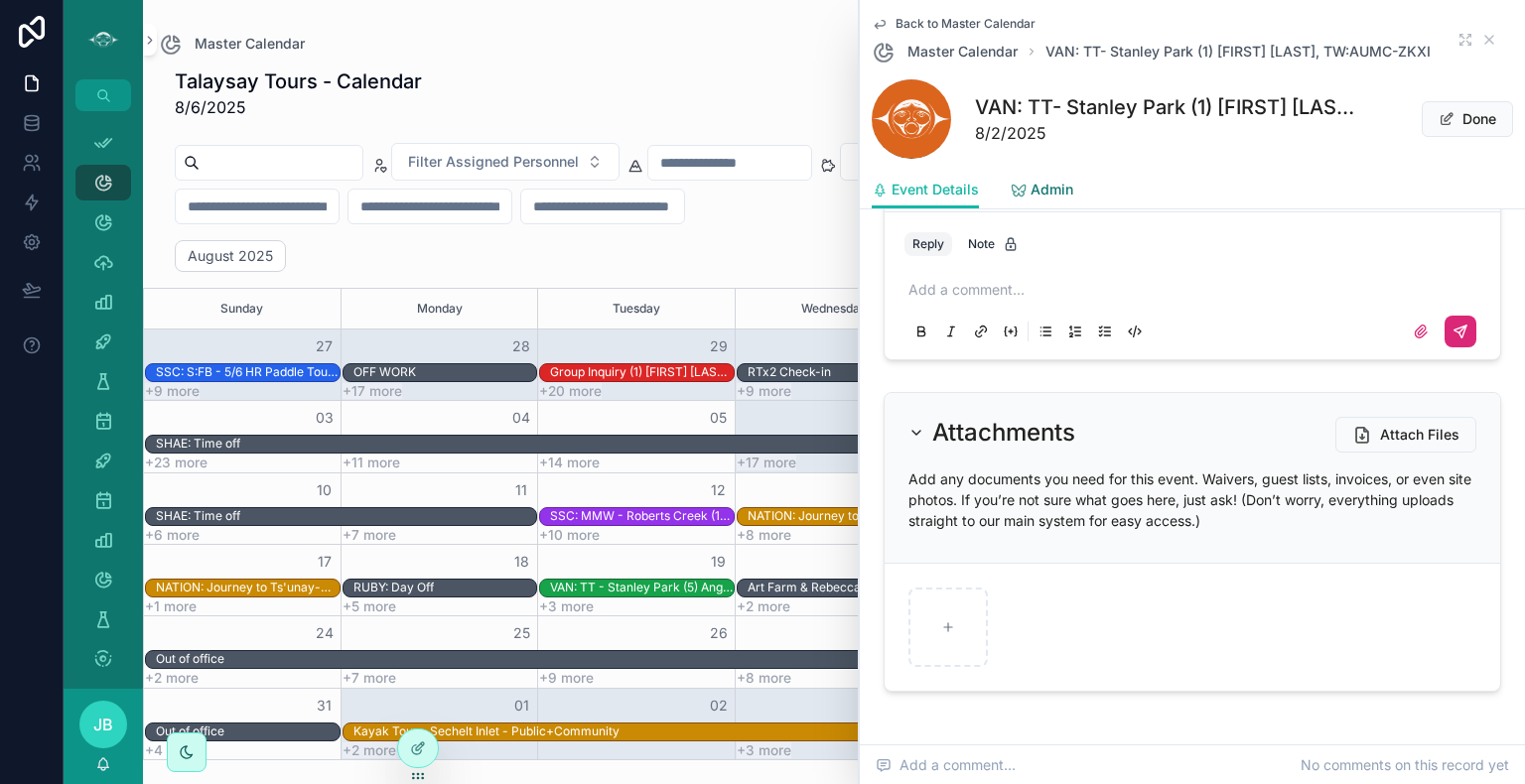 click on "Admin" at bounding box center [1051, 190] 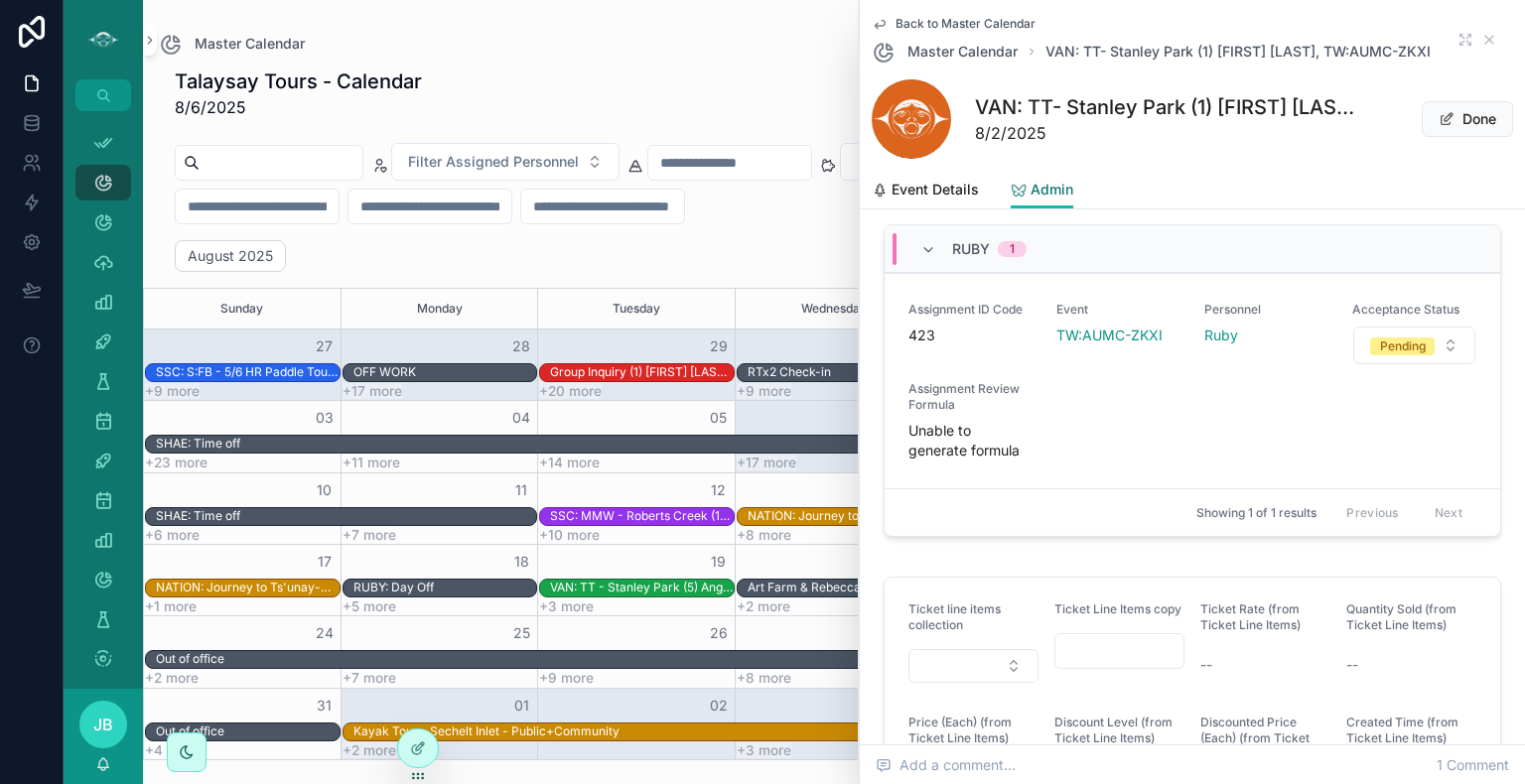 scroll, scrollTop: 995, scrollLeft: 0, axis: vertical 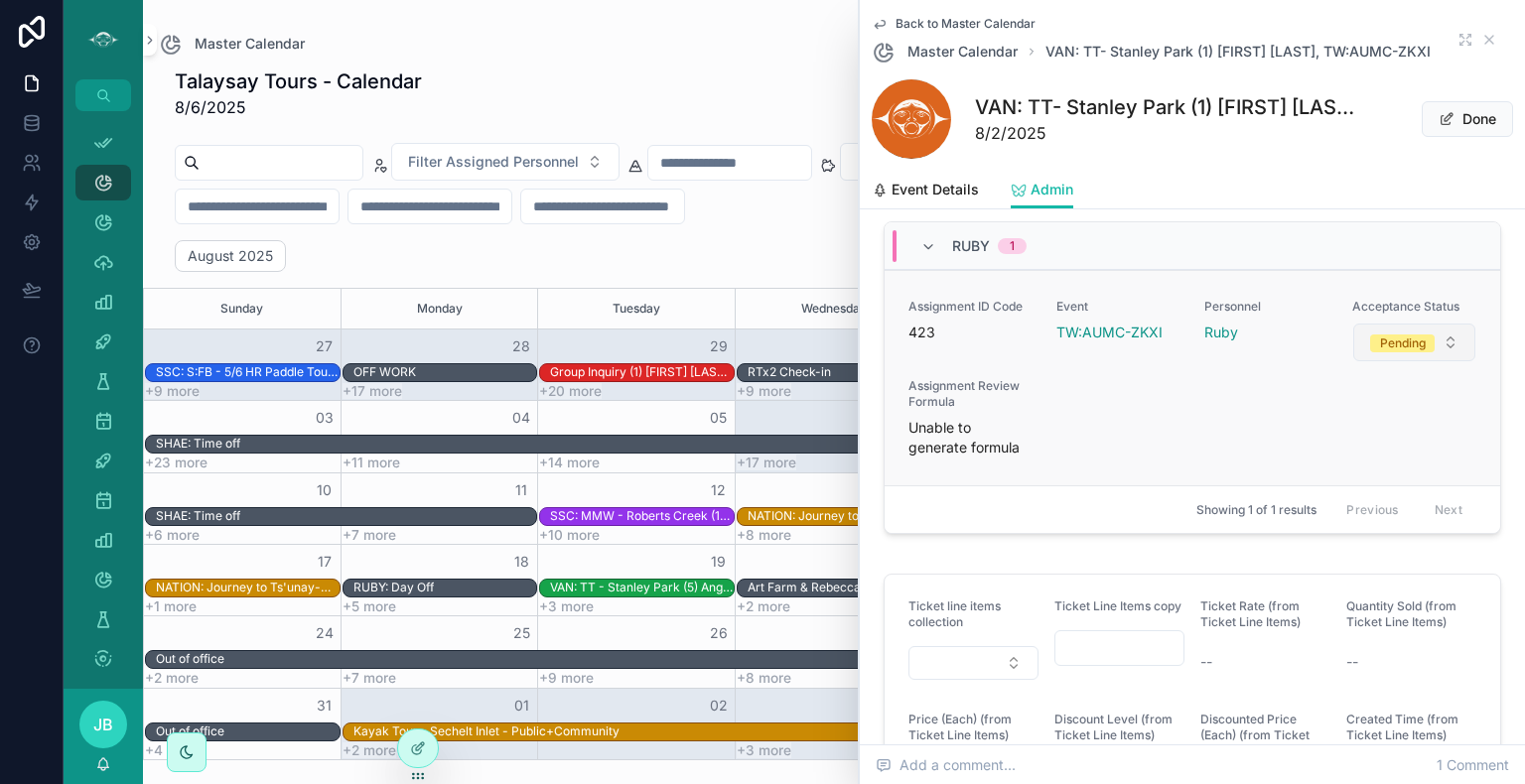 click on "Pending" at bounding box center (1402, 343) 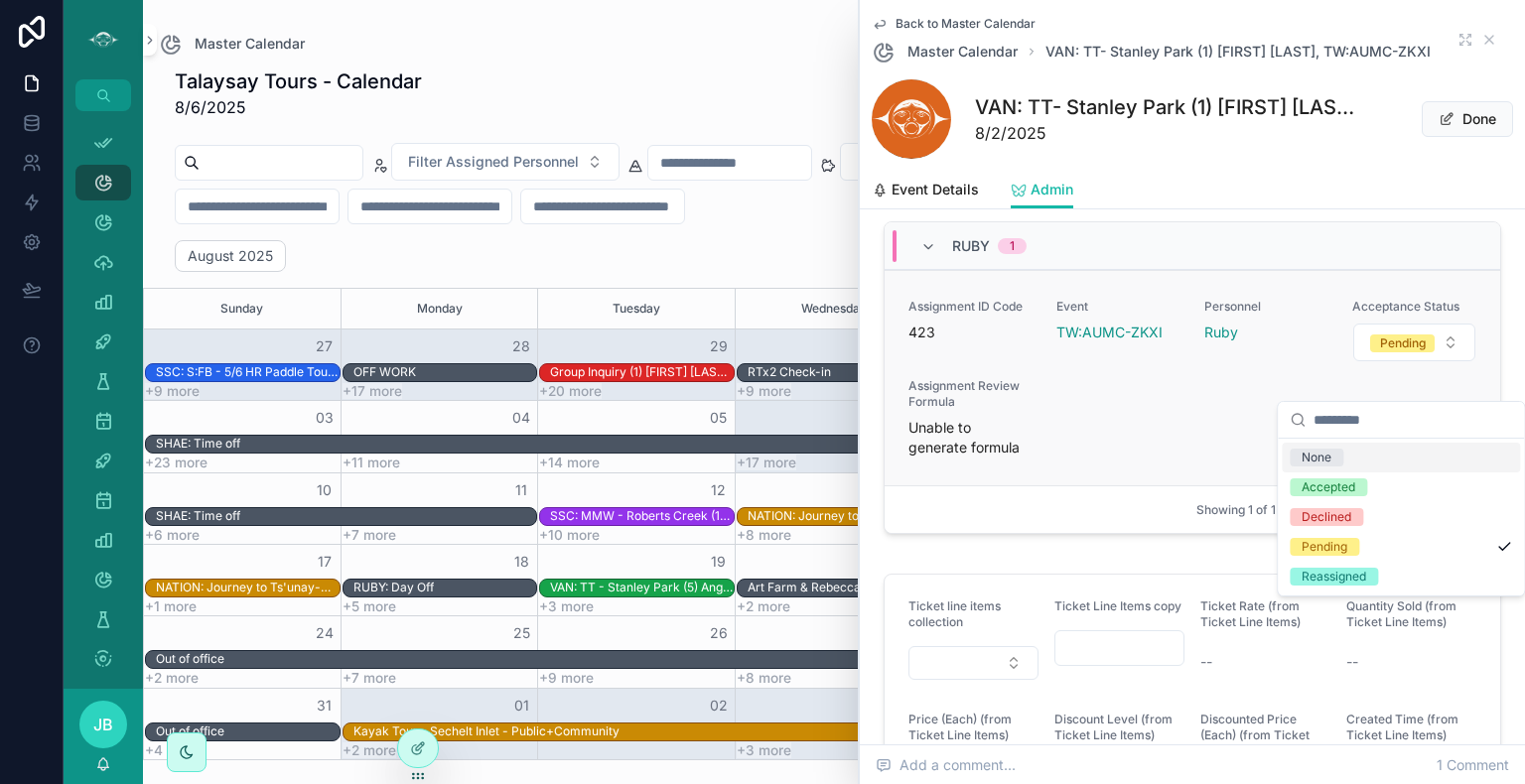 click on "Assignment ID Code 423 Event TW:AUMC-ZKXI Personnel [FIRST] Acceptance Status Pending Assignment Review Formula Unable to generate formula" at bounding box center (1192, 378) 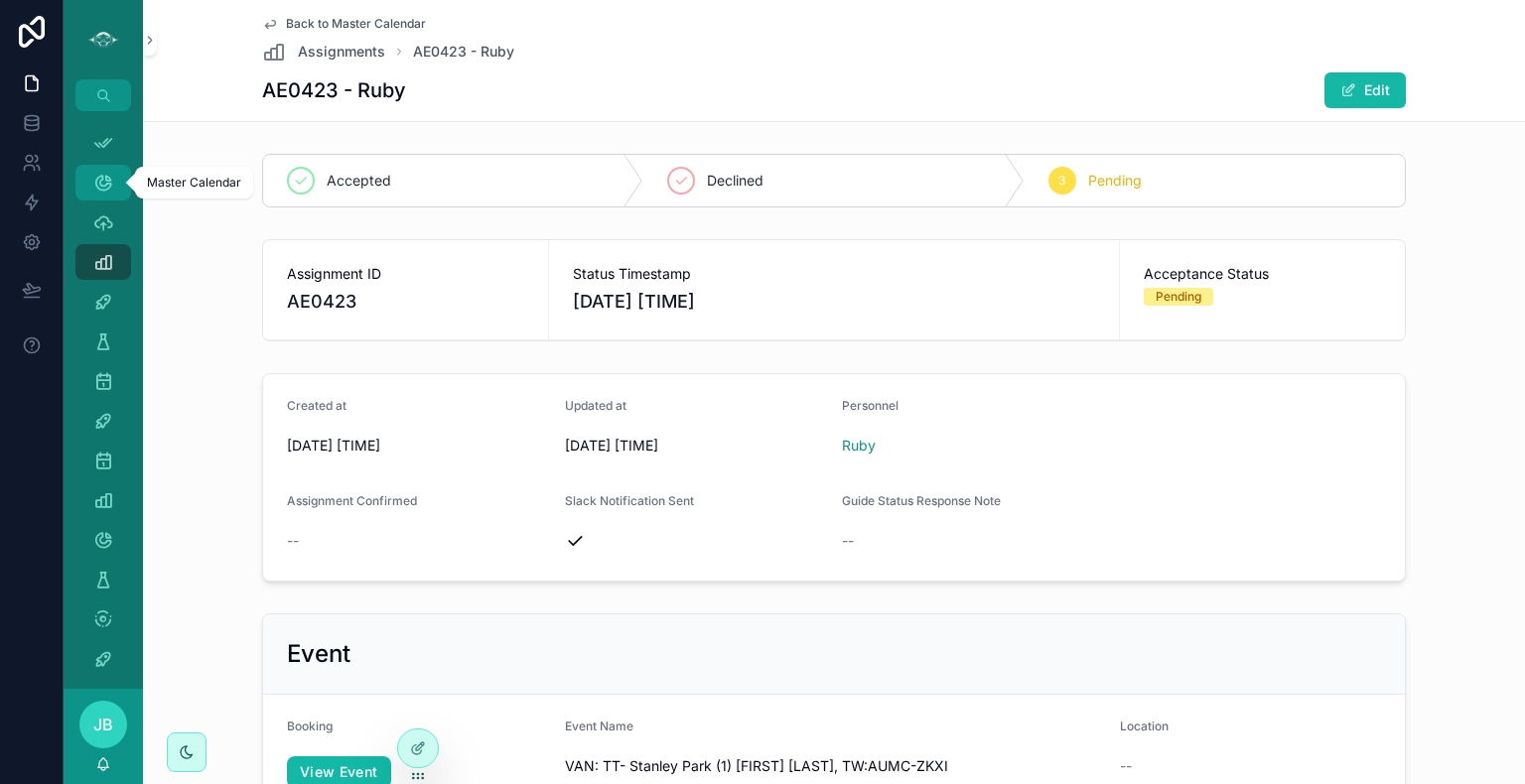 click at bounding box center [103, 183] 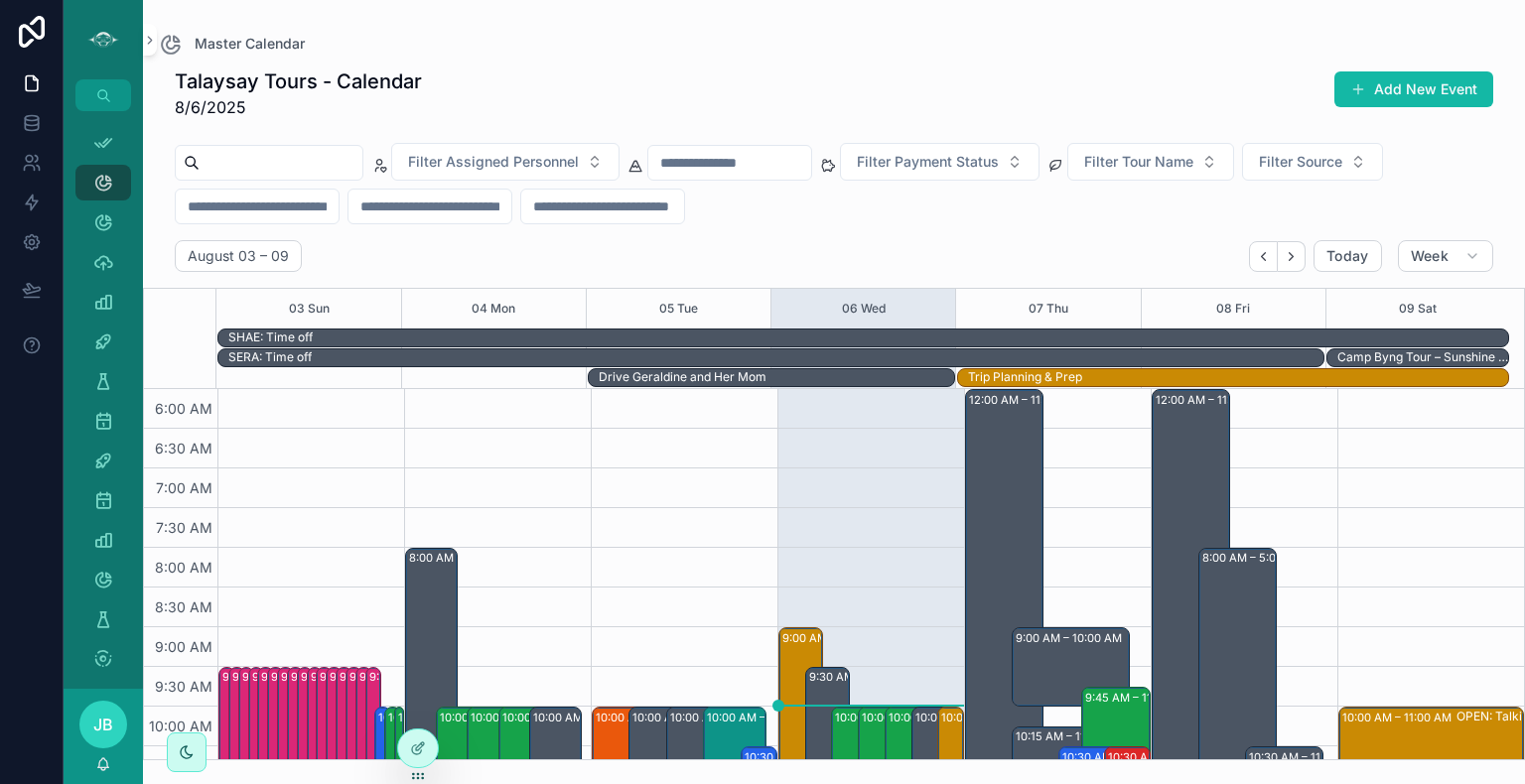 scroll, scrollTop: 476, scrollLeft: 0, axis: vertical 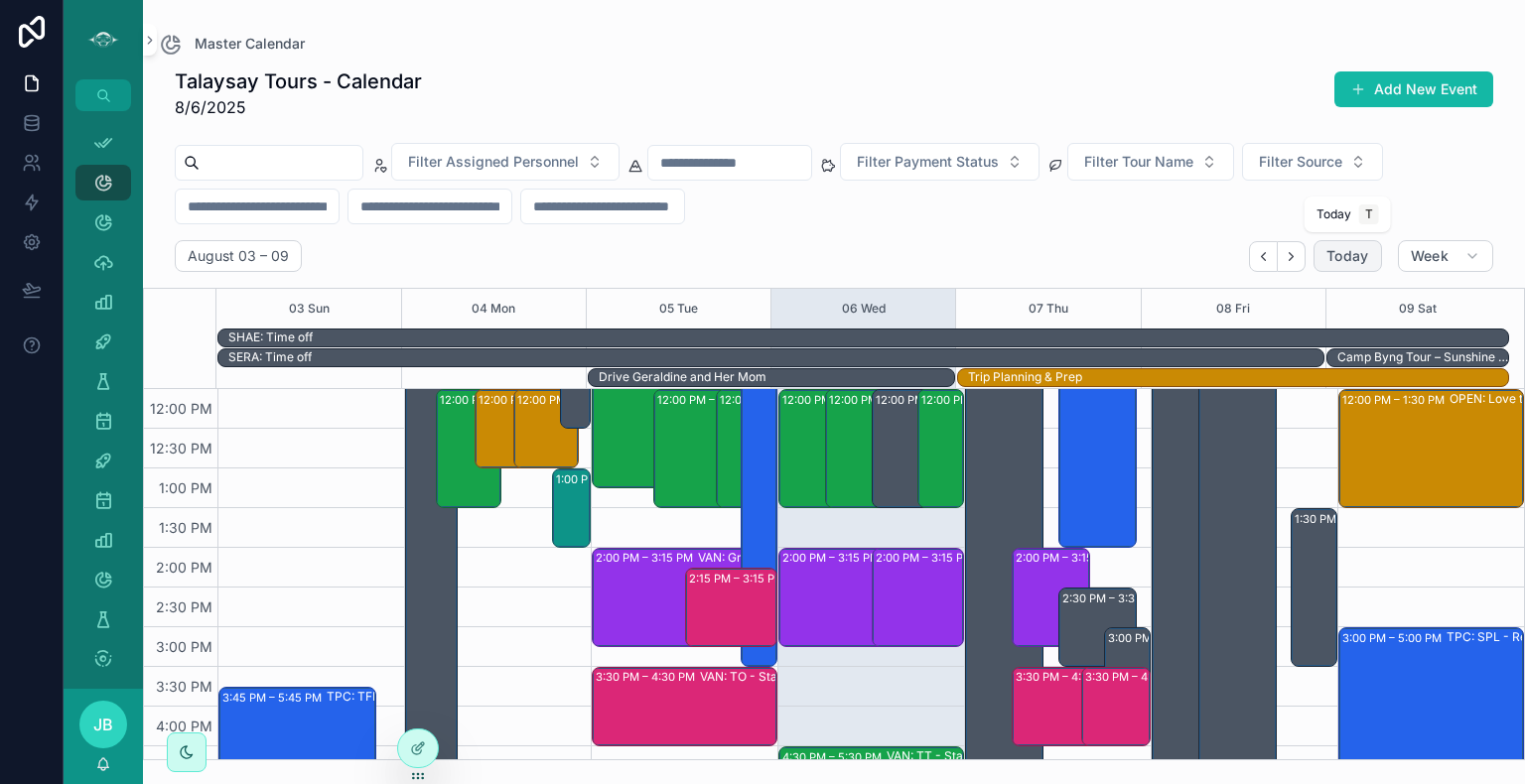 click on "Today" at bounding box center (1347, 256) 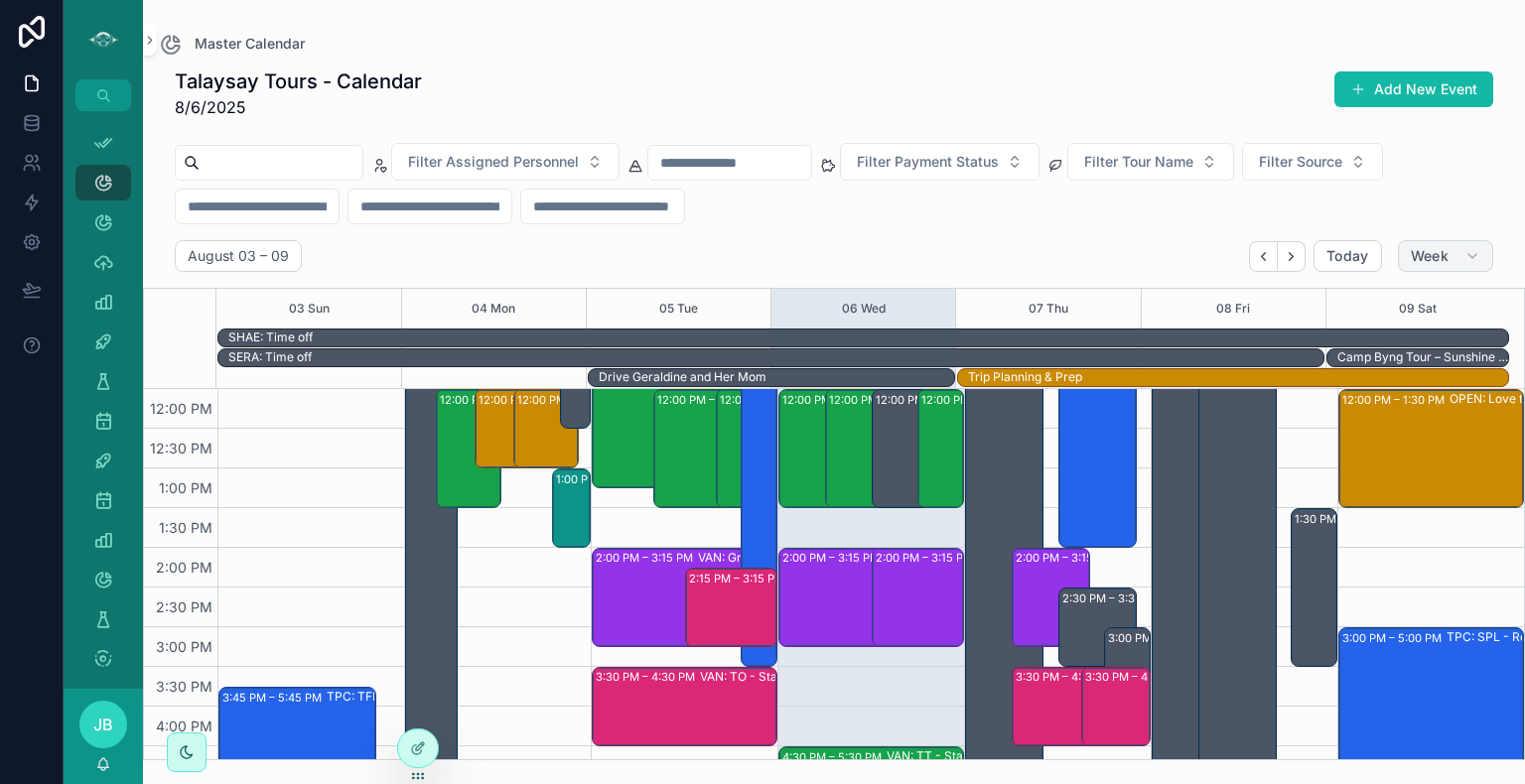 click on "Week" at bounding box center (1446, 256) 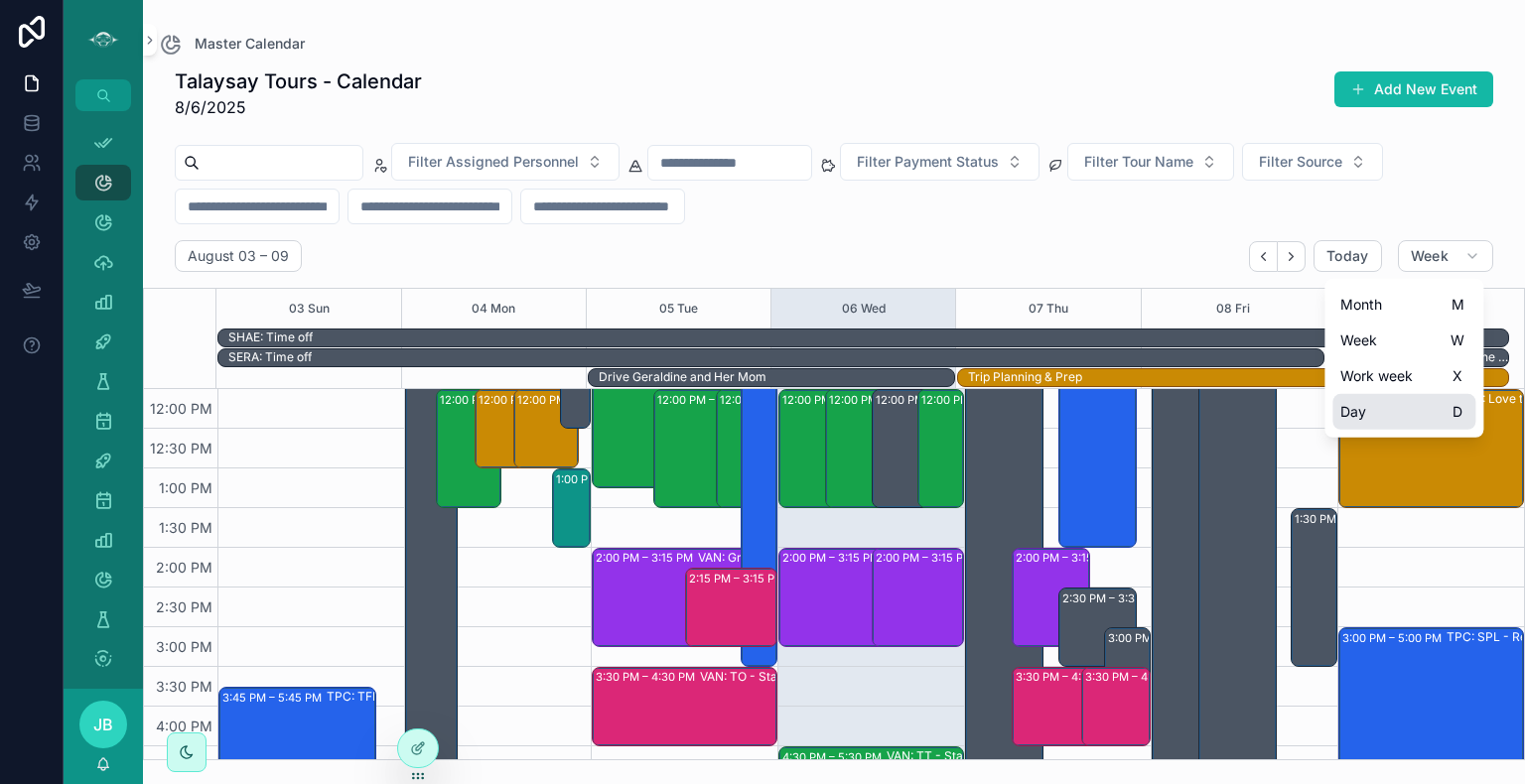 click on "Day" at bounding box center (1353, 412) 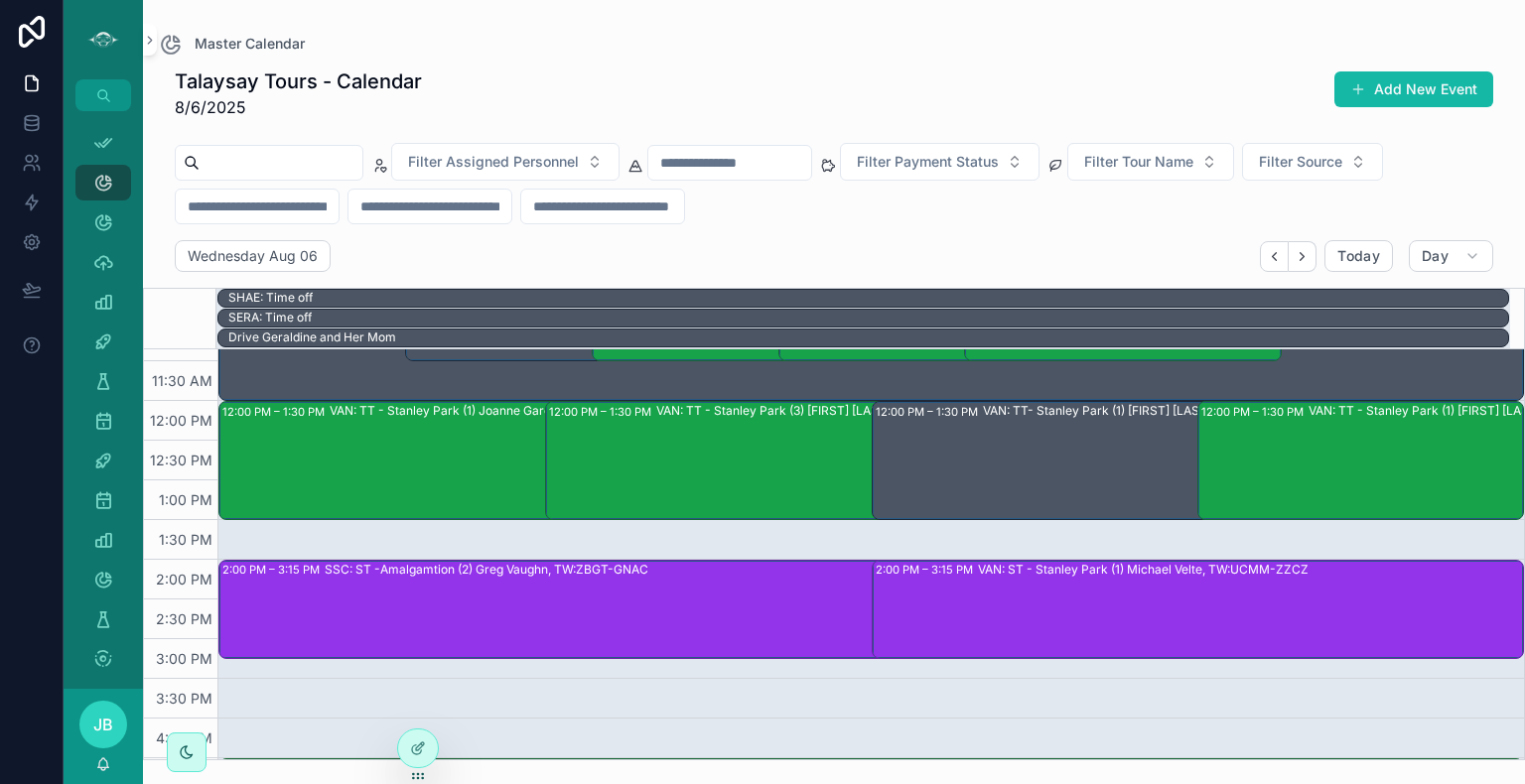 scroll, scrollTop: 421, scrollLeft: 0, axis: vertical 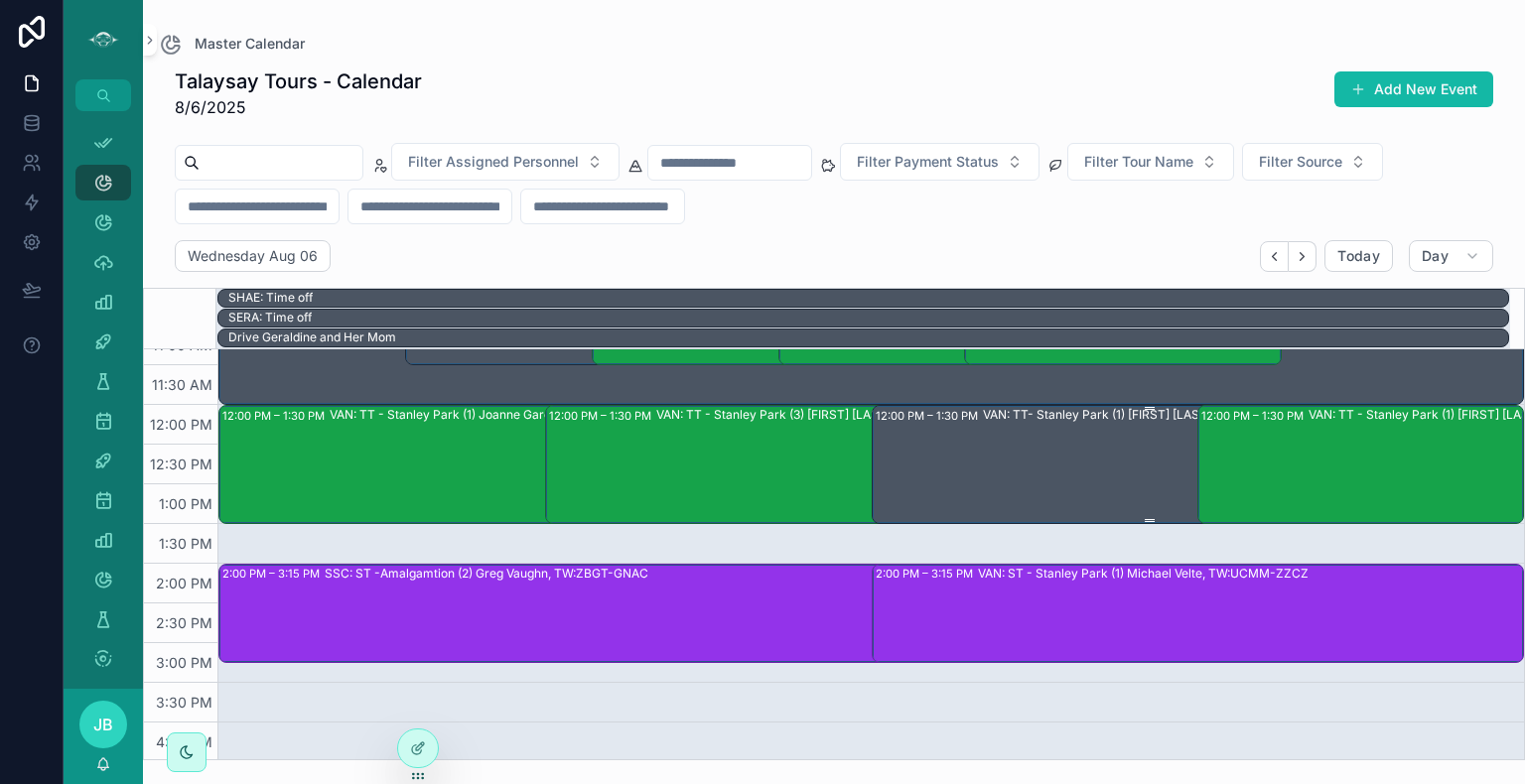 click on "VAN: TT- Stanley Park (1) [FIRST] [LAST], TW:AUMC-ZKXI" at bounding box center (1203, 463) 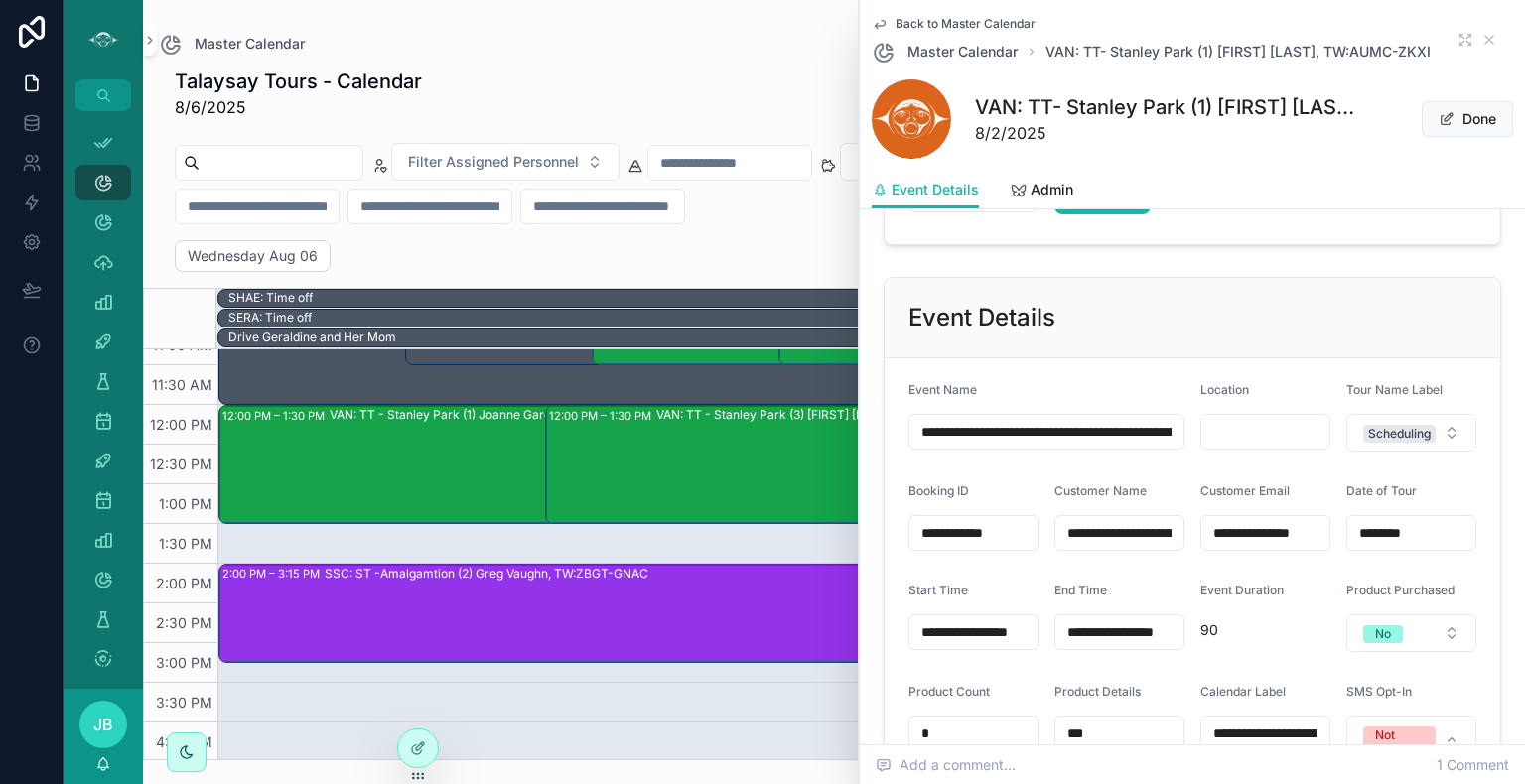 scroll, scrollTop: 1115, scrollLeft: 0, axis: vertical 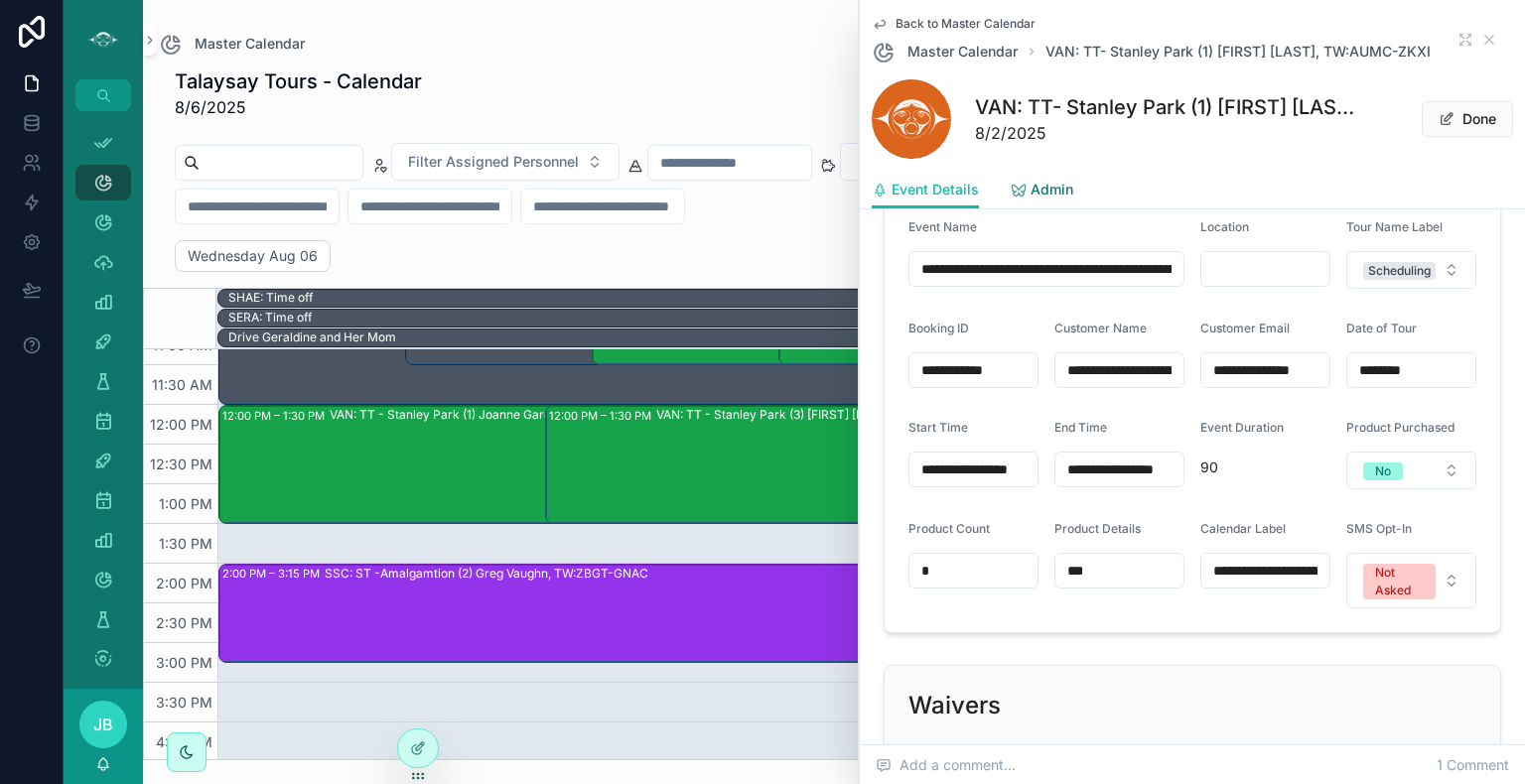 click on "Admin" at bounding box center [1041, 192] 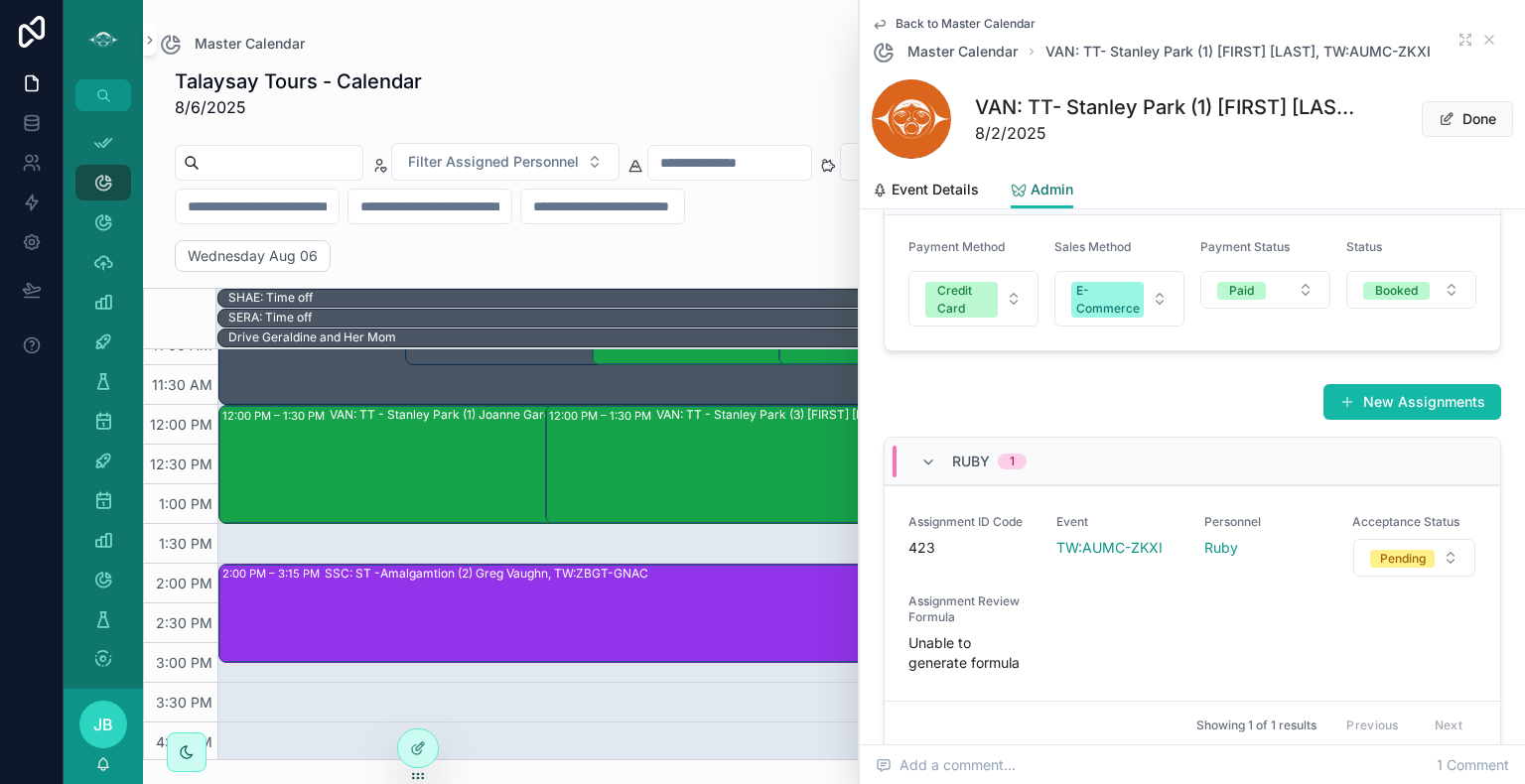 scroll, scrollTop: 772, scrollLeft: 0, axis: vertical 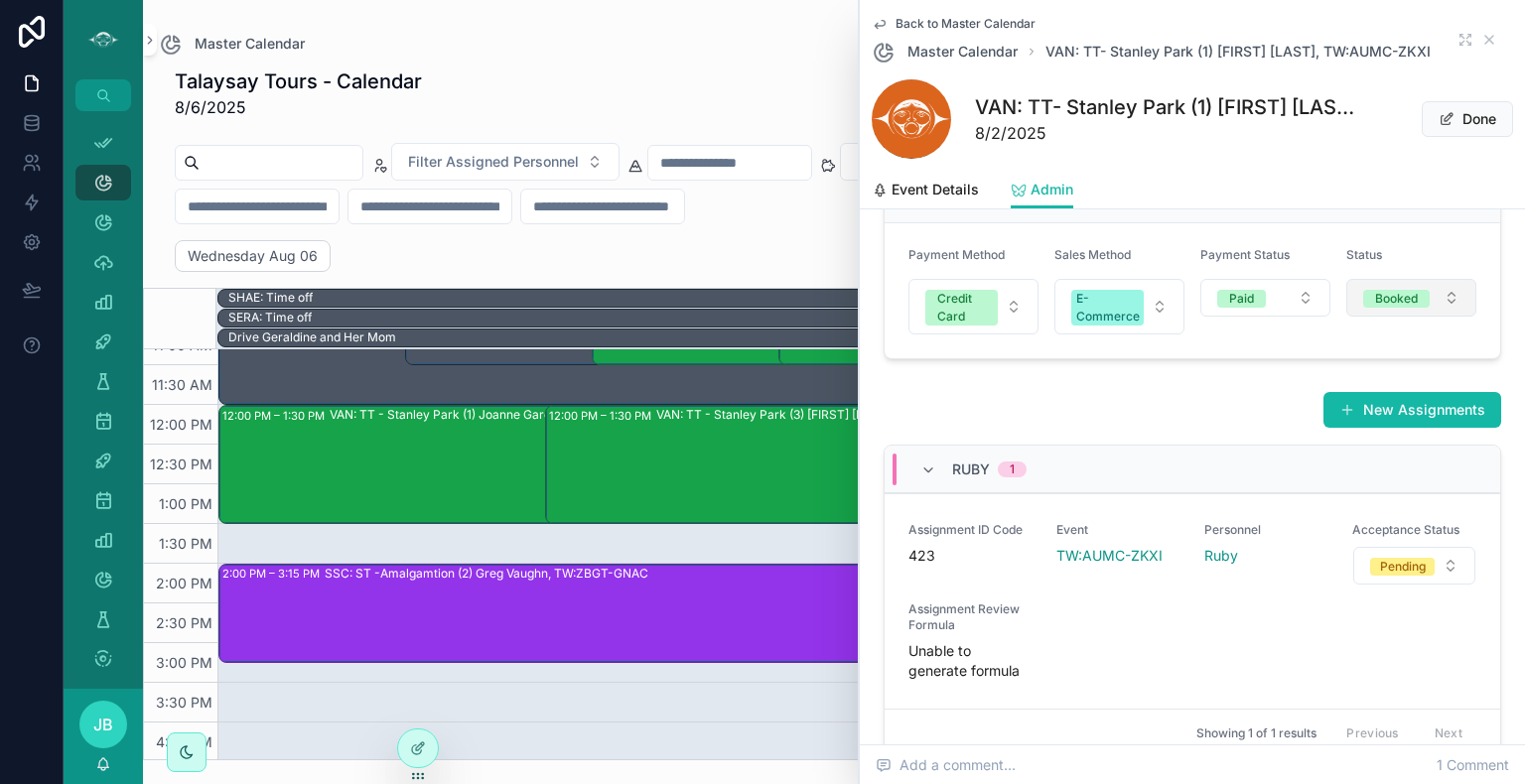 click on "Booked" at bounding box center [1396, 299] 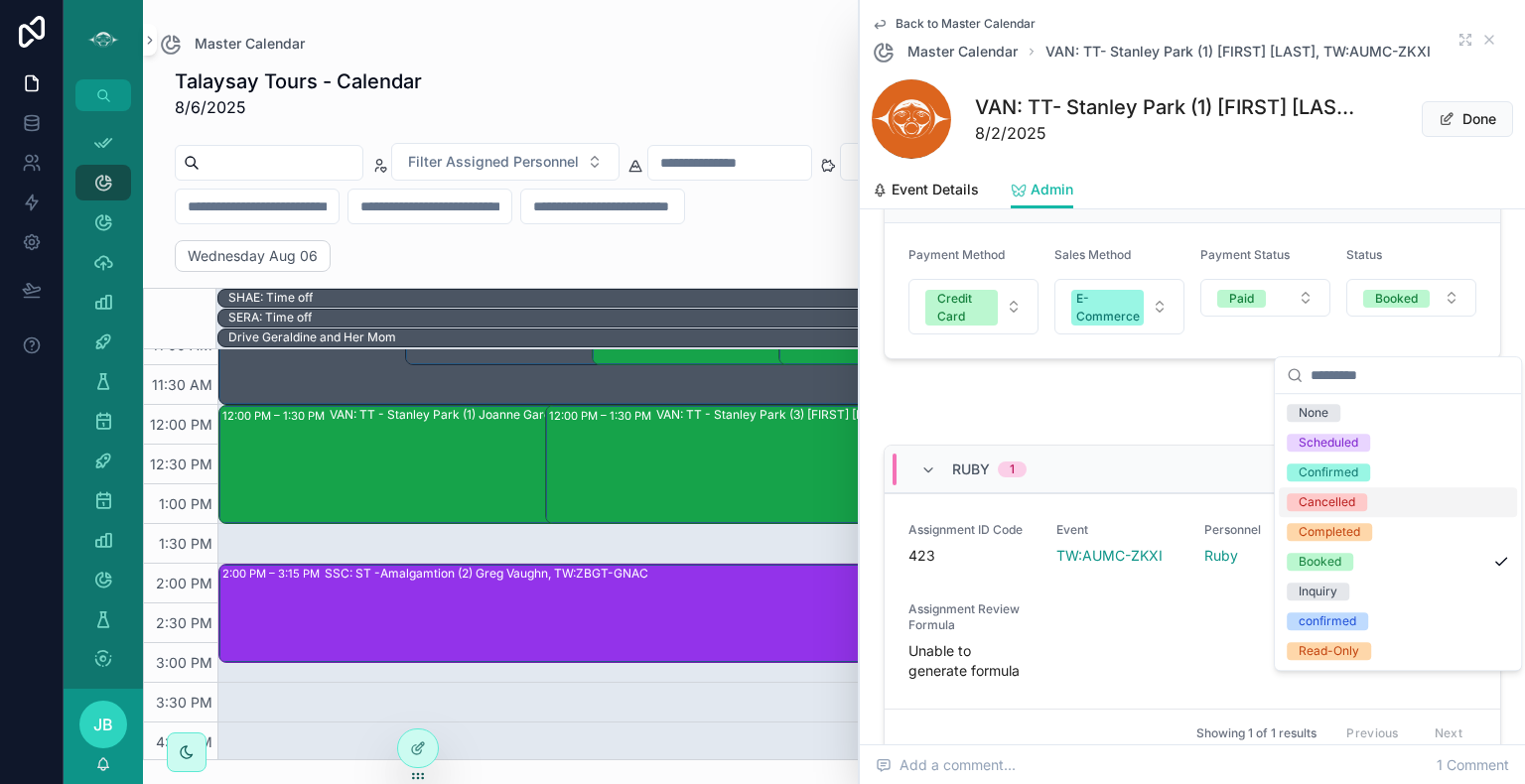 click on "Cancelled" at bounding box center [1326, 502] 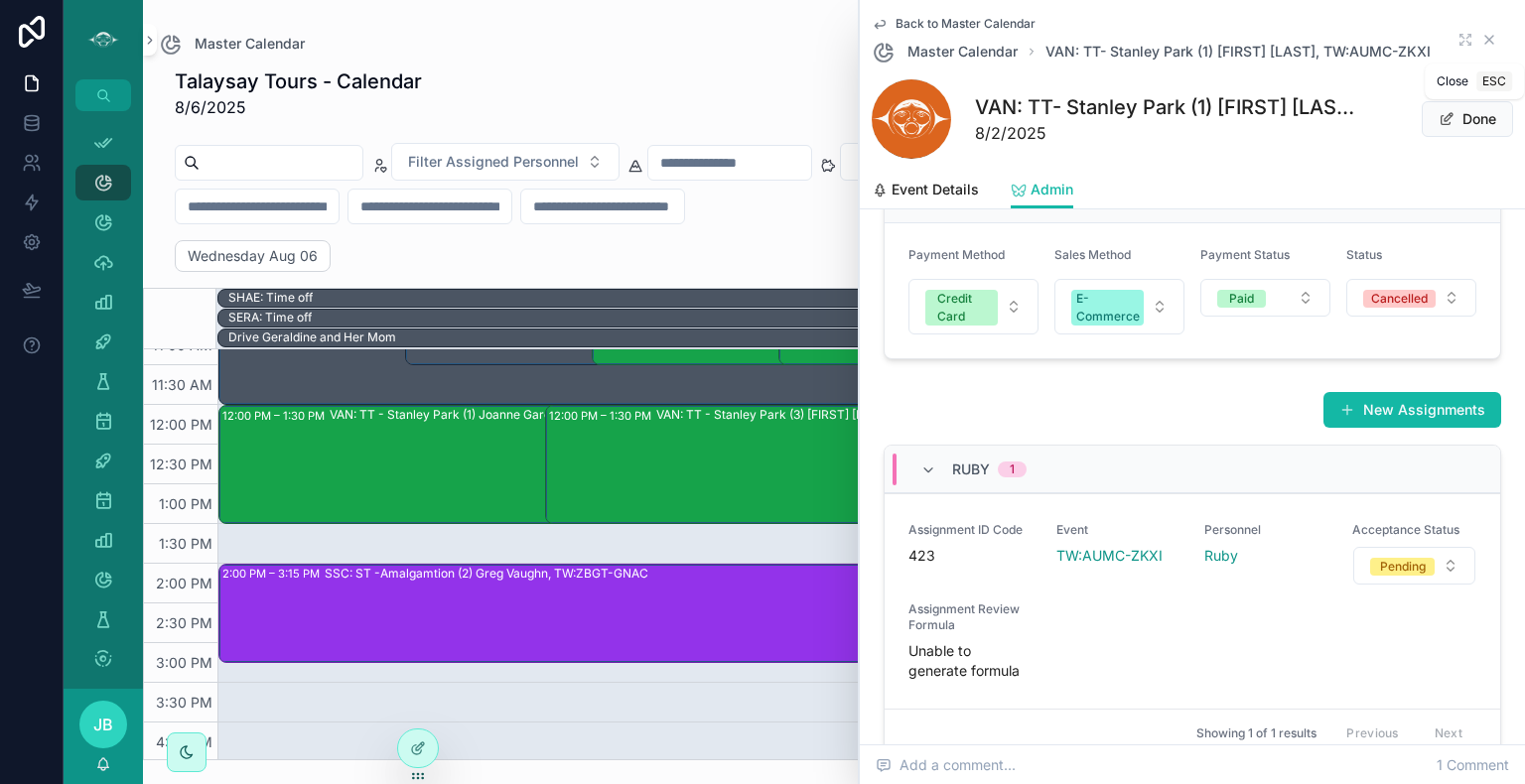 click 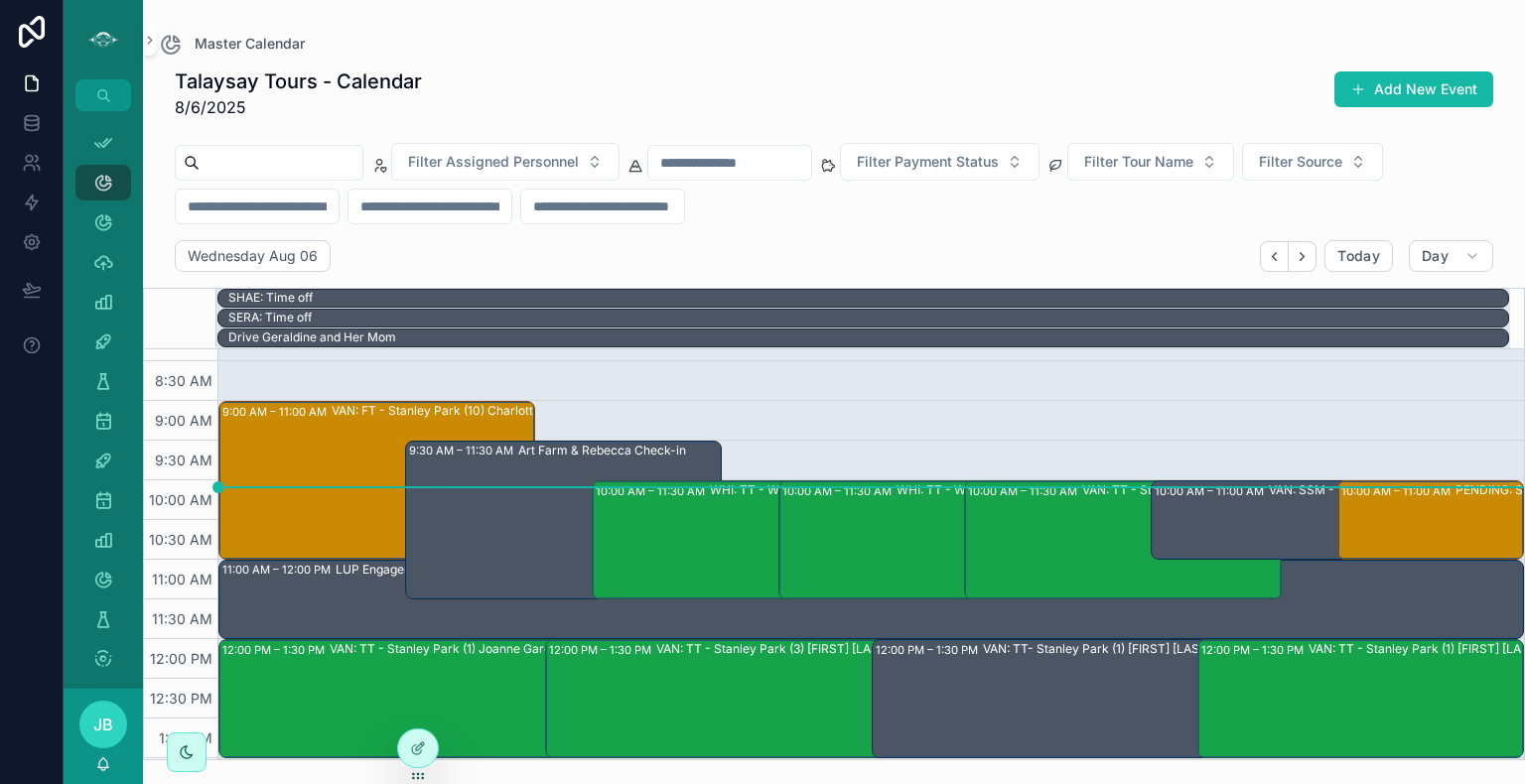 scroll, scrollTop: 182, scrollLeft: 0, axis: vertical 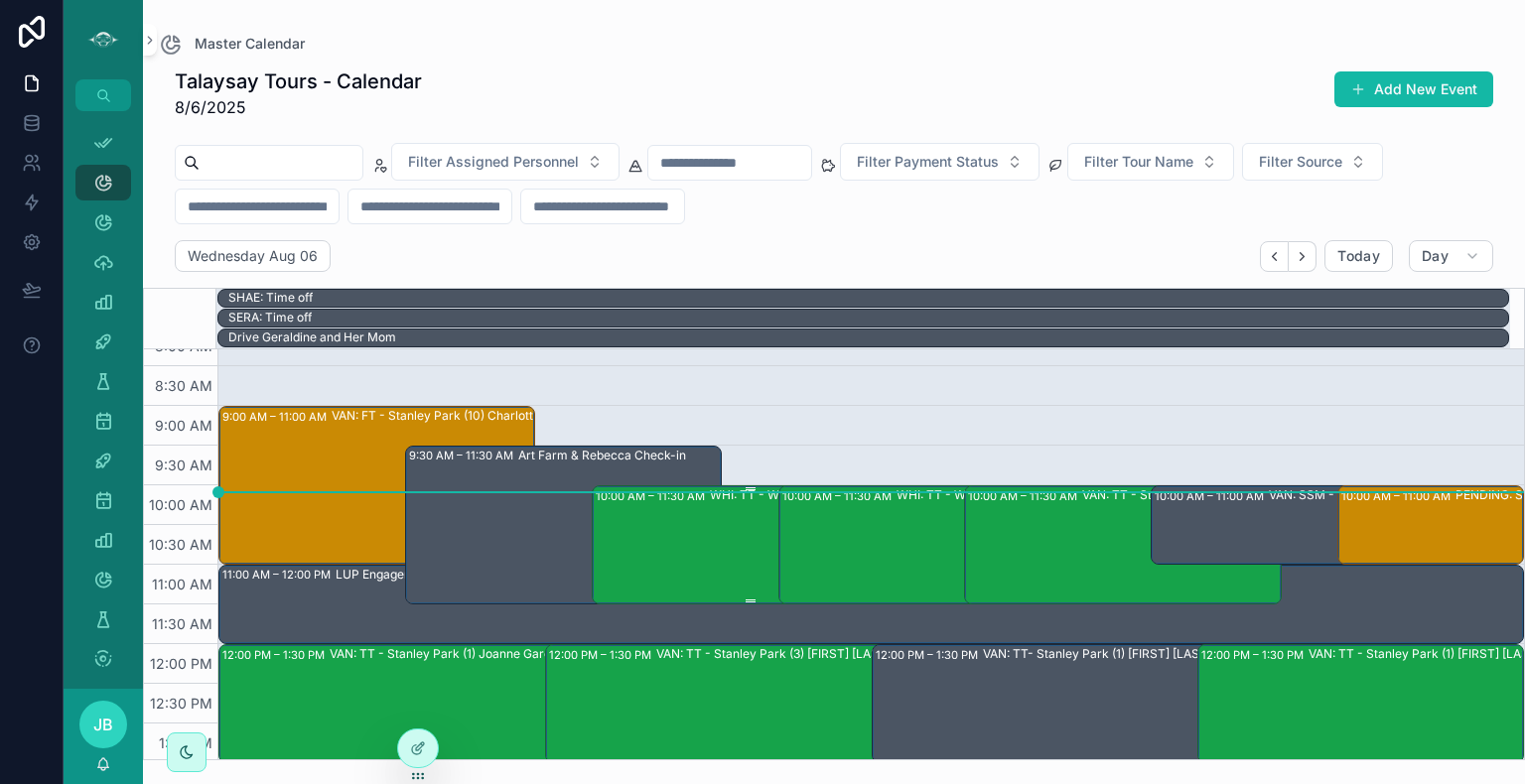 click on "10:00 AM – 11:30 AM WHI: TT - Whistler (2) [FIRST] [LAST], TW:SIIX-VBZU" at bounding box center (751, 545) 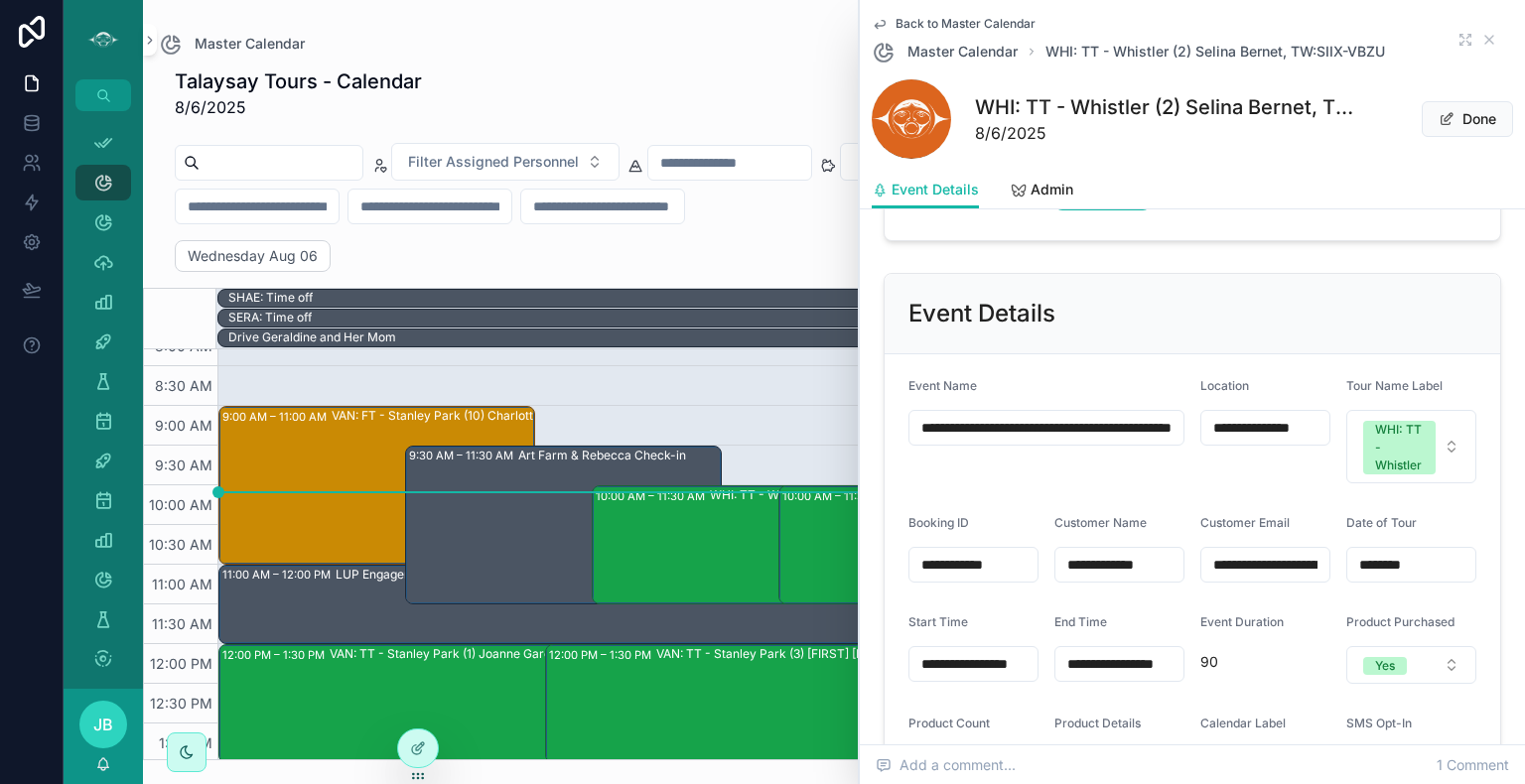 scroll, scrollTop: 1139, scrollLeft: 0, axis: vertical 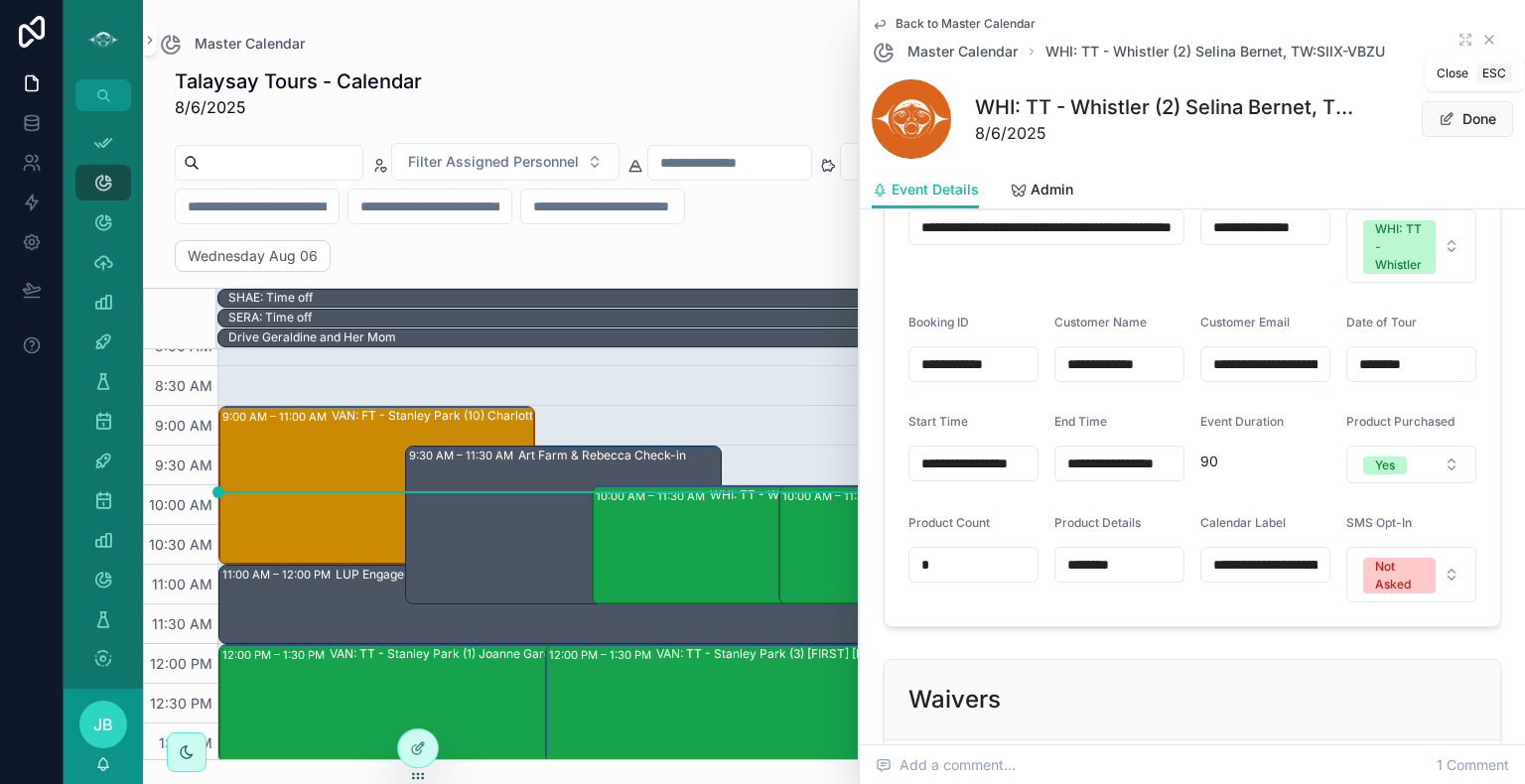 click 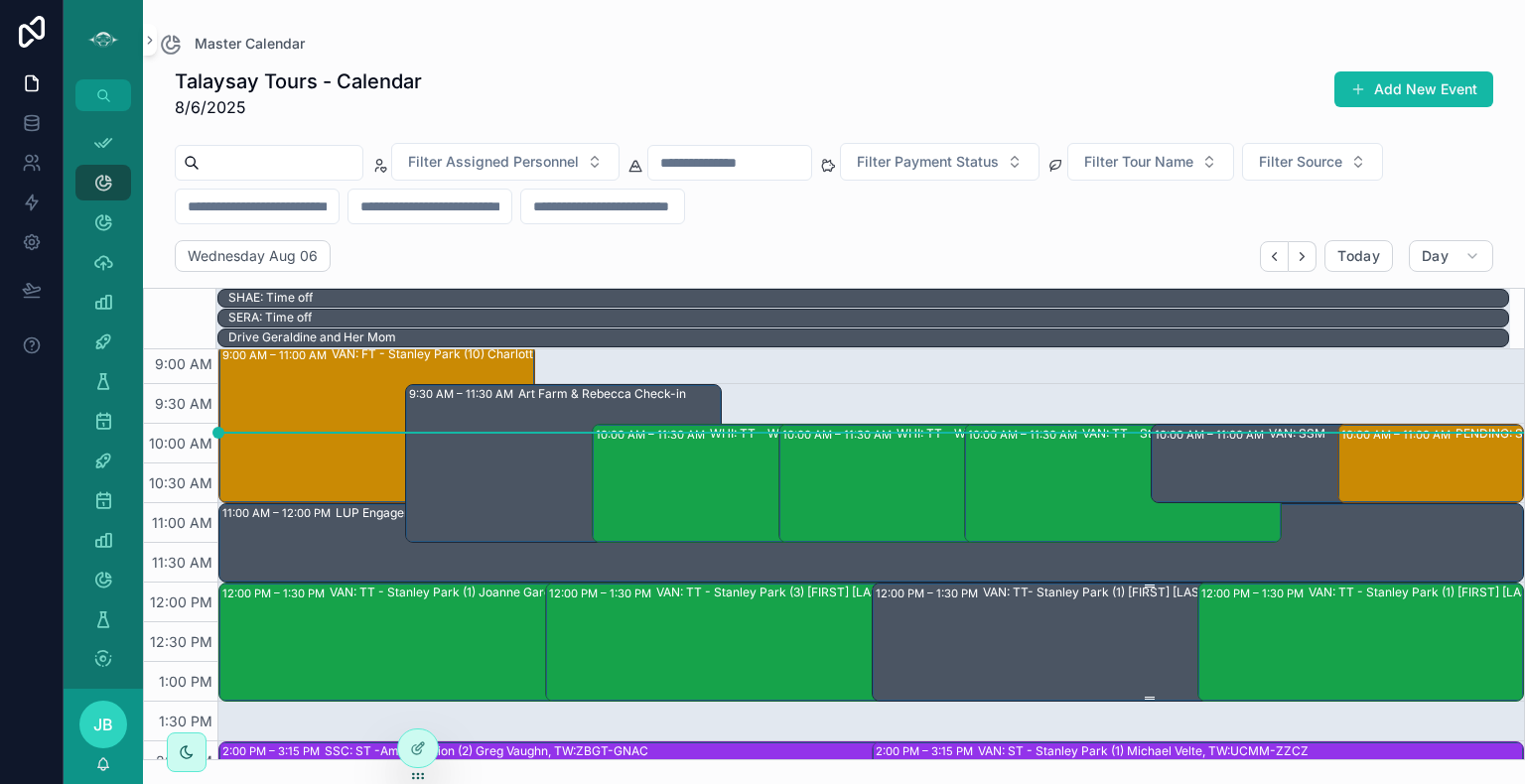 scroll, scrollTop: 239, scrollLeft: 0, axis: vertical 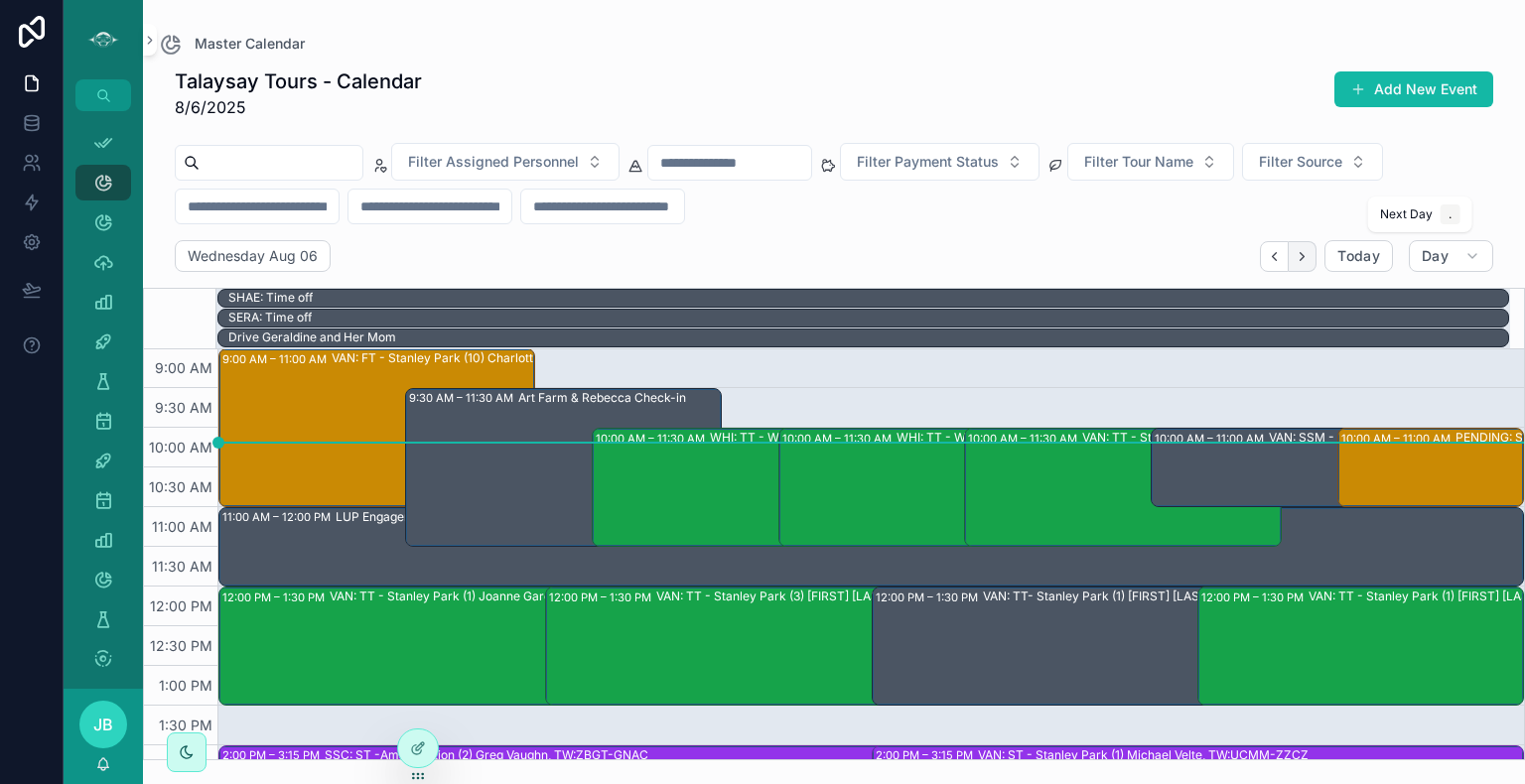 click 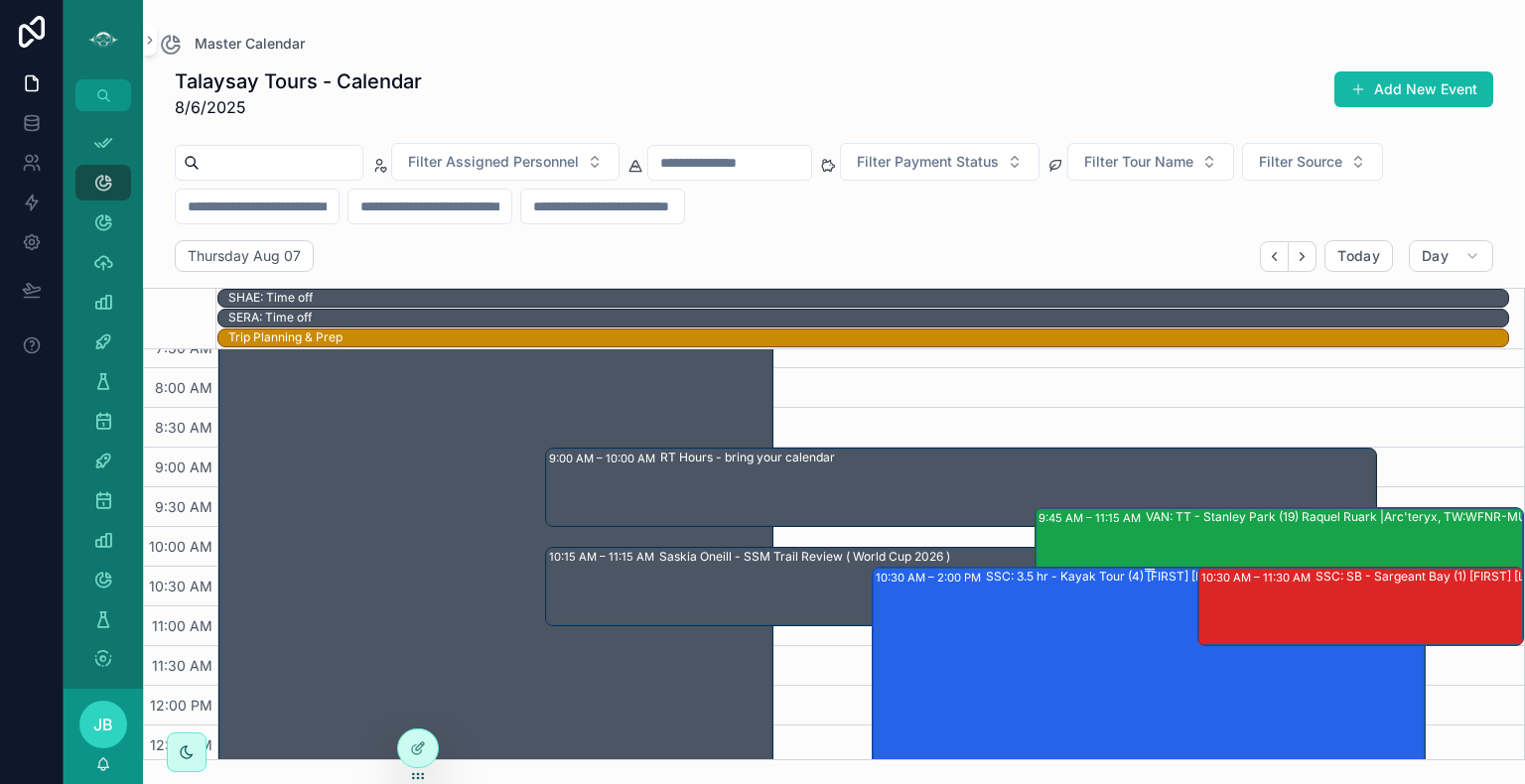 scroll, scrollTop: 138, scrollLeft: 0, axis: vertical 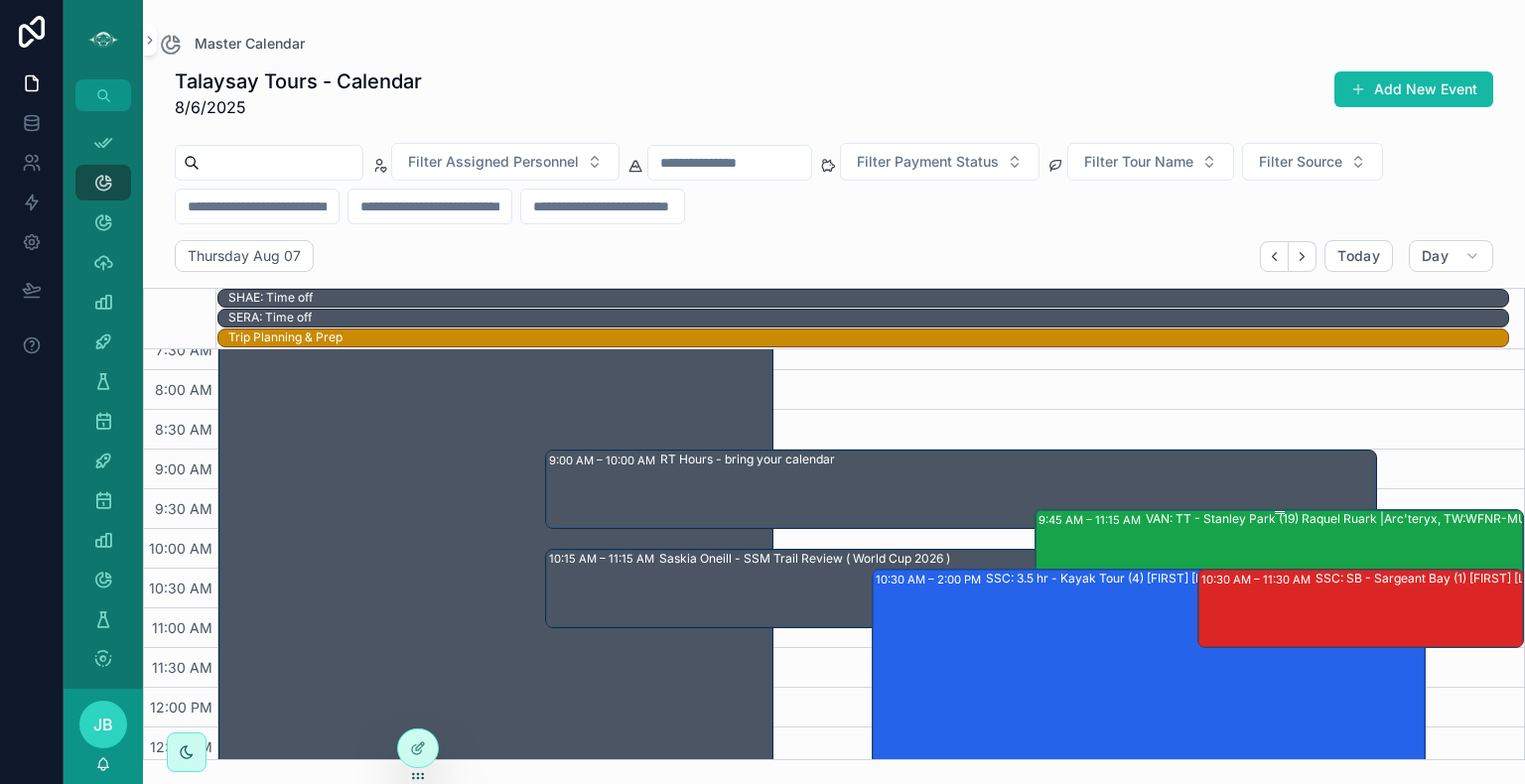 click on "VAN: TT - Stanley Park (19) Raquel Ruark |Arc'teryx, TW:WFNR-MUPR" at bounding box center (1344, 568) 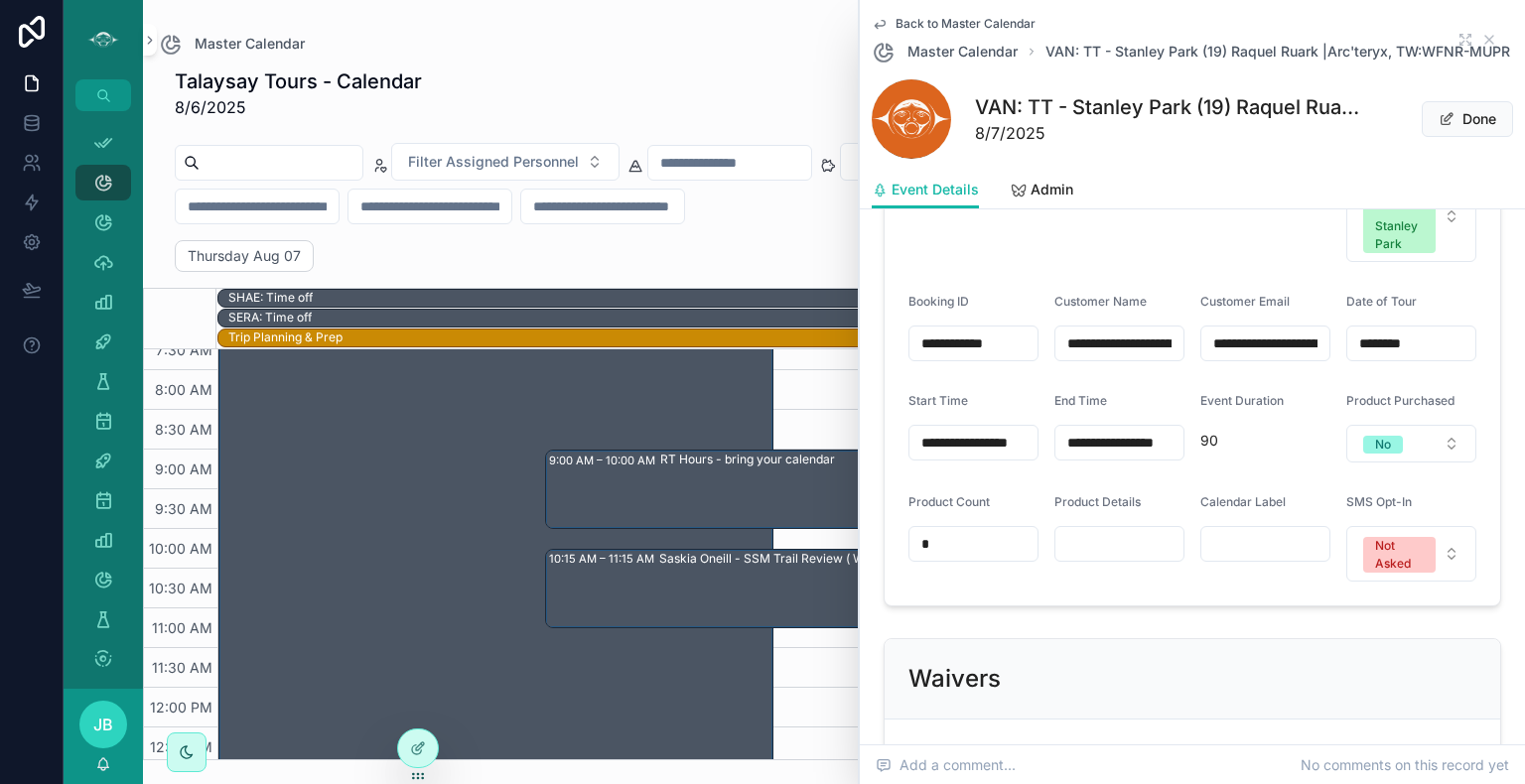 scroll, scrollTop: 1484, scrollLeft: 0, axis: vertical 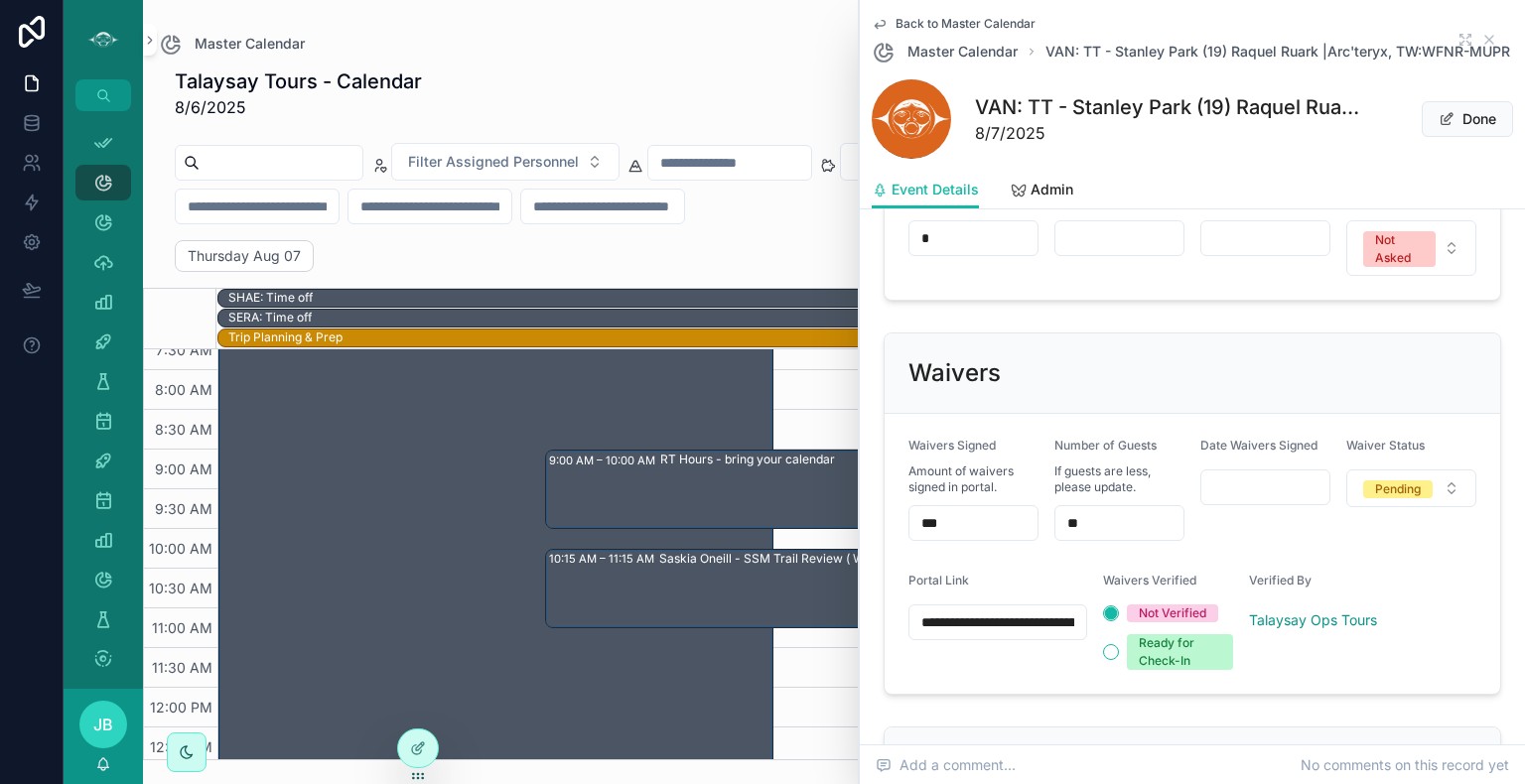 click on "***" at bounding box center [973, 523] 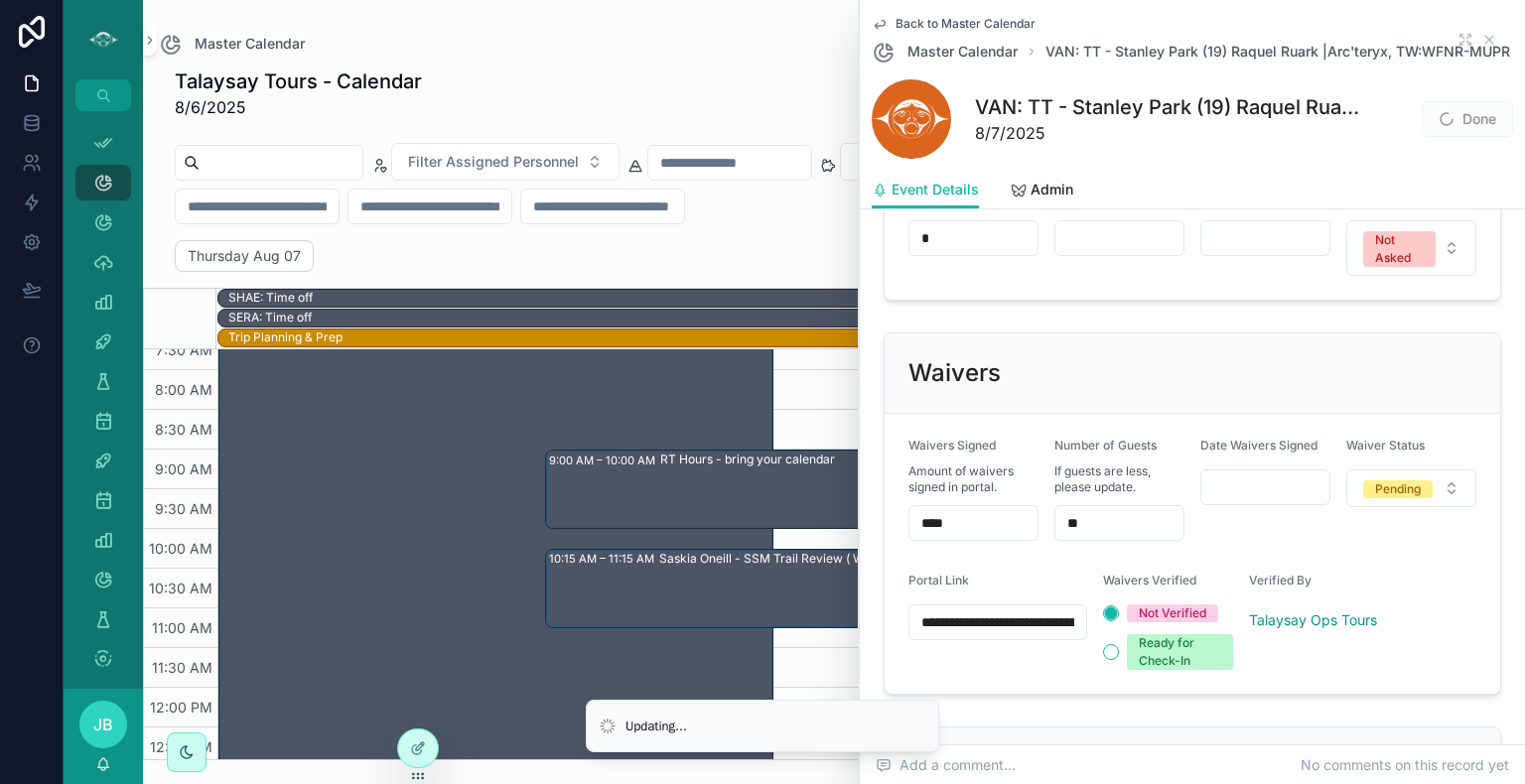 click on "Waivers" at bounding box center [1192, 373] 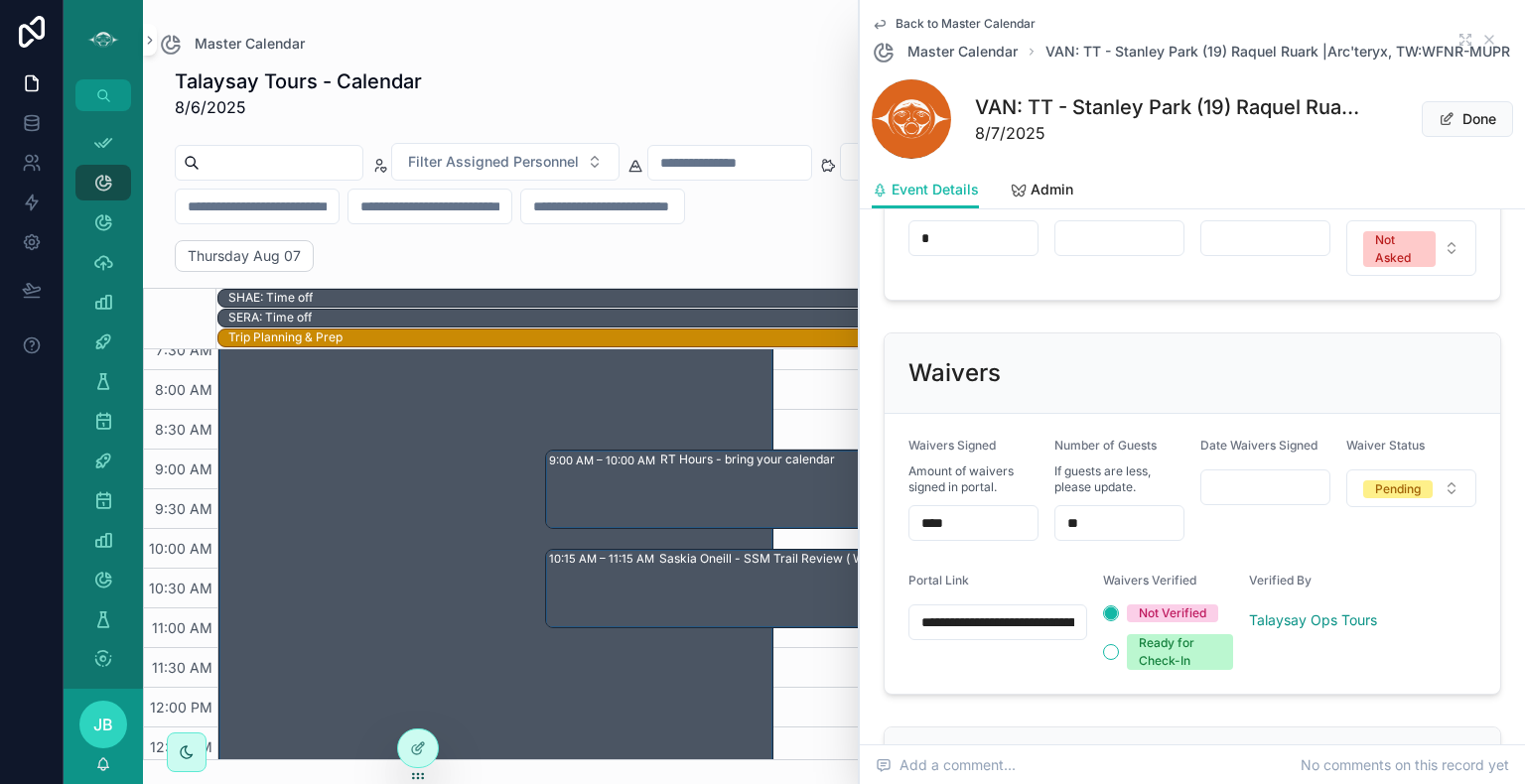 click on "****" at bounding box center (973, 523) 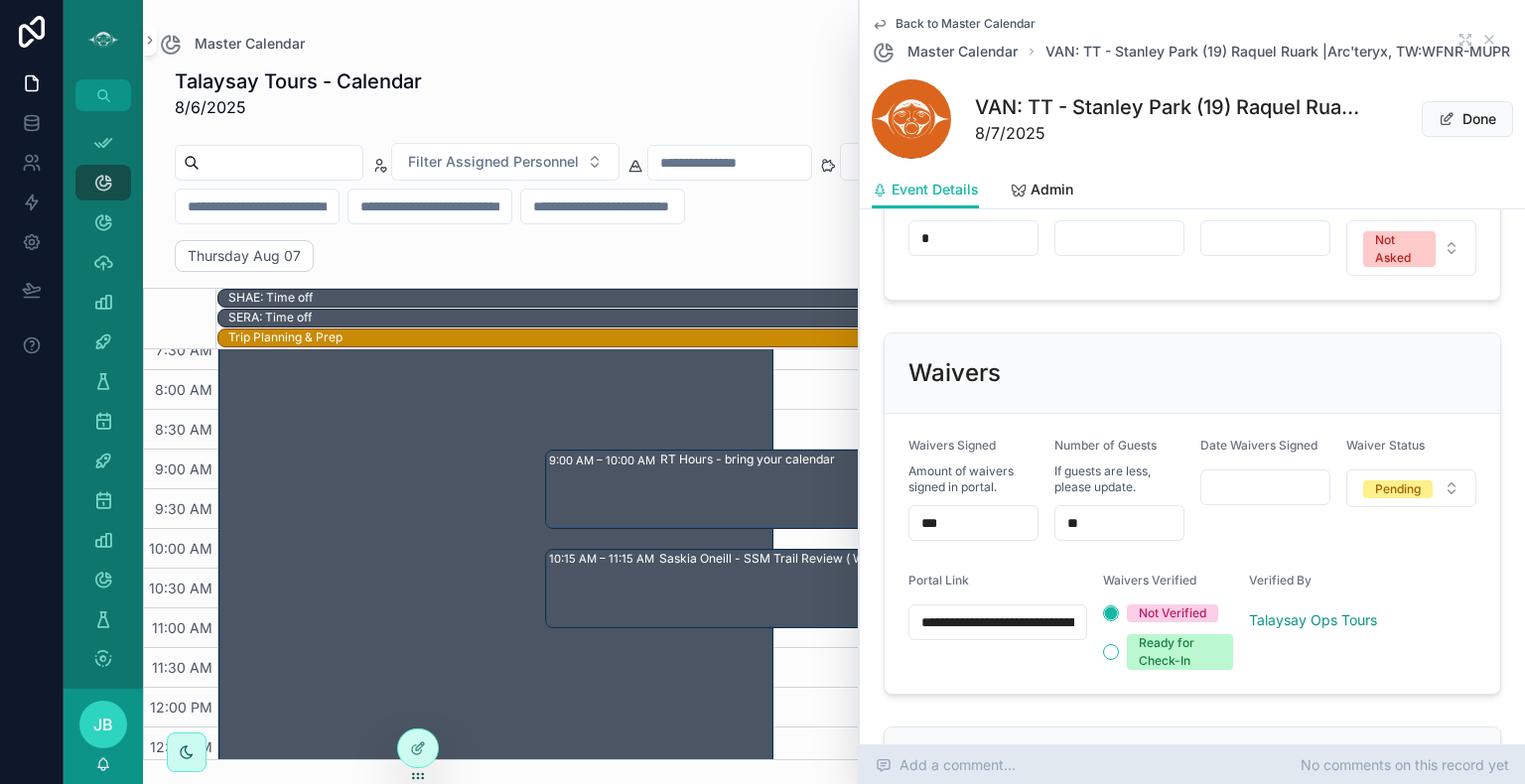 type on "***" 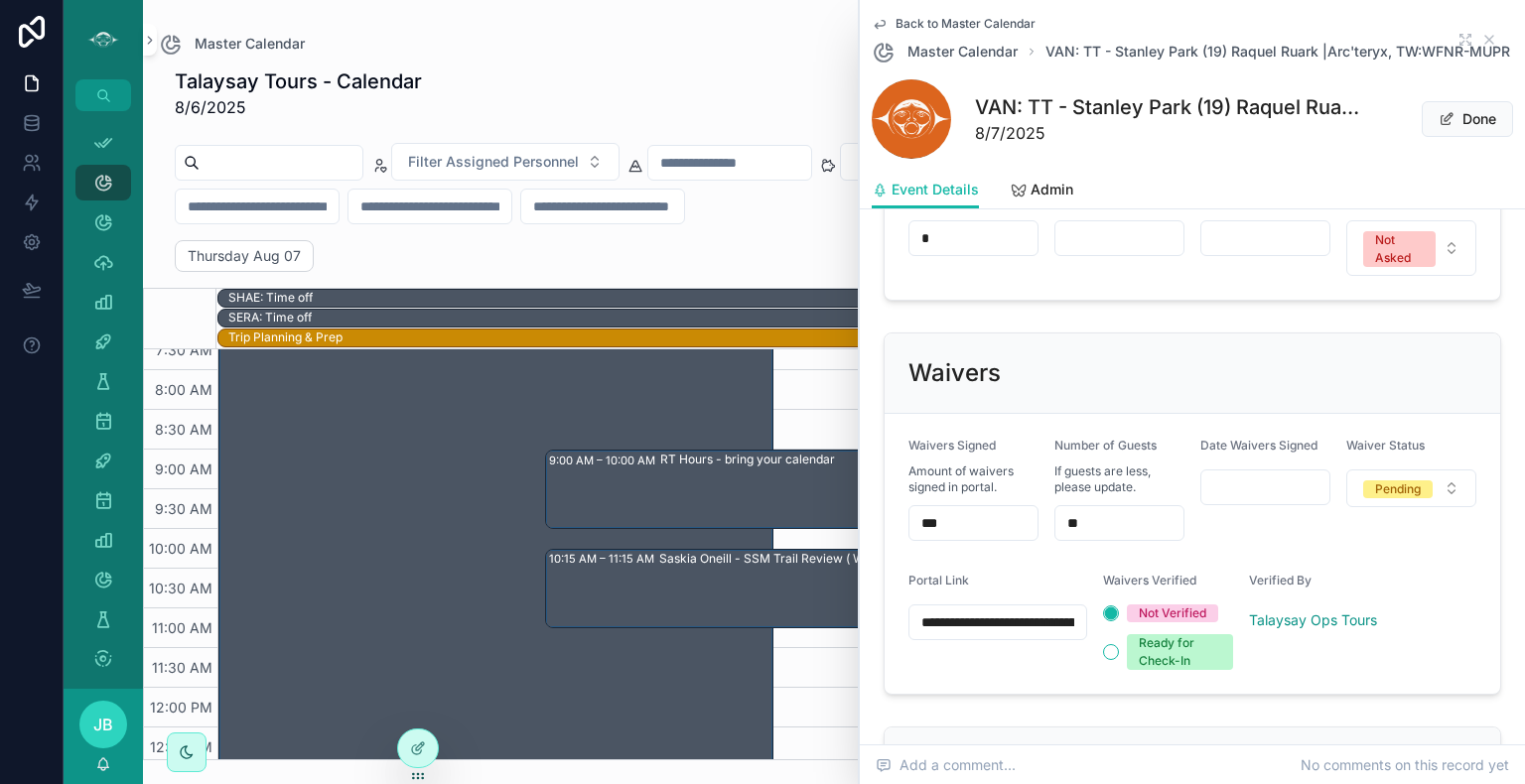 click on "**" at bounding box center [1119, 523] 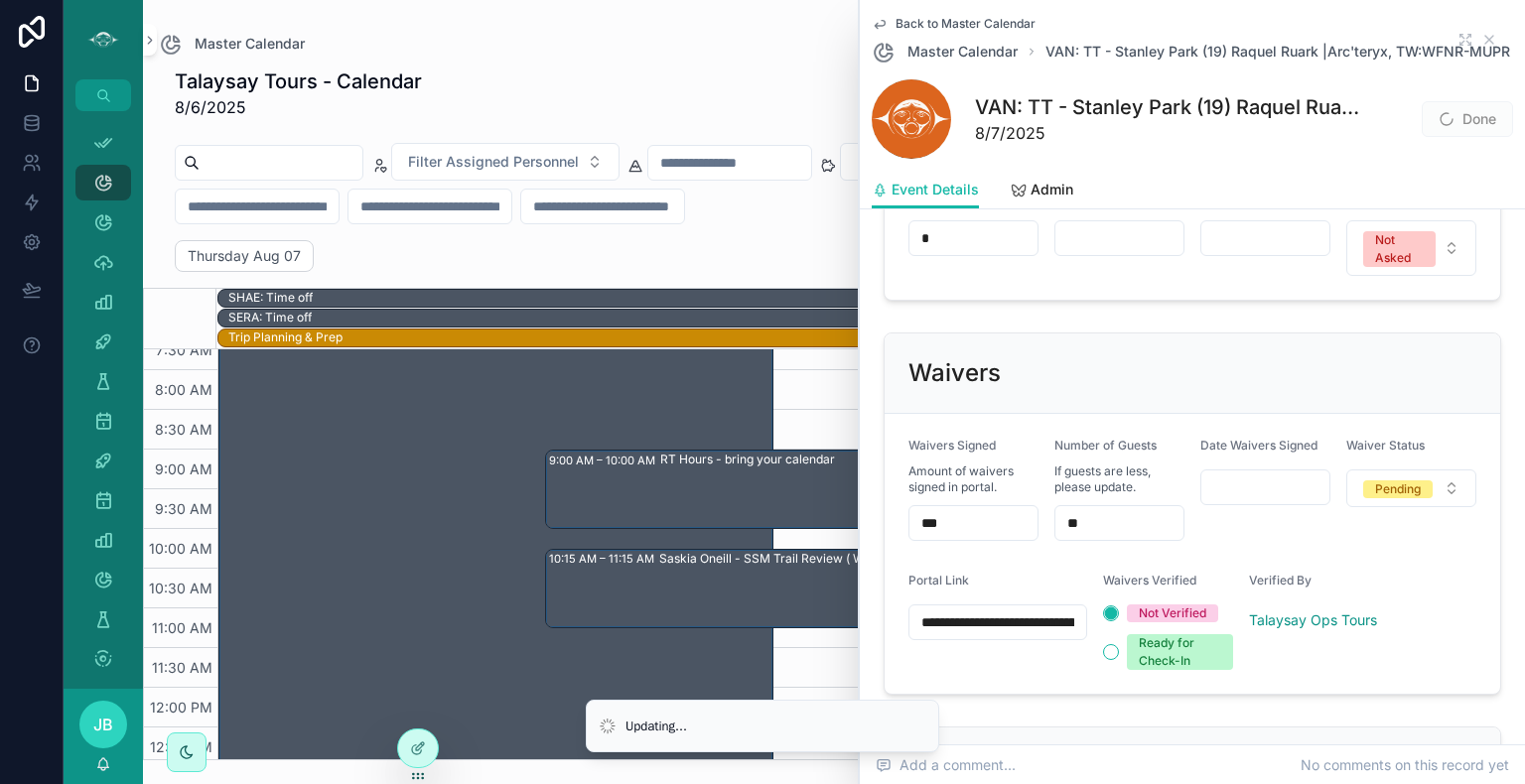 click on "***" at bounding box center (973, 523) 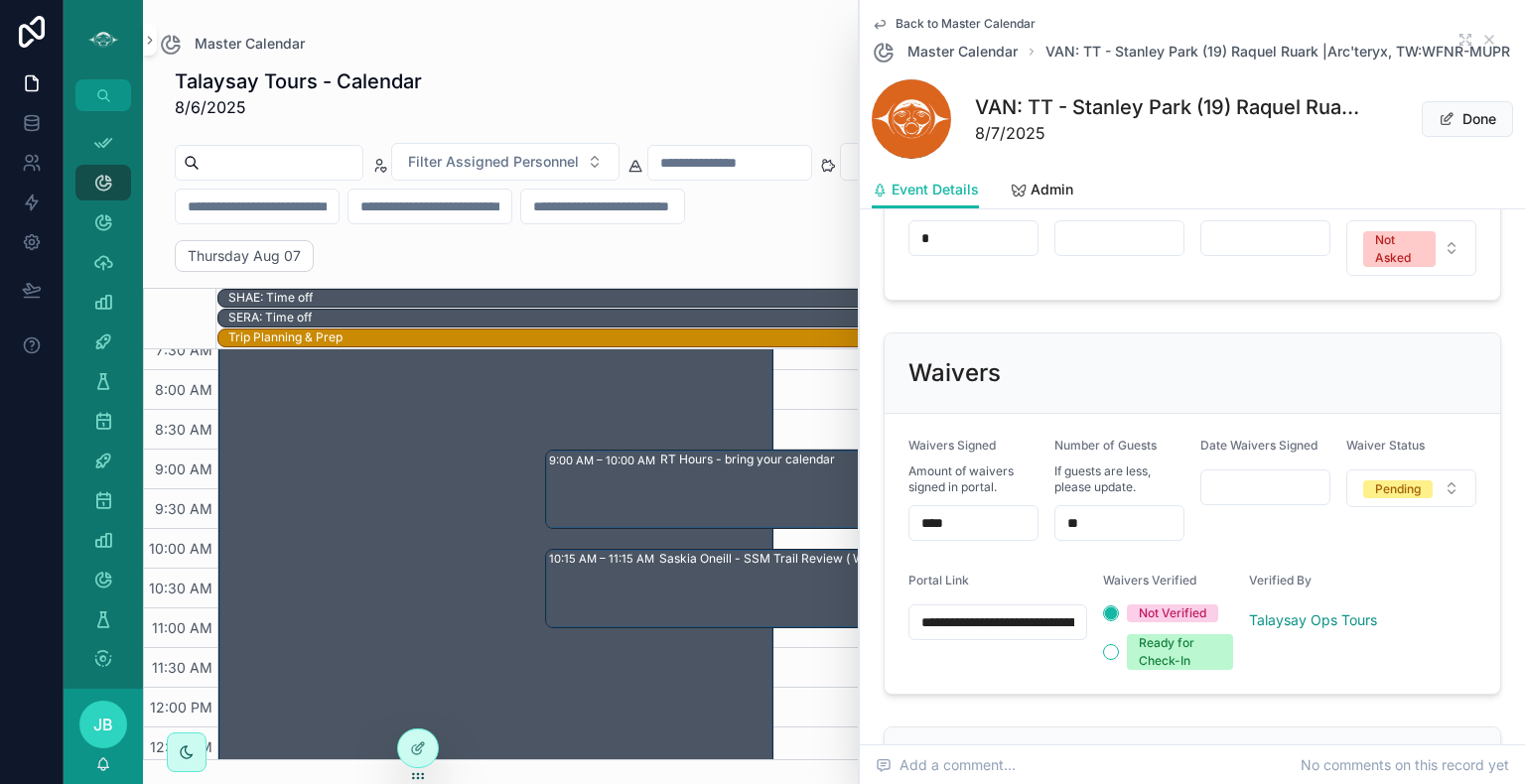 type on "****" 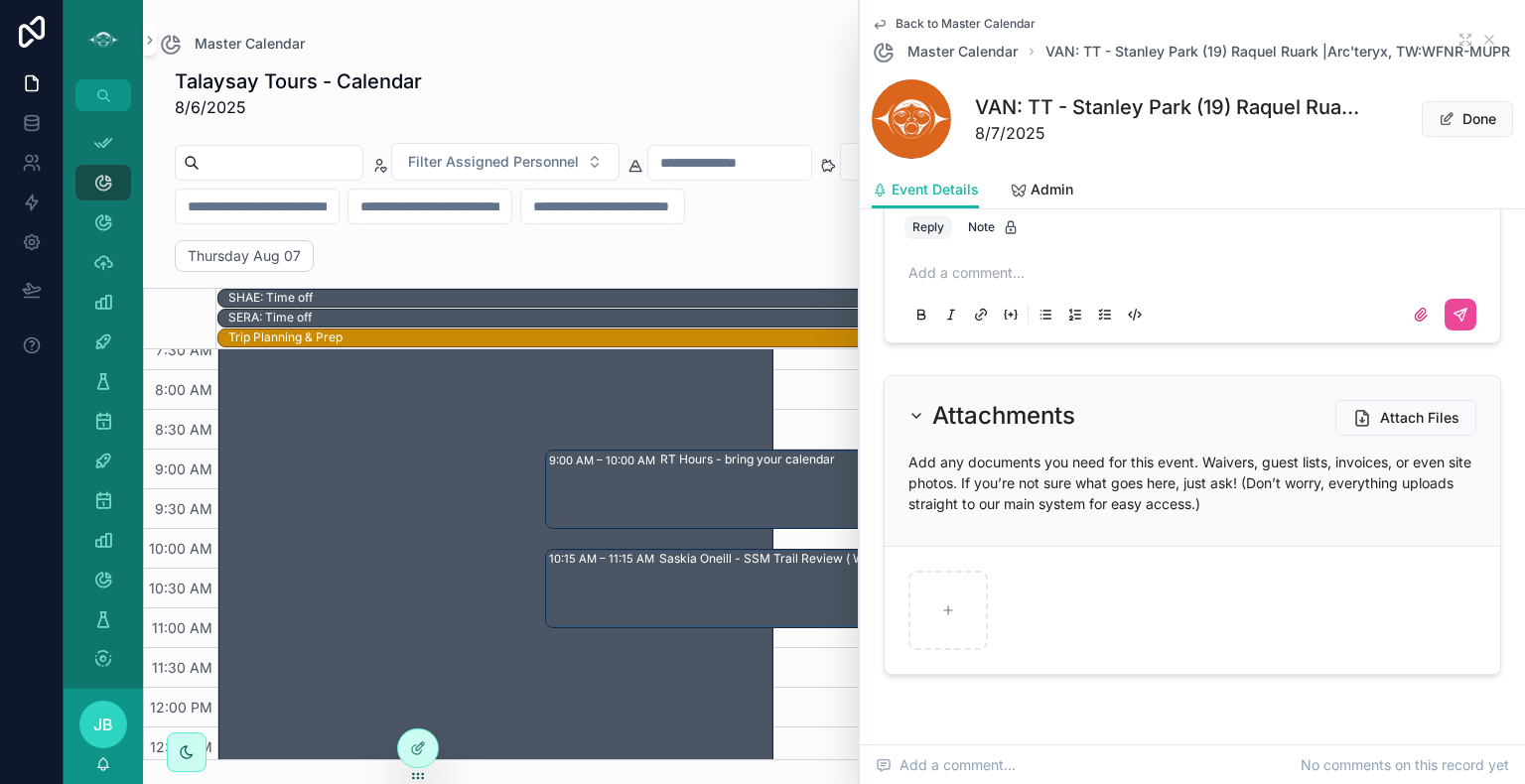 scroll, scrollTop: 3505, scrollLeft: 0, axis: vertical 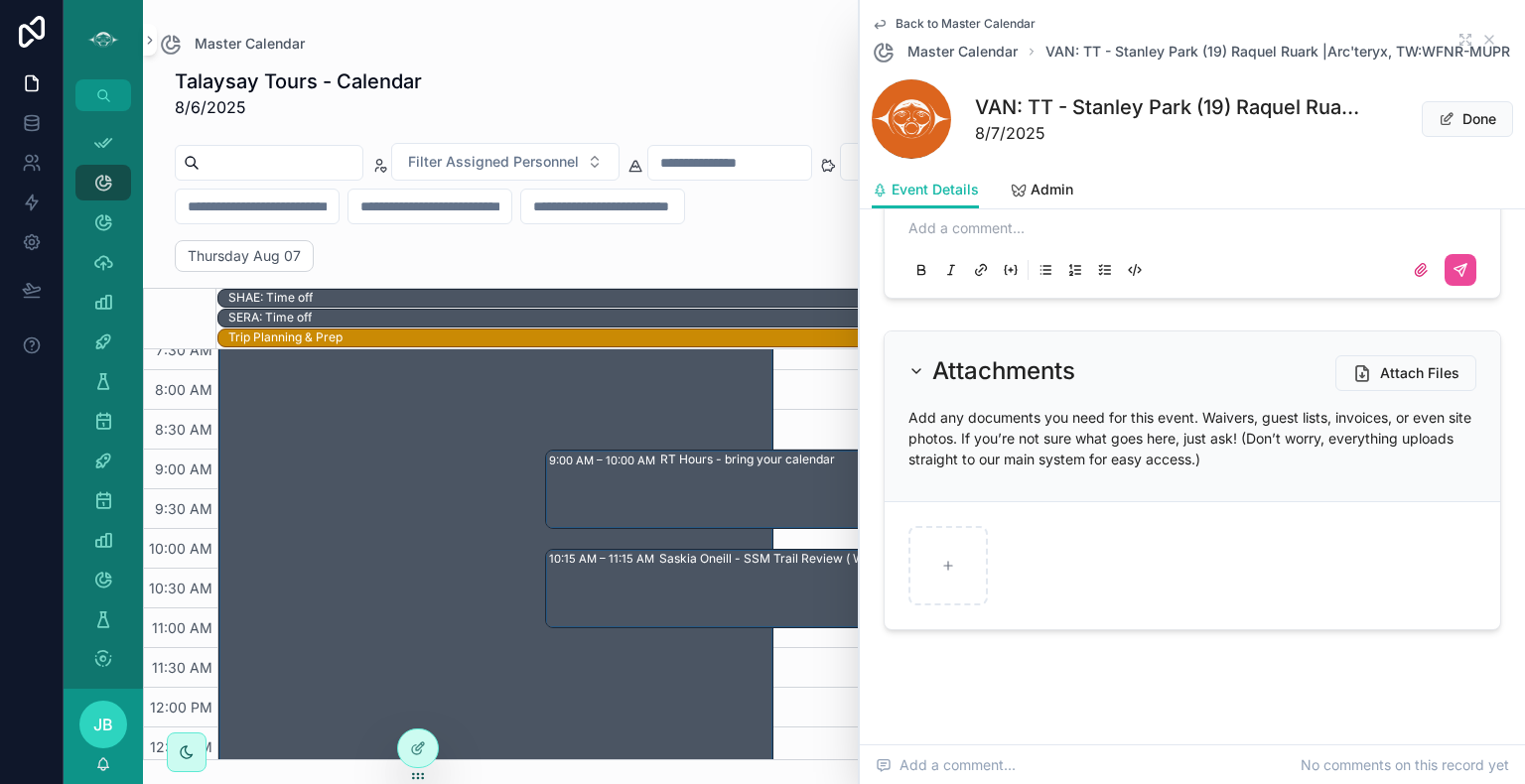 click at bounding box center [1196, 228] 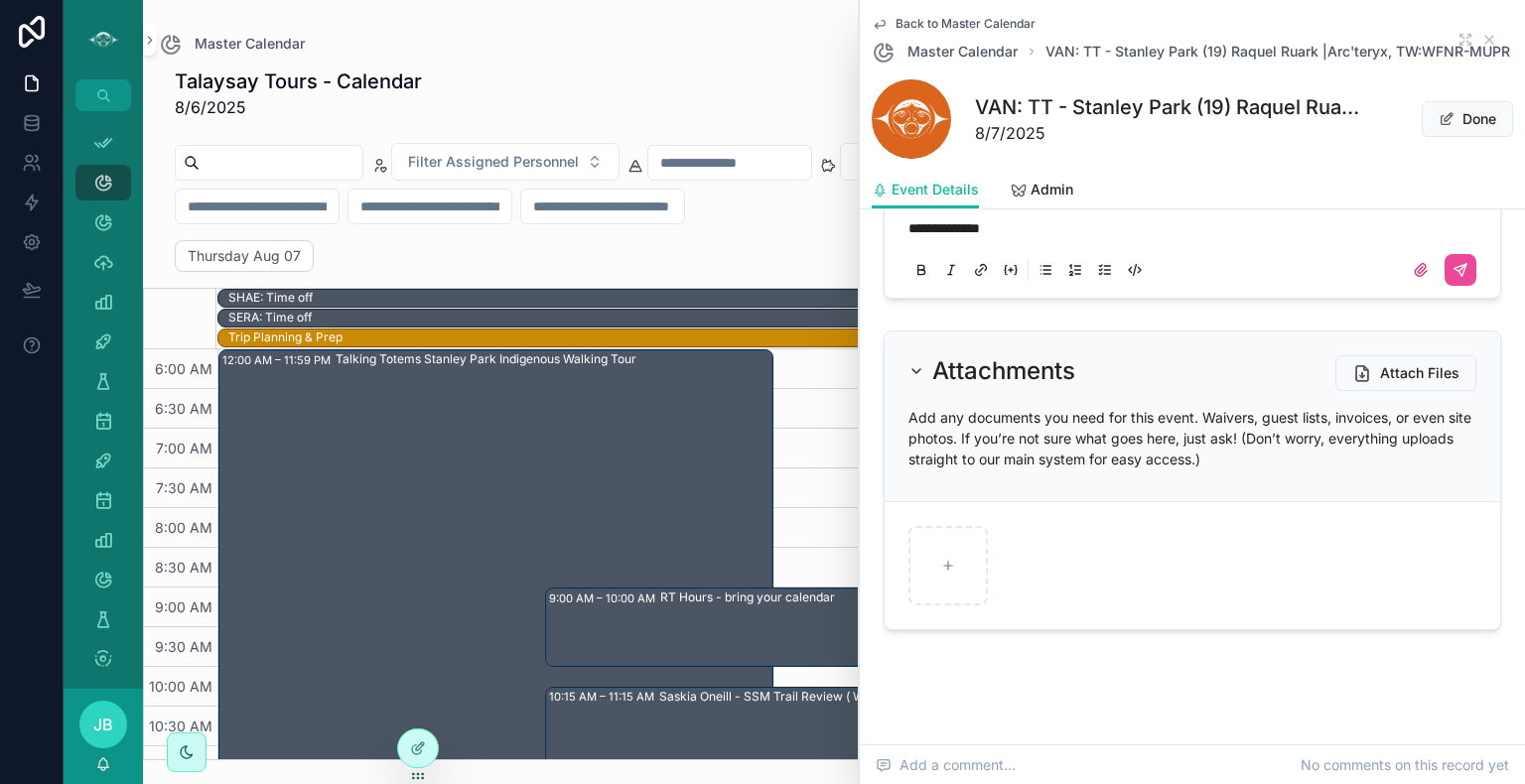 scroll, scrollTop: 476, scrollLeft: 0, axis: vertical 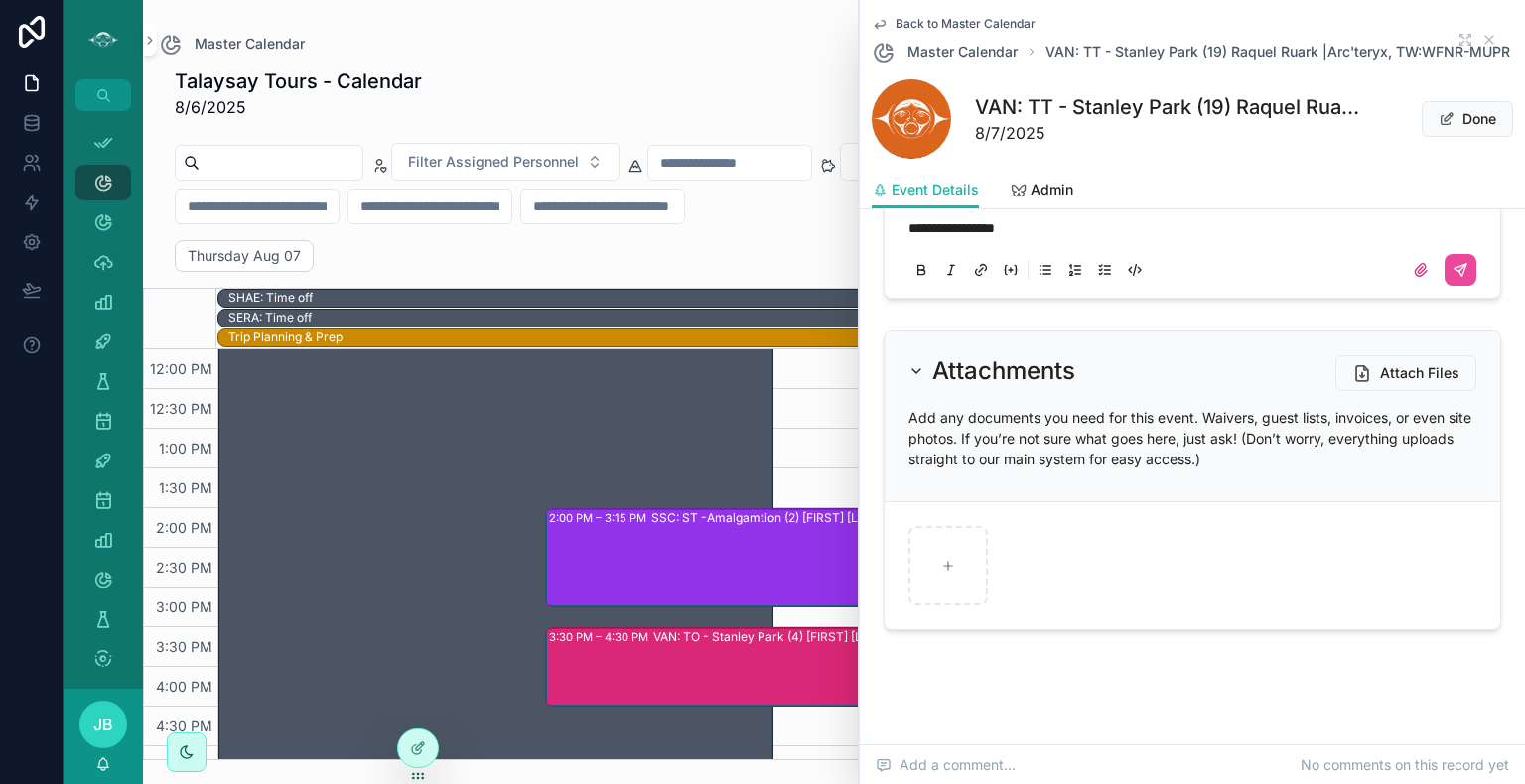 select on "****" 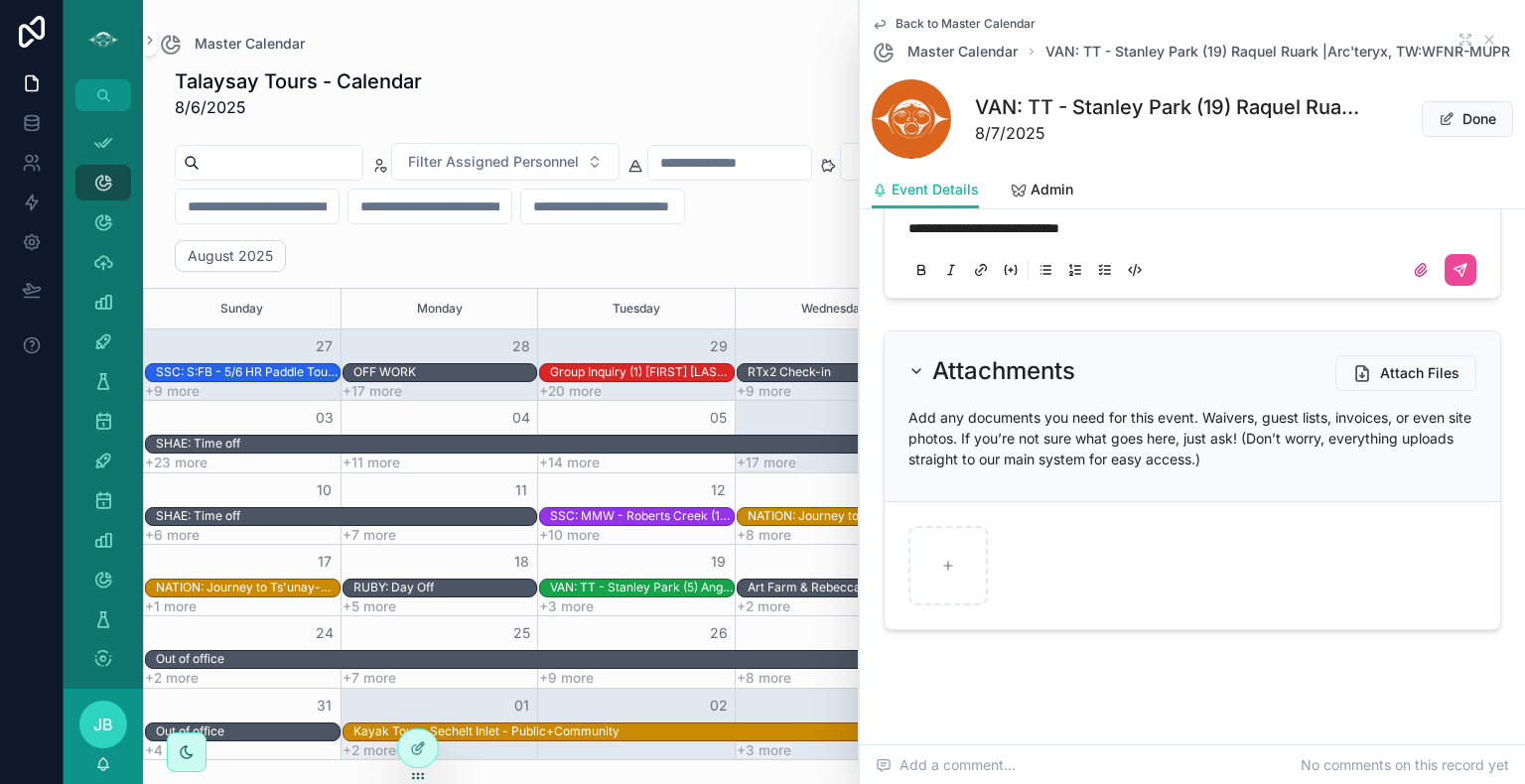 select on "****" 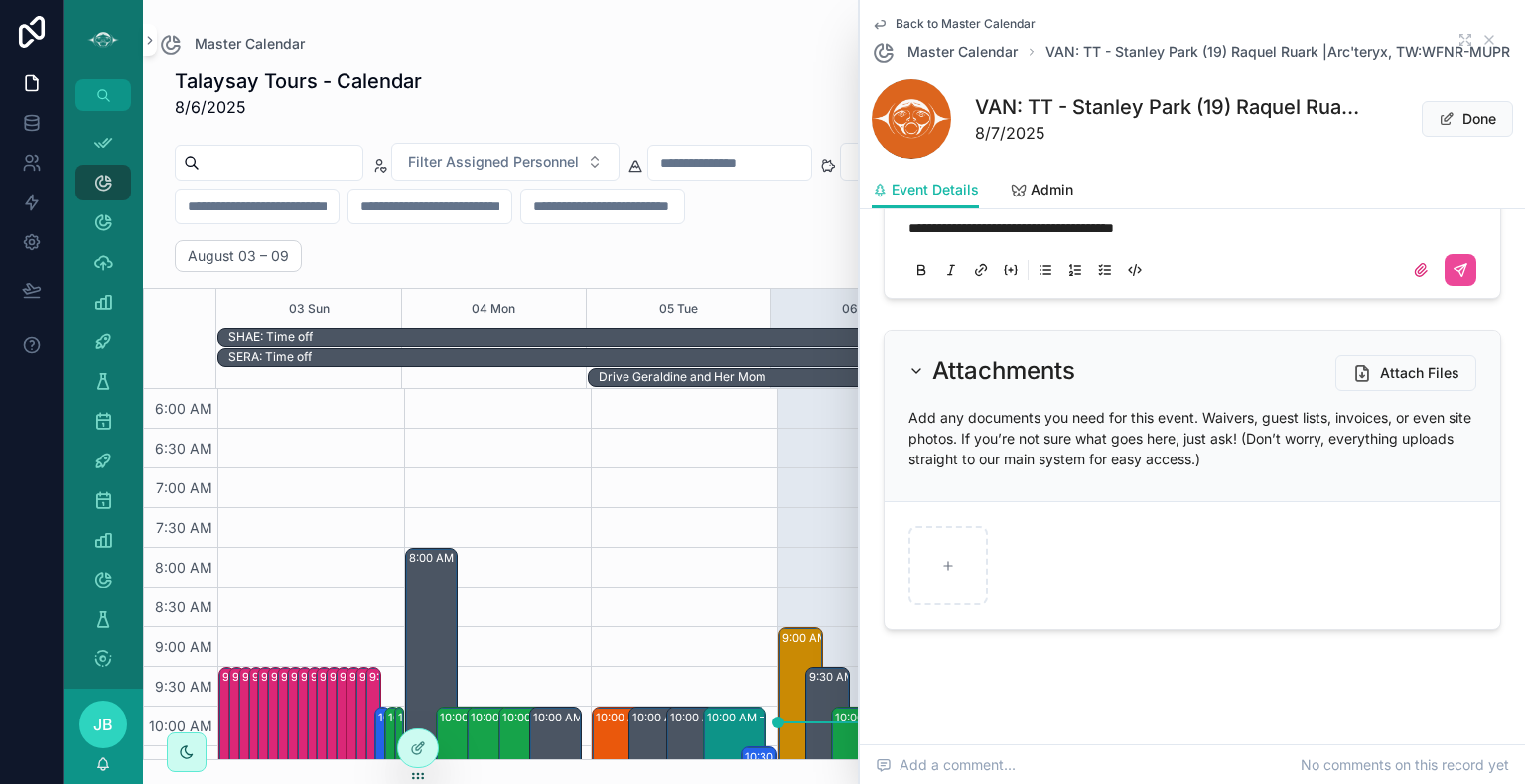 scroll, scrollTop: 476, scrollLeft: 0, axis: vertical 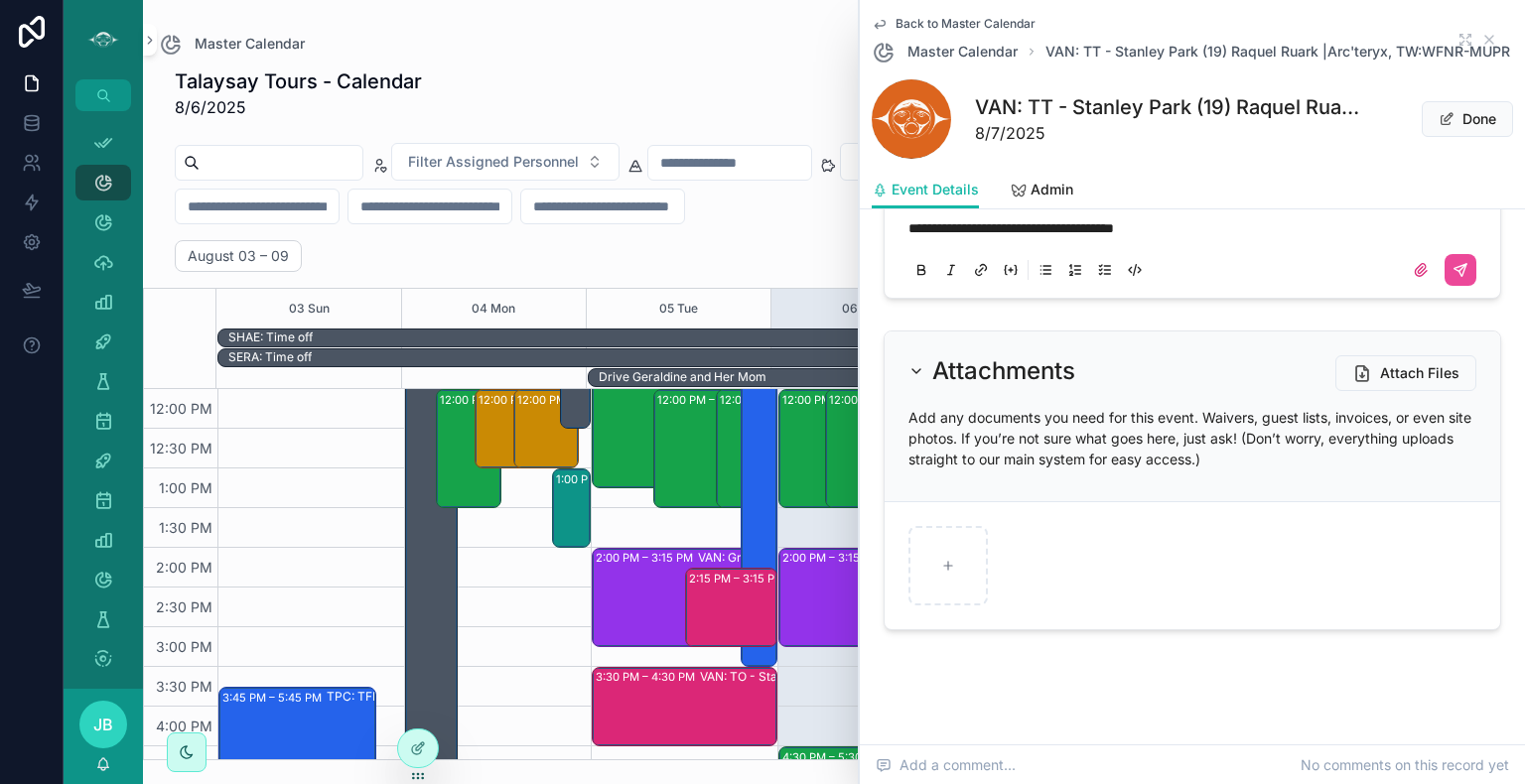 click on "**********" at bounding box center [1011, 228] 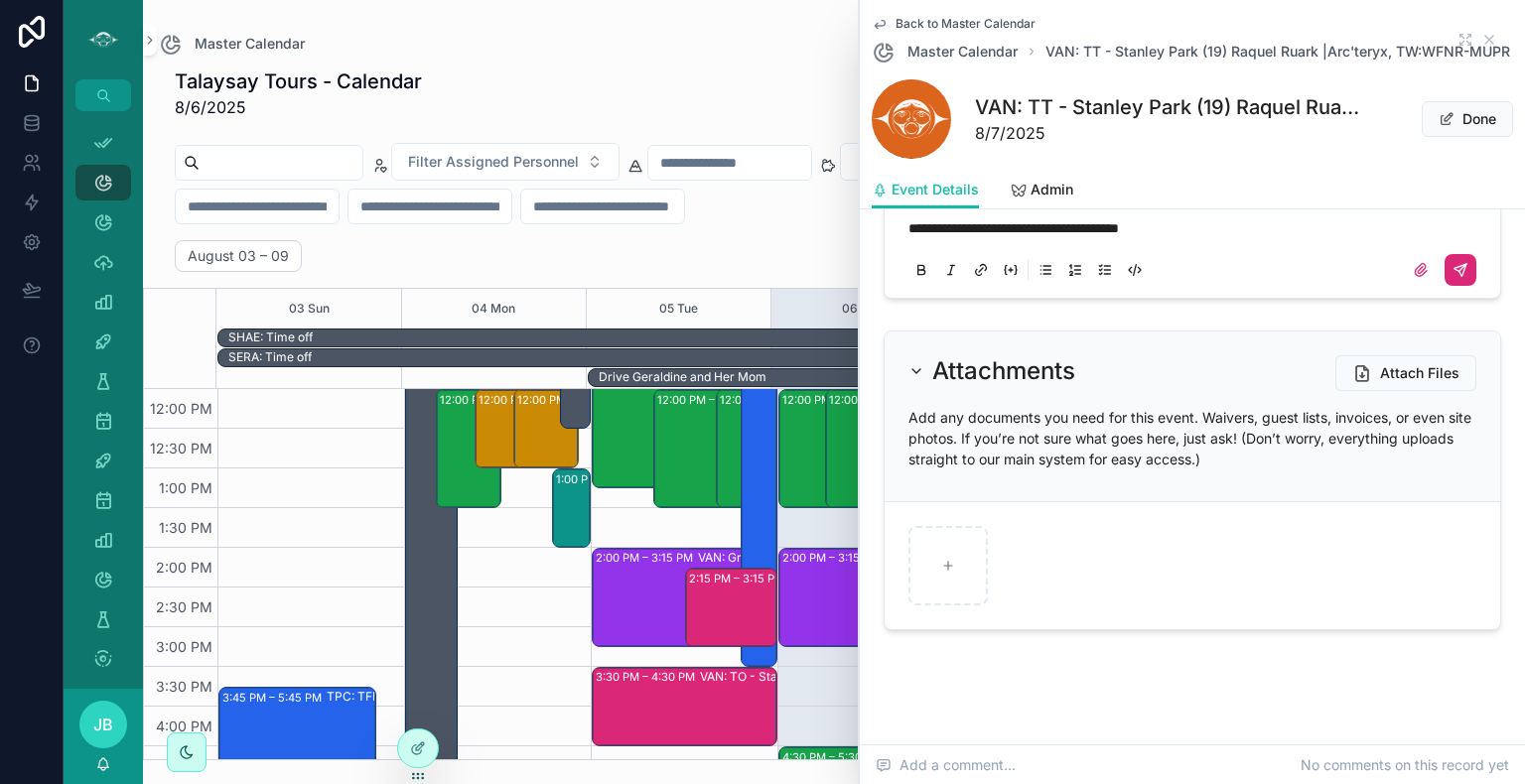 click at bounding box center (1460, 270) 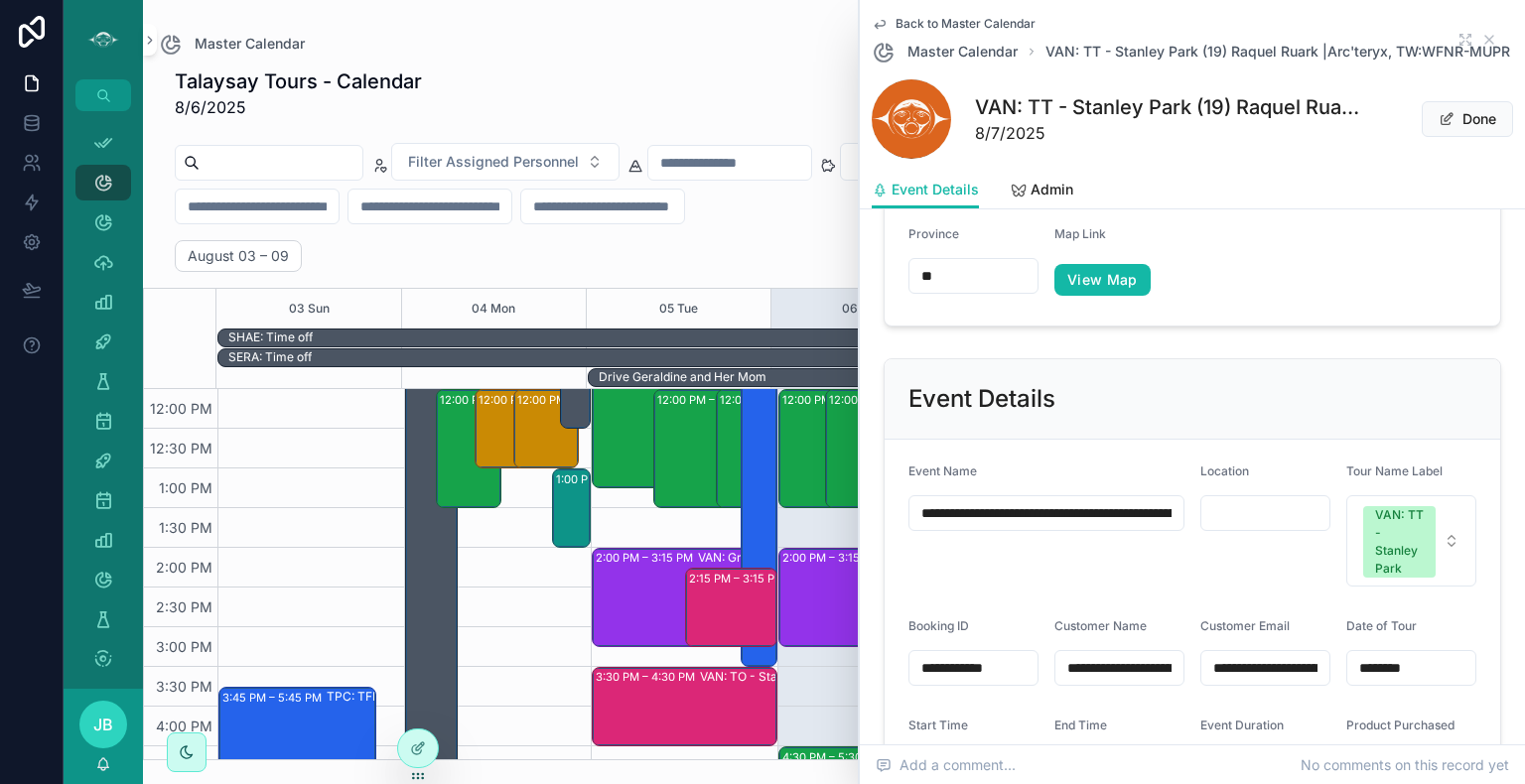 scroll, scrollTop: 865, scrollLeft: 0, axis: vertical 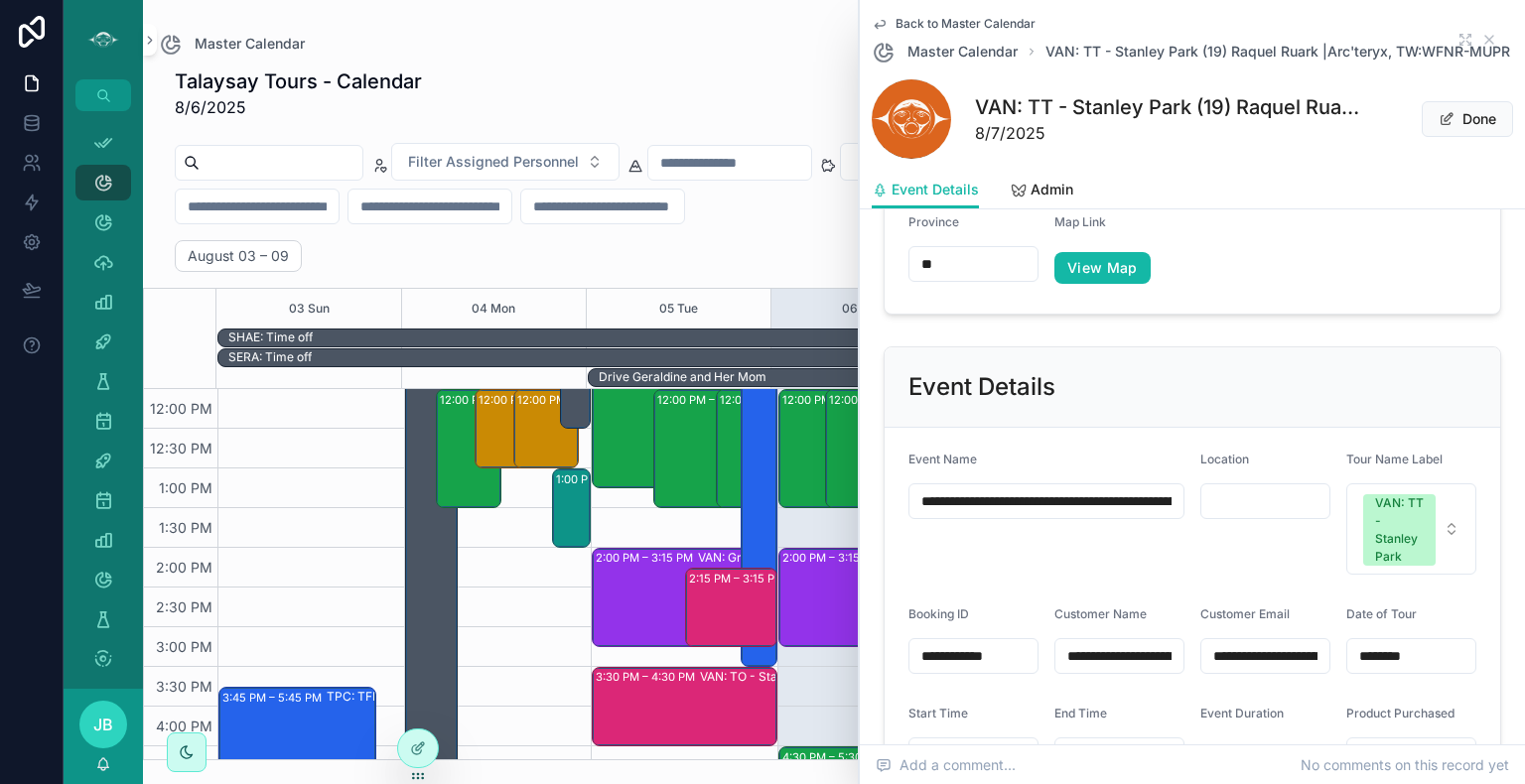 click on "**********" at bounding box center (1046, 501) 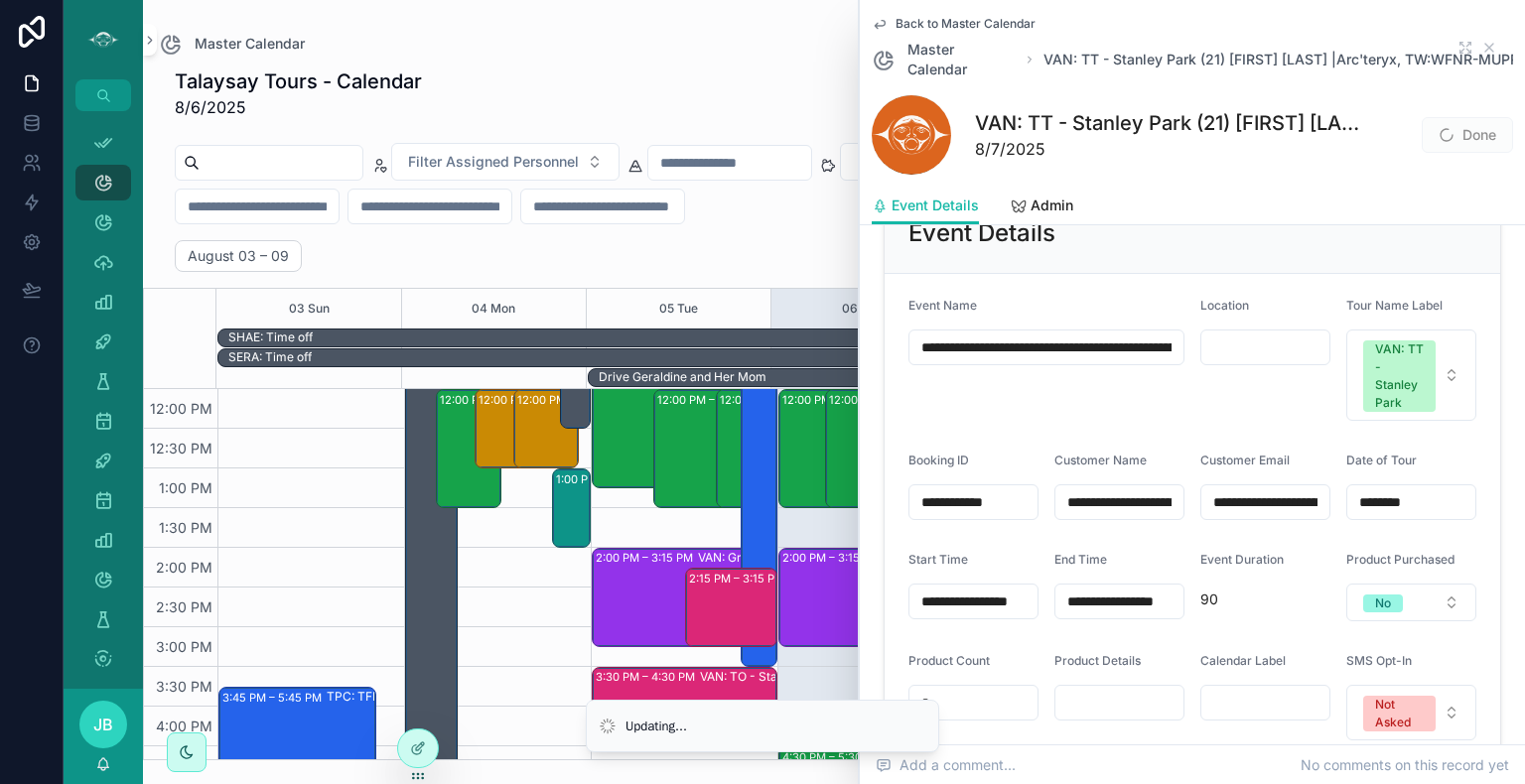 scroll, scrollTop: 1036, scrollLeft: 0, axis: vertical 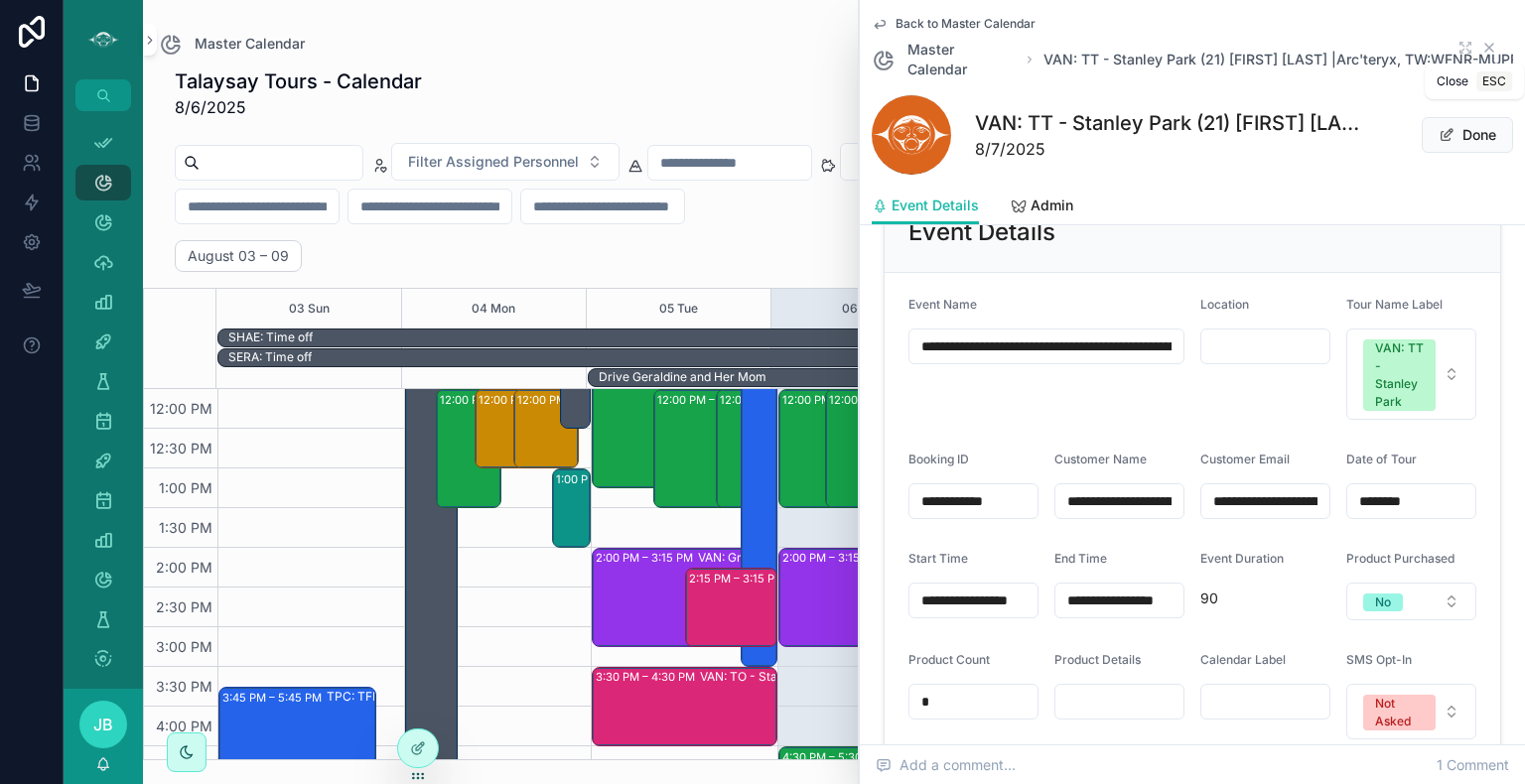 click 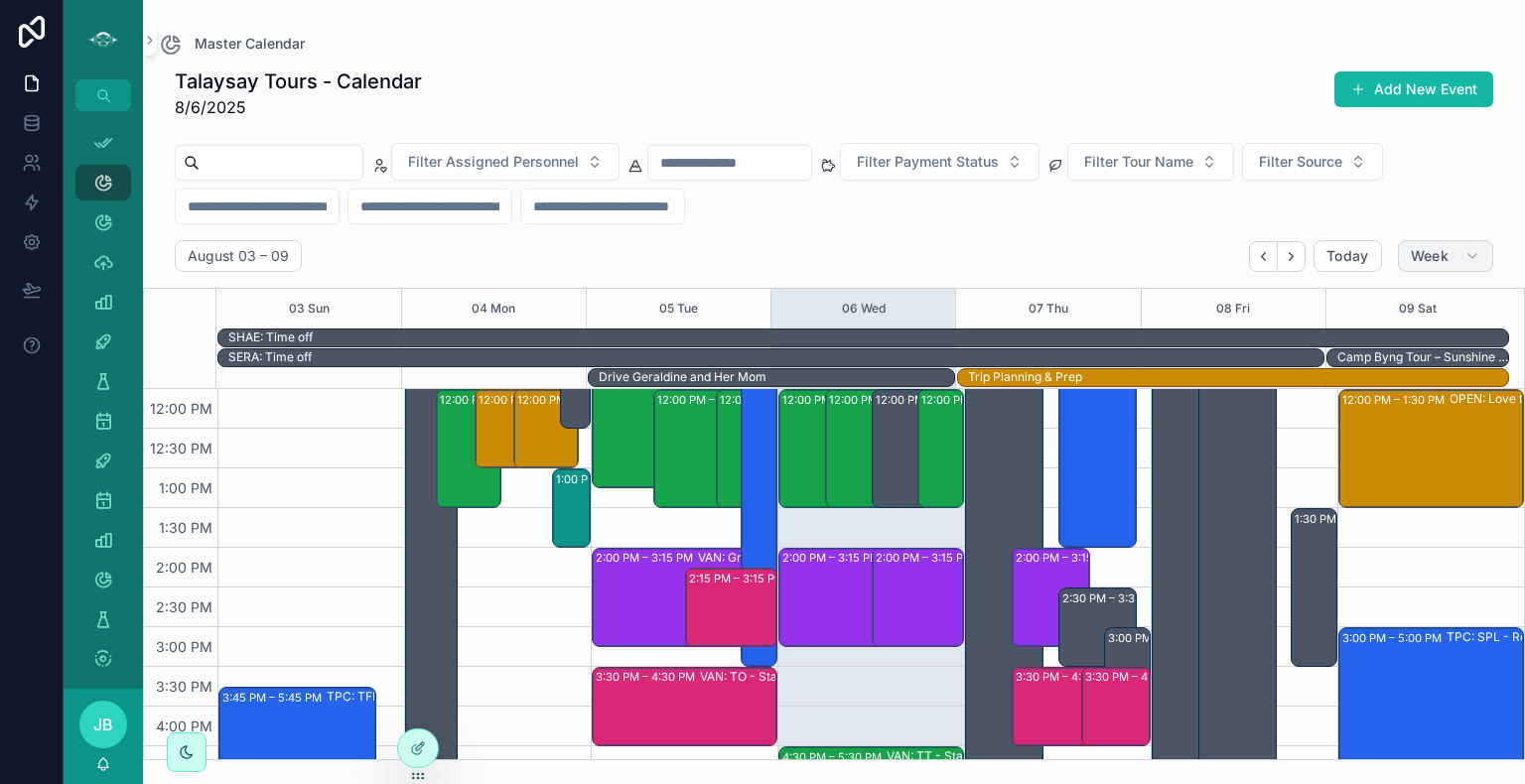 click on "Week" at bounding box center (1446, 256) 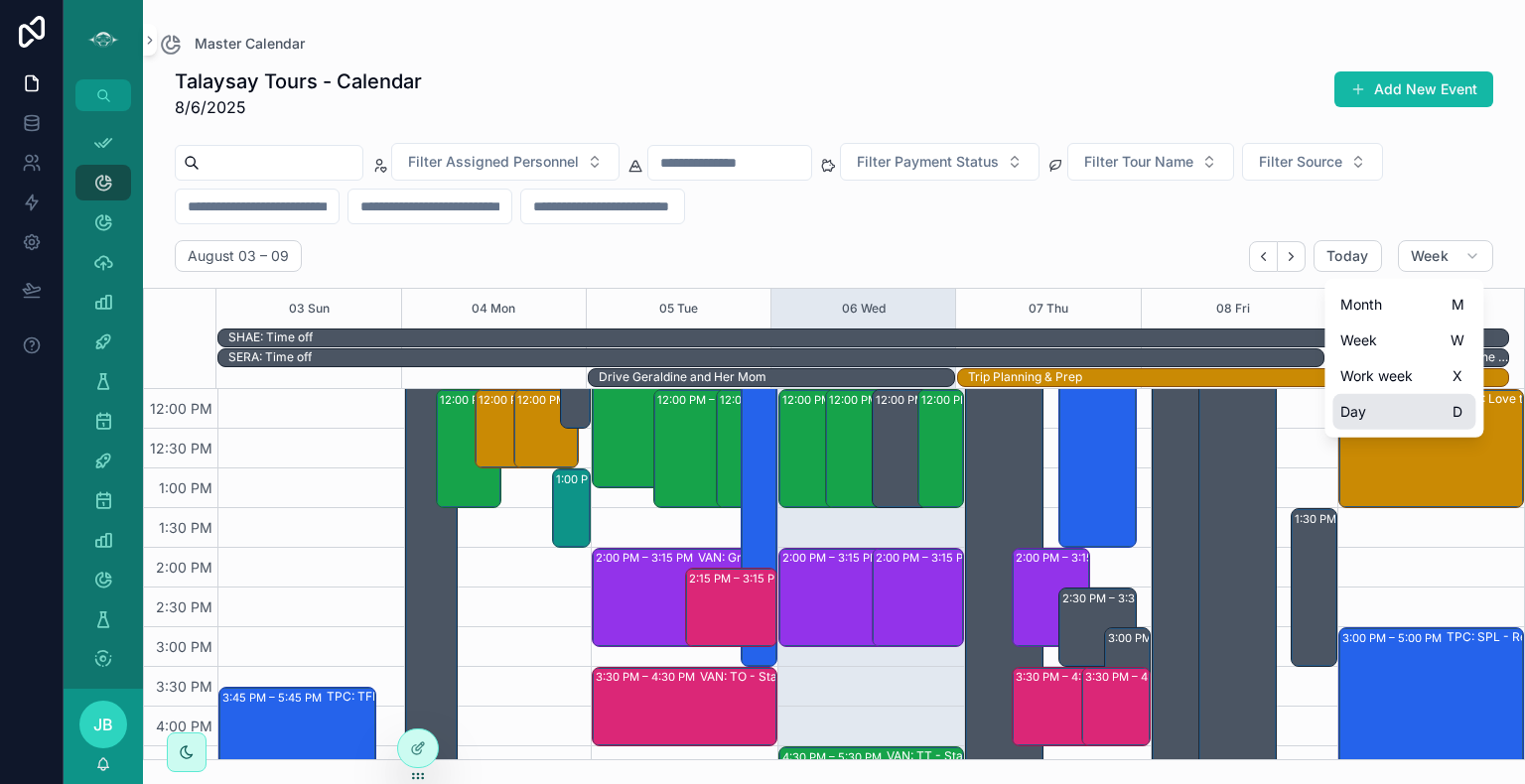 click on "Day D" at bounding box center [1404, 412] 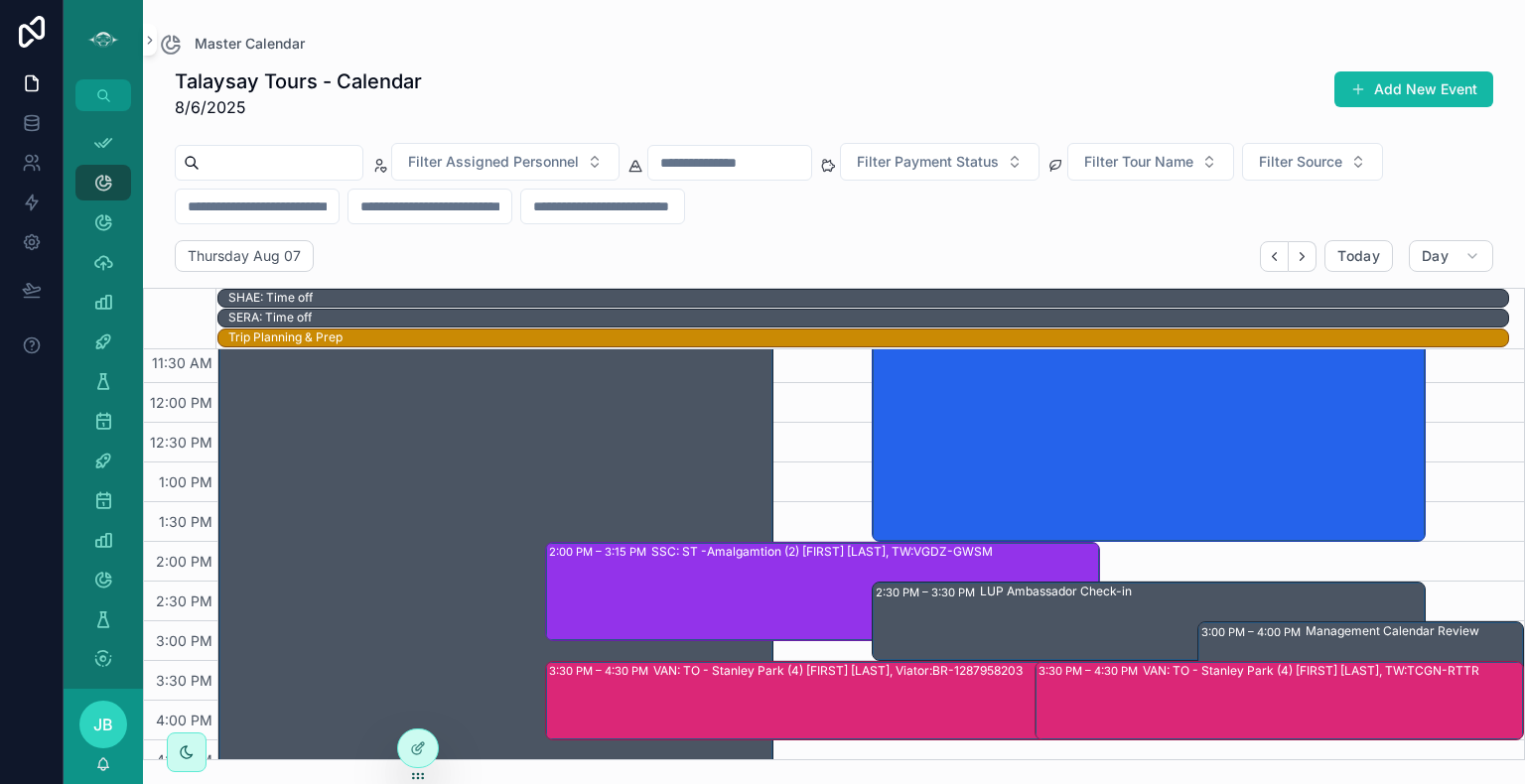 scroll, scrollTop: 441, scrollLeft: 0, axis: vertical 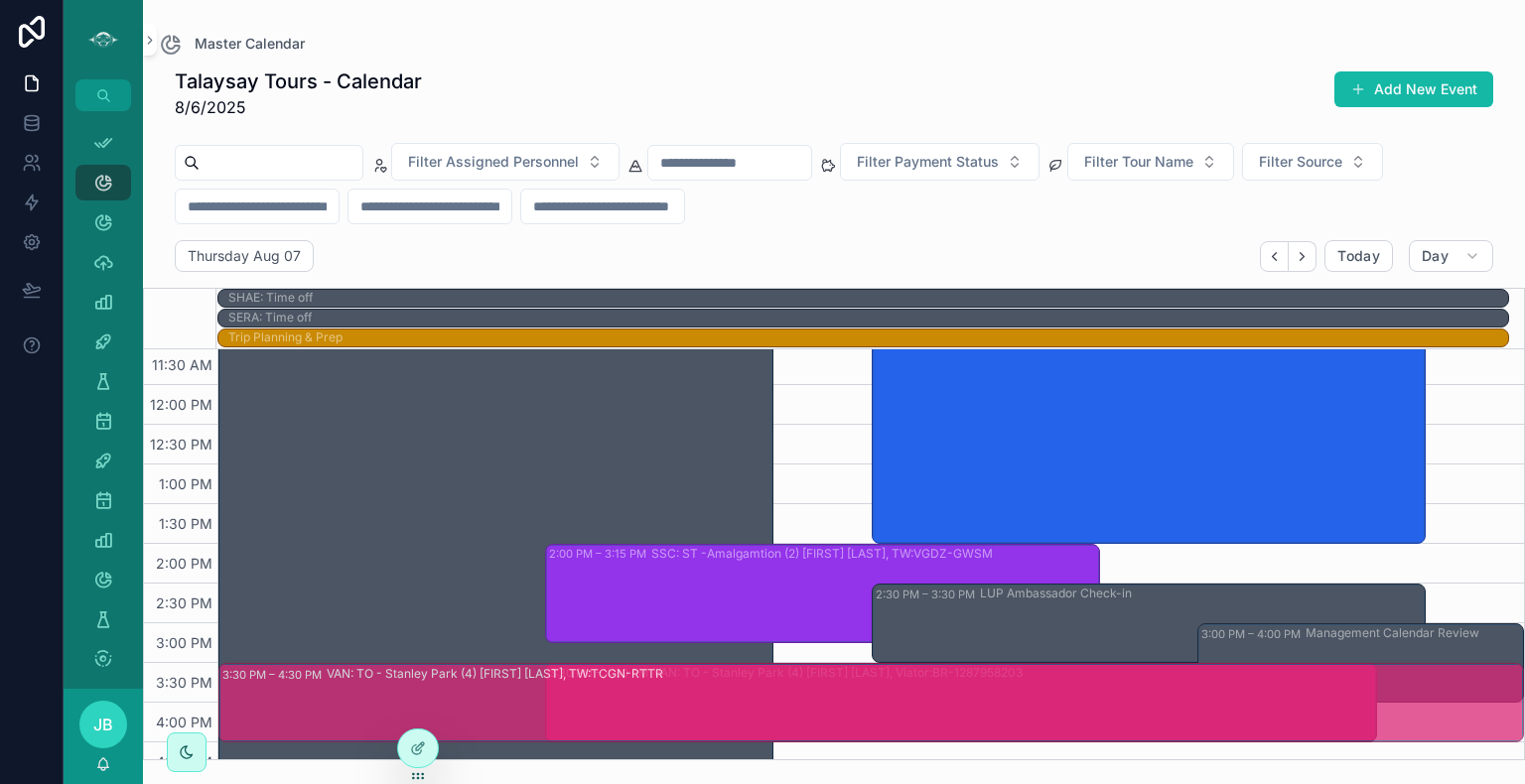 drag, startPoint x: 1136, startPoint y: 725, endPoint x: 1211, endPoint y: 727, distance: 75.02666 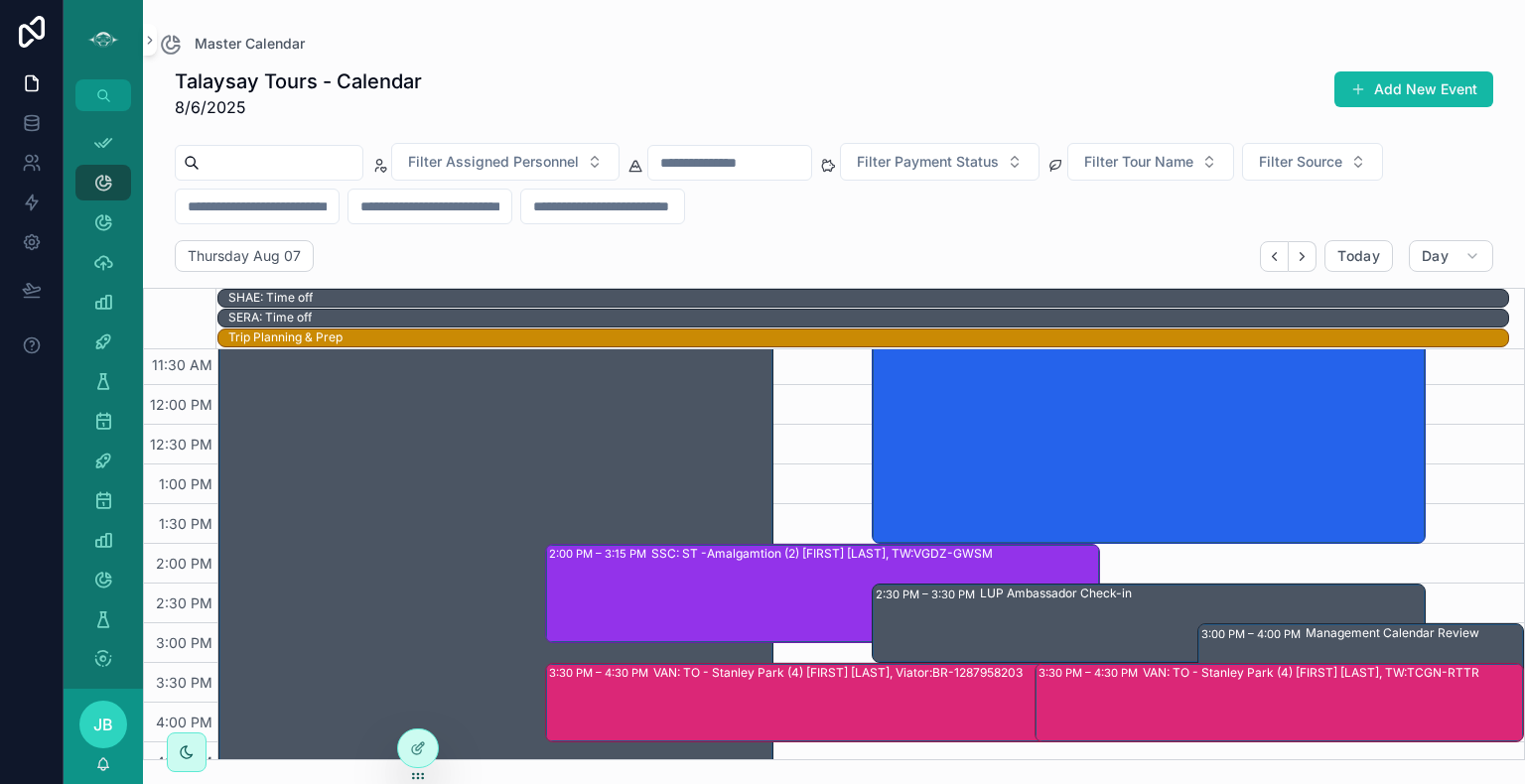 click on "VAN: TO - Stanley Park (4) [FIRST] [LAST], TW:TCGN-RTTR" at bounding box center (1332, 702) 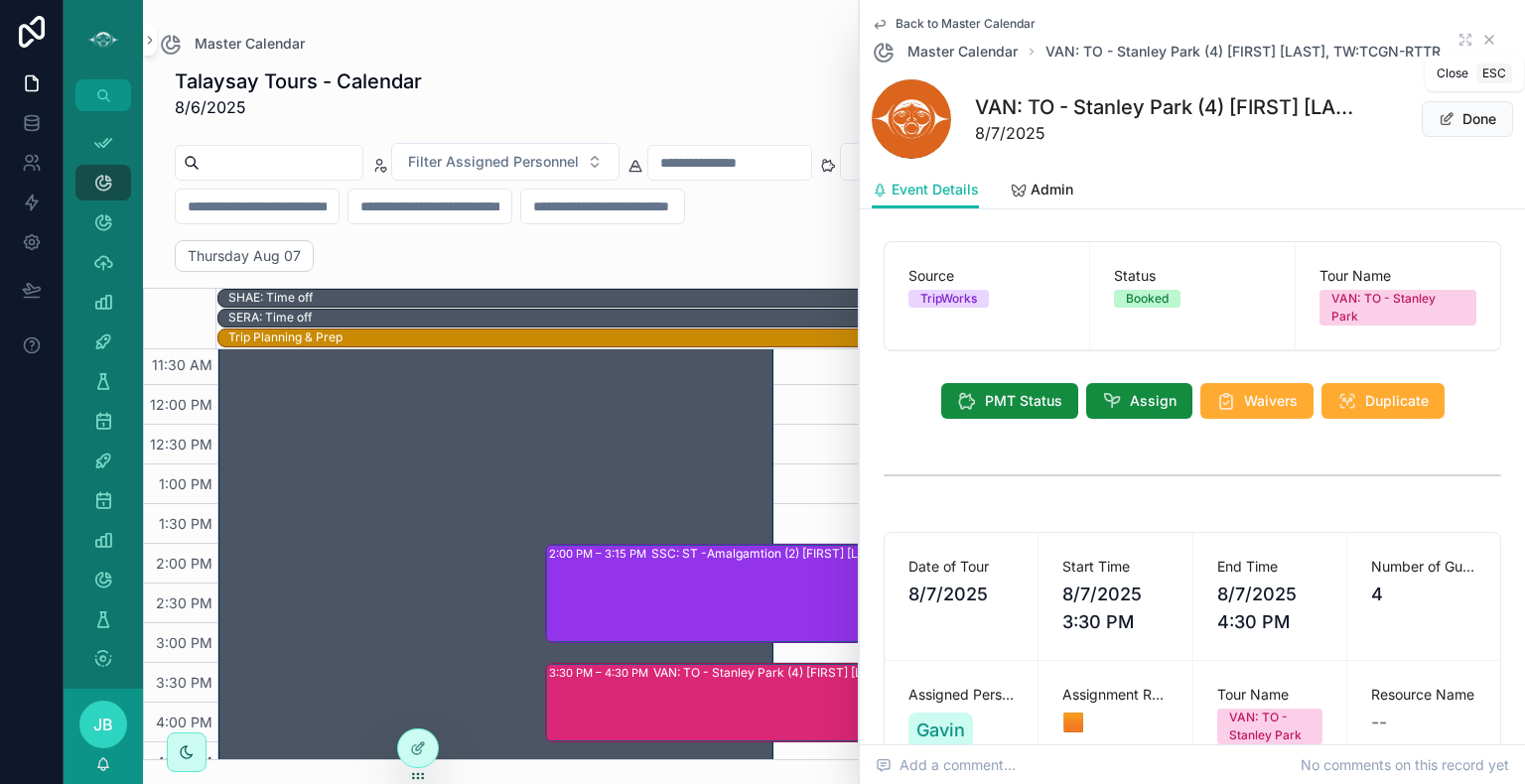 click 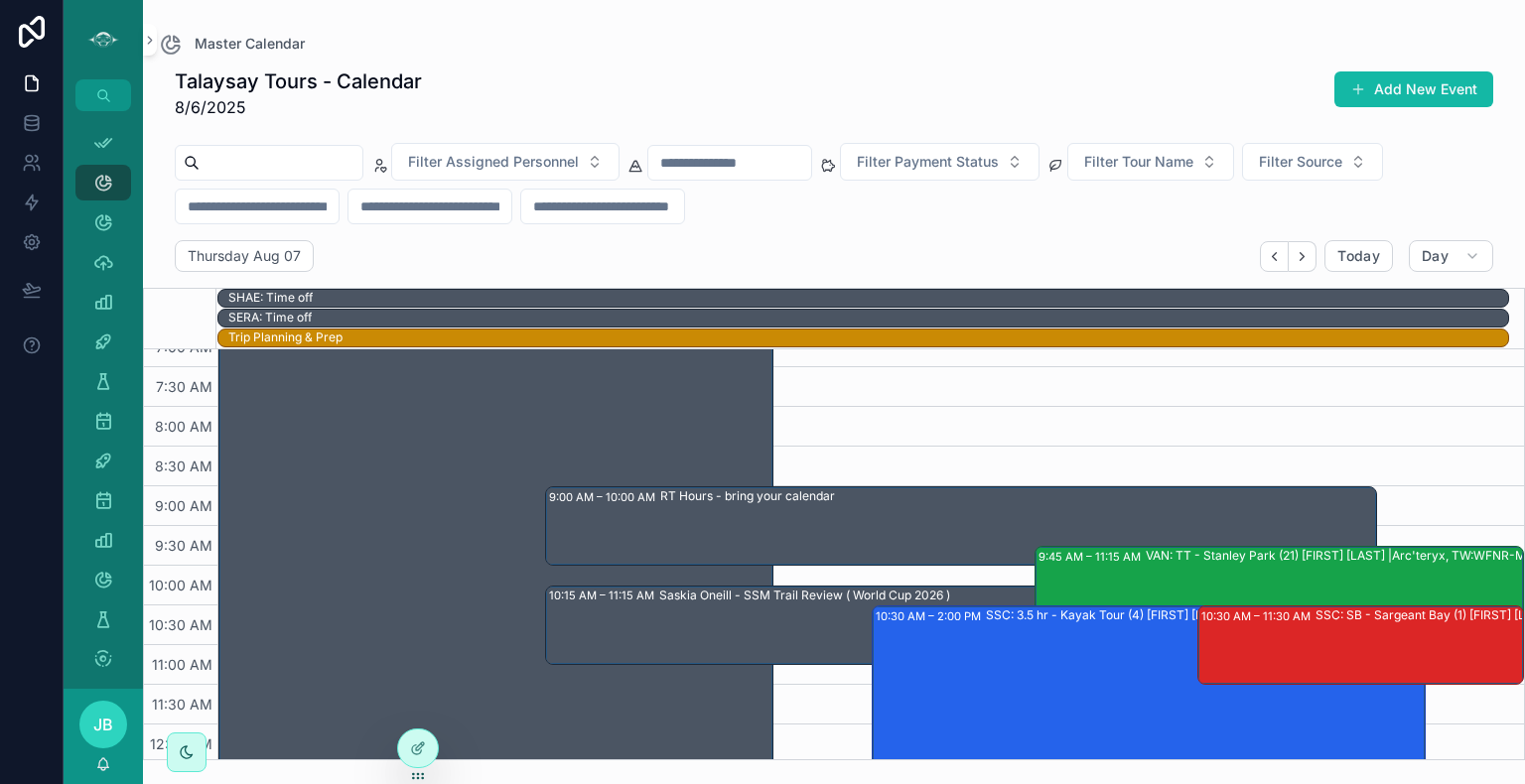 scroll, scrollTop: 99, scrollLeft: 0, axis: vertical 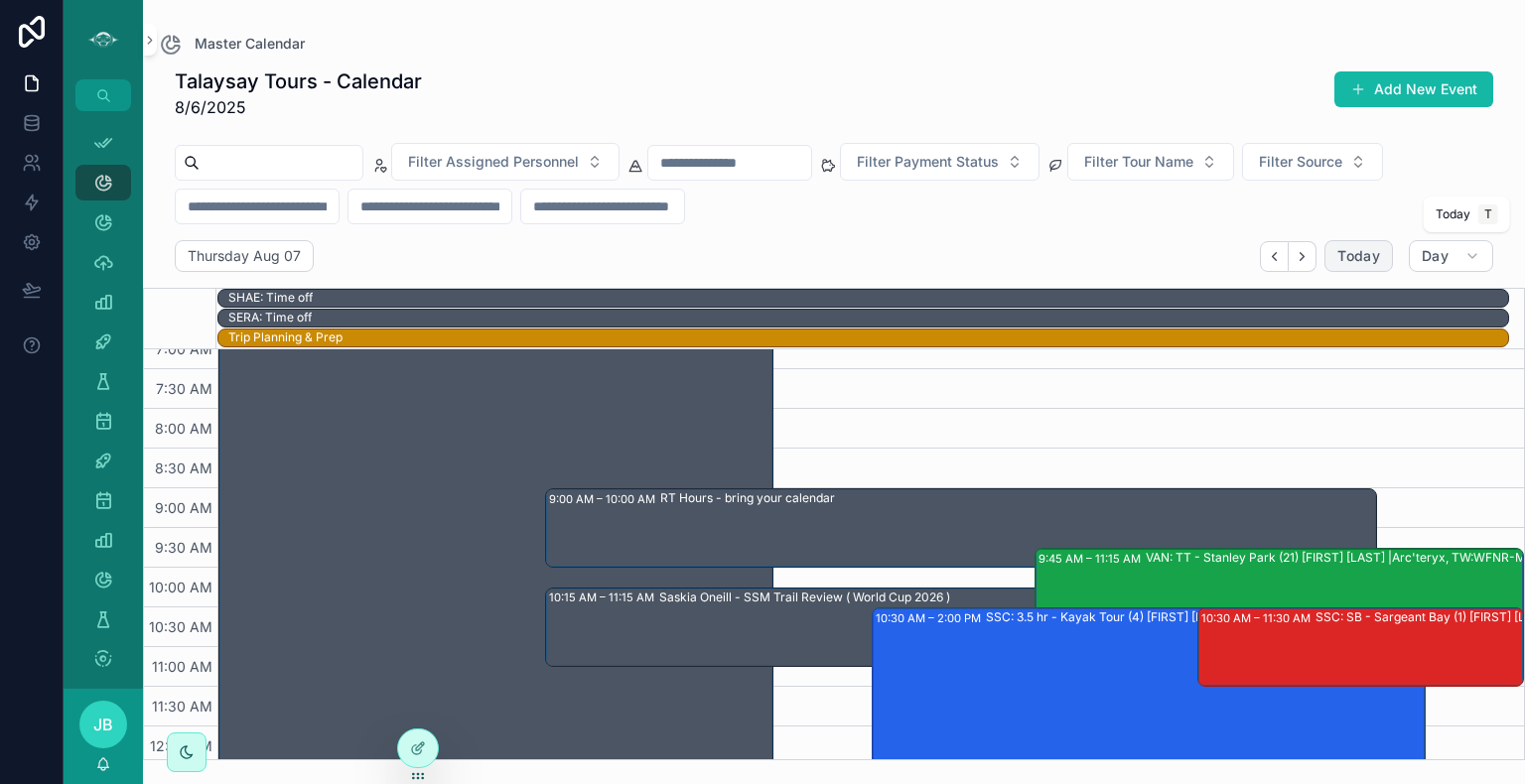 click on "Today" at bounding box center (1358, 256) 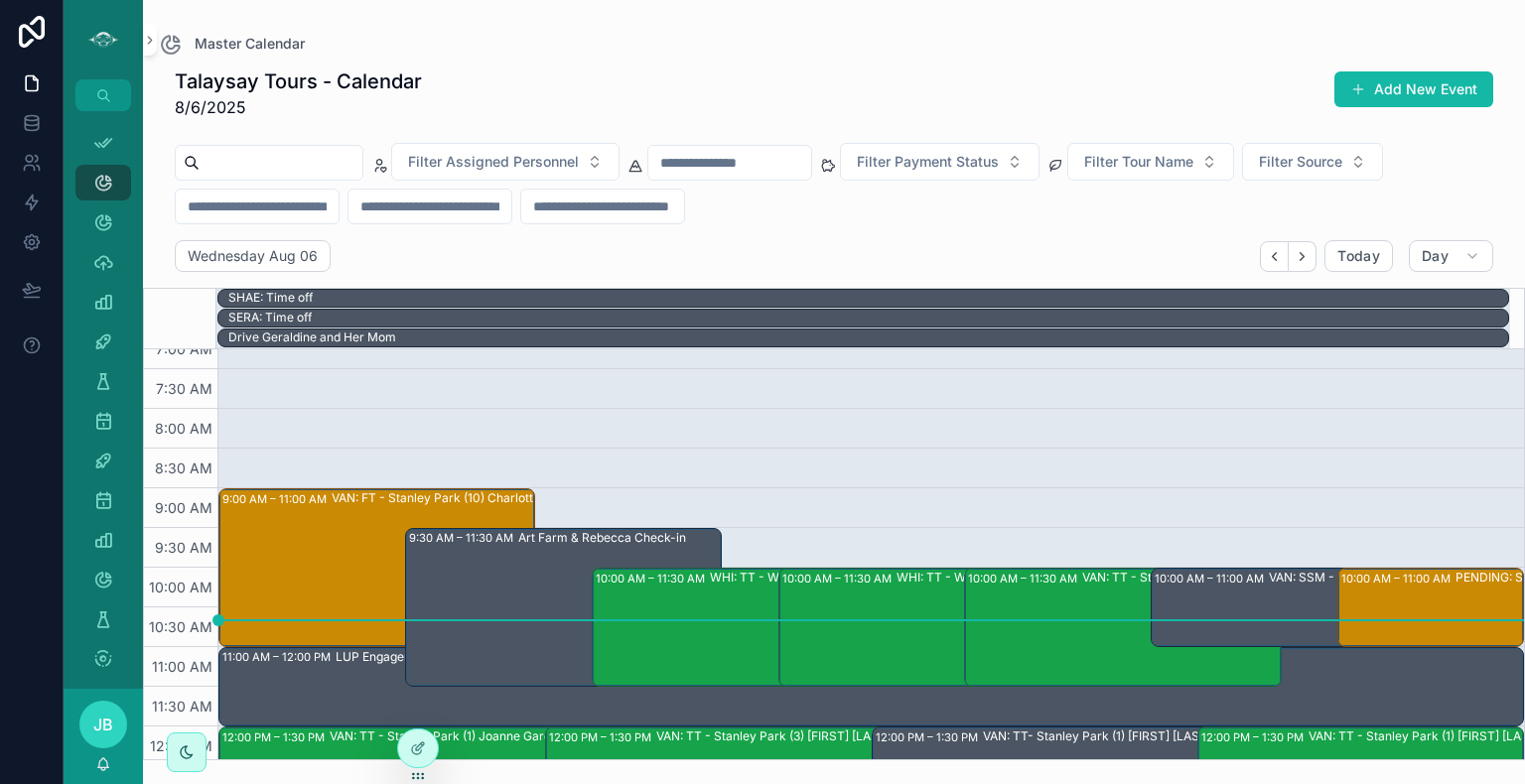 scroll, scrollTop: 510, scrollLeft: 0, axis: vertical 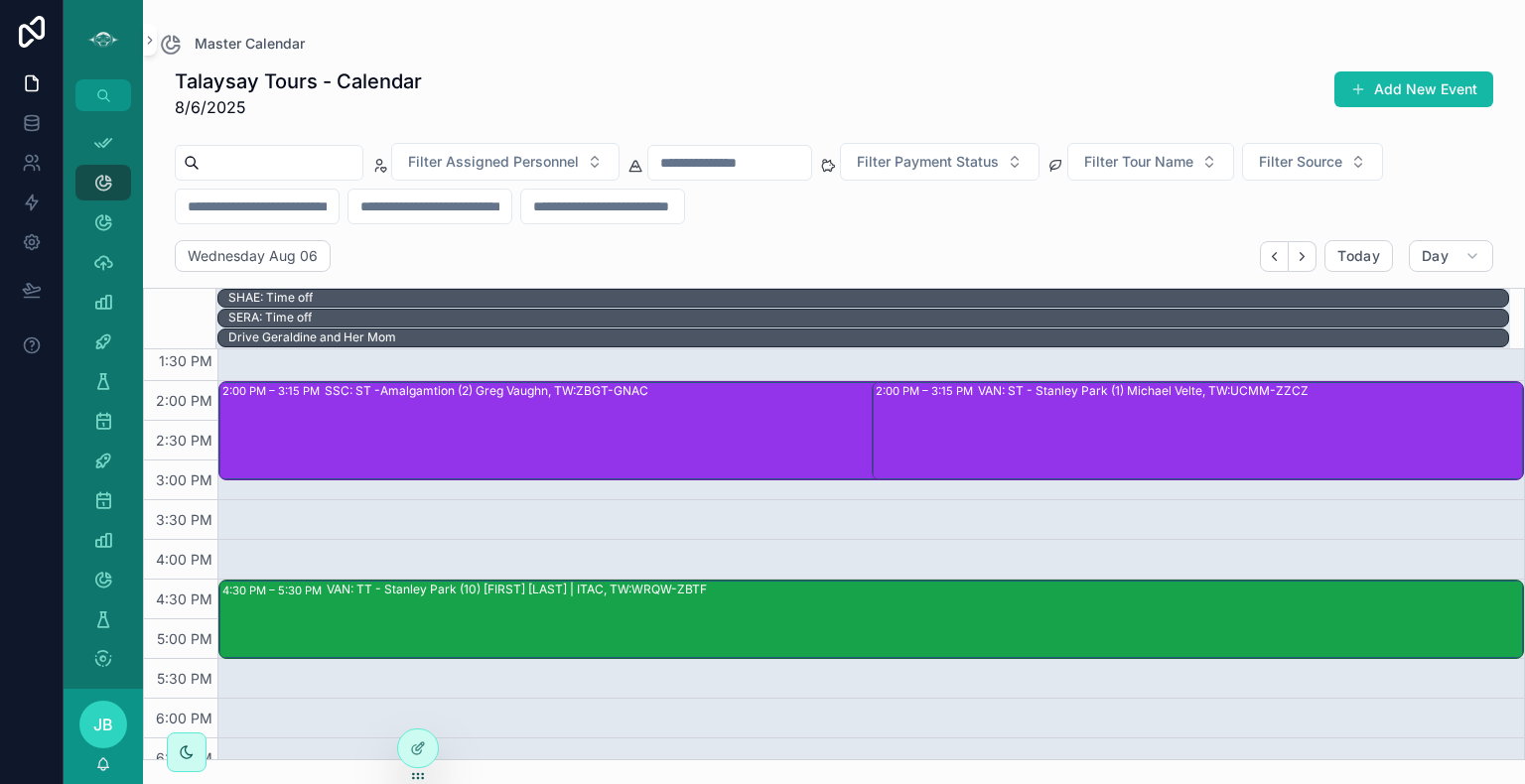 drag, startPoint x: 1018, startPoint y: 544, endPoint x: 860, endPoint y: 558, distance: 158.61904 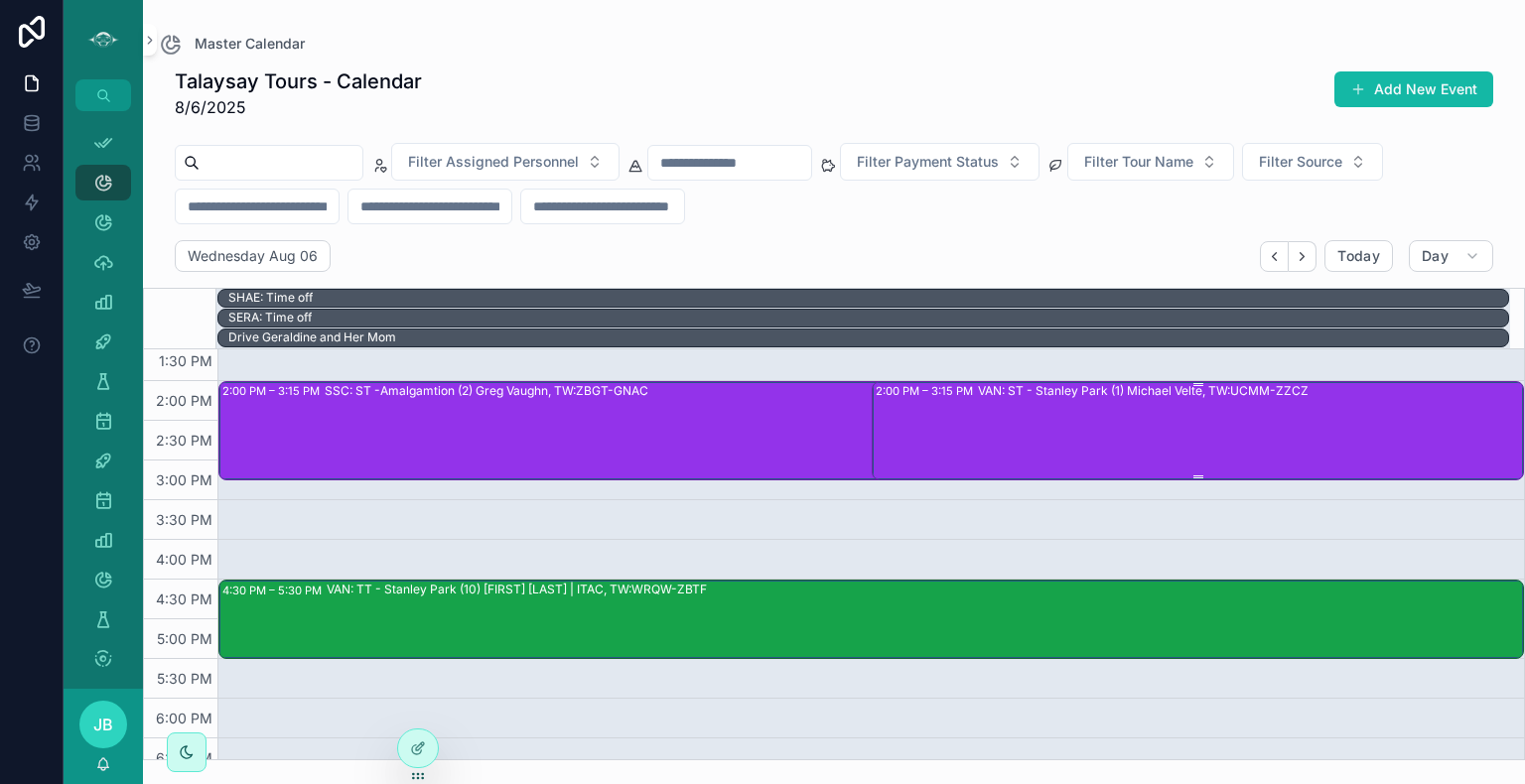 click on "VAN: ST - Stanley Park (1) Michael Velte, TW:UCMM-ZZCZ" at bounding box center (1250, 430) 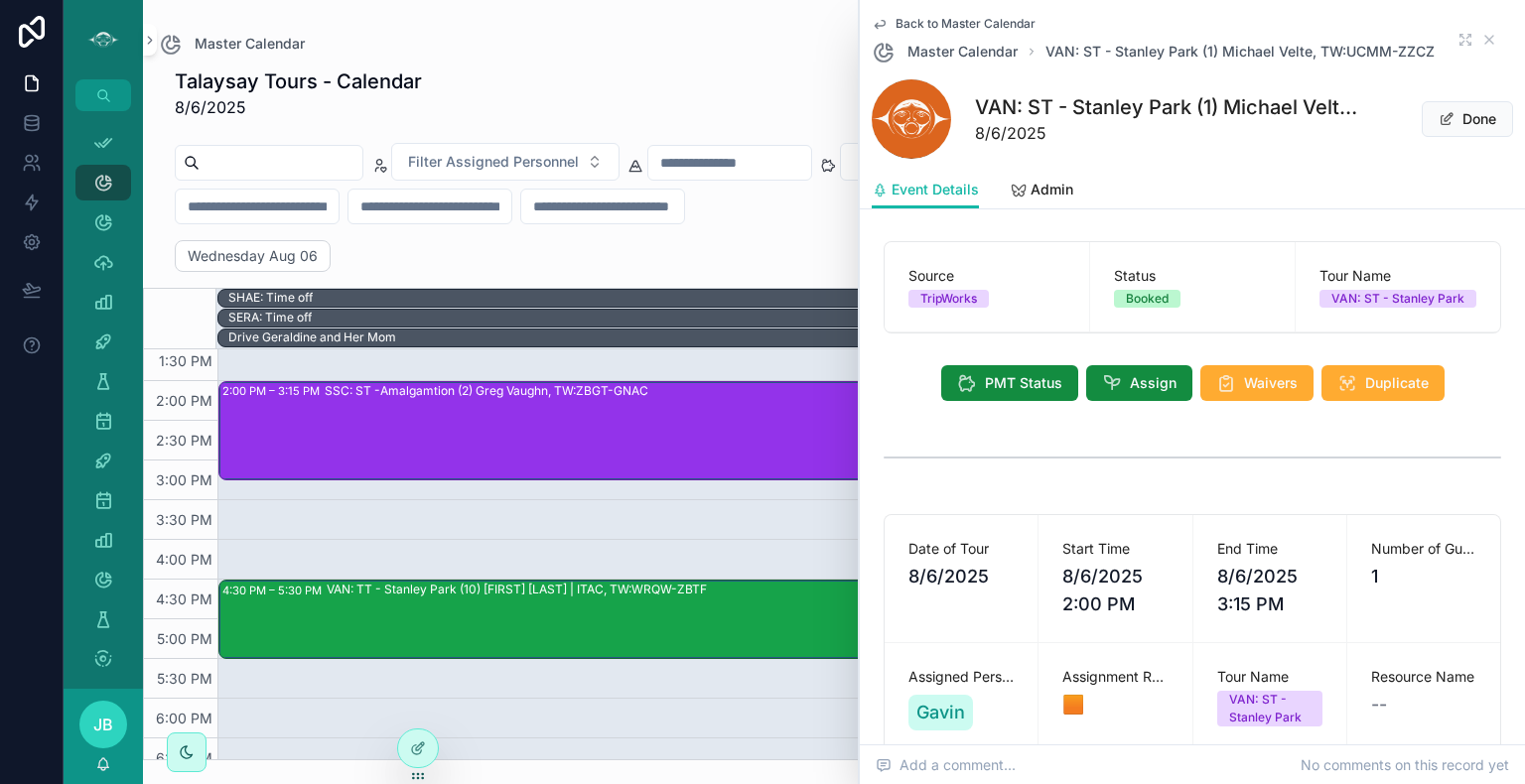 click on "9:00 AM – 11:00 AM VAN: FT - Stanley Park (10) [FIRST] [LAST] |Museum of Vancouver, TW:IKFP-HPQF 11:00 AM – 12:00 PM LUP Engagement Planning  9:30 AM – 11:30 AM Art Farm & Rebecca Check-in 12:00 PM – 1:30 PM VAN: TT - Stanley Park (1) [FIRST] [LAST], TW:KVAJ-FVRA 10:00 AM – 11:30 AM WHI: TT - Whistler (2) [FIRST] [LAST], TW:SIIX-VBZU 12:00 PM – 1:30 PM VAN: TT - Stanley Park (3) [FIRST] [LAST], TW:EZSS-USFT 10:00 AM – 11:30 AM WHI: TT - Whistler (13) [FIRST] [LAST], TW:NUSY-DTZE 12:00 PM – 1:30 PM VAN: TT- Stanley Park (1) [FIRST] [LAST], TW:AUMC-ZKXI 10:00 AM – 11:30 AM VAN: TT - Stanley Park (3) [FIRST] [LAST], TW:IYCS-EBDN 12:00 PM – 1:30 PM VAN: TT - Stanley Park (1) [FIRST] [LAST], TW:JSRT-VXMT 10:00 AM – 11:00 AM VAN: SSM - Stanley Park (1) [FIRST] [LAST], TW:HIMN-MYMU 2:00 PM – 3:15 PM SSC: ST -Amalgamtion (2) [FIRST] [LAST], TW:ZBGT-GNAC 10:00 AM – 11:00 AM PENDING: Salish Farm Tour - RT, CC 2:00 PM – 3:15 PM VAN: ST - Stanley Park (1) [FIRST] [LAST], TW:UCMM-ZZCZ" at bounding box center [871, 341] 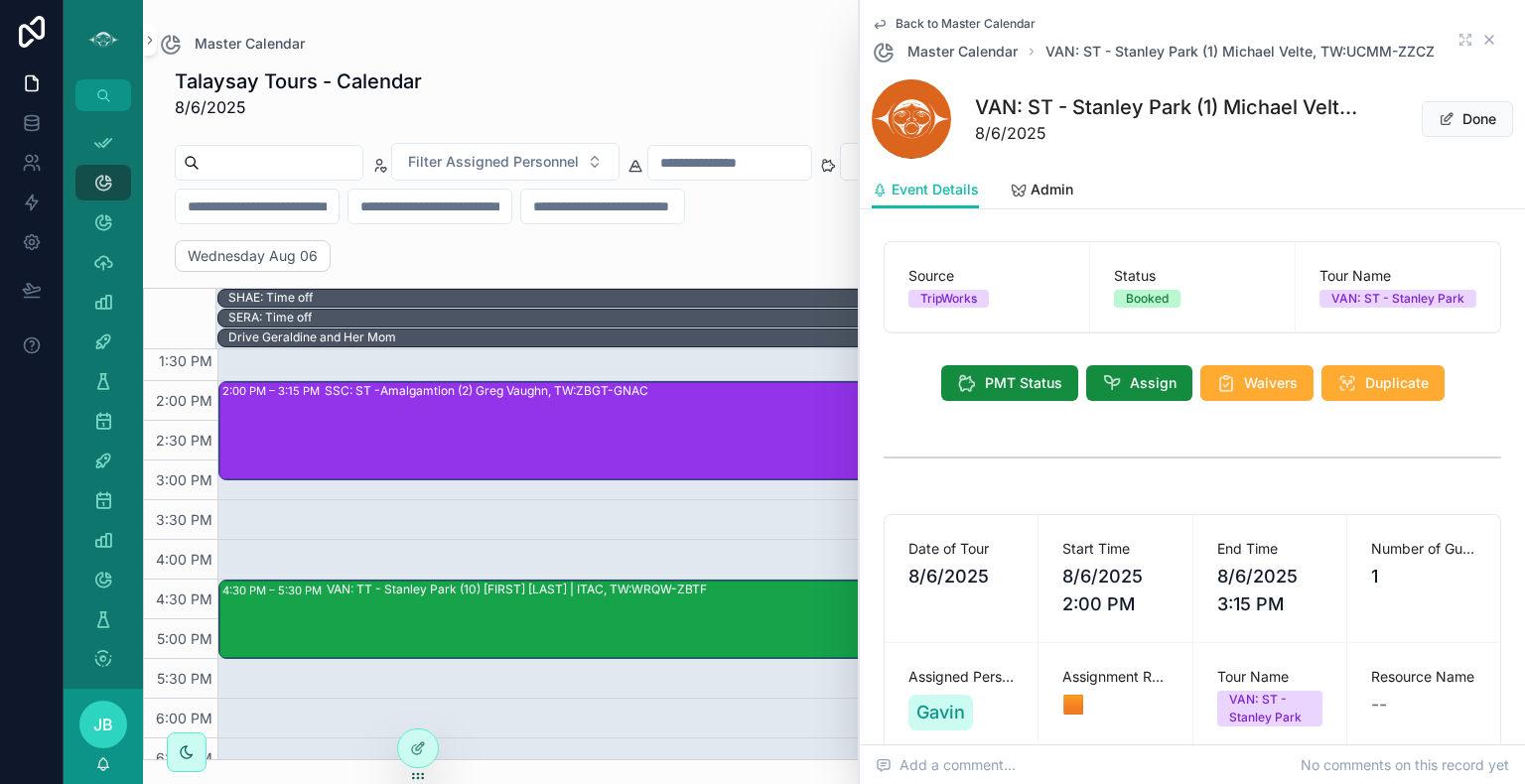 click 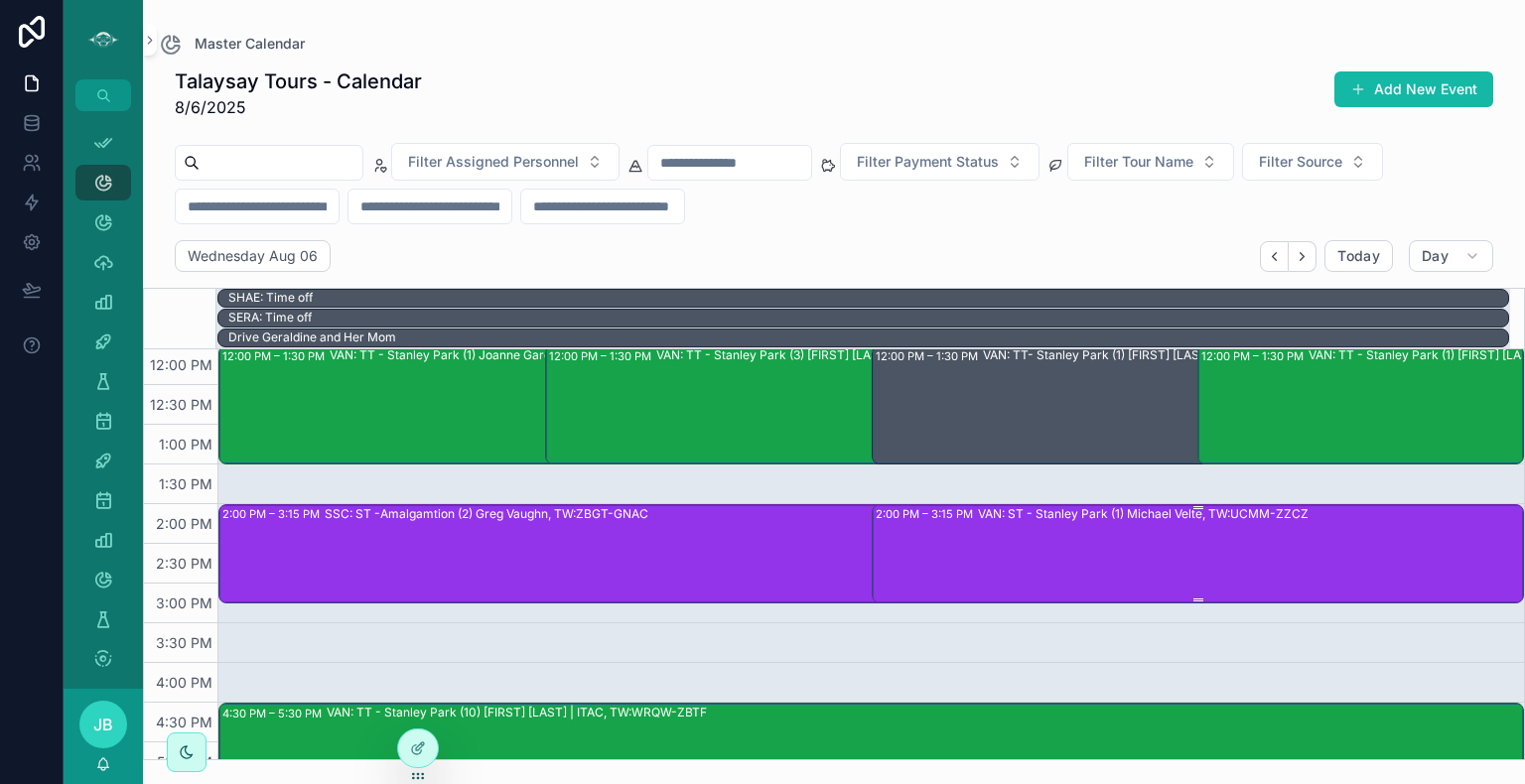 scroll, scrollTop: 480, scrollLeft: 0, axis: vertical 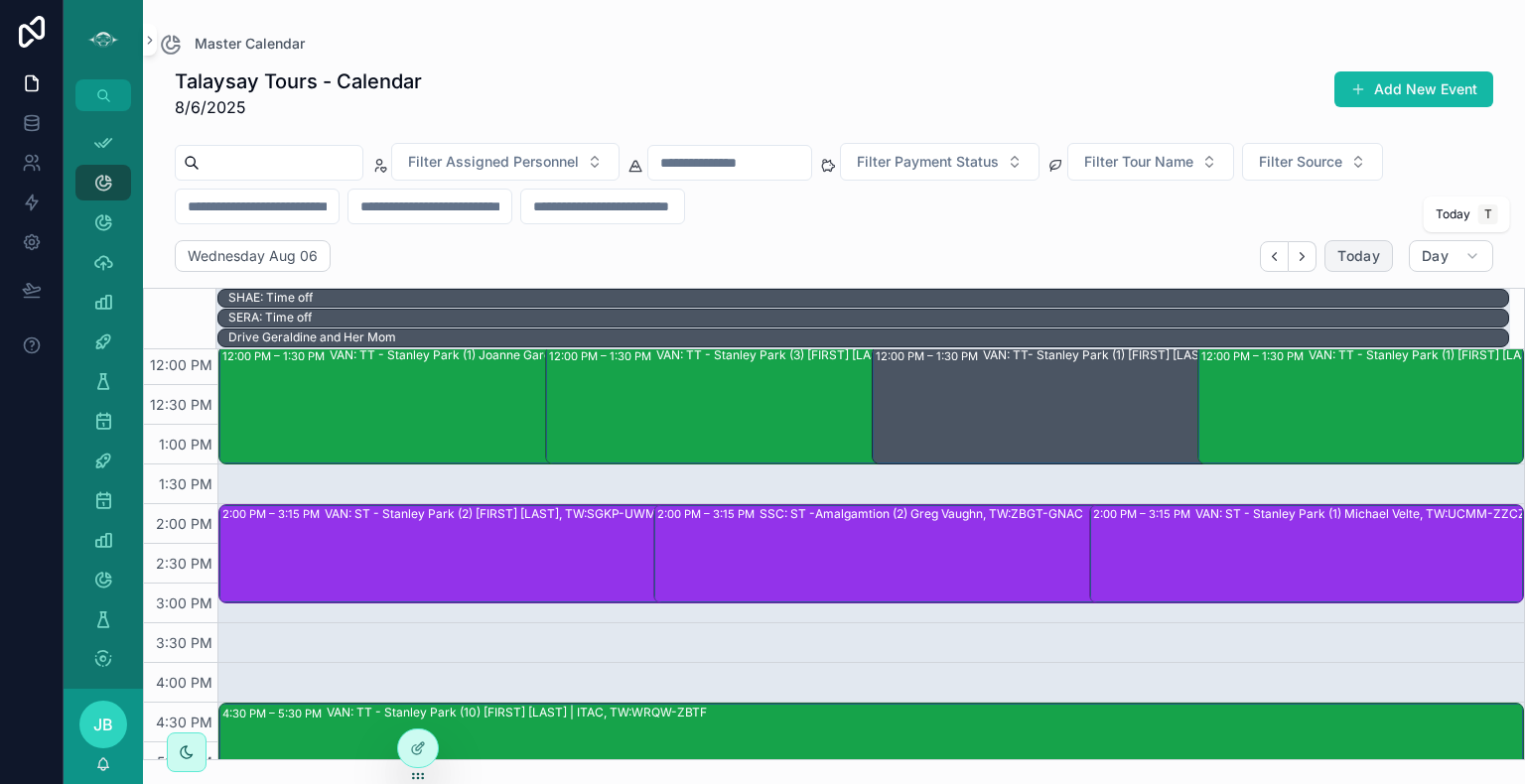 click on "Today" at bounding box center [1358, 256] 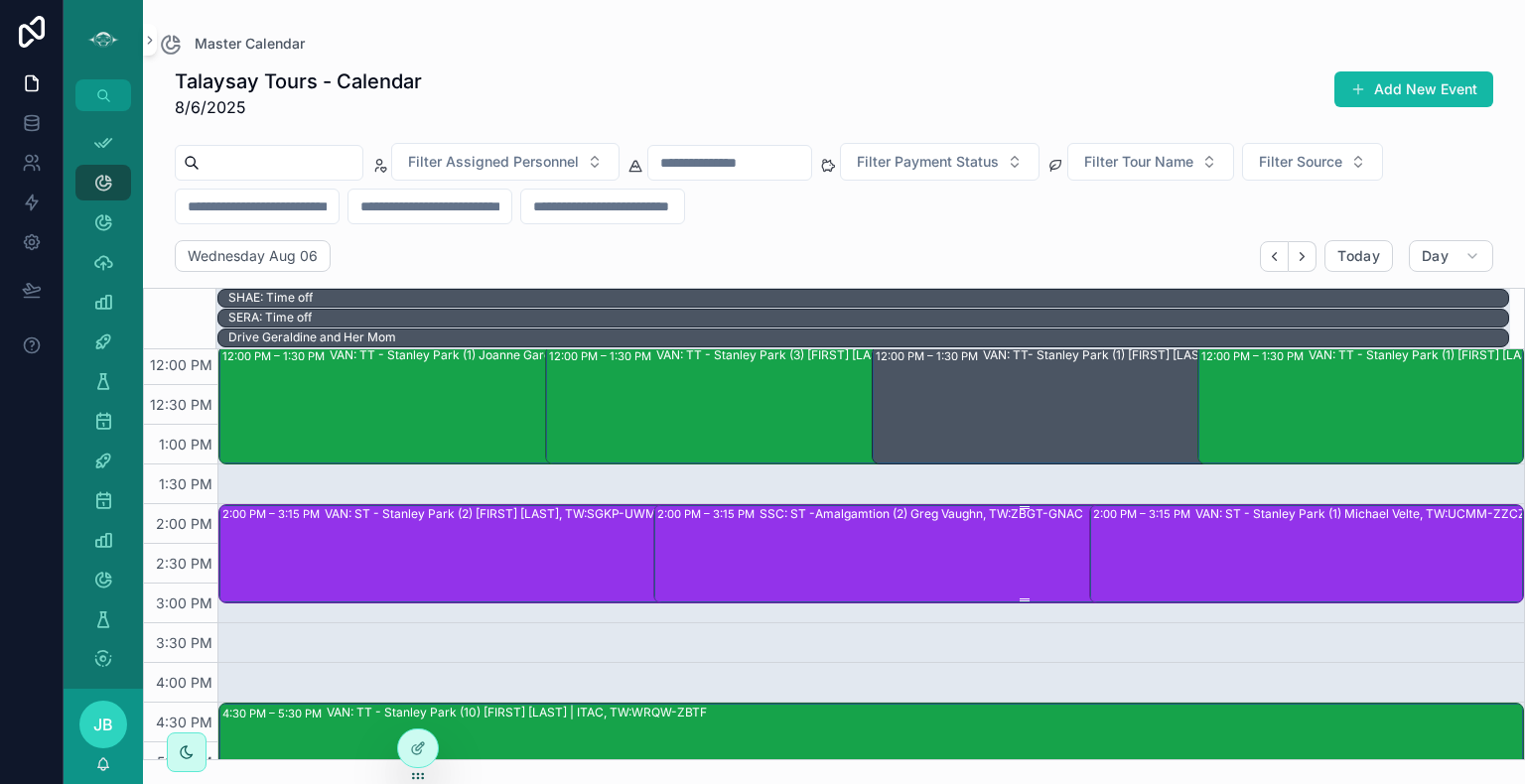 click on "SSC: ST -Amalgamtion (2) Greg Vaughn, TW:ZBGT-GNAC" at bounding box center [1075, 553] 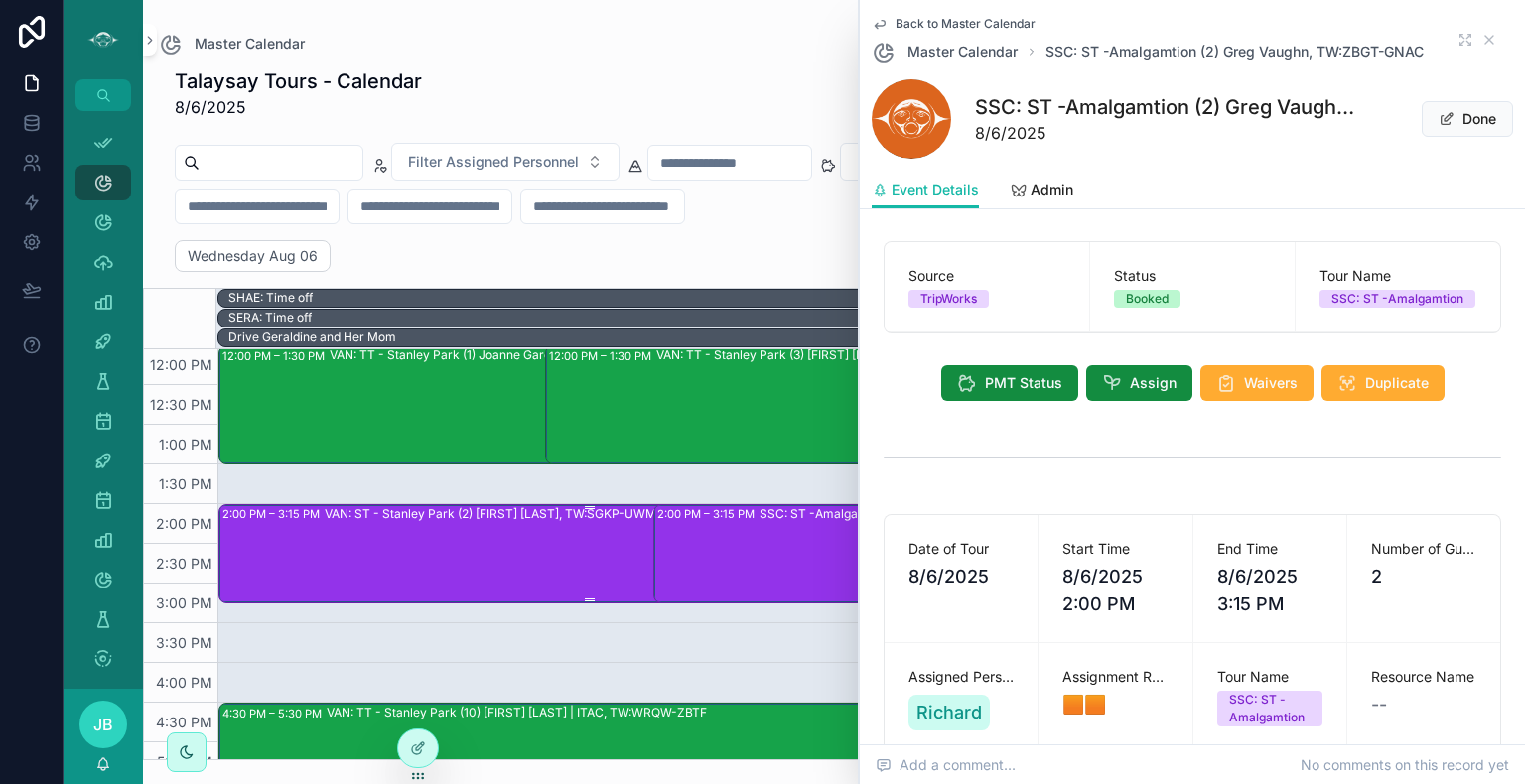 click on "VAN: ST - Stanley Park (2) [FIRST] [LAST], TW:SGKP-UWMJ" at bounding box center (640, 553) 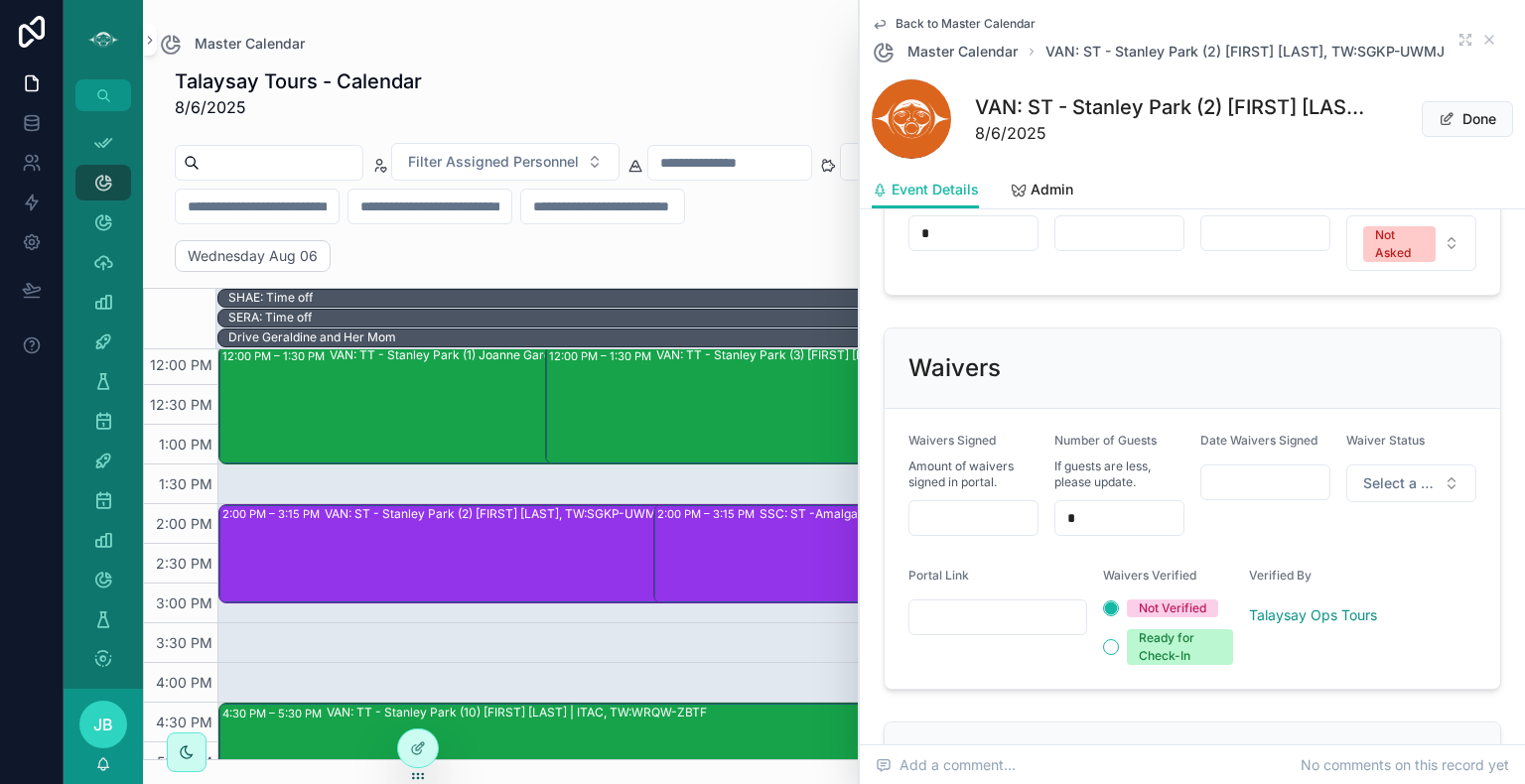 scroll, scrollTop: 1555, scrollLeft: 0, axis: vertical 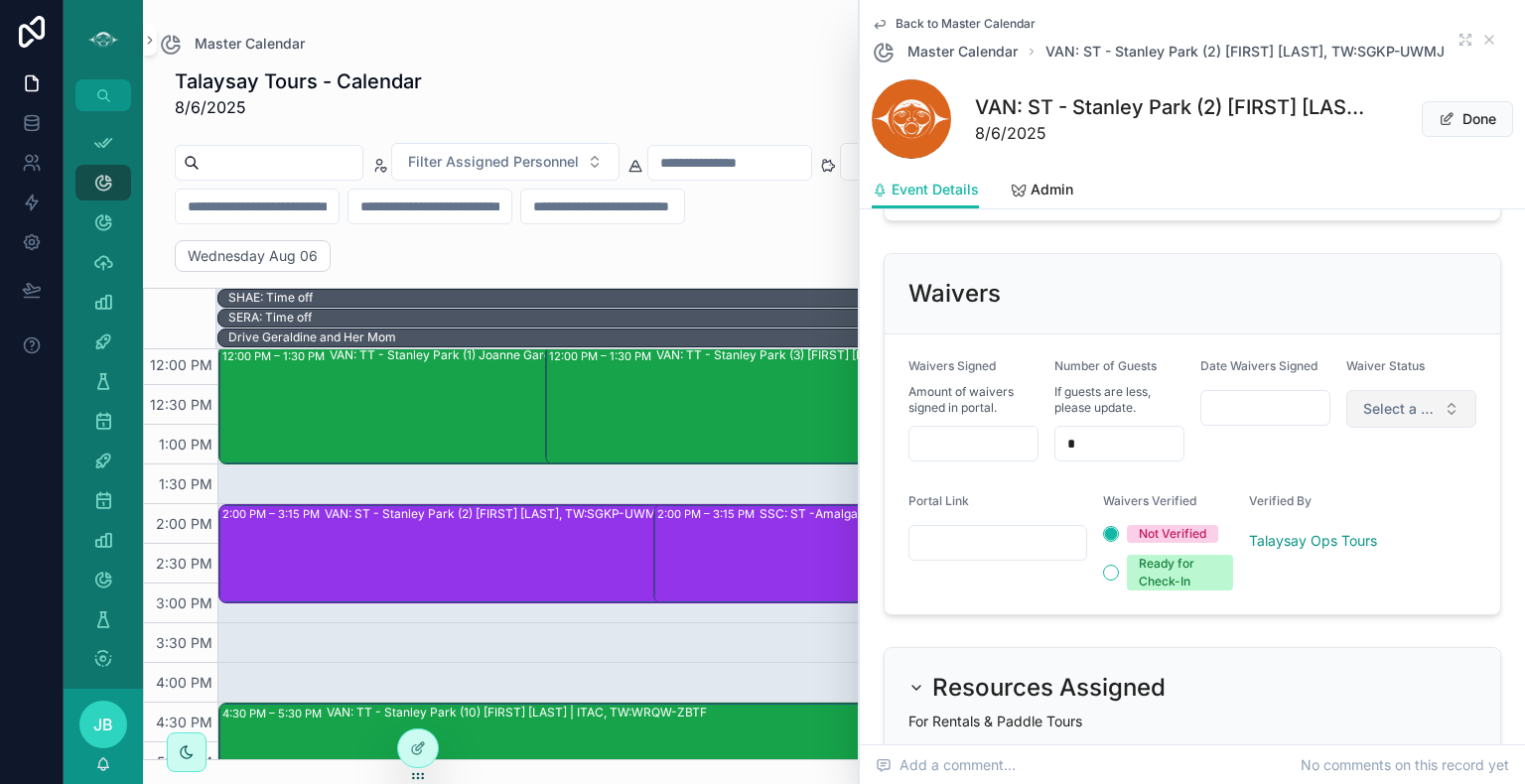 click on "Select a Waiver Status" at bounding box center (1399, 409) 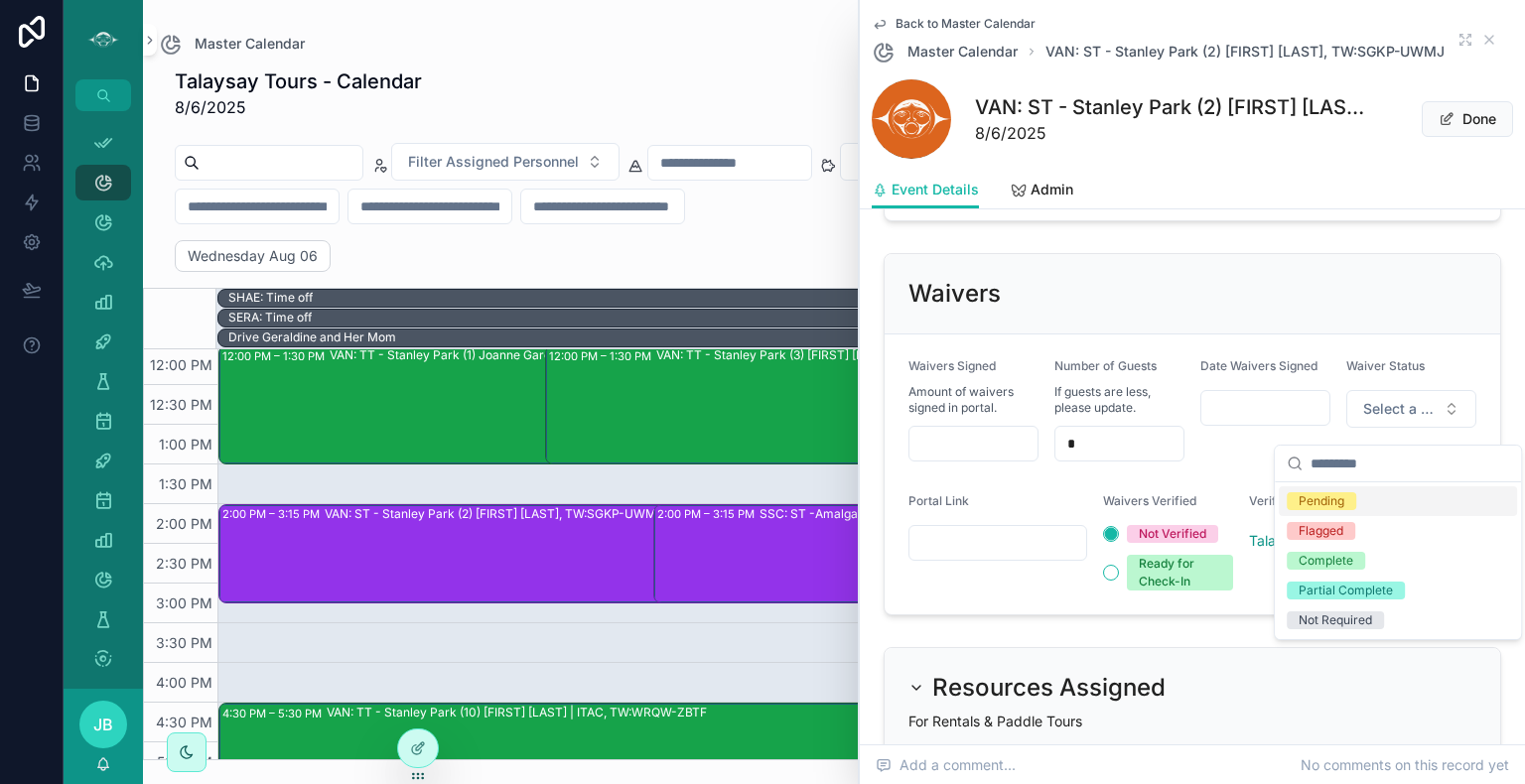 click on "Pending" at bounding box center (1321, 501) 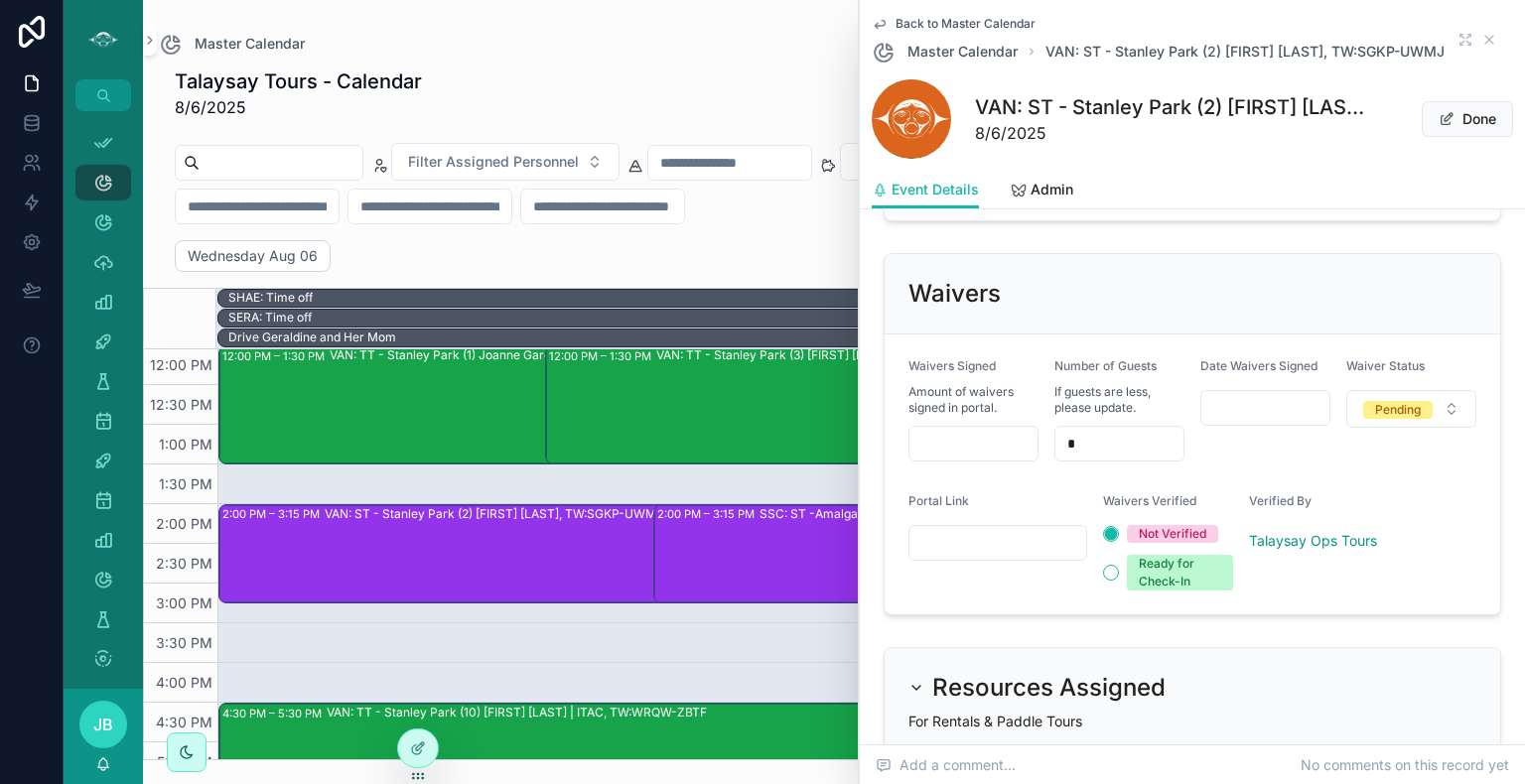click at bounding box center (998, 543) 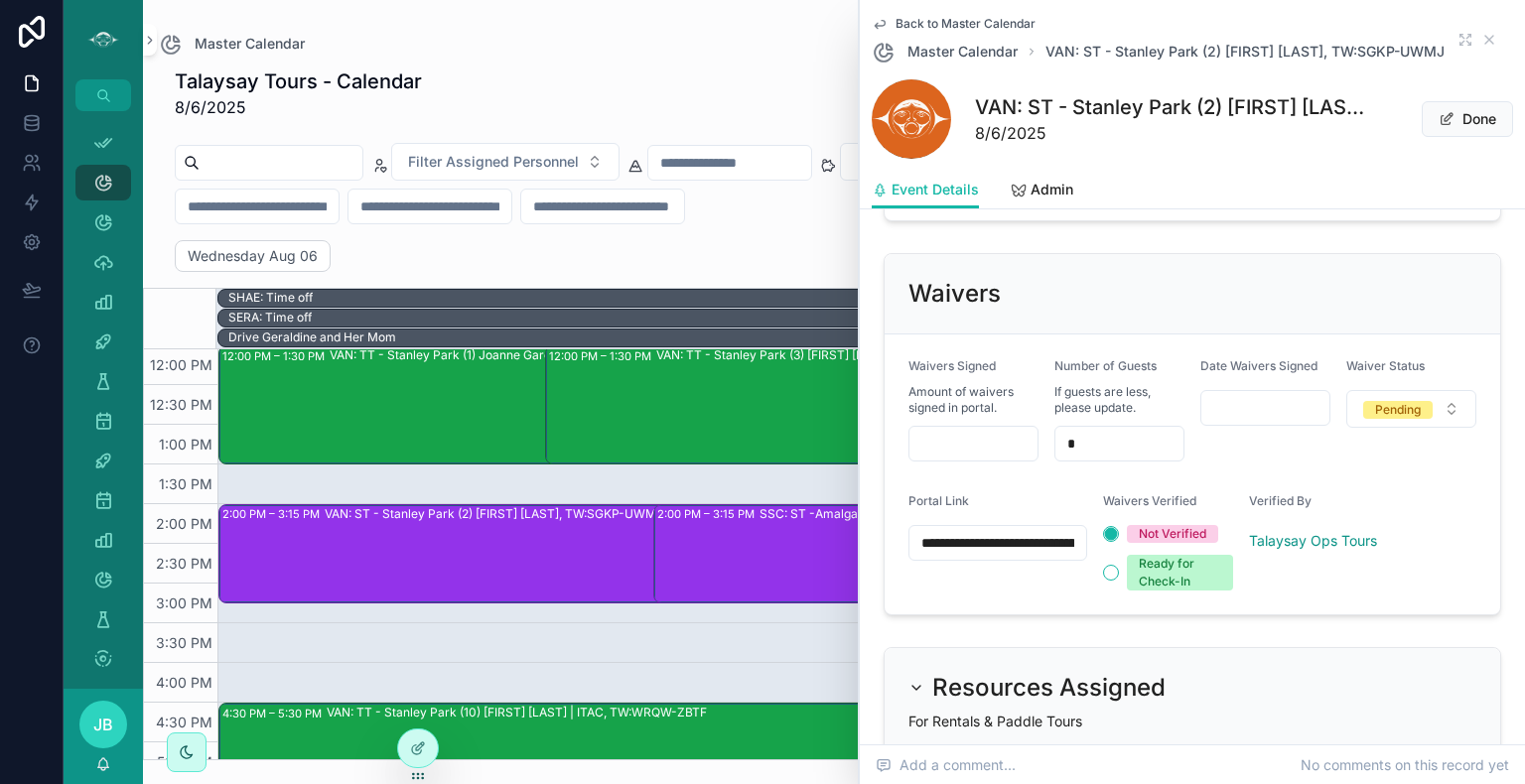 scroll, scrollTop: 0, scrollLeft: 541, axis: horizontal 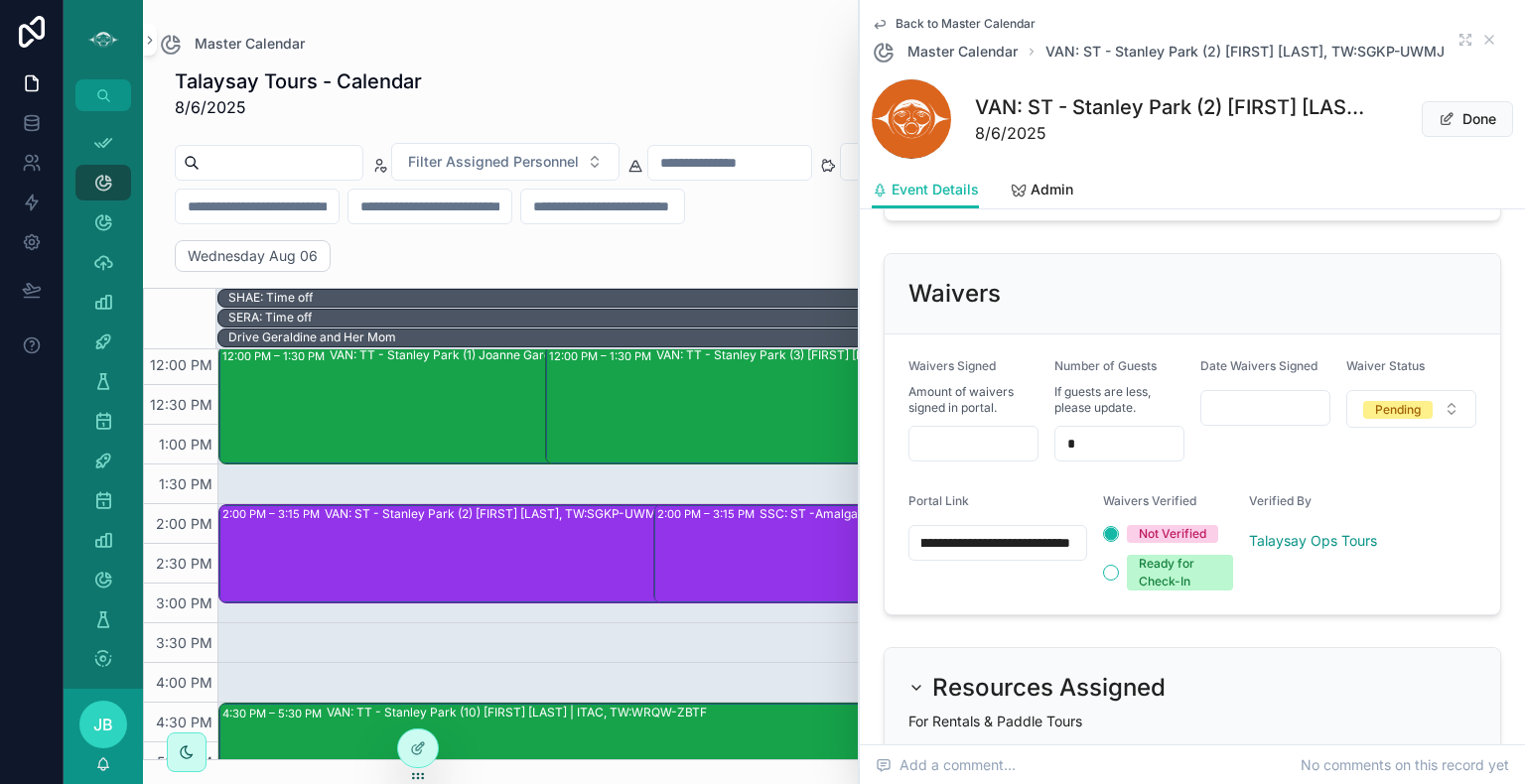 type on "**********" 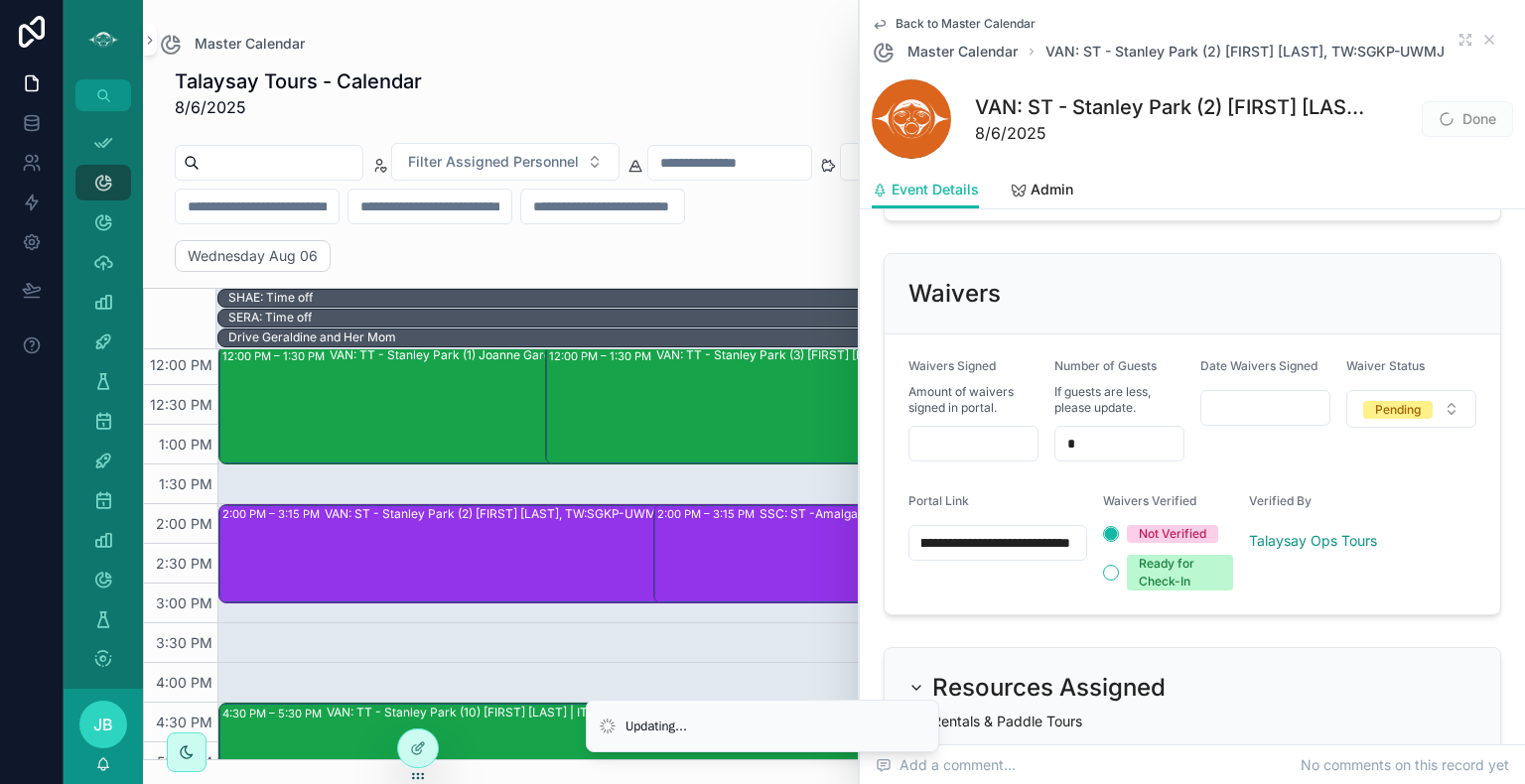 scroll, scrollTop: 0, scrollLeft: 0, axis: both 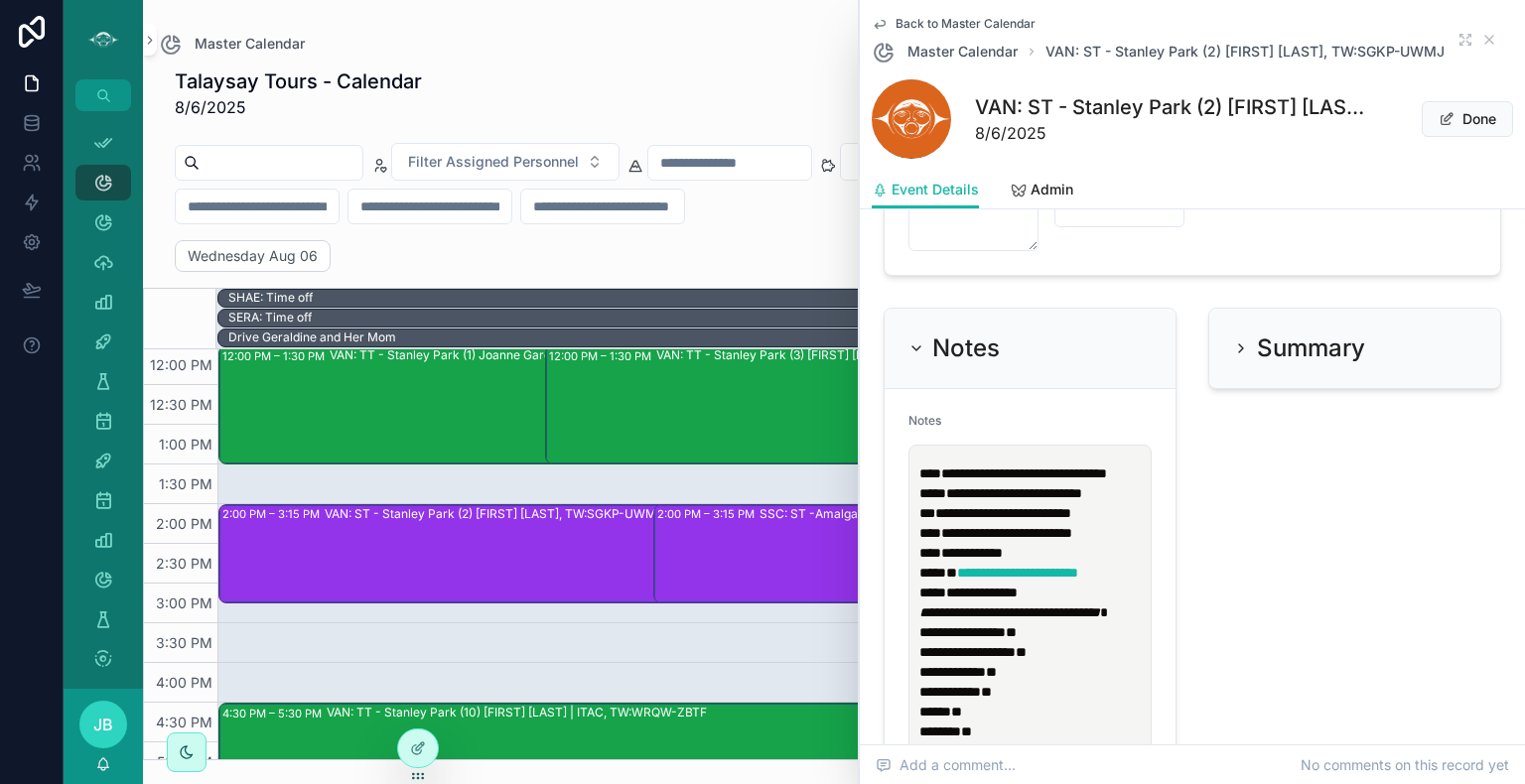 click on "**********" at bounding box center [1034, 533] 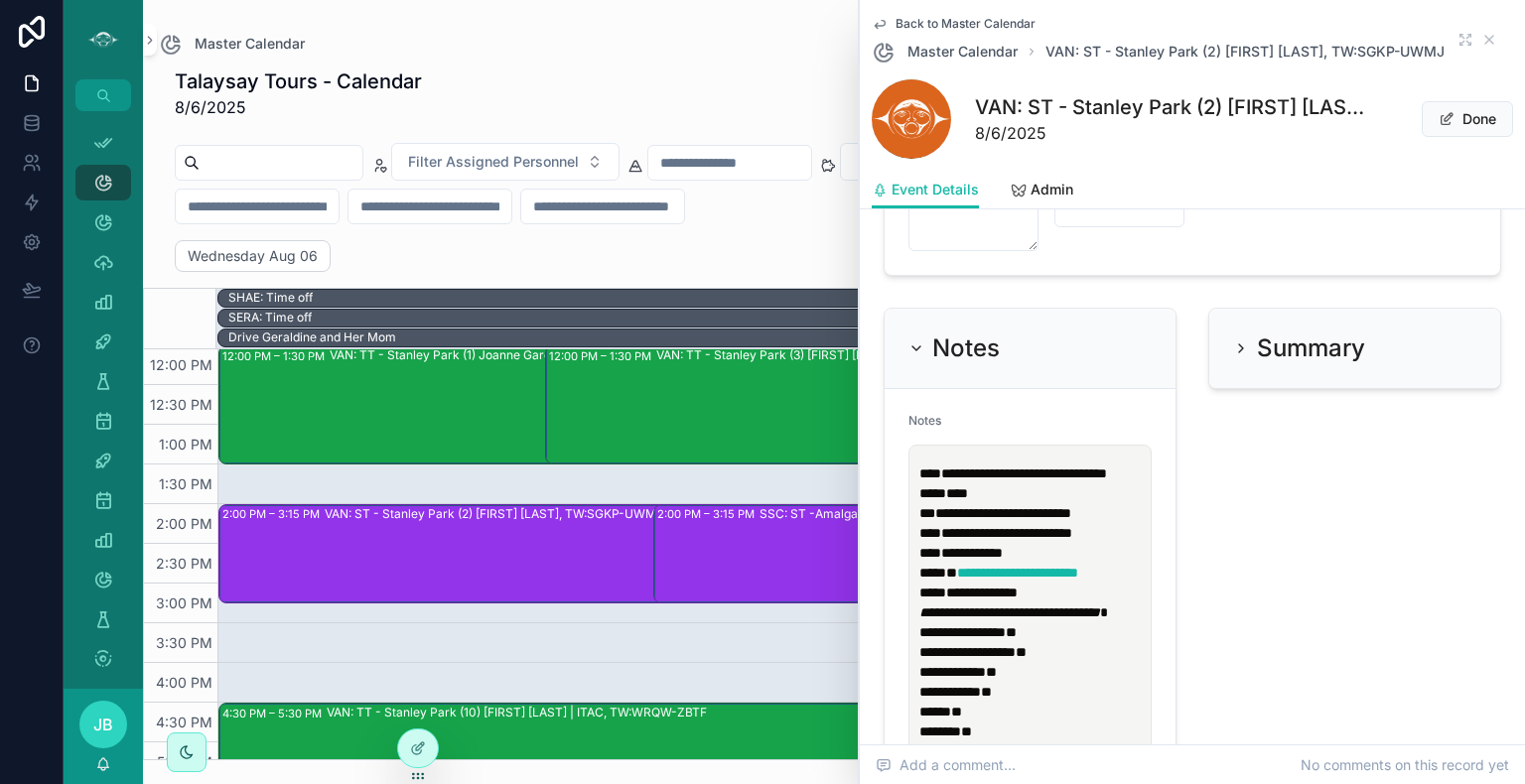 type 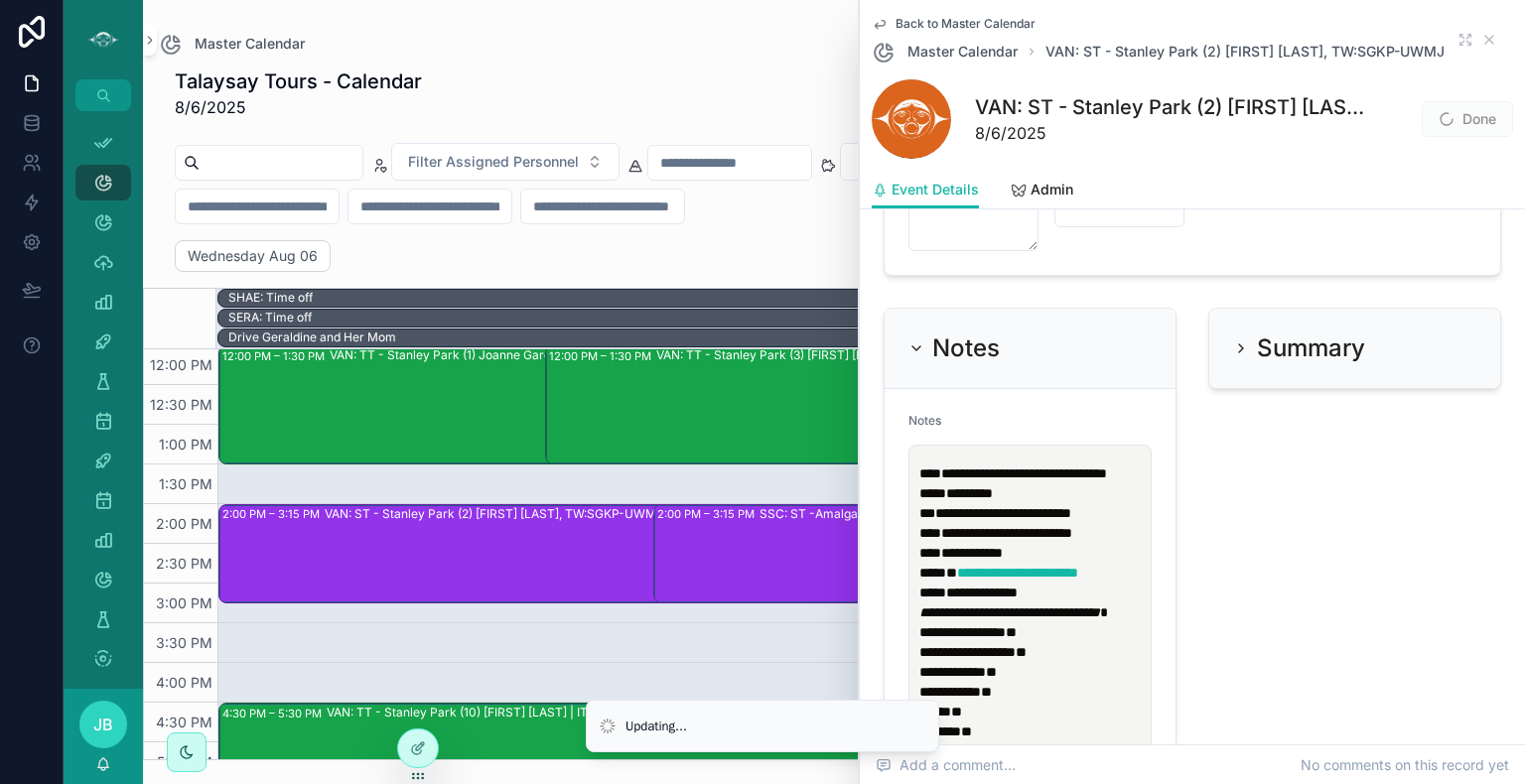 click on "**********" at bounding box center (1003, 513) 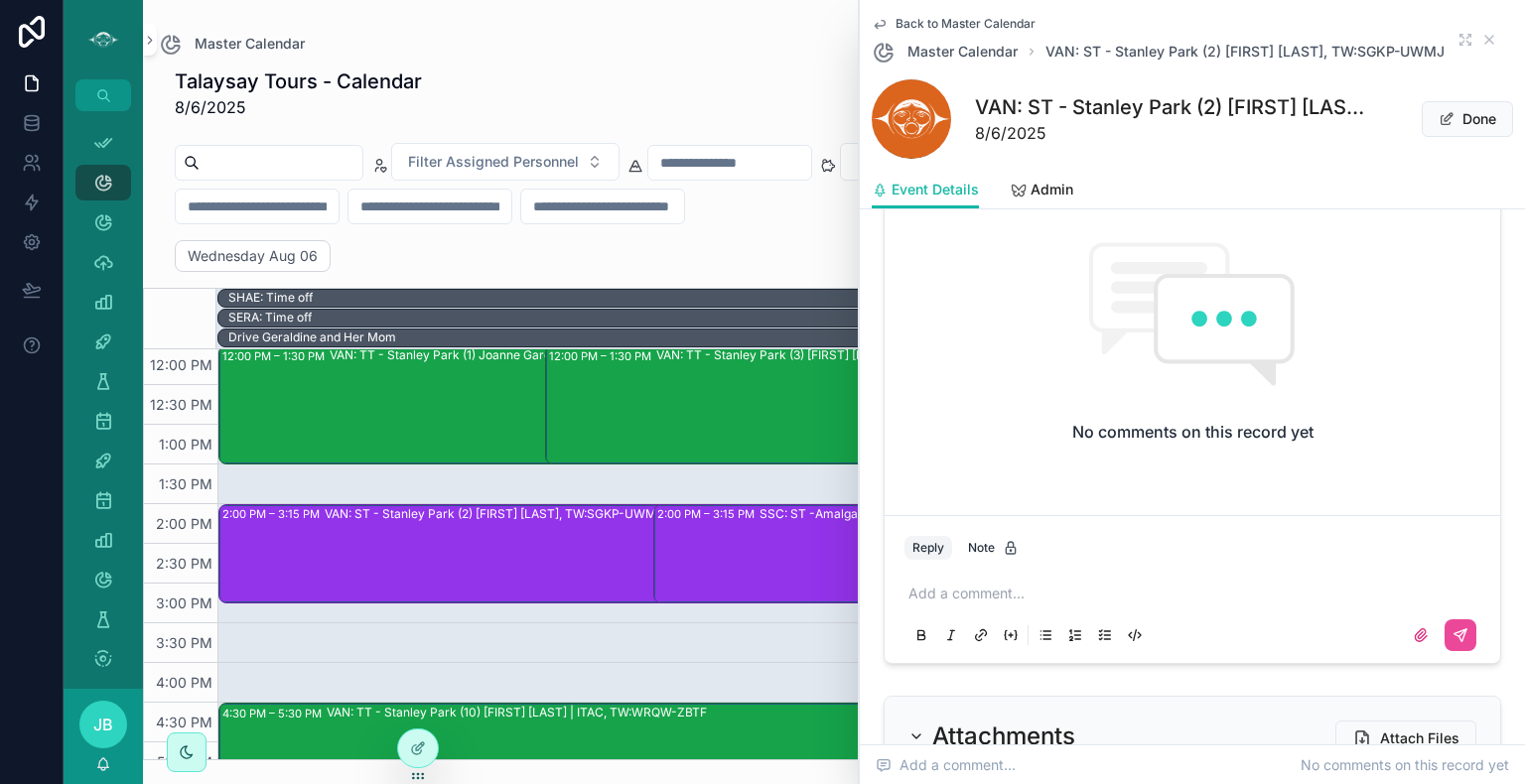 scroll, scrollTop: 3132, scrollLeft: 0, axis: vertical 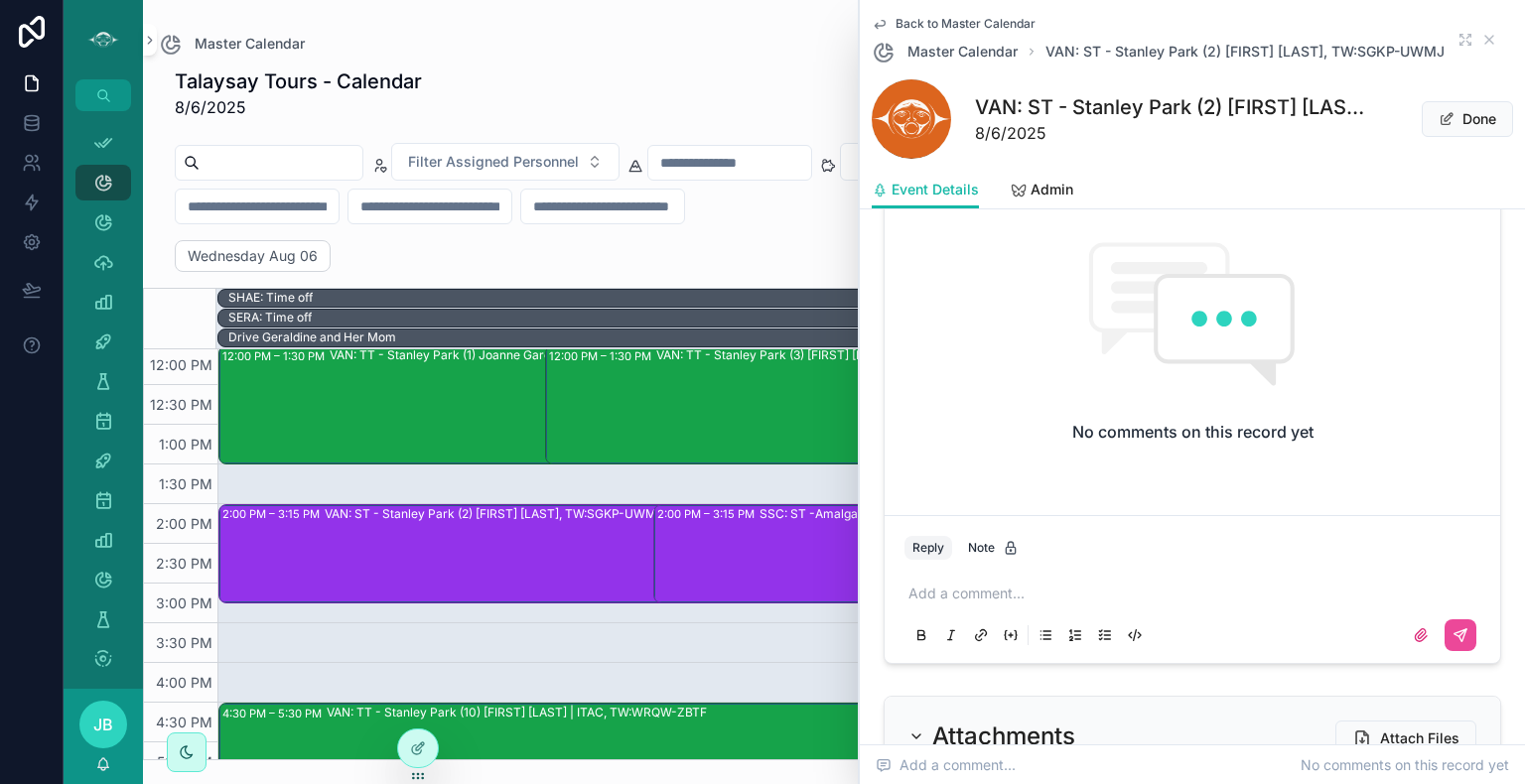 click at bounding box center (1196, 593) 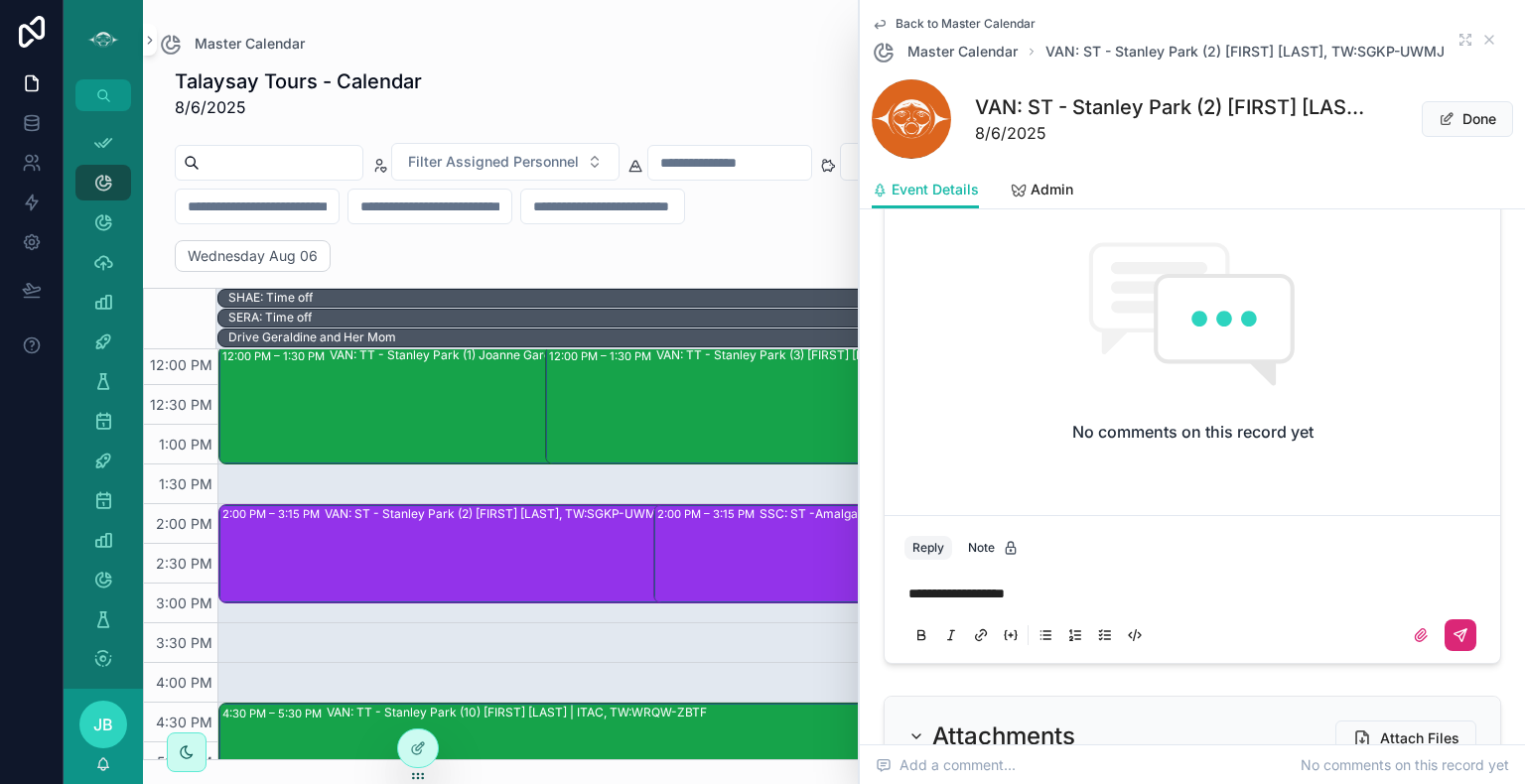 click at bounding box center [1460, 635] 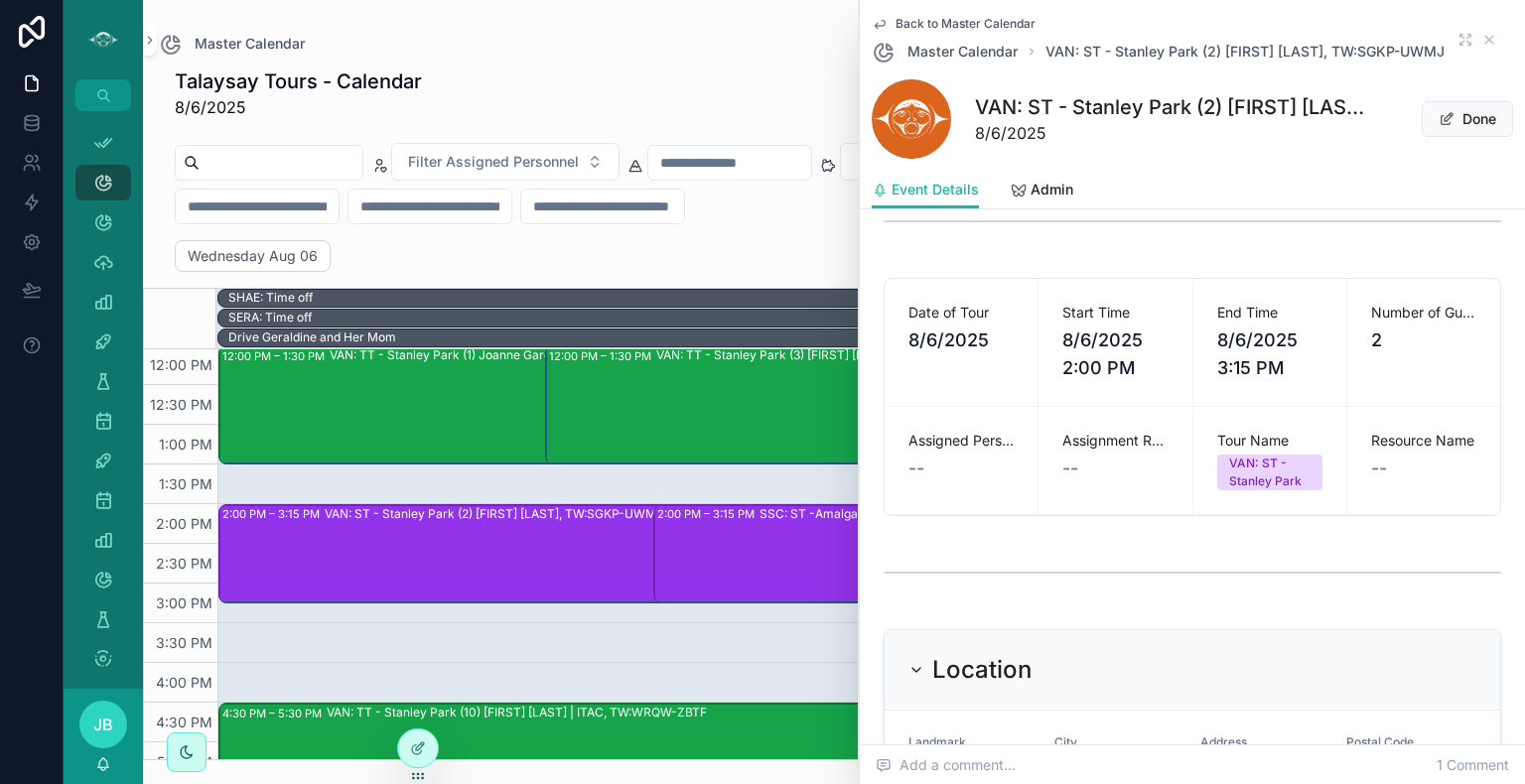 scroll, scrollTop: 0, scrollLeft: 0, axis: both 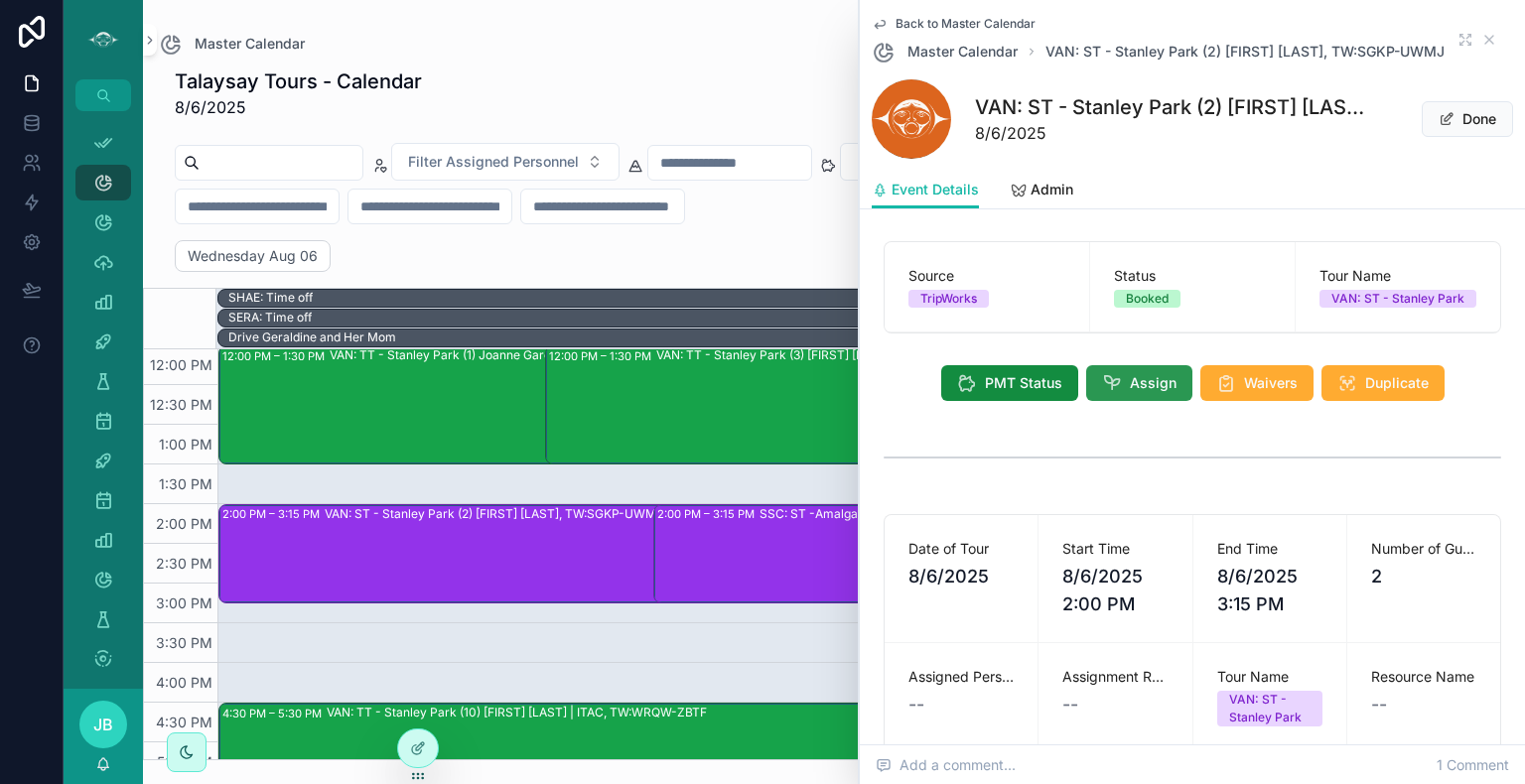 click at bounding box center [1112, 383] 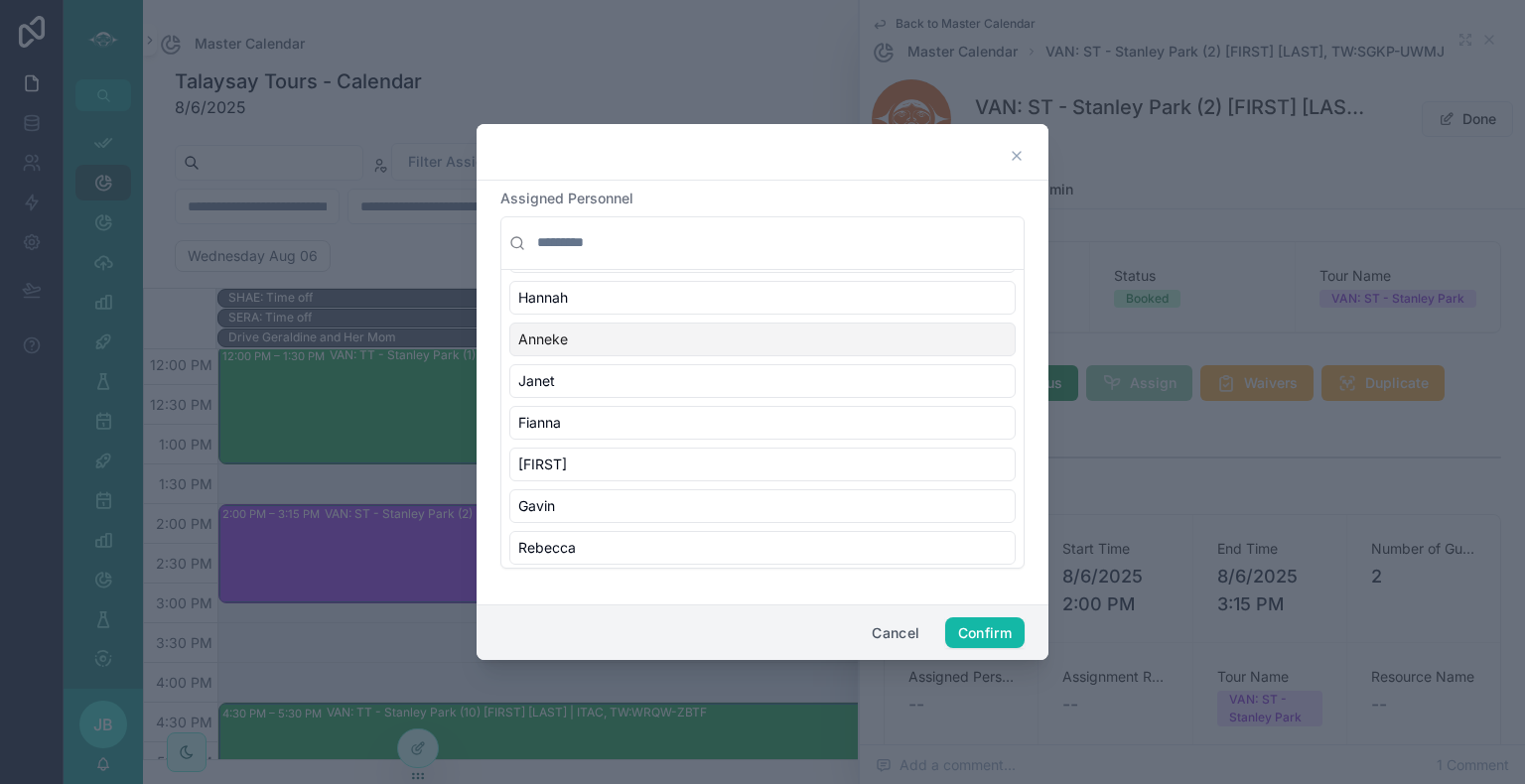 scroll, scrollTop: 460, scrollLeft: 0, axis: vertical 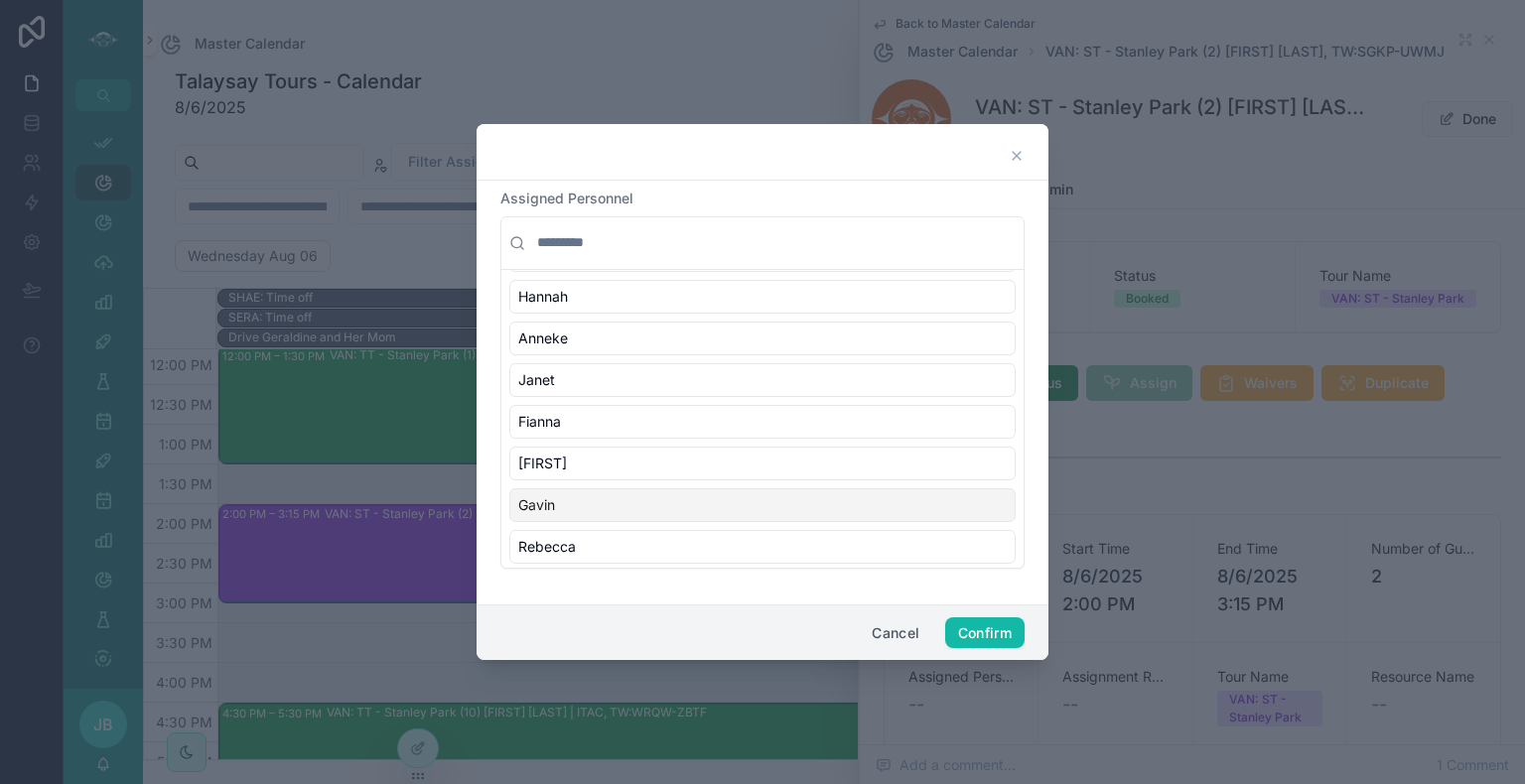 click on "Gavin" at bounding box center (762, 505) 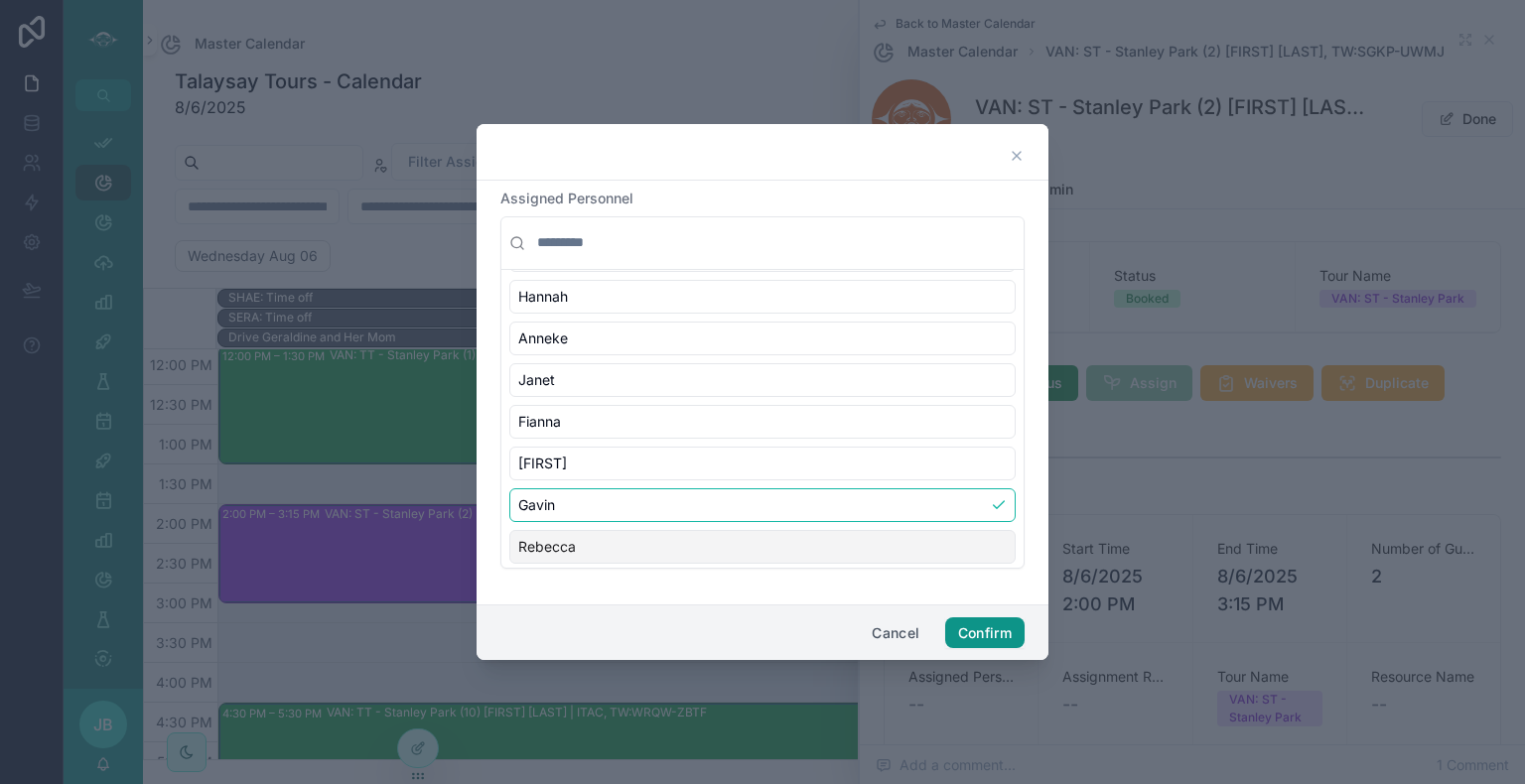click on "Confirm" at bounding box center [985, 633] 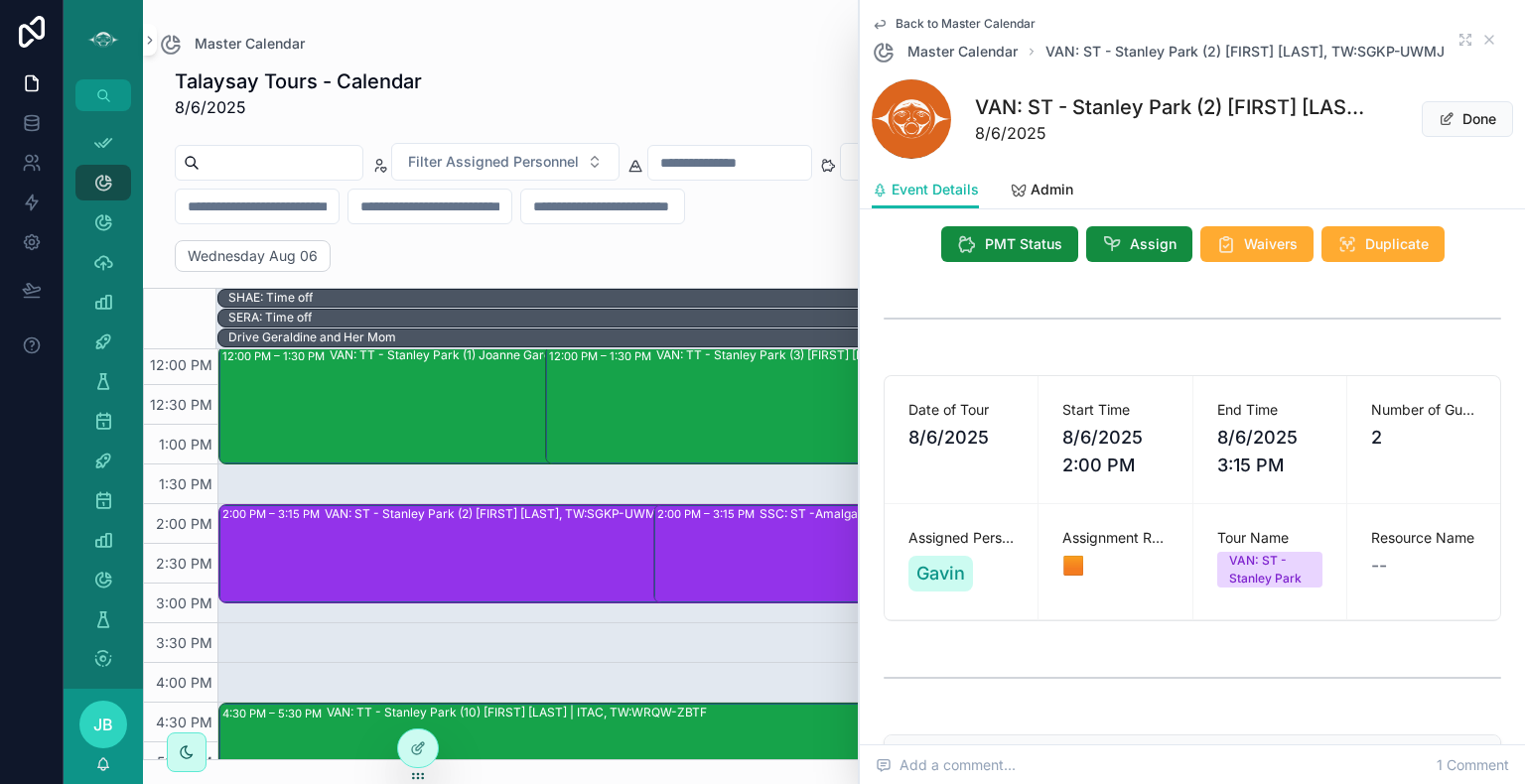 scroll, scrollTop: 147, scrollLeft: 0, axis: vertical 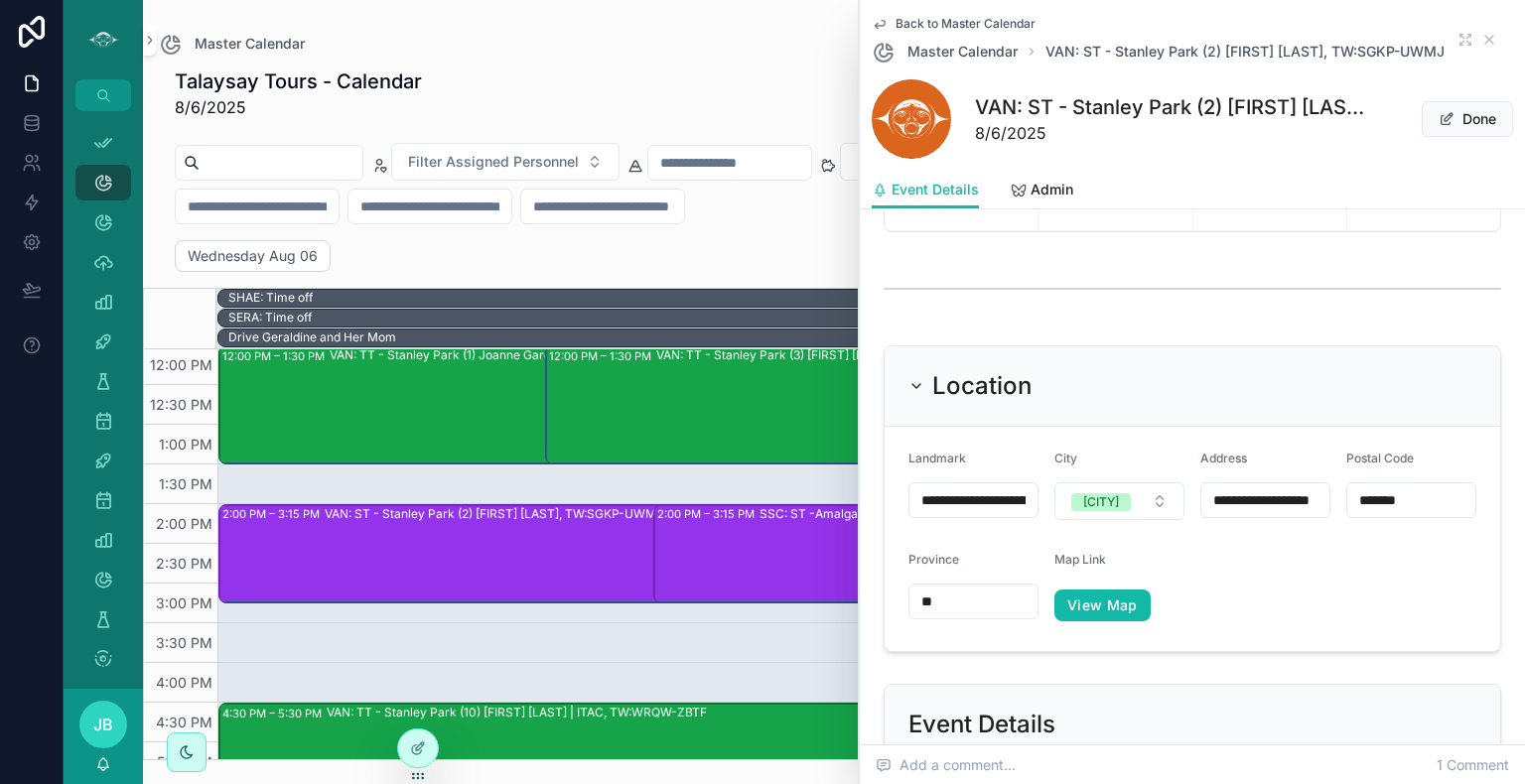 click on "Event Details" at bounding box center [1192, 724] 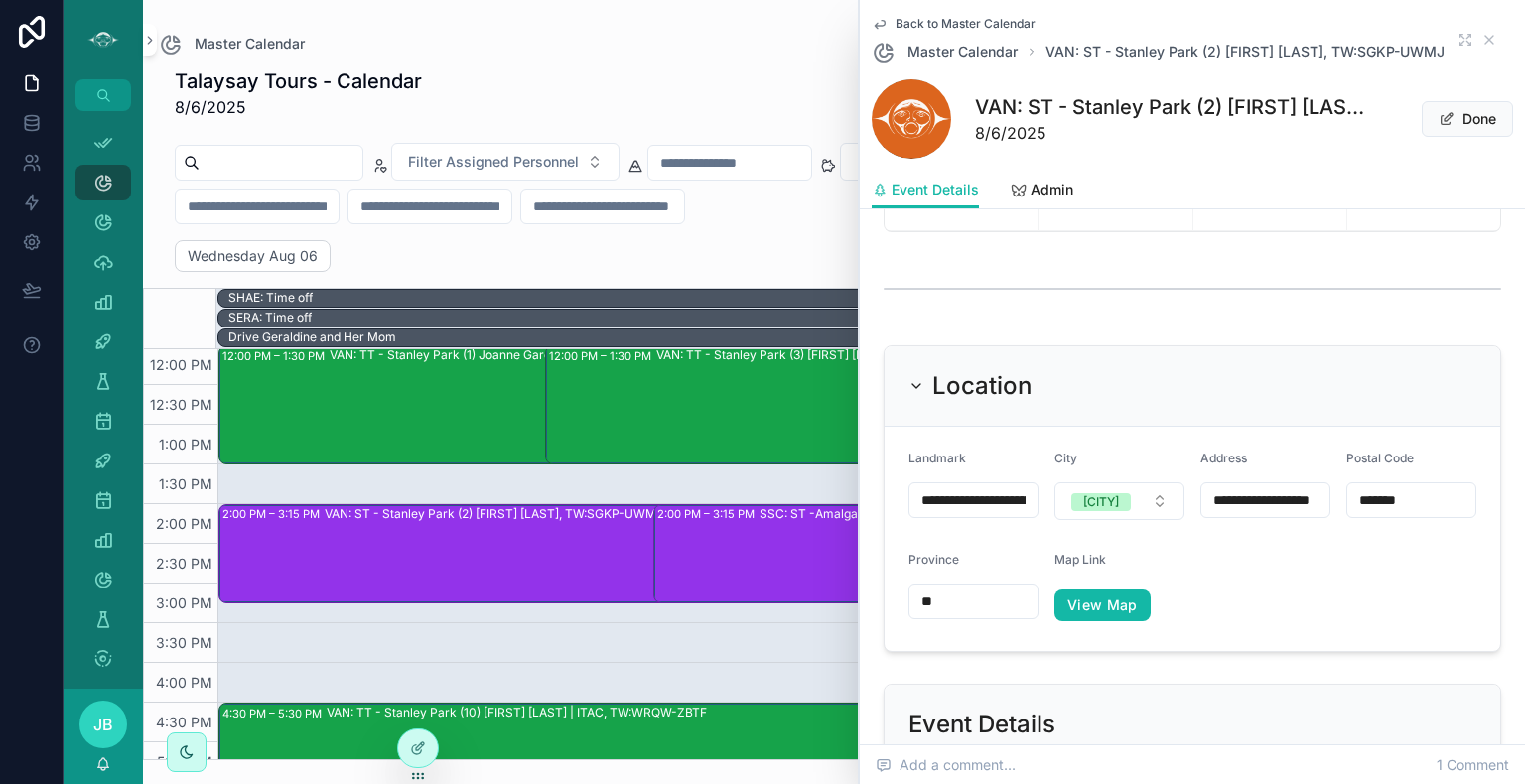 scroll, scrollTop: 435, scrollLeft: 0, axis: vertical 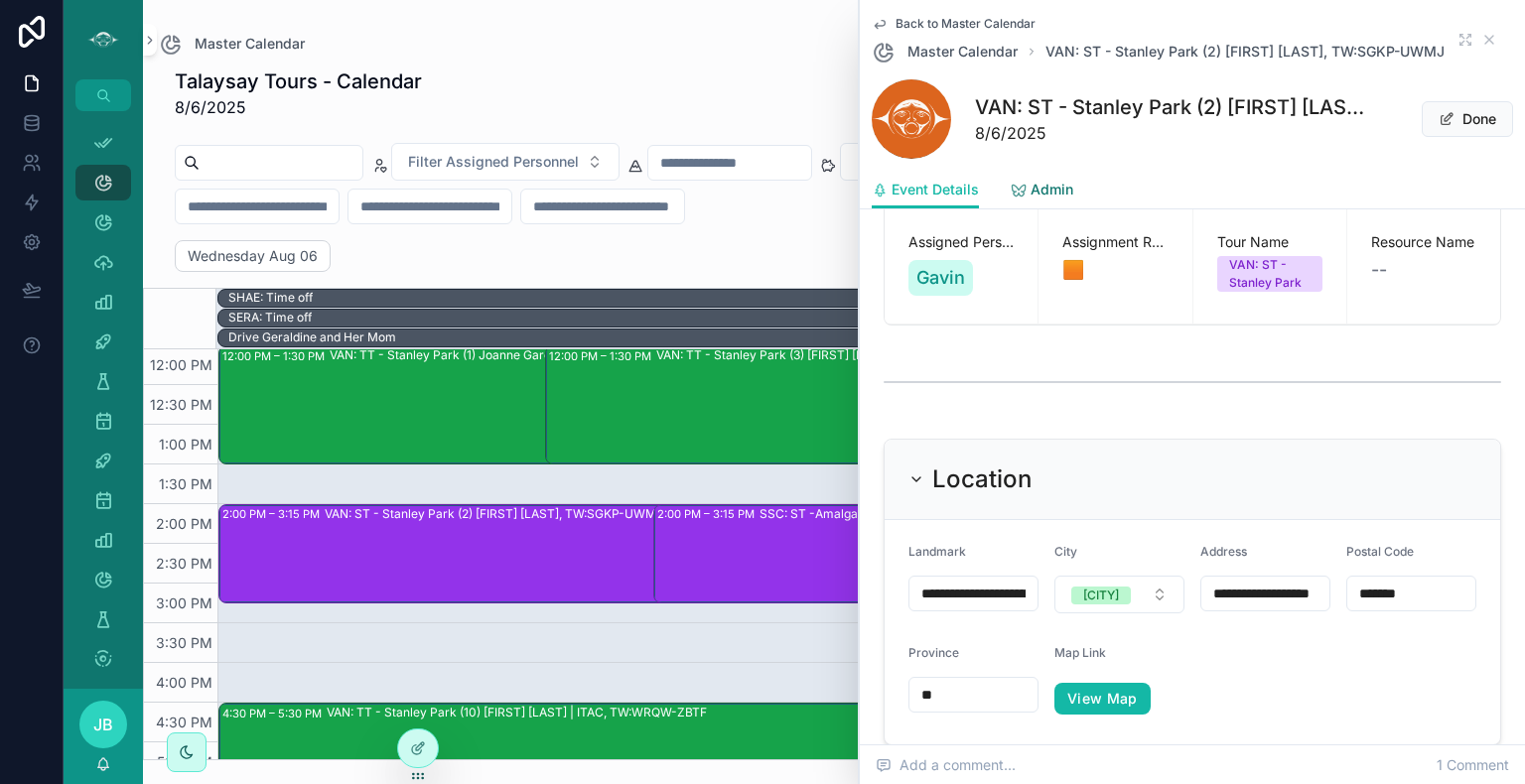 click on "Admin" at bounding box center [1041, 192] 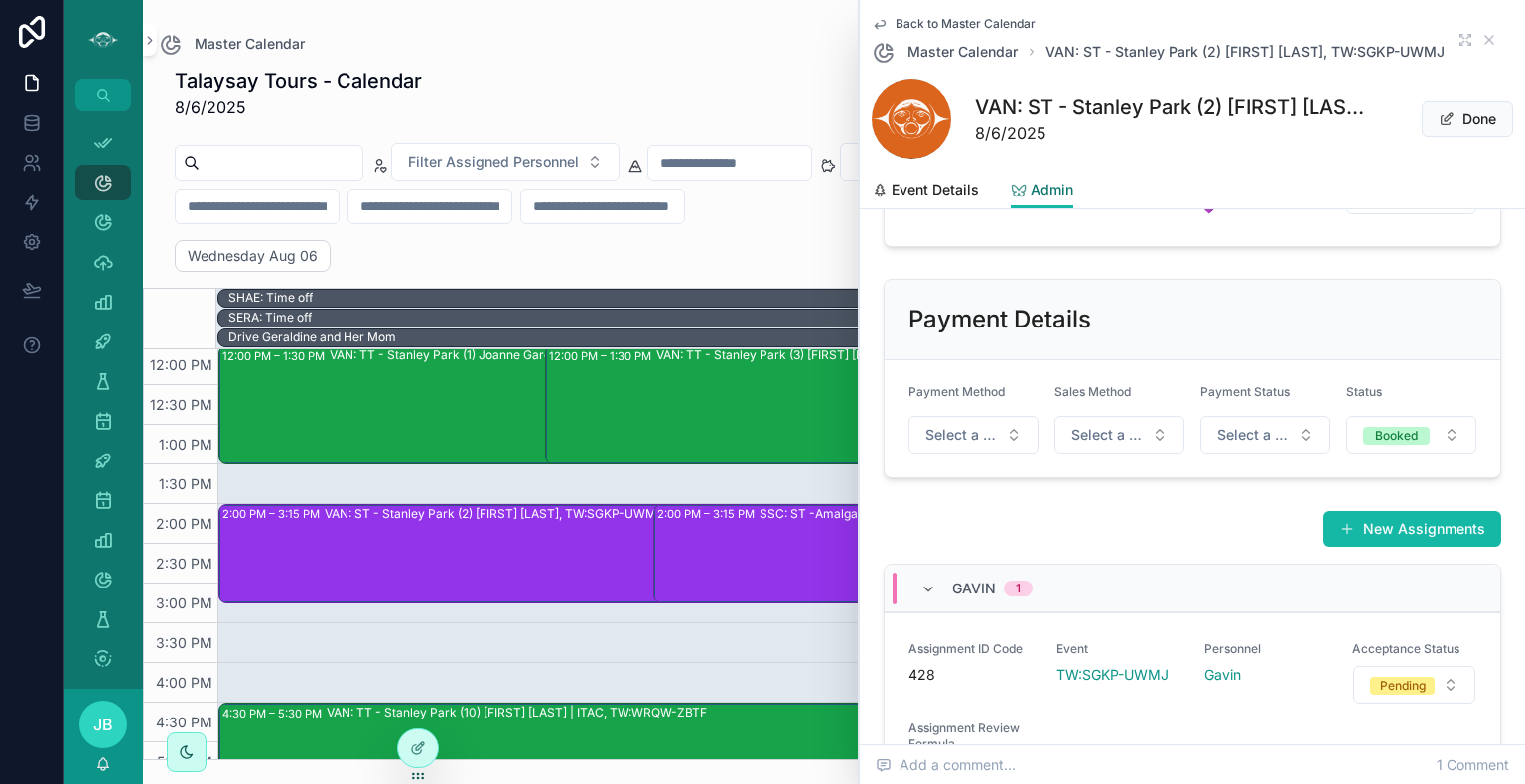 scroll, scrollTop: 654, scrollLeft: 0, axis: vertical 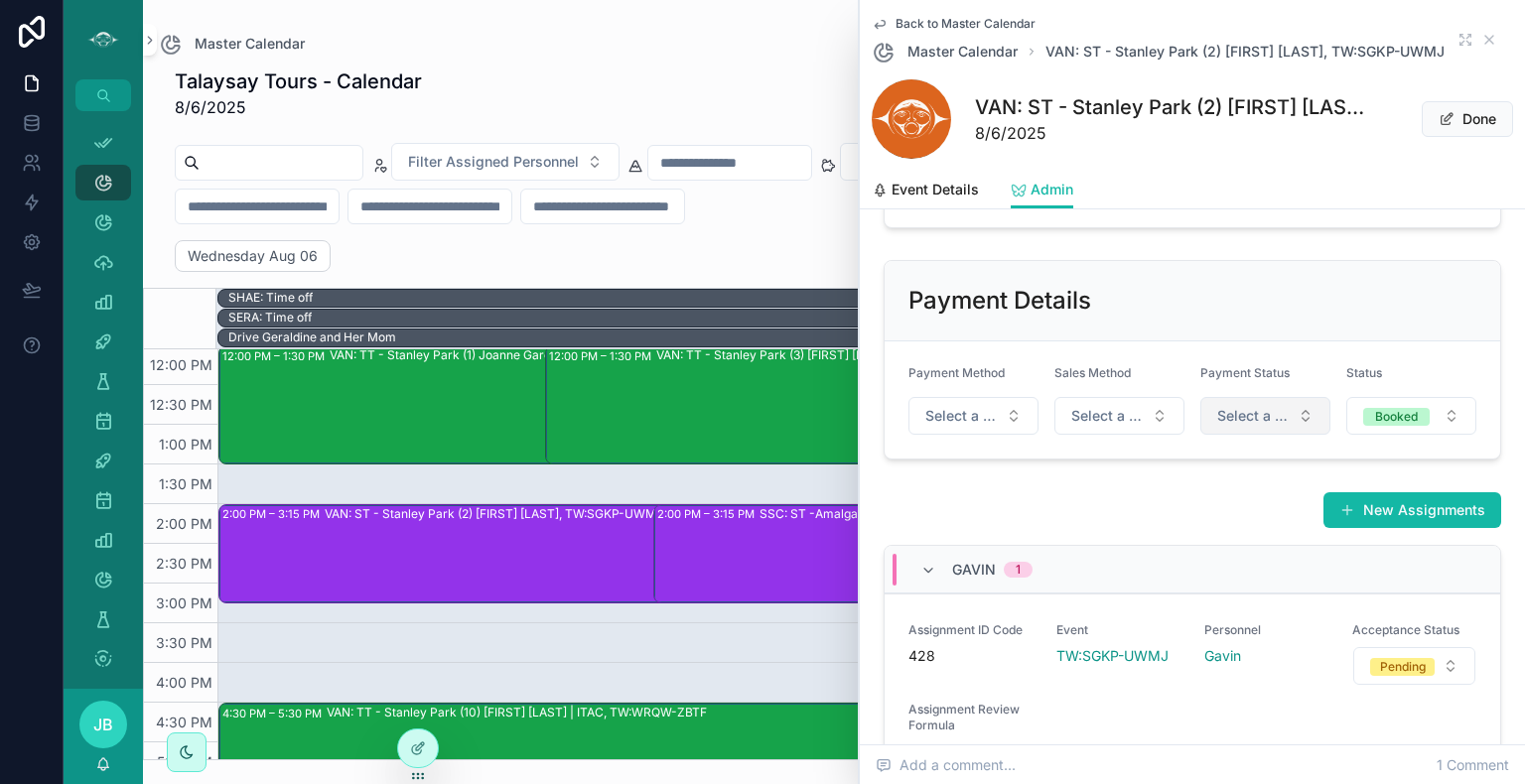 click on "Select a Payment Status" at bounding box center [1253, 416] 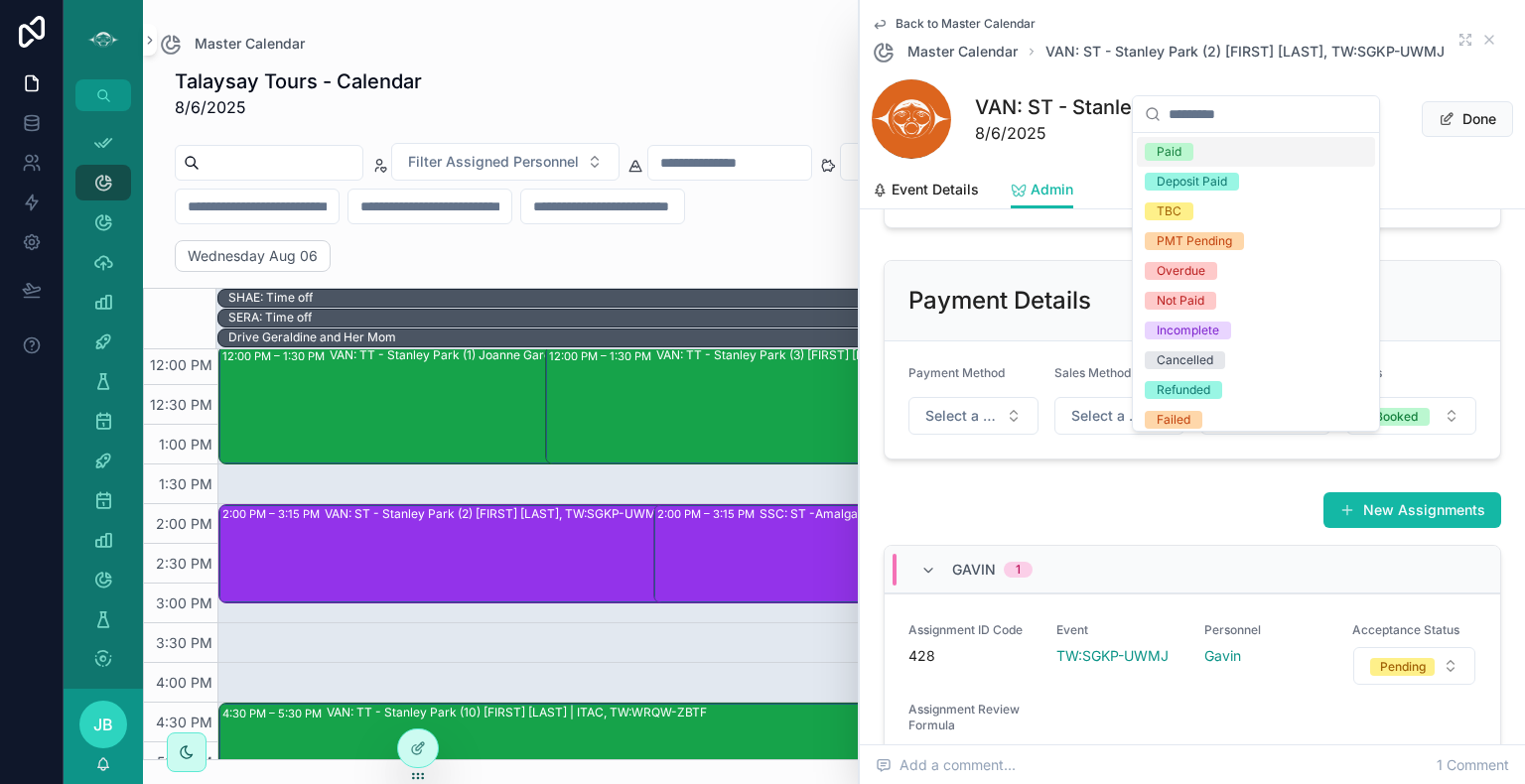 click on "Paid" at bounding box center (1169, 152) 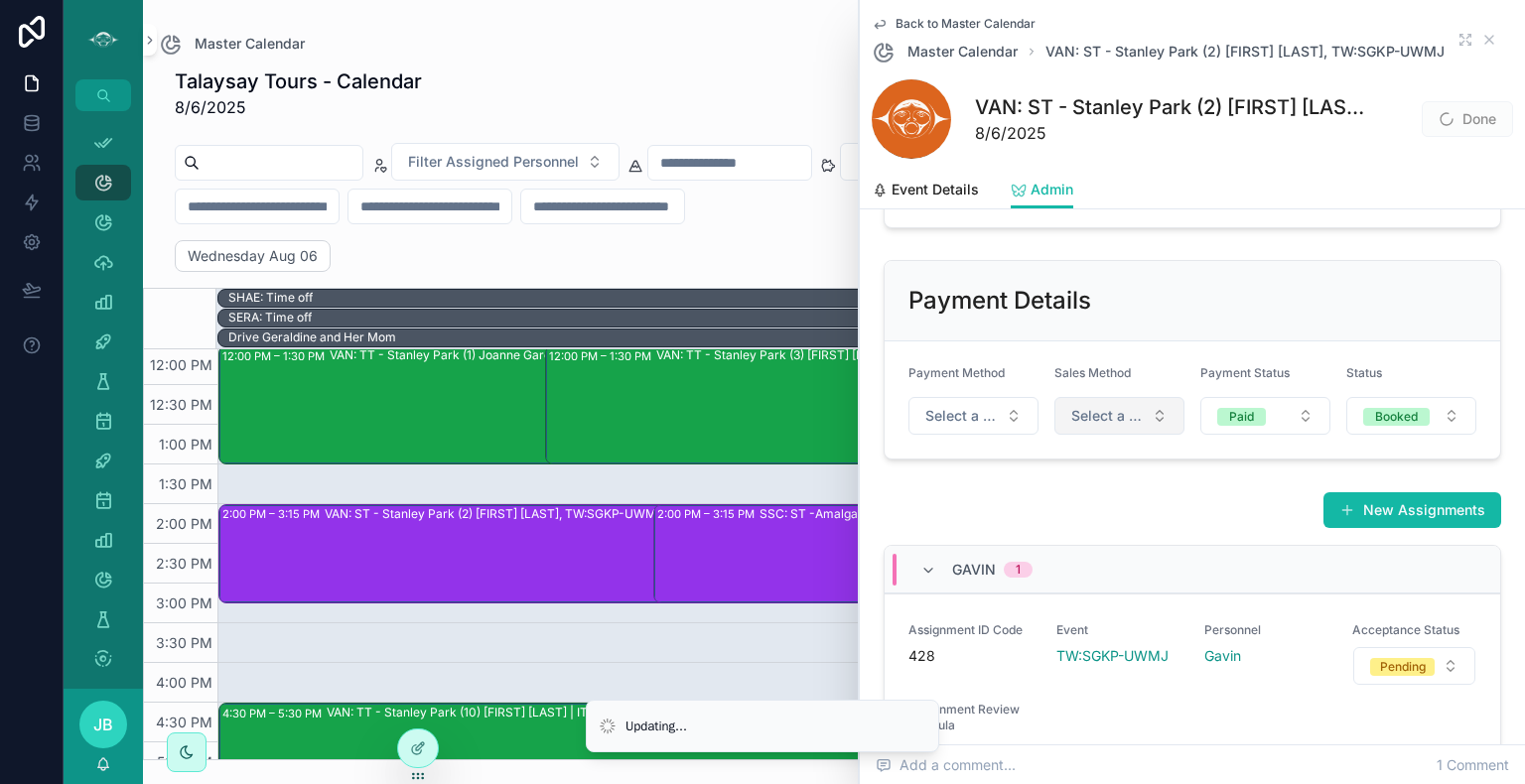 click on "Select a Sales Method" at bounding box center (1107, 416) 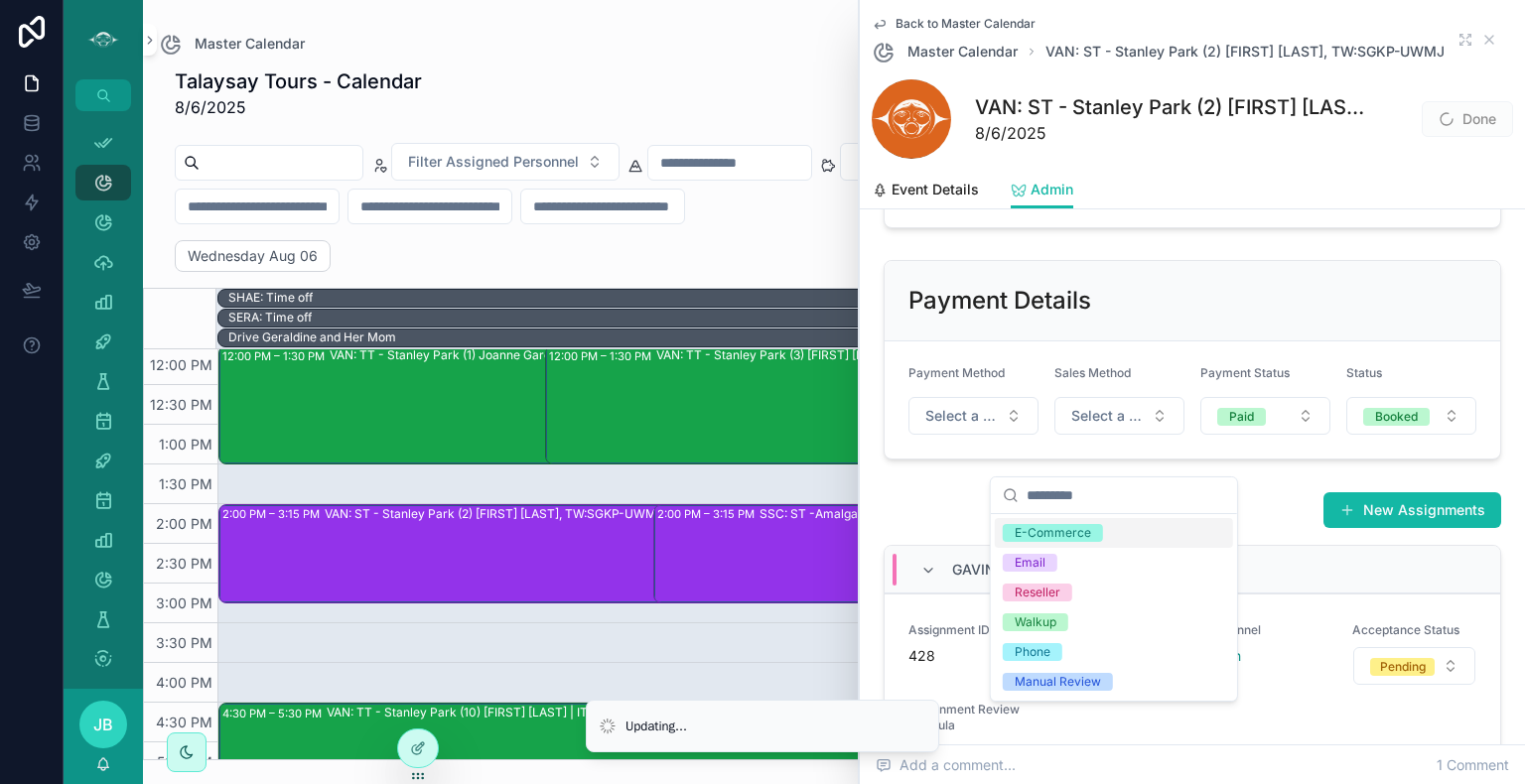 click on "E-Commerce" at bounding box center (1052, 533) 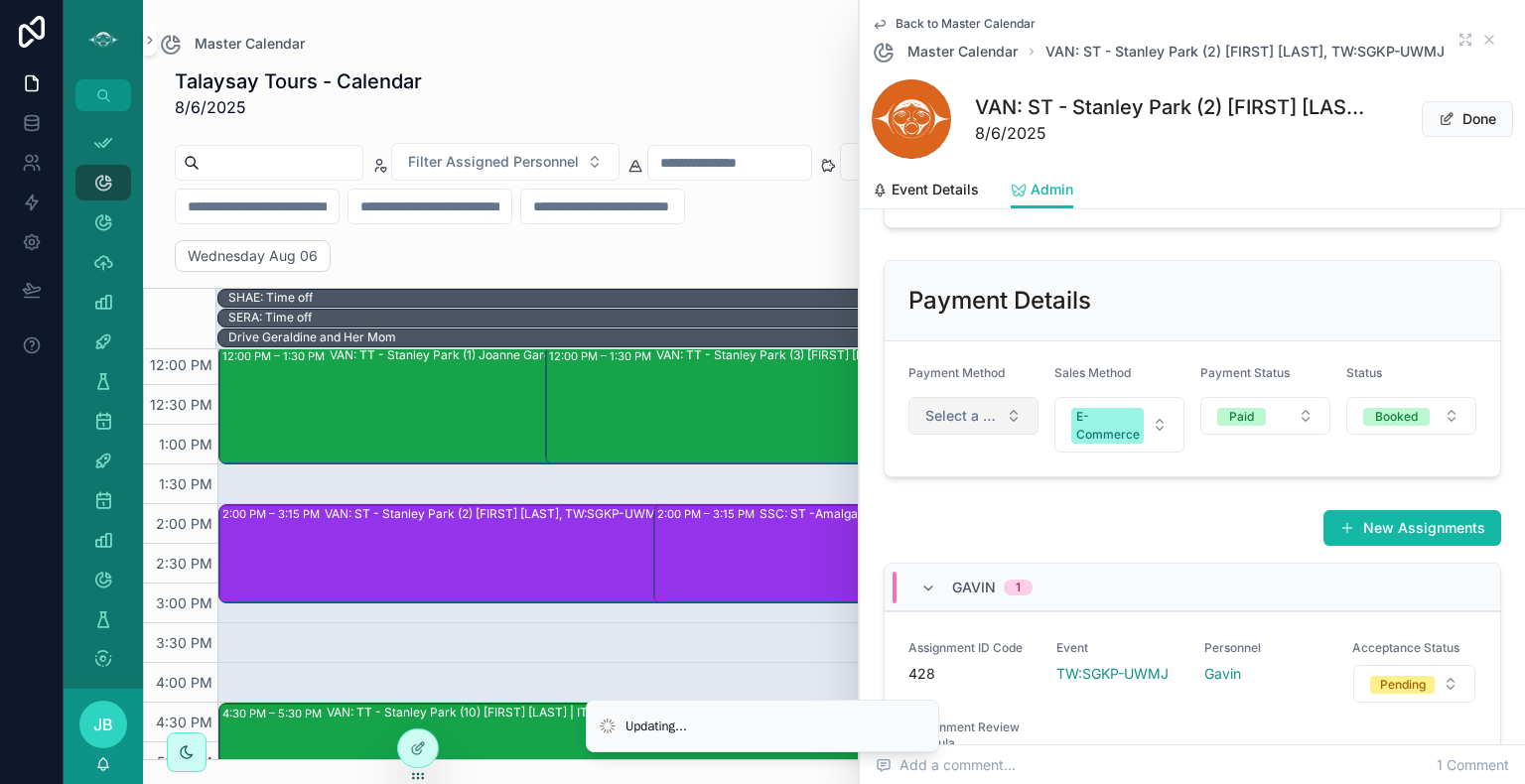 click on "Select a Payment Method" at bounding box center [961, 416] 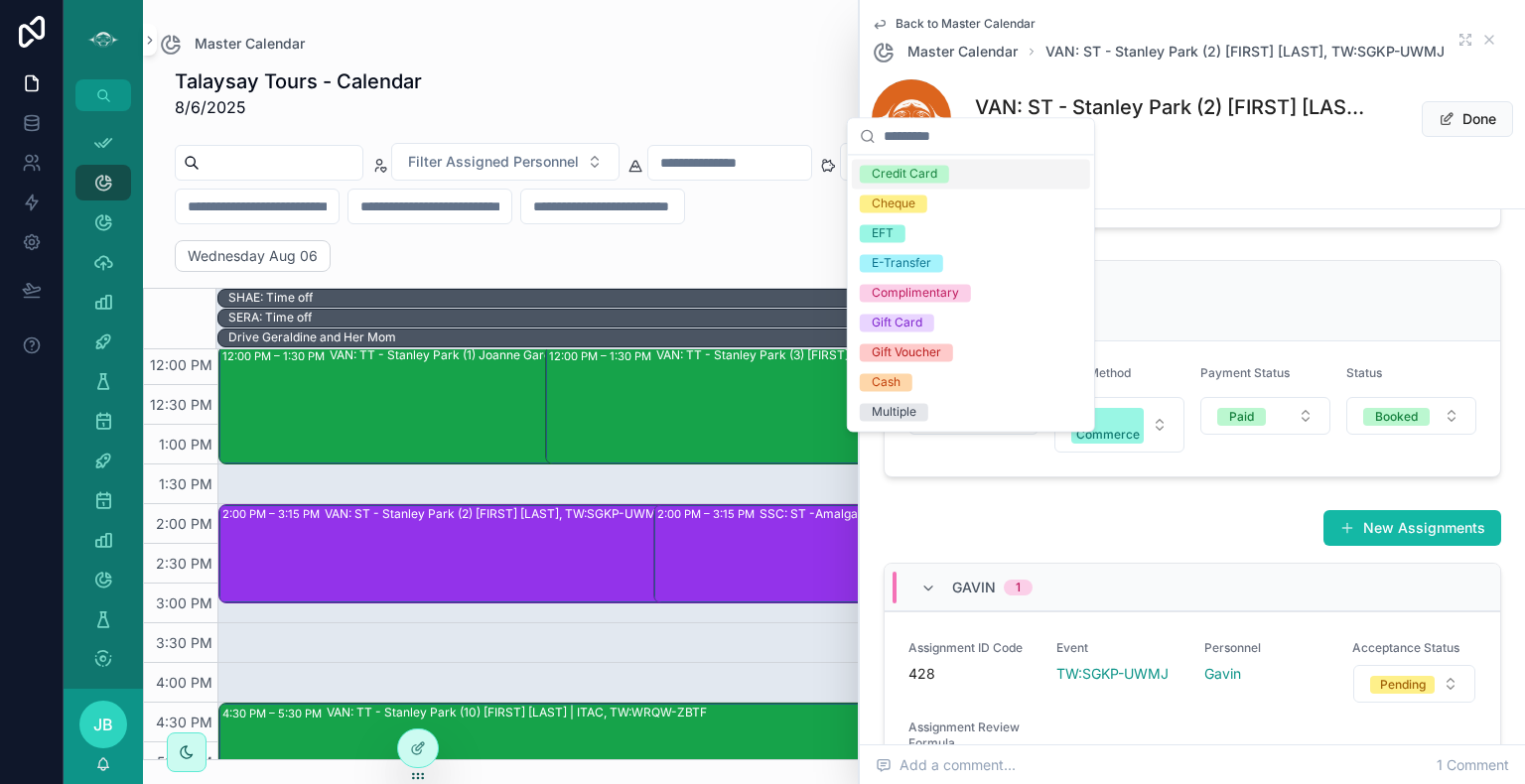click on "Credit Card" at bounding box center [971, 174] 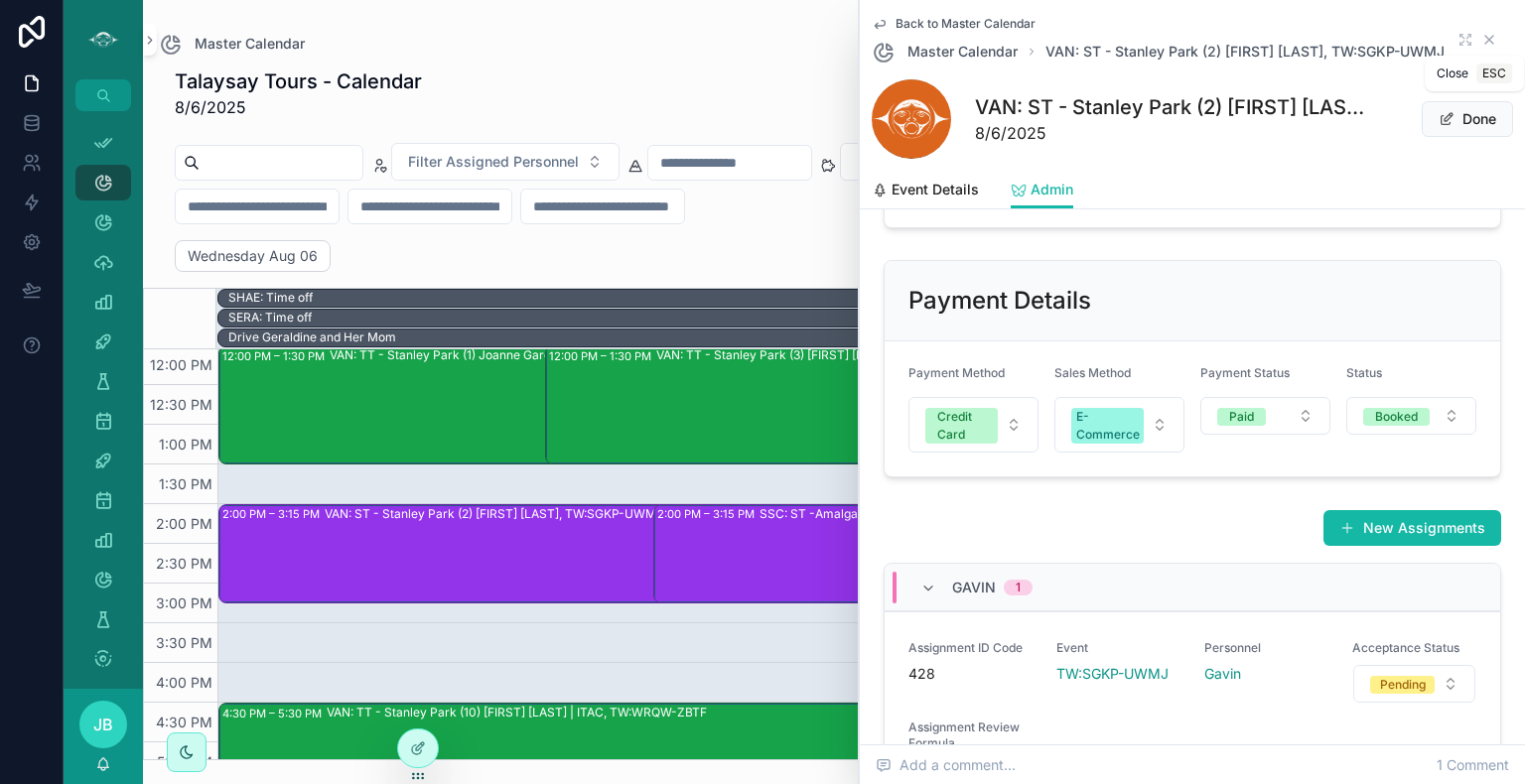 click 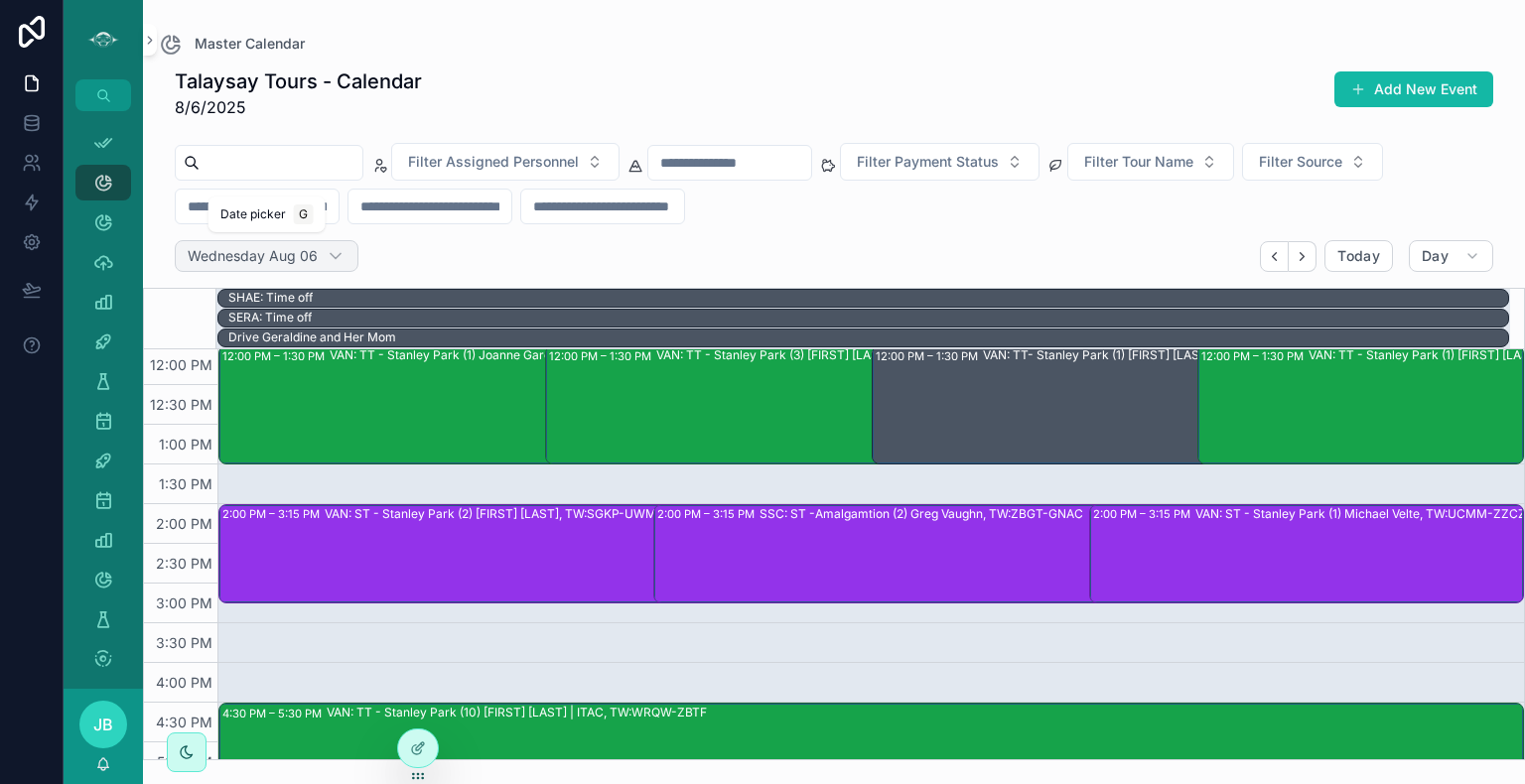 click on "Wednesday Aug 06" at bounding box center [252, 256] 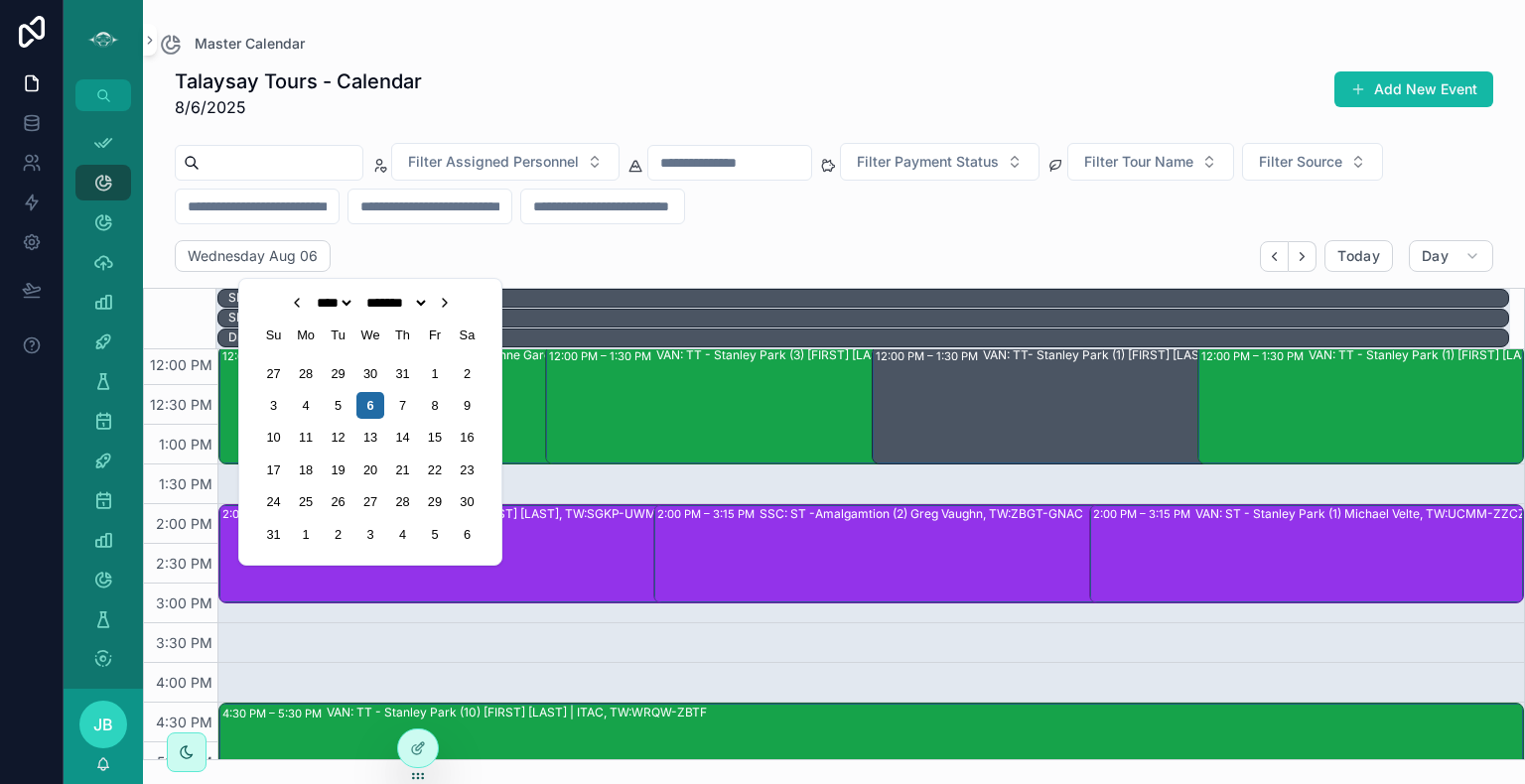 click 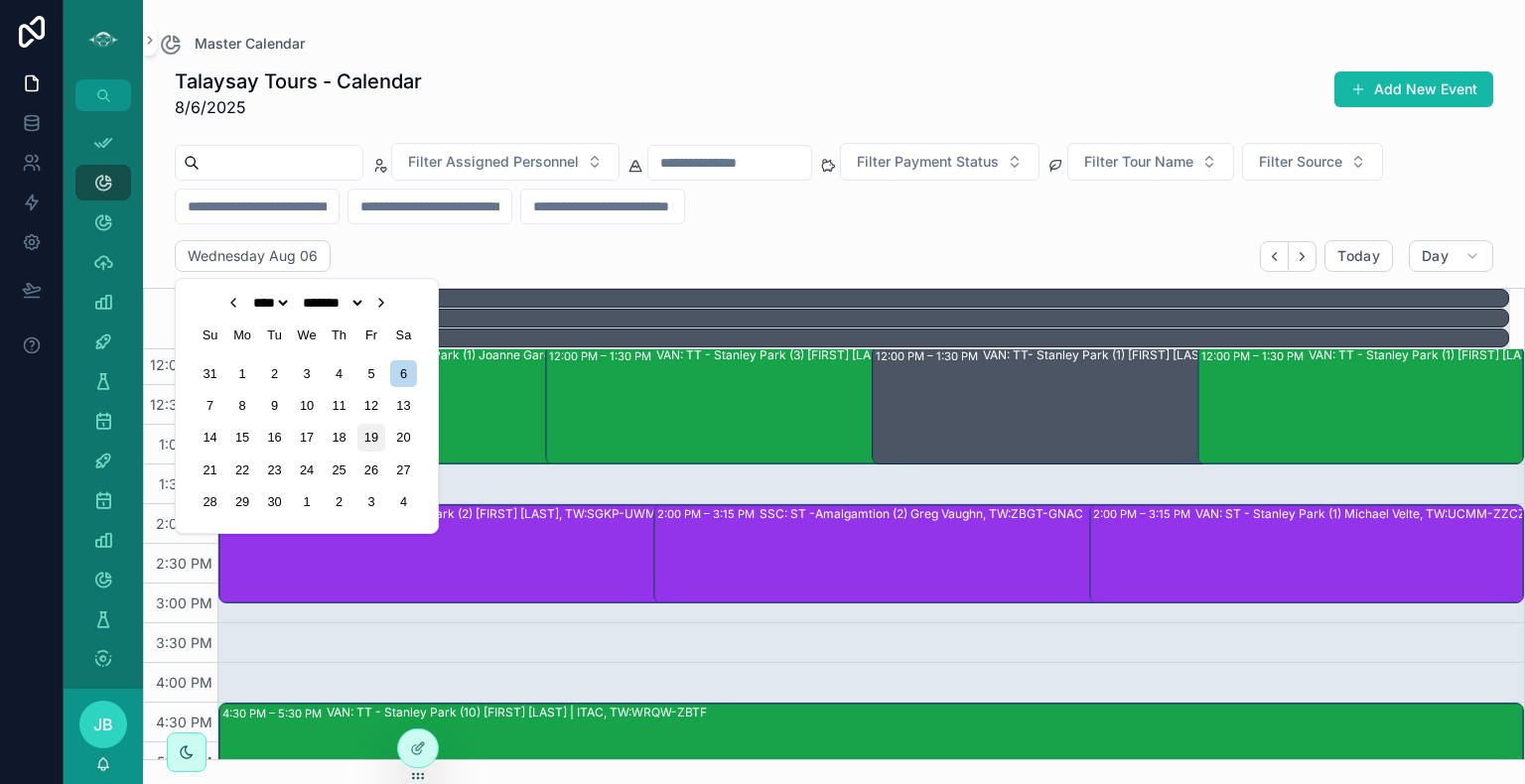 click on "19" at bounding box center [370, 437] 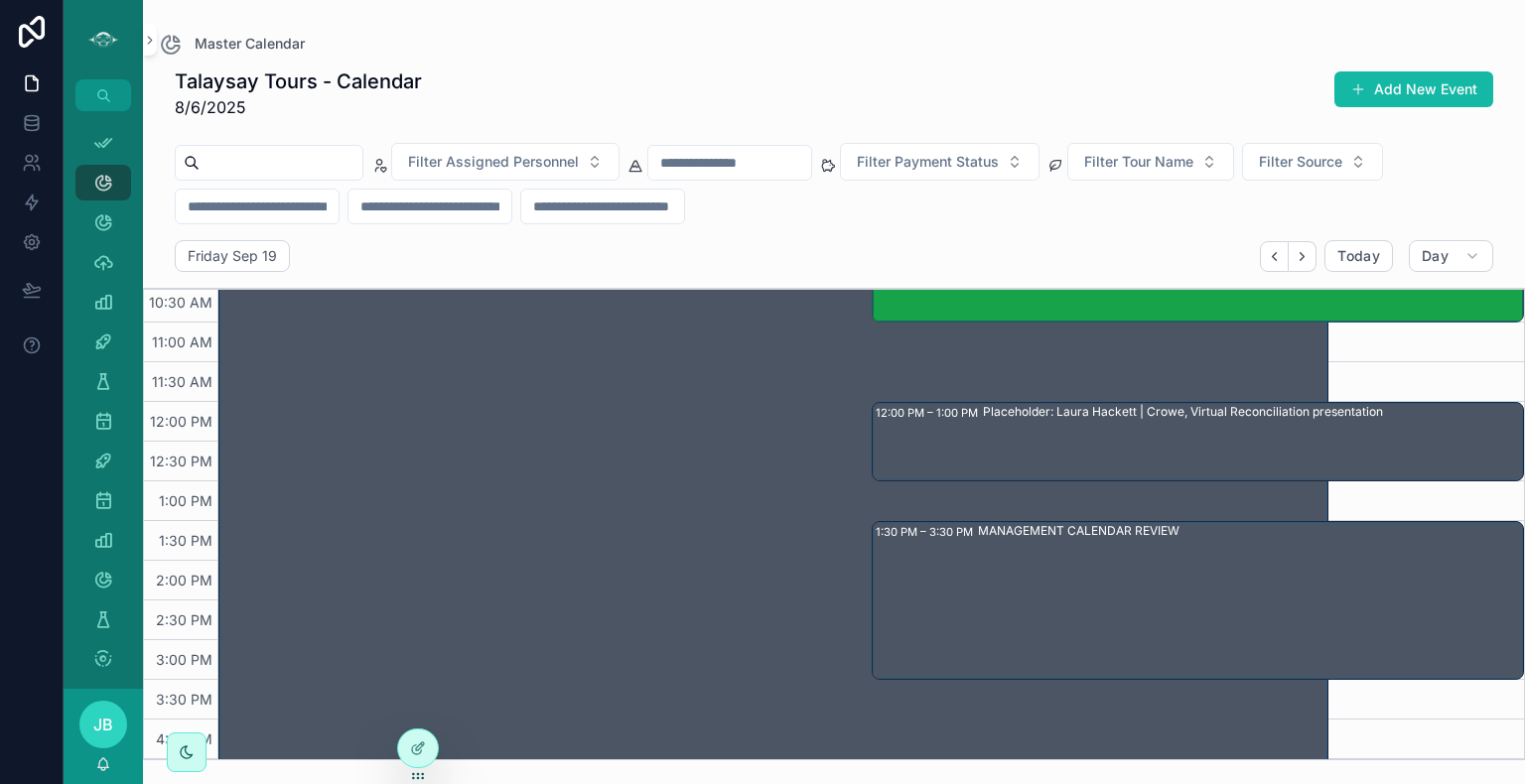 scroll, scrollTop: 363, scrollLeft: 0, axis: vertical 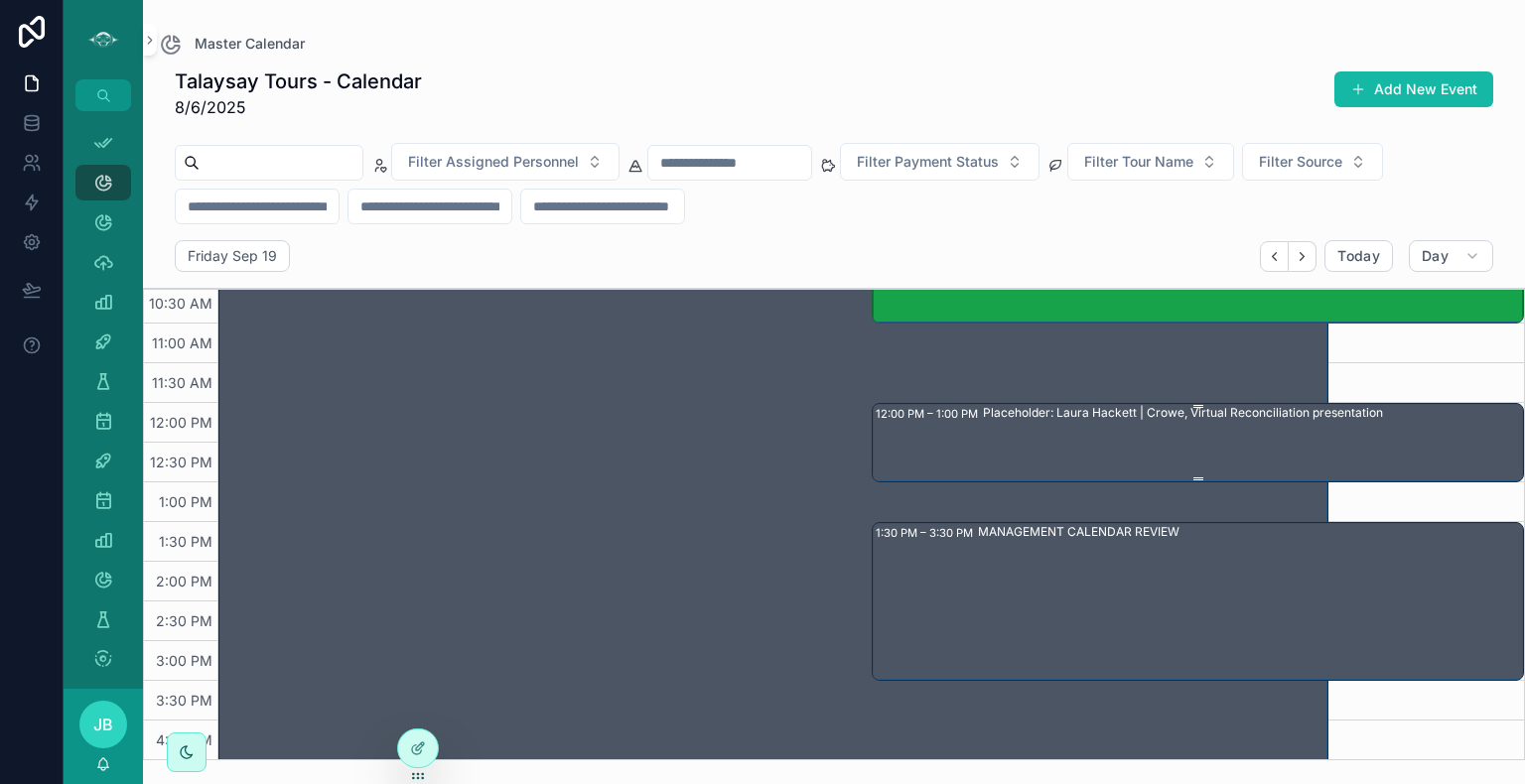 click on "Placeholder: Laura Hackett | Crowe, Virtual Reconciliation presentation" at bounding box center [1253, 442] 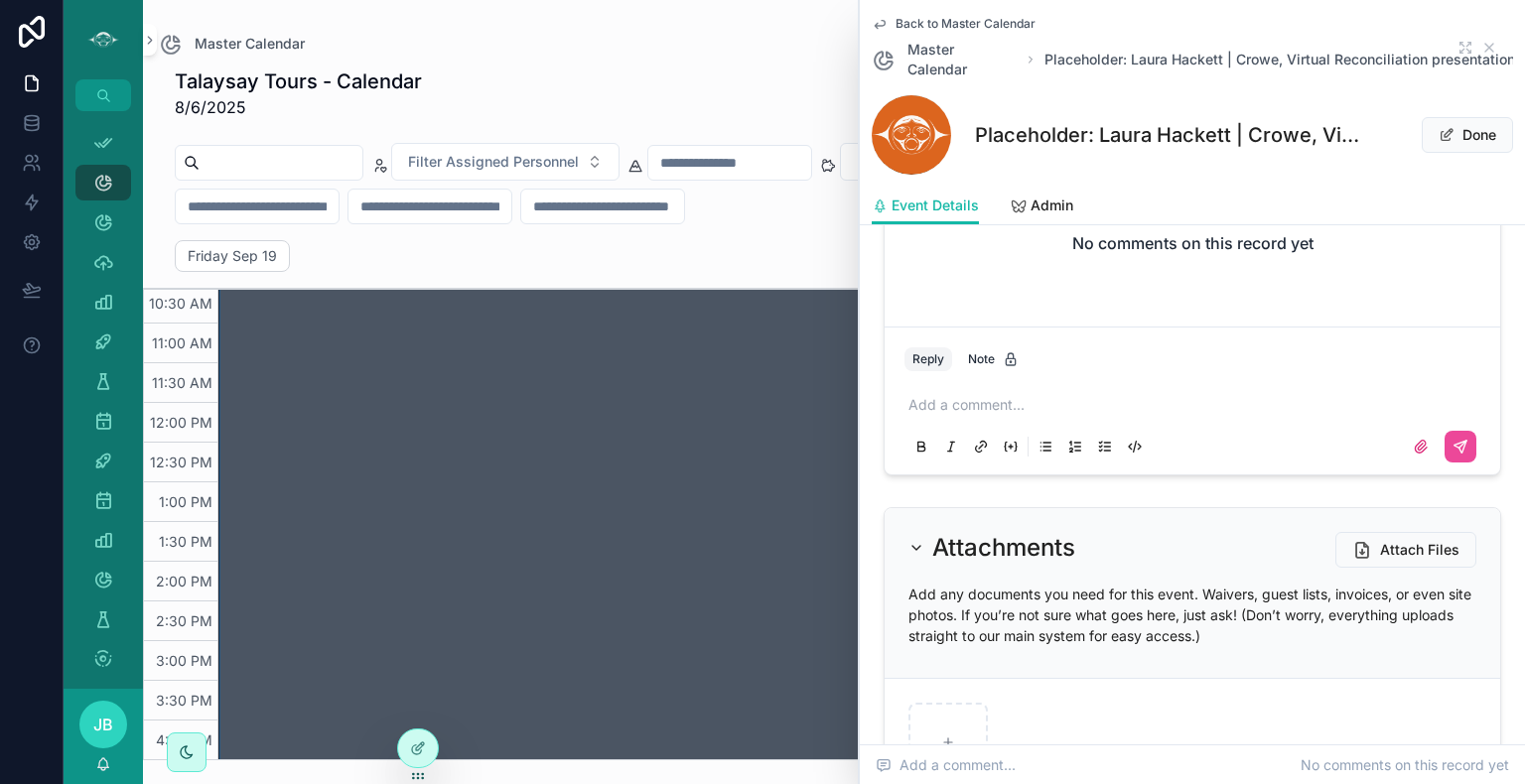 scroll, scrollTop: 3358, scrollLeft: 0, axis: vertical 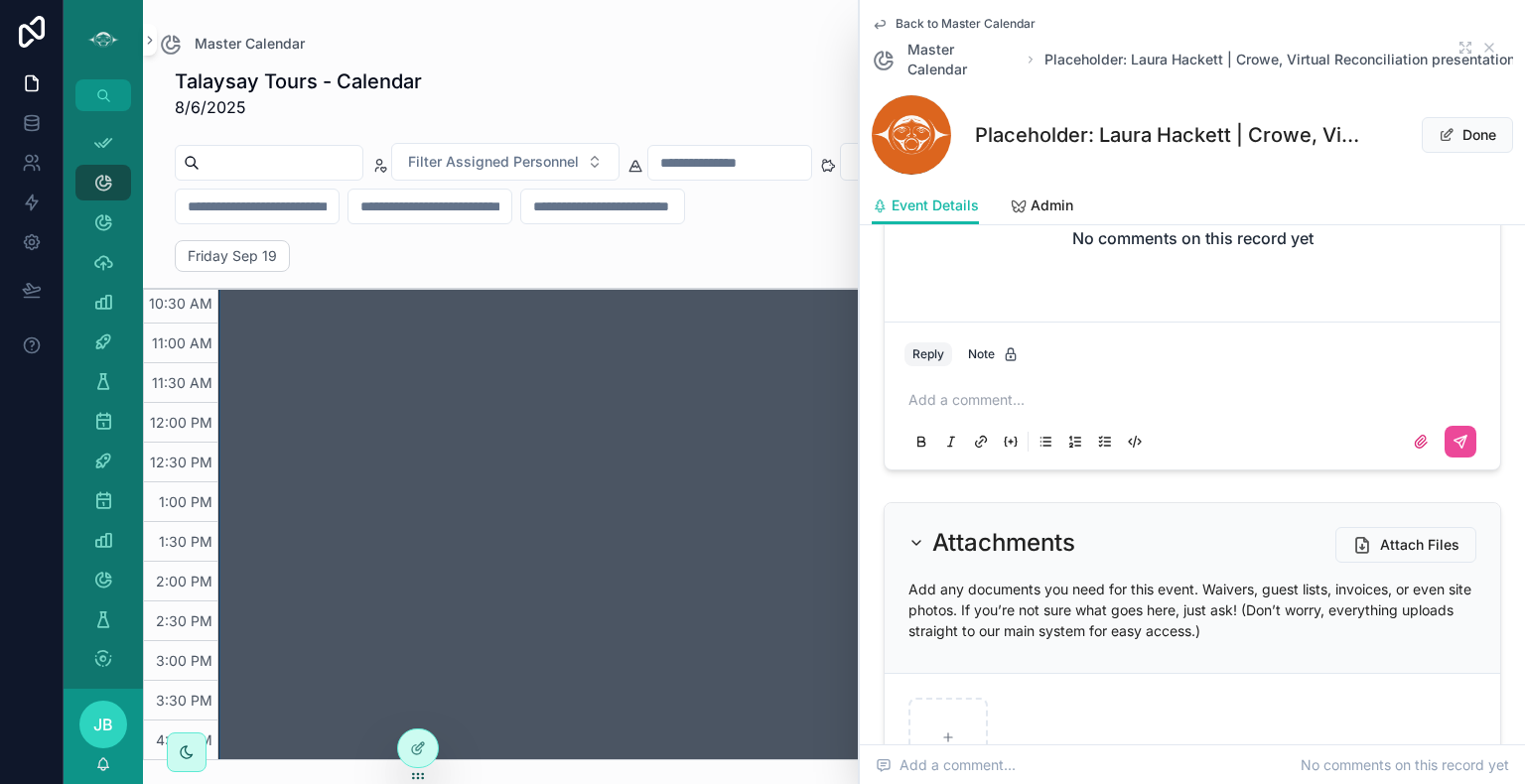 click at bounding box center (1196, 400) 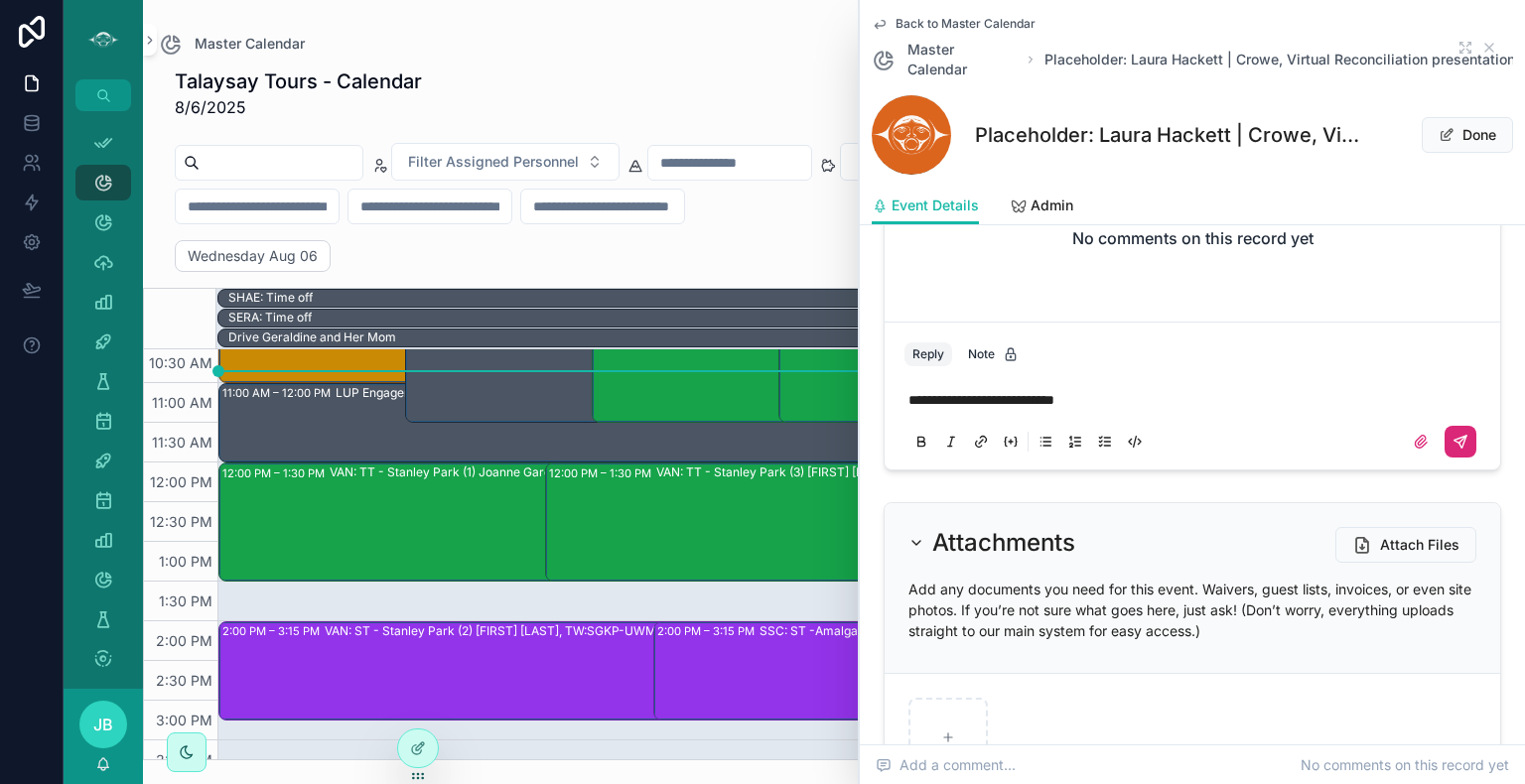 click at bounding box center [1460, 442] 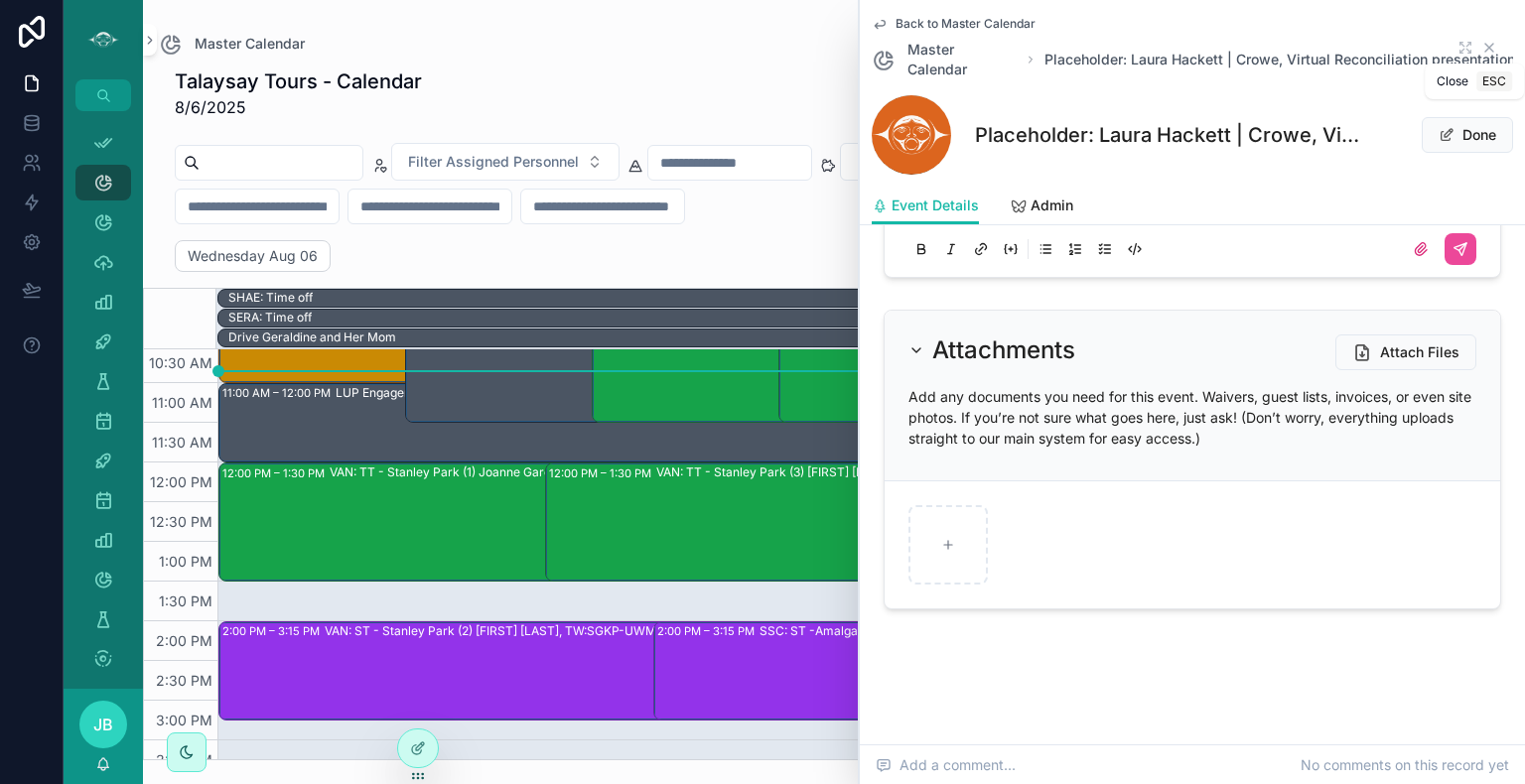 click 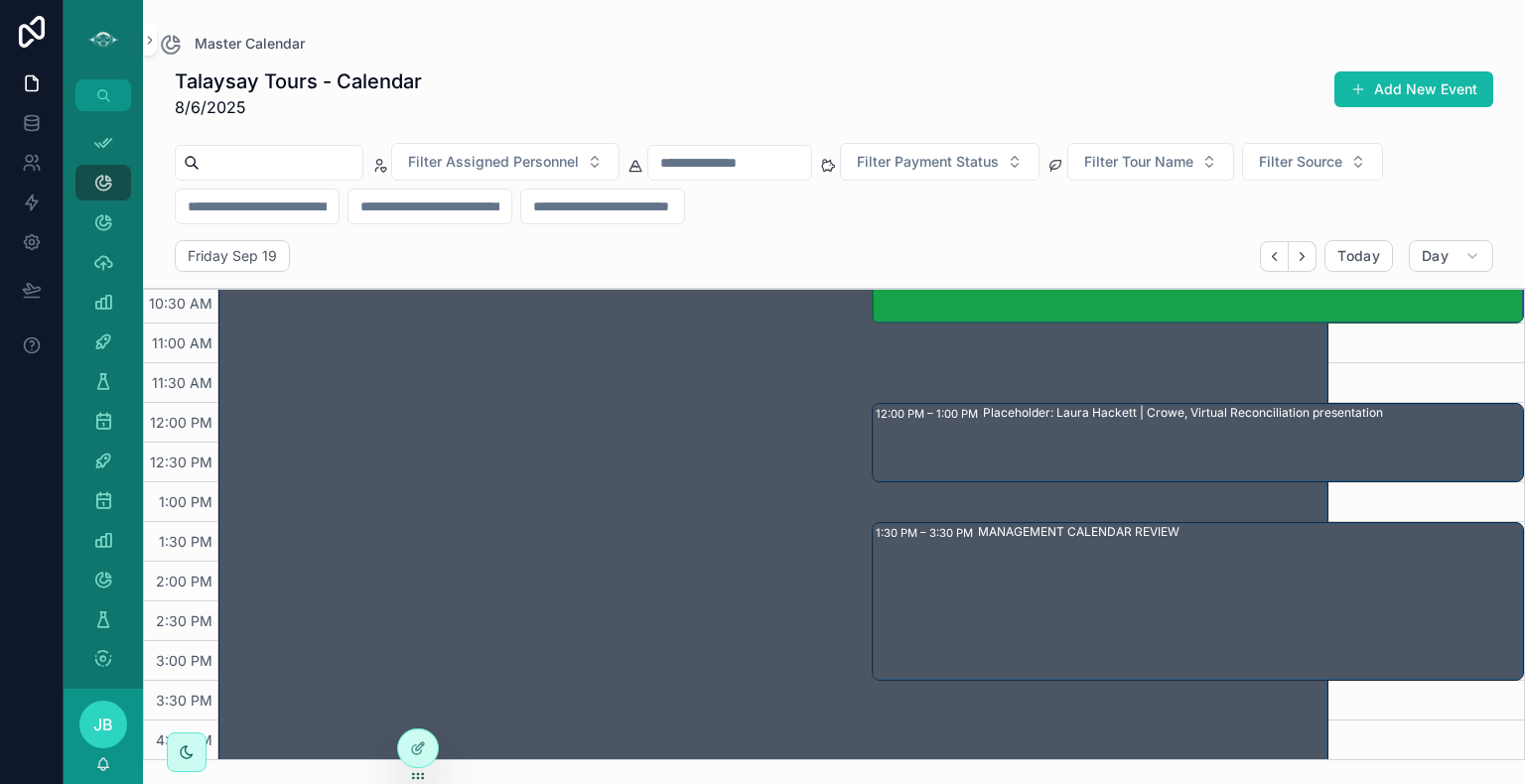 scroll, scrollTop: 0, scrollLeft: 0, axis: both 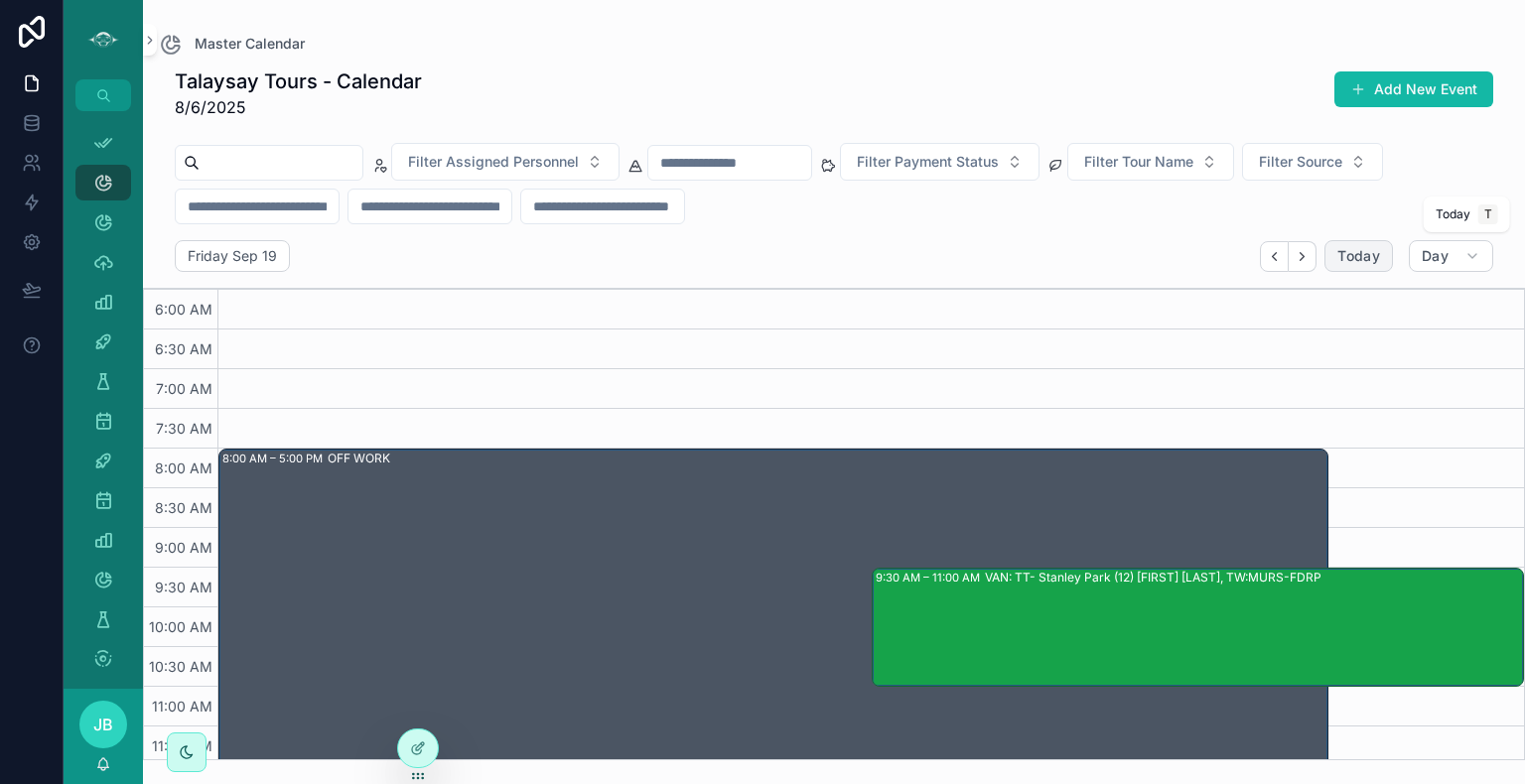 click on "Today" at bounding box center [1358, 256] 